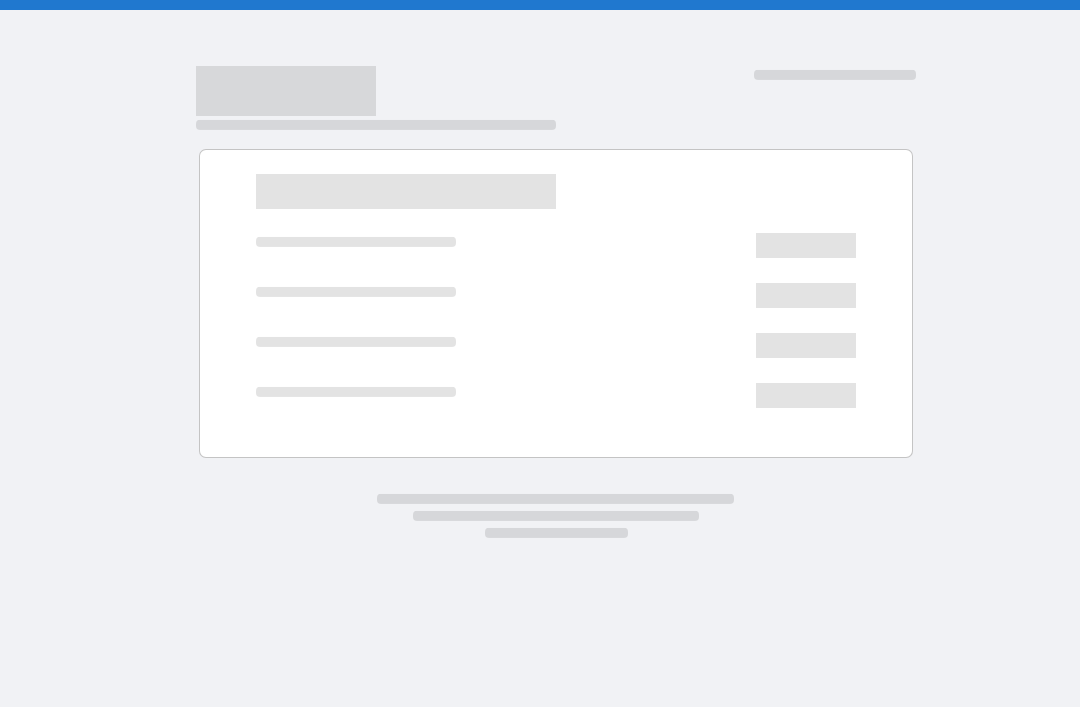 scroll, scrollTop: 0, scrollLeft: 0, axis: both 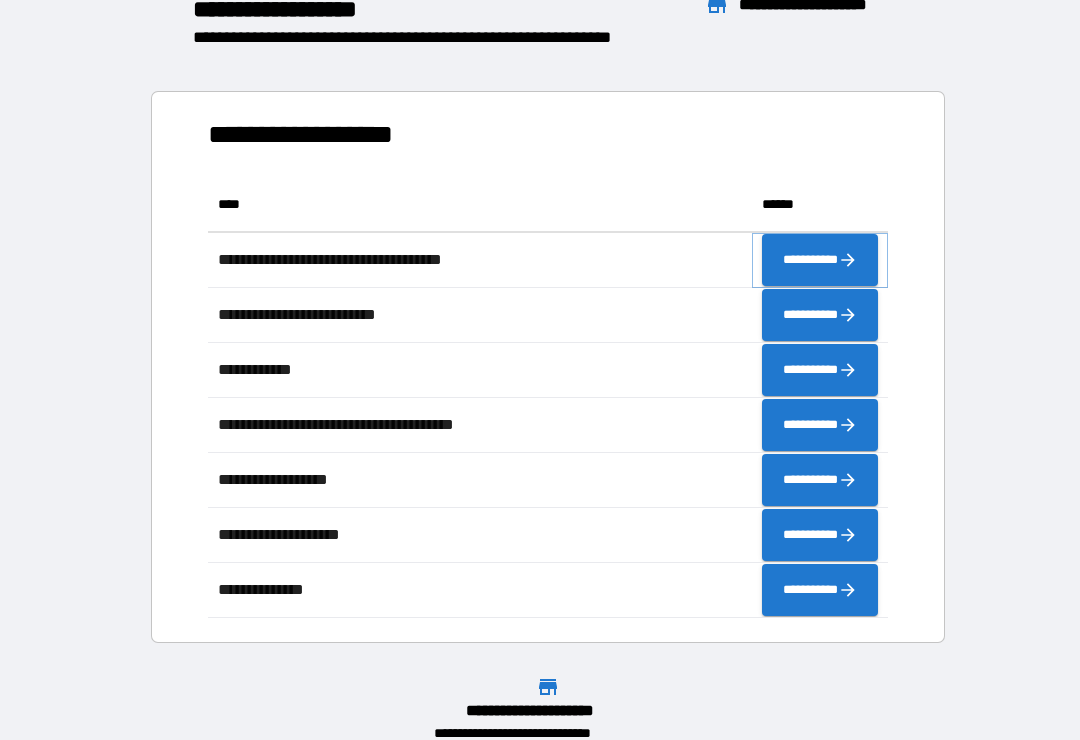 click on "**********" at bounding box center (820, 260) 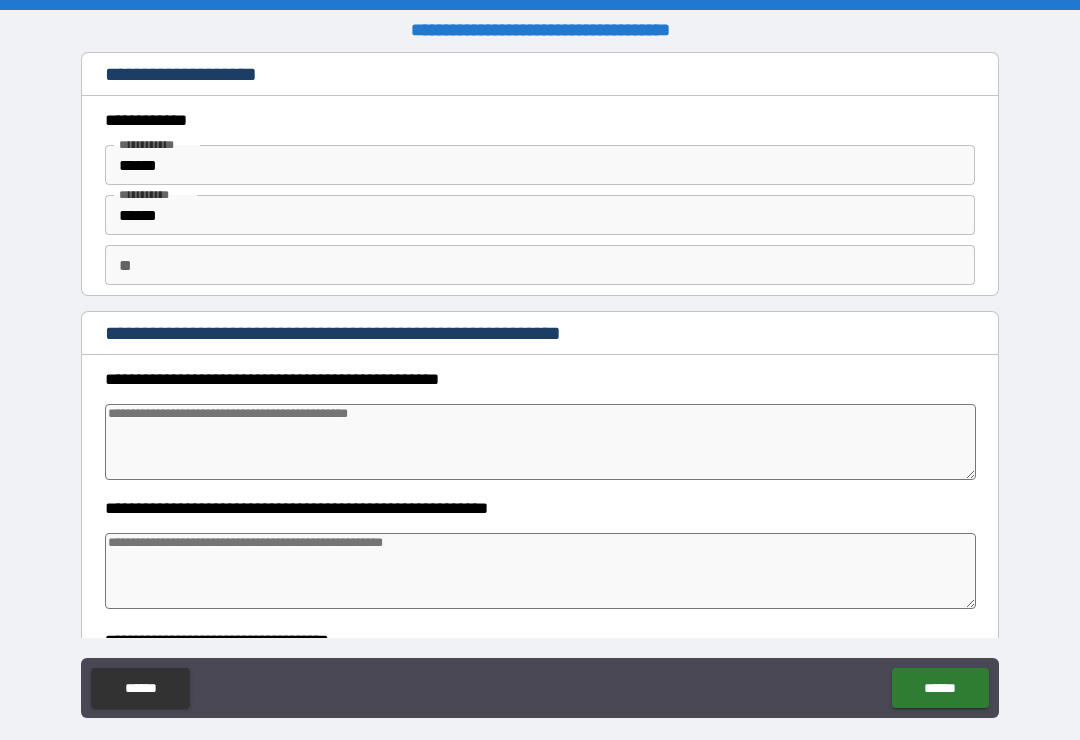 type on "*" 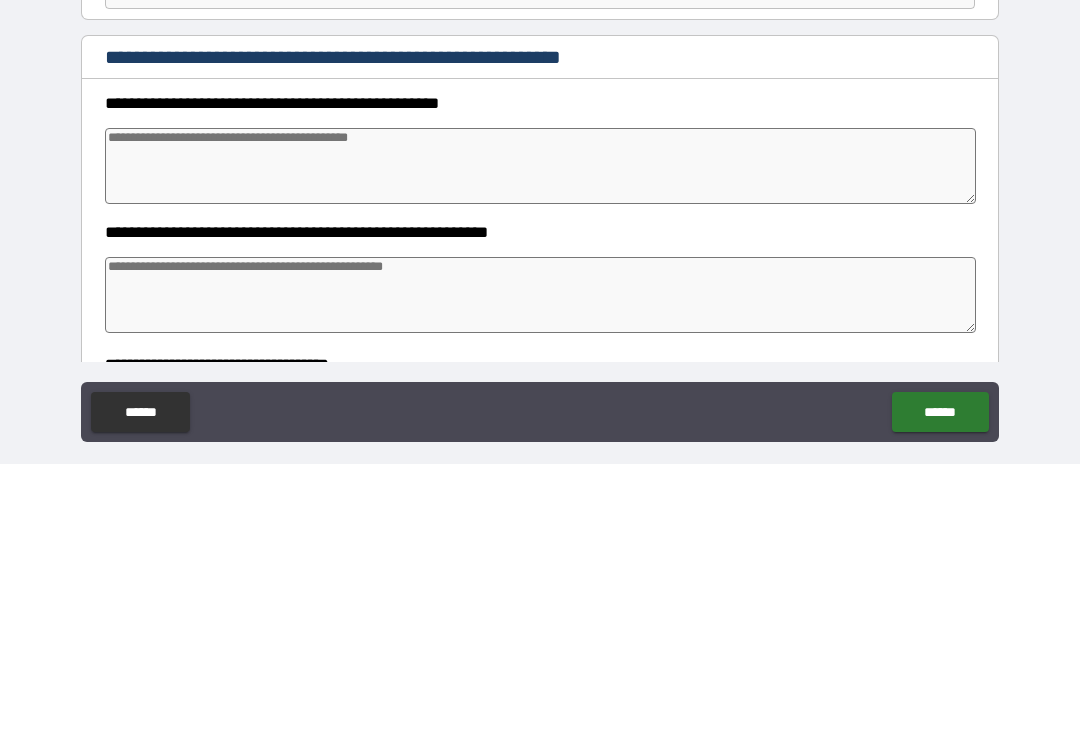 type on "*" 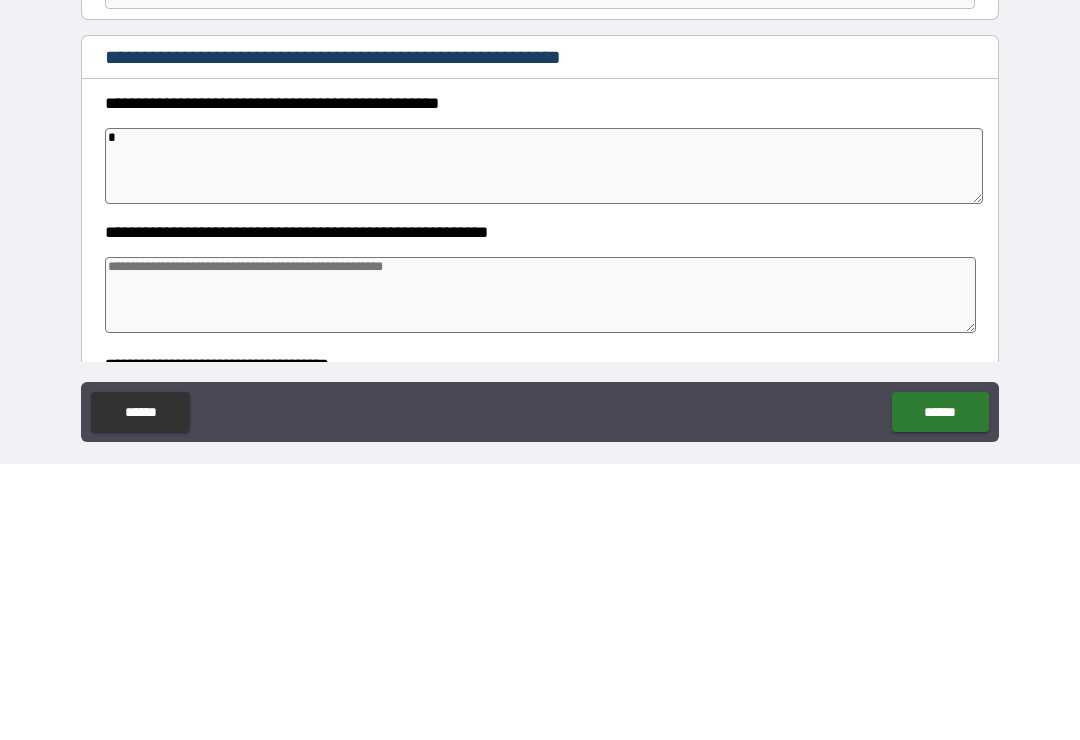 type on "*" 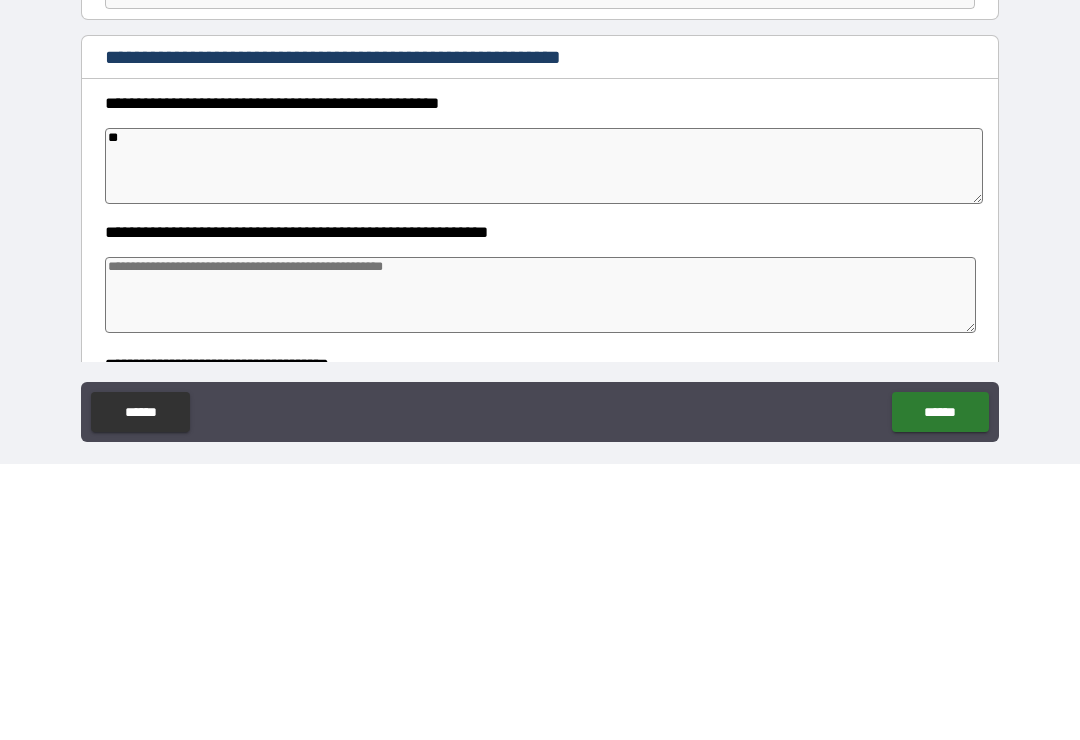 type on "*" 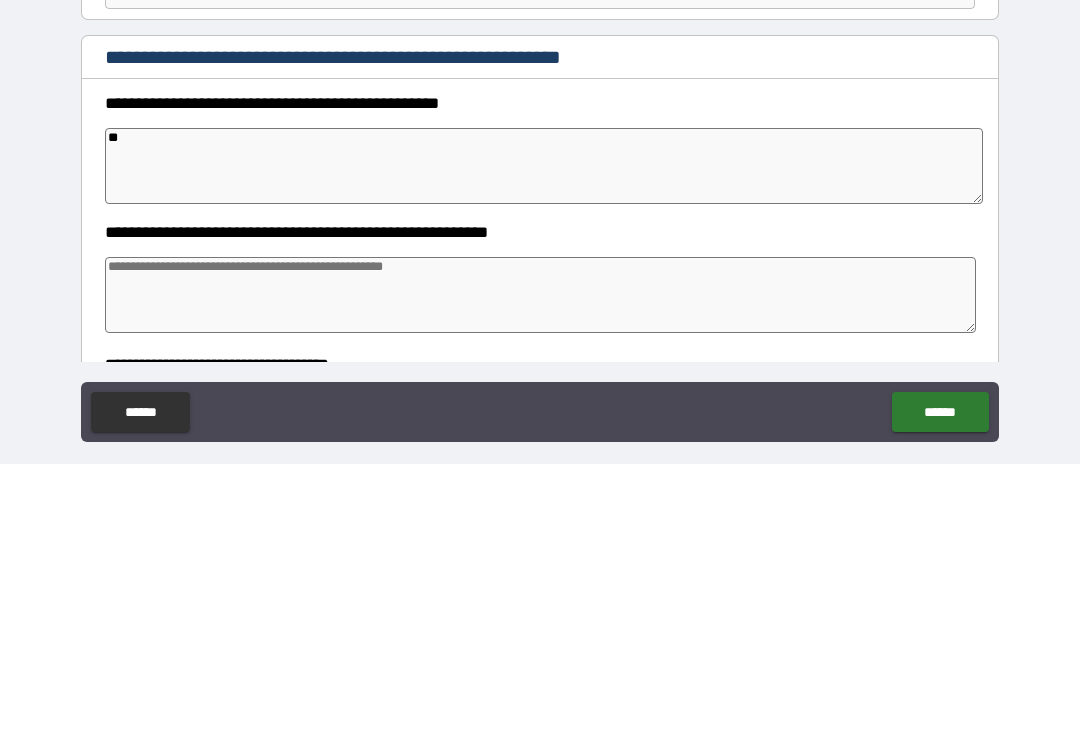 type on "***" 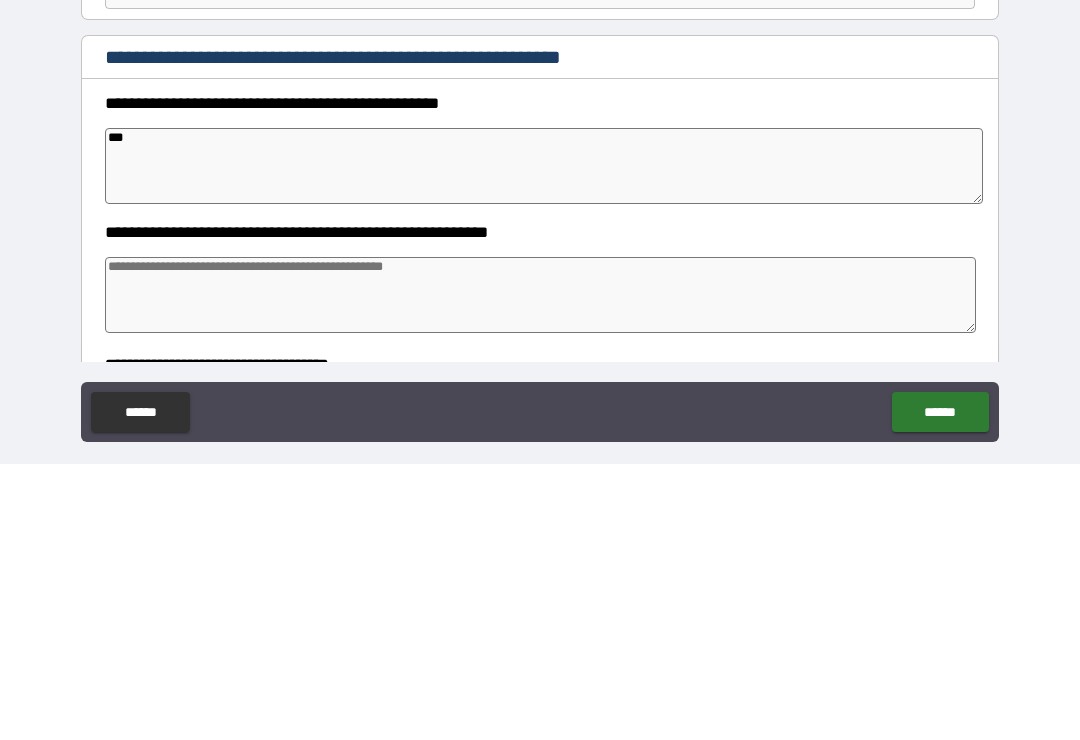 type on "*" 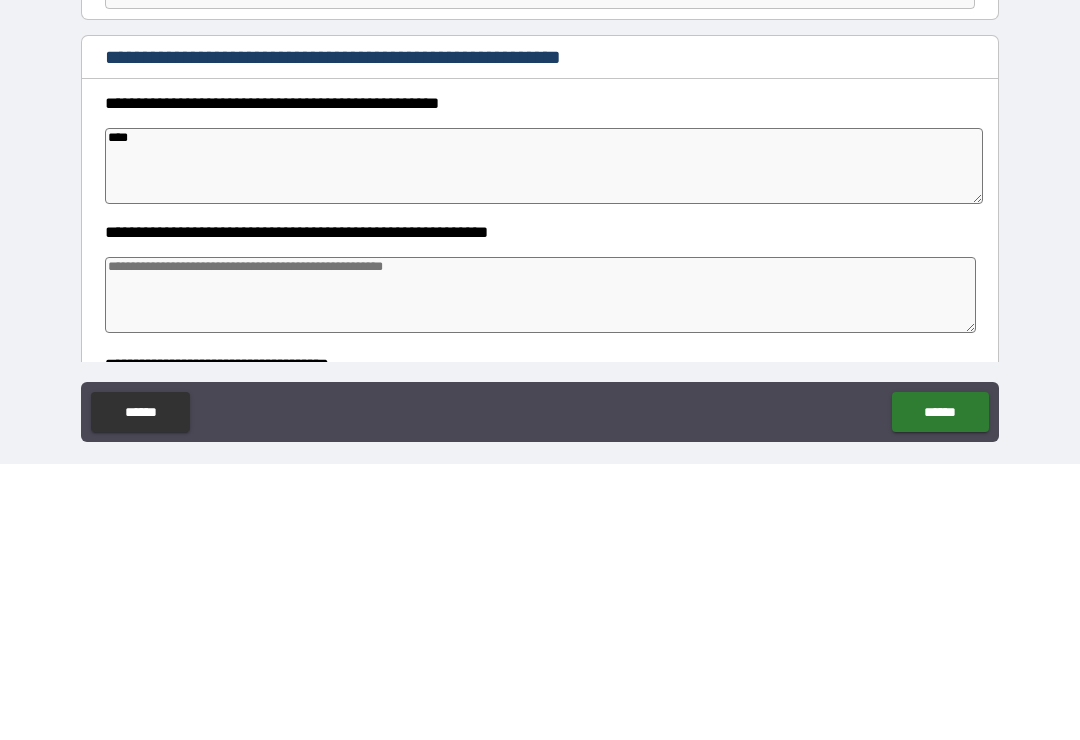 type on "*" 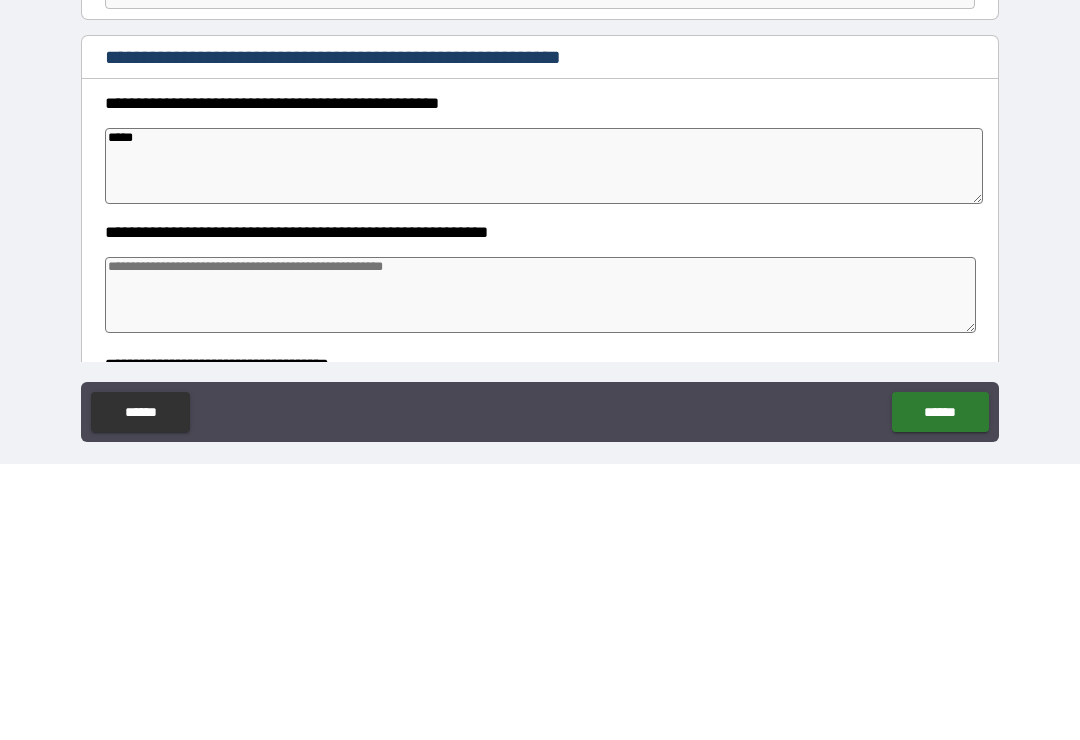 type on "*" 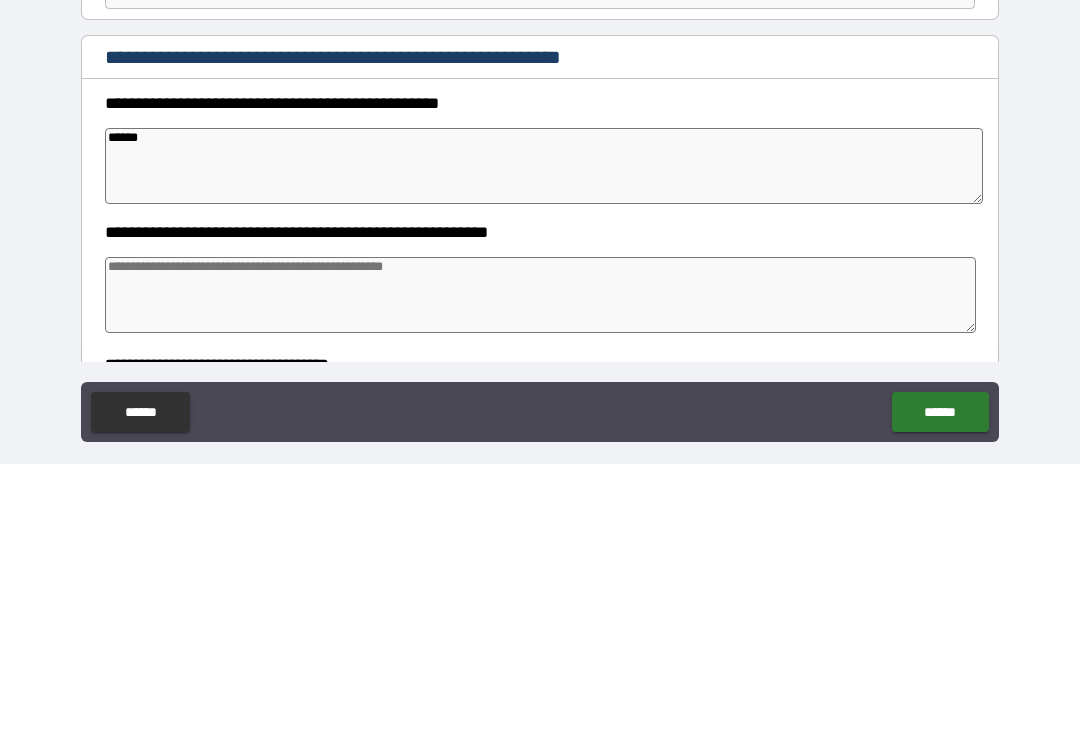 type on "*" 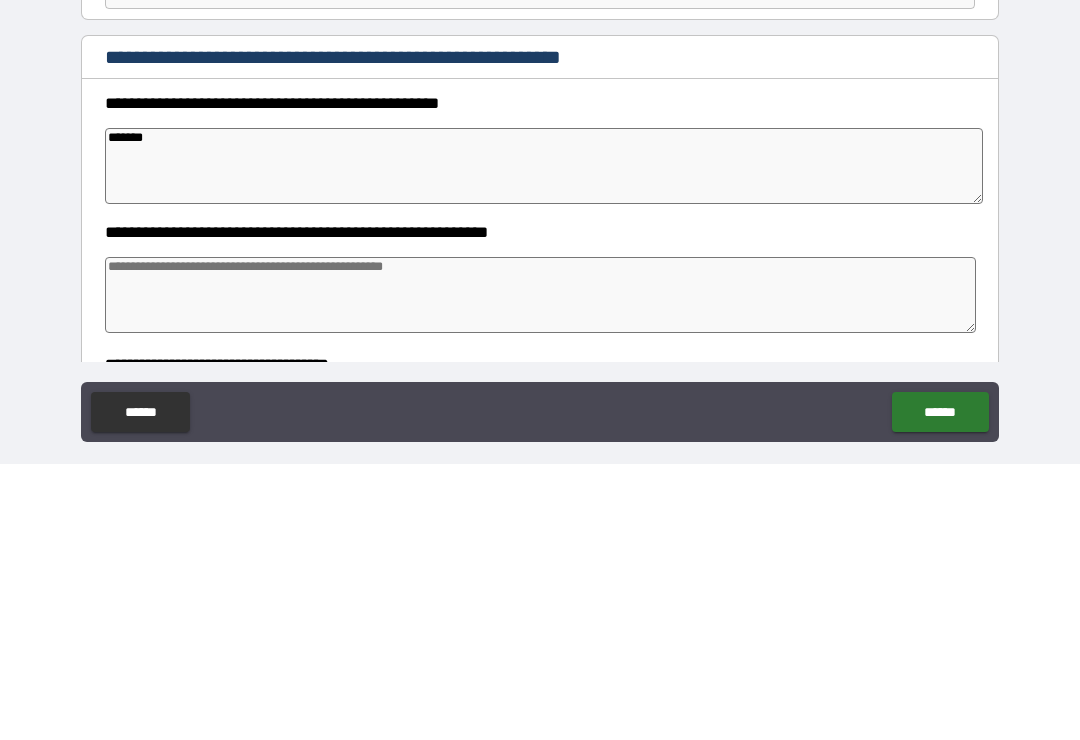 type on "*" 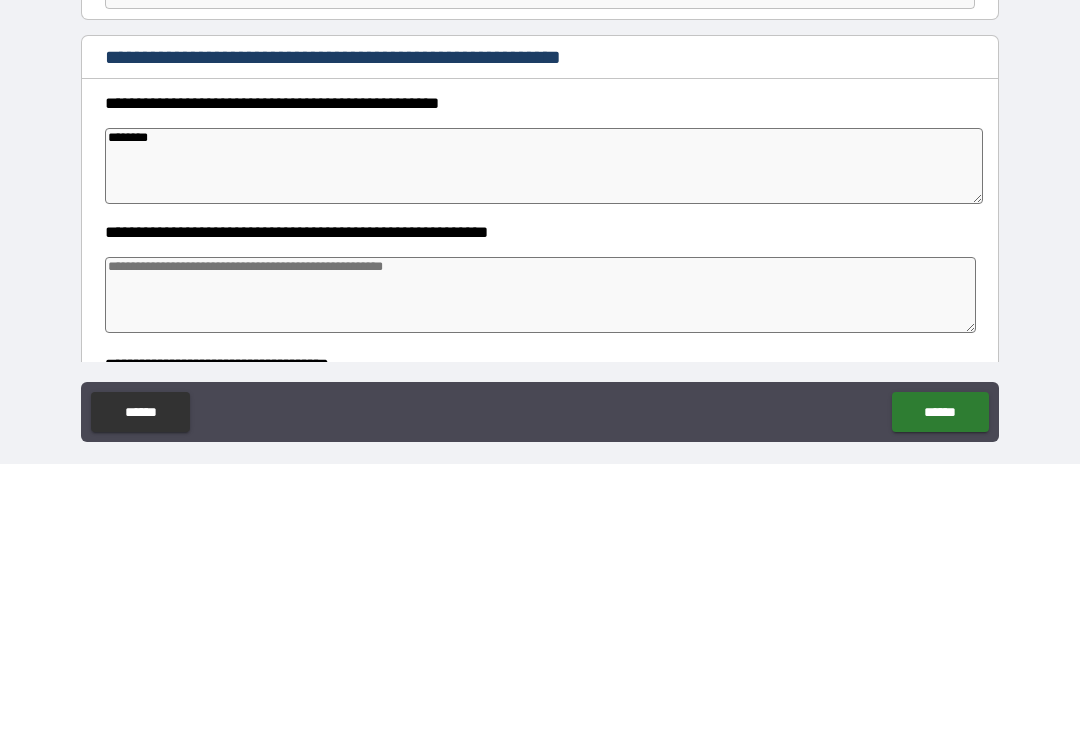 type on "*" 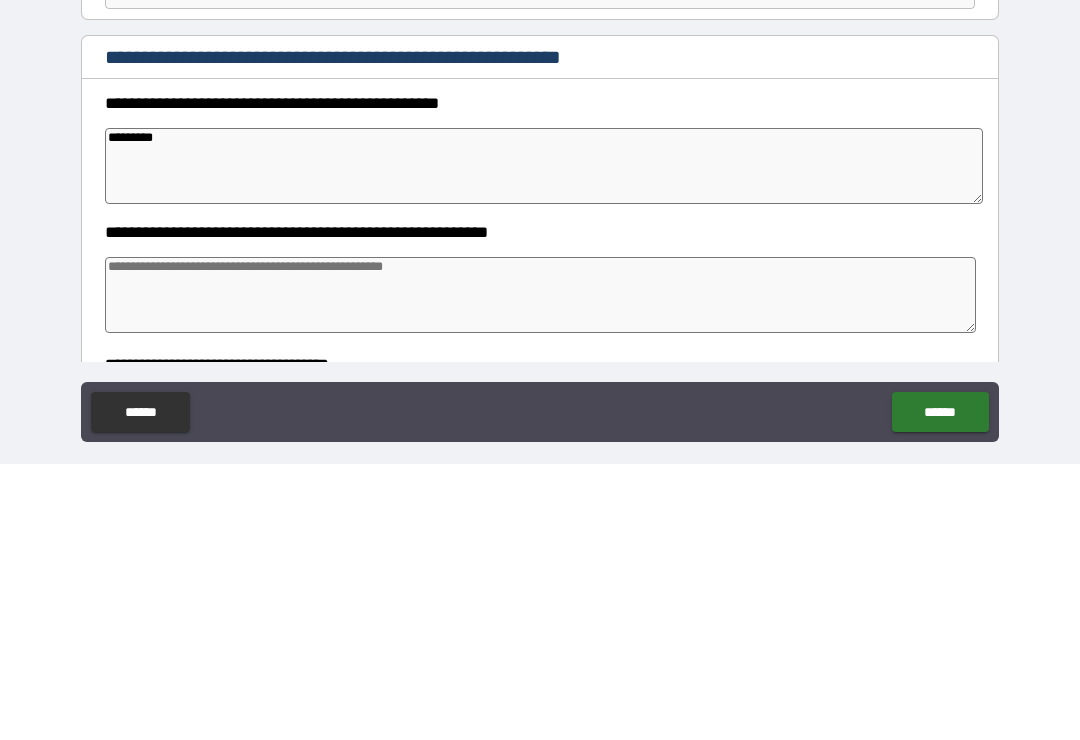 type on "*" 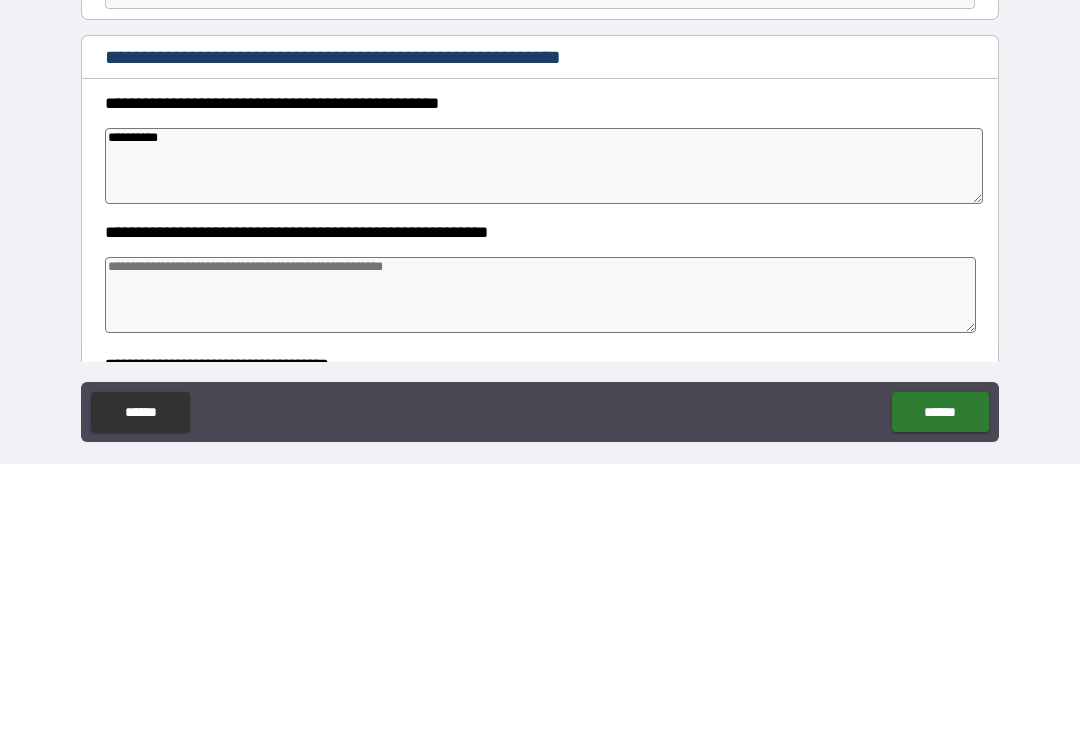 type on "*" 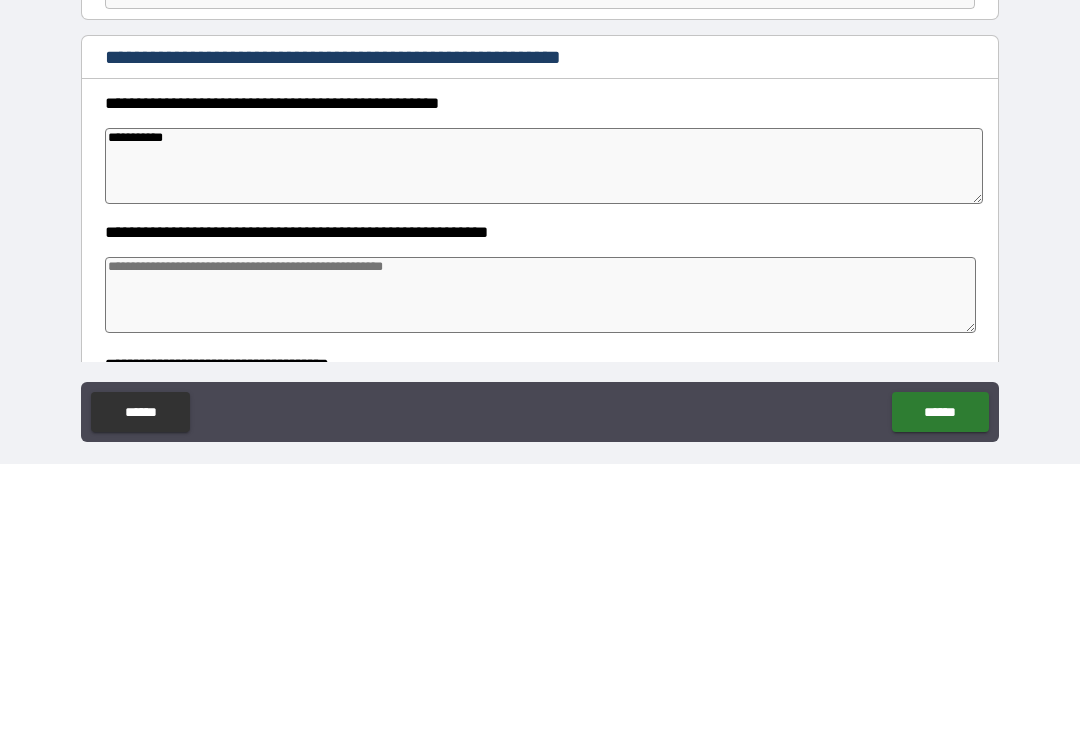 type on "*" 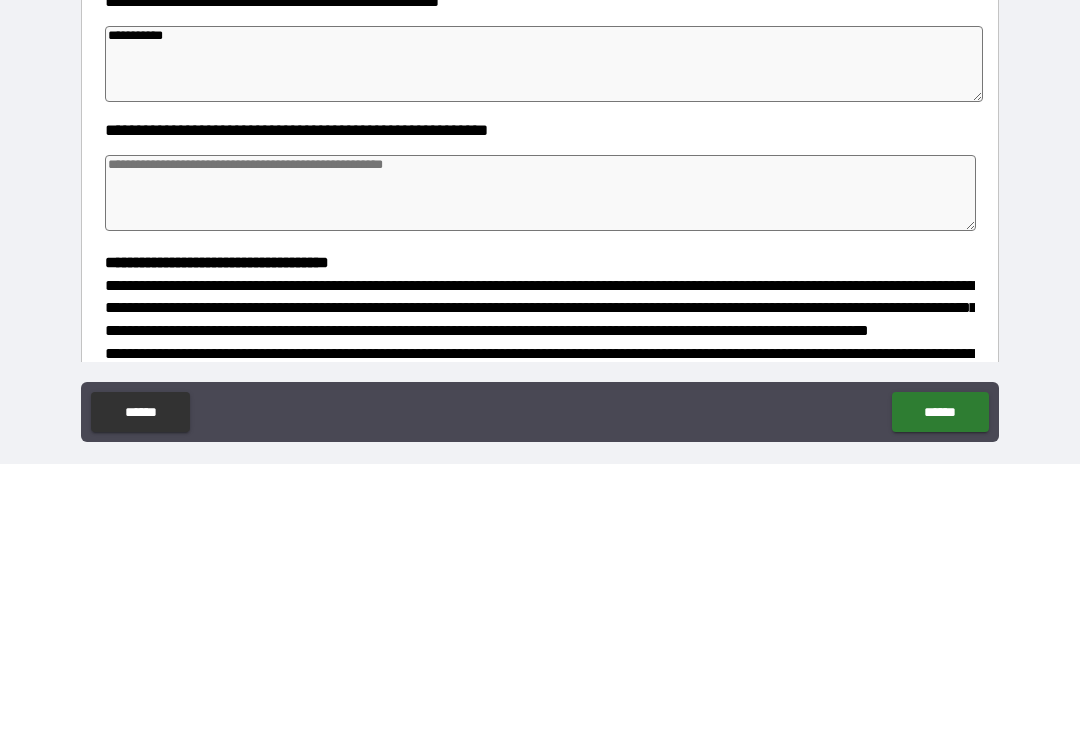scroll, scrollTop: 118, scrollLeft: 0, axis: vertical 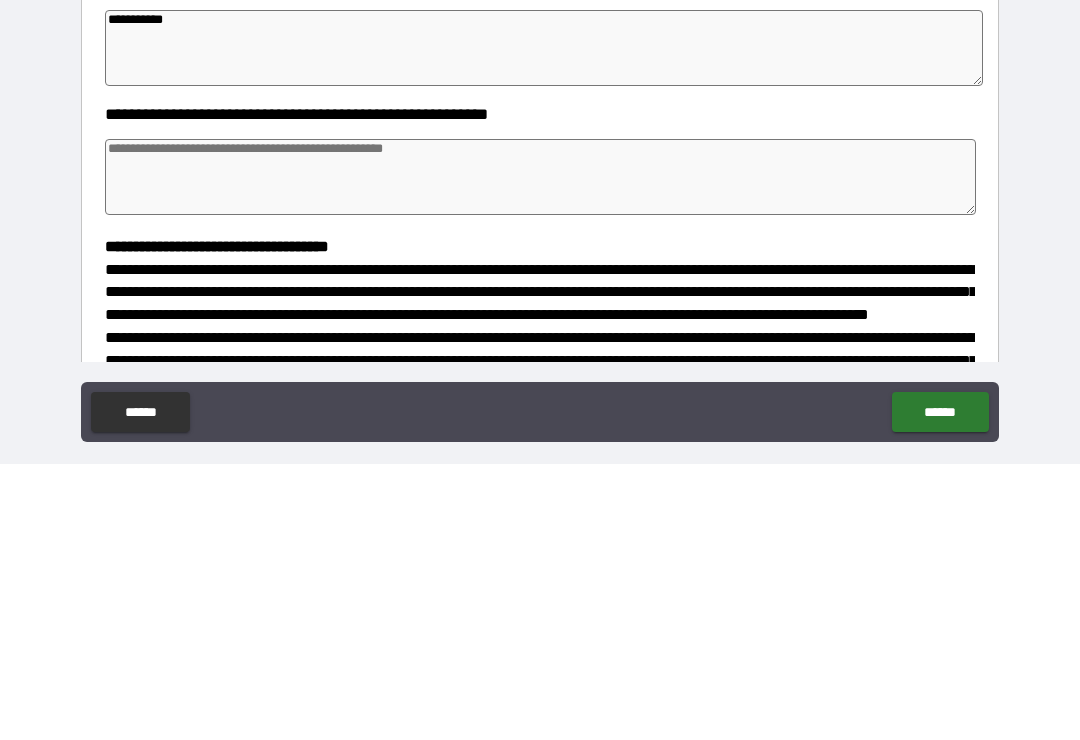 type on "**********" 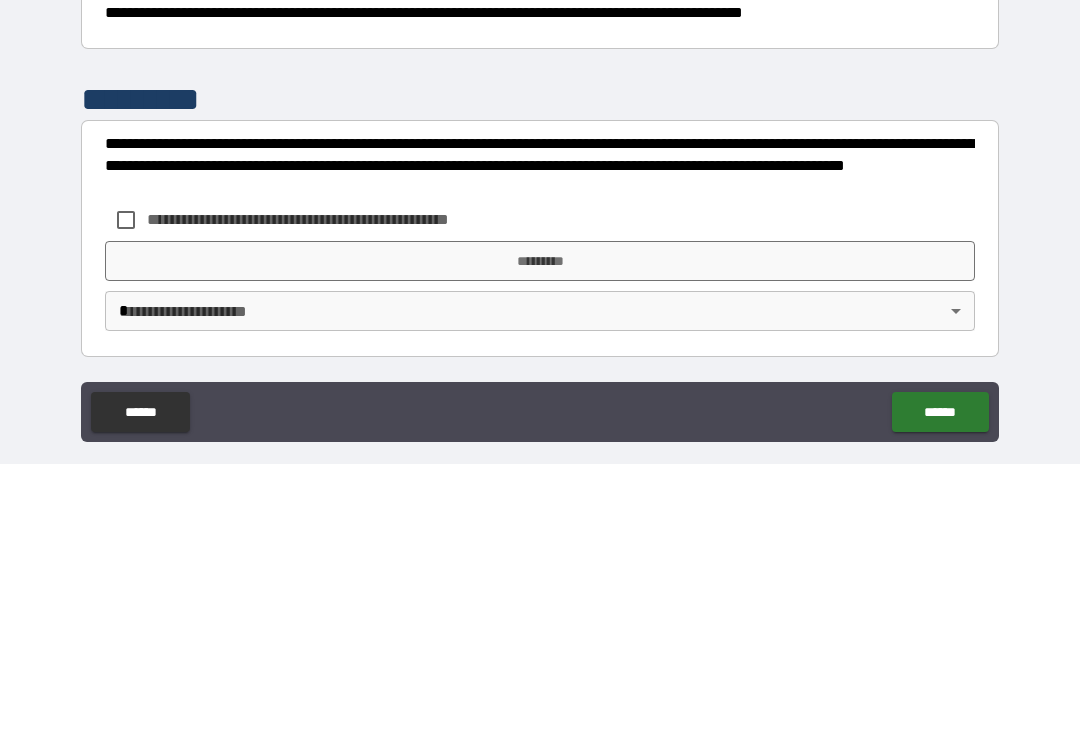 scroll, scrollTop: 507, scrollLeft: 0, axis: vertical 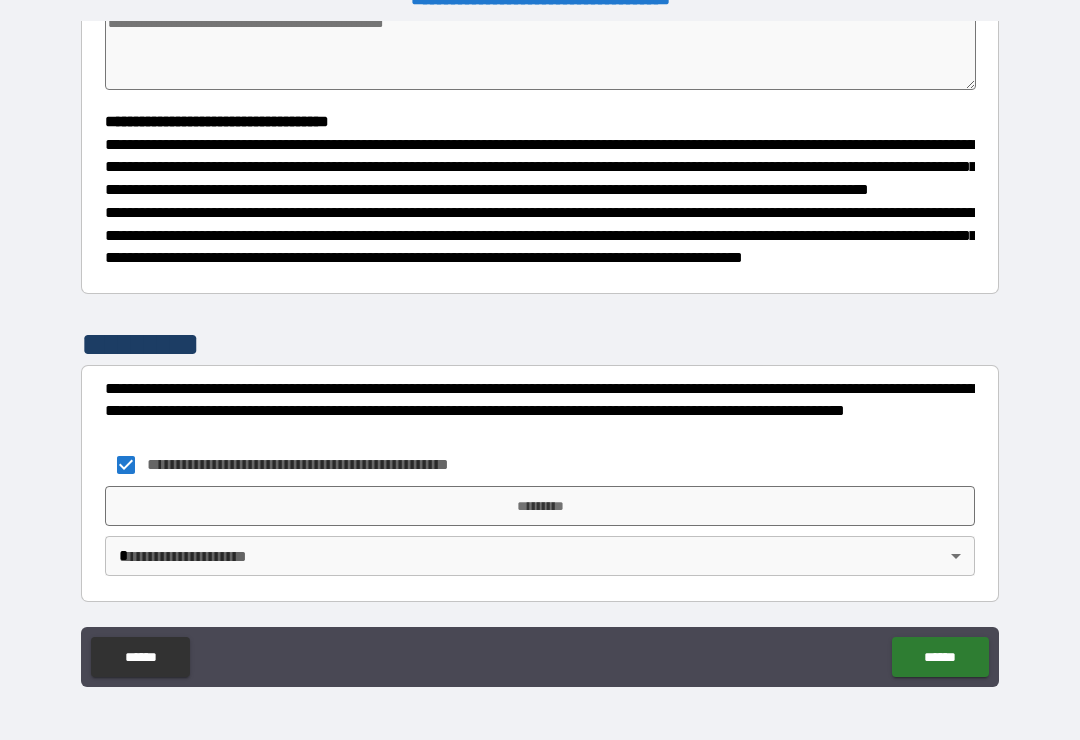 type on "*" 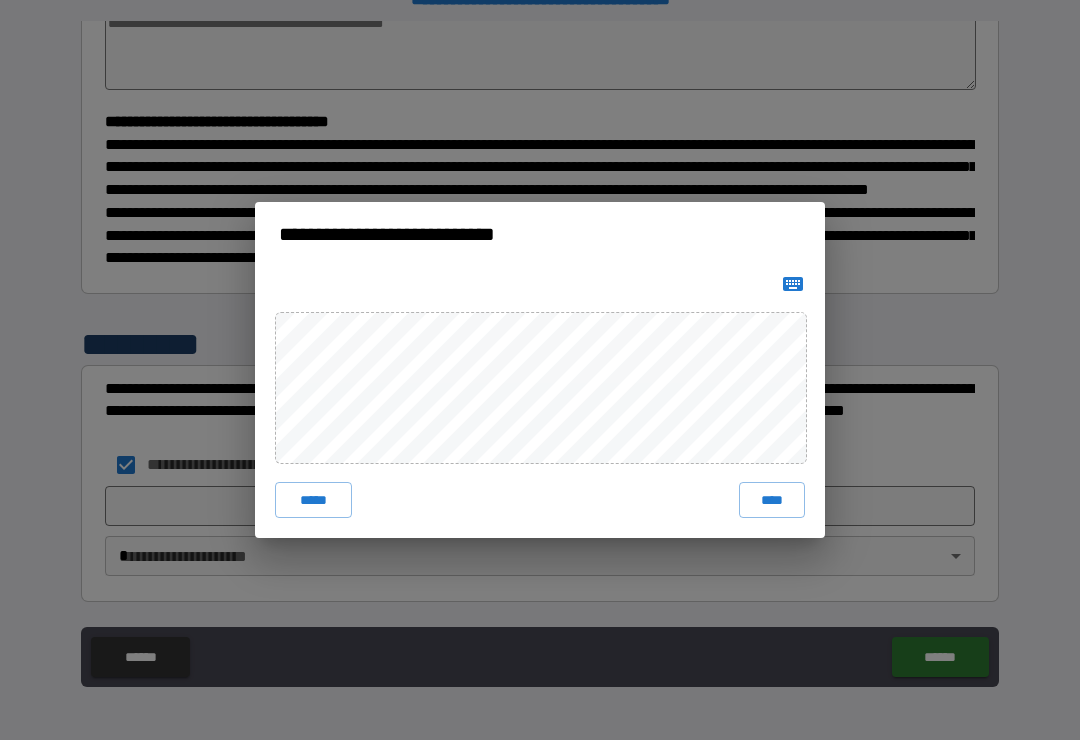 click on "****" at bounding box center [772, 500] 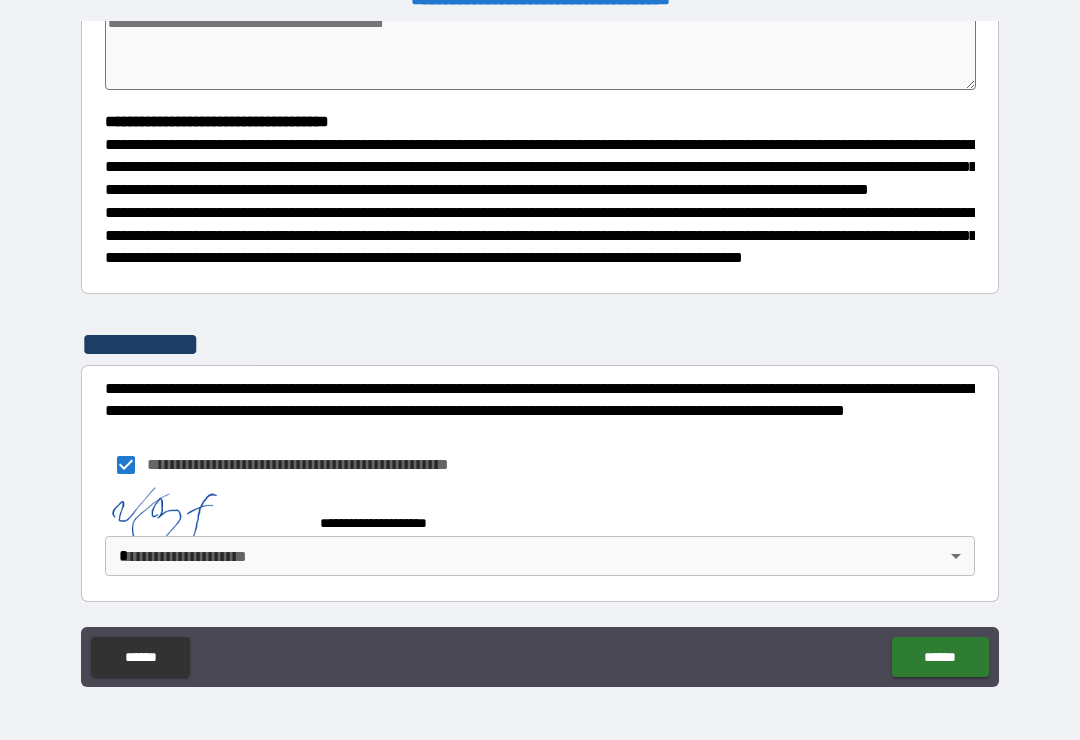 scroll, scrollTop: 516, scrollLeft: 0, axis: vertical 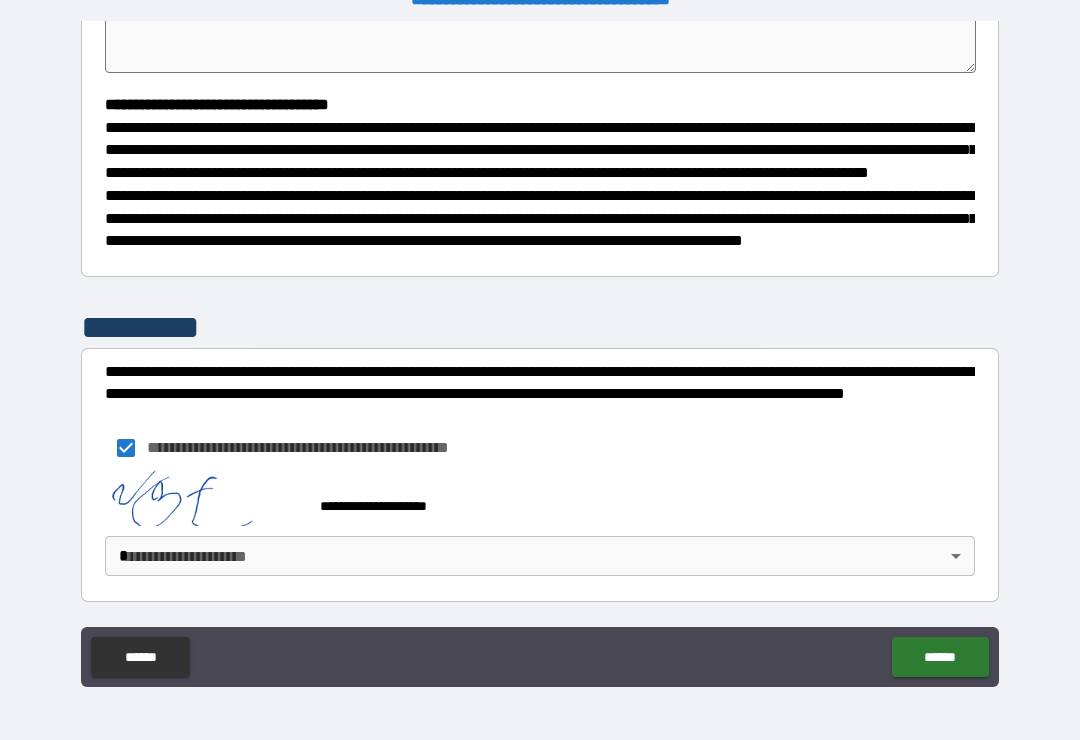 click on "******" at bounding box center [940, 657] 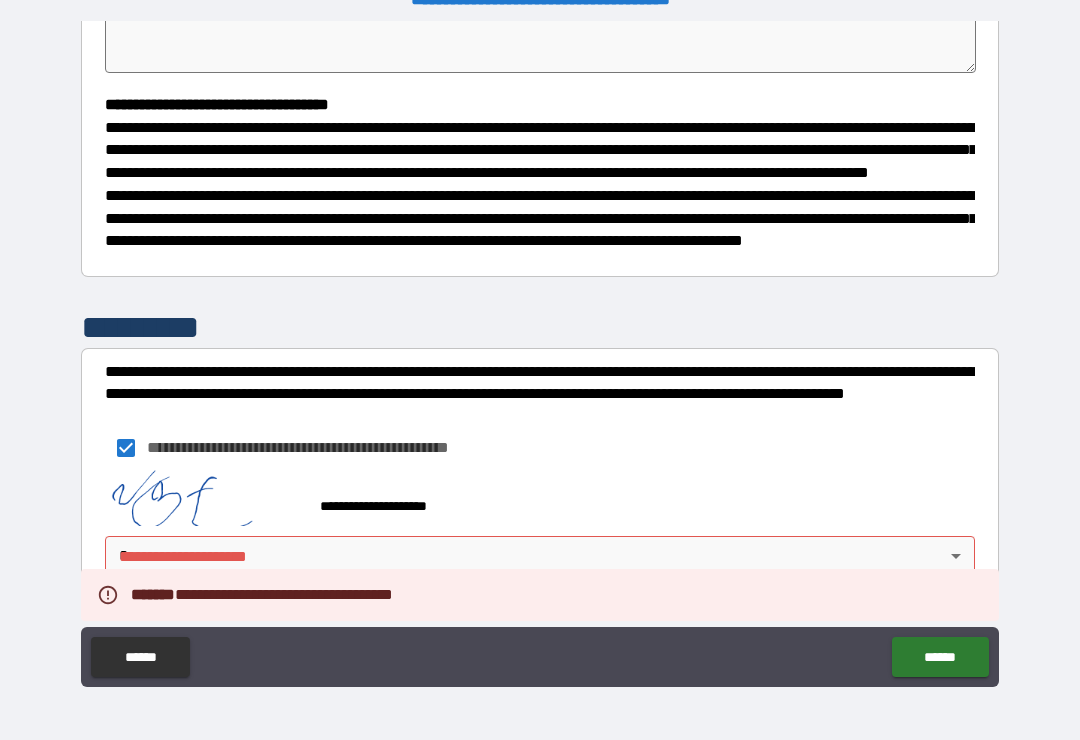 type on "*" 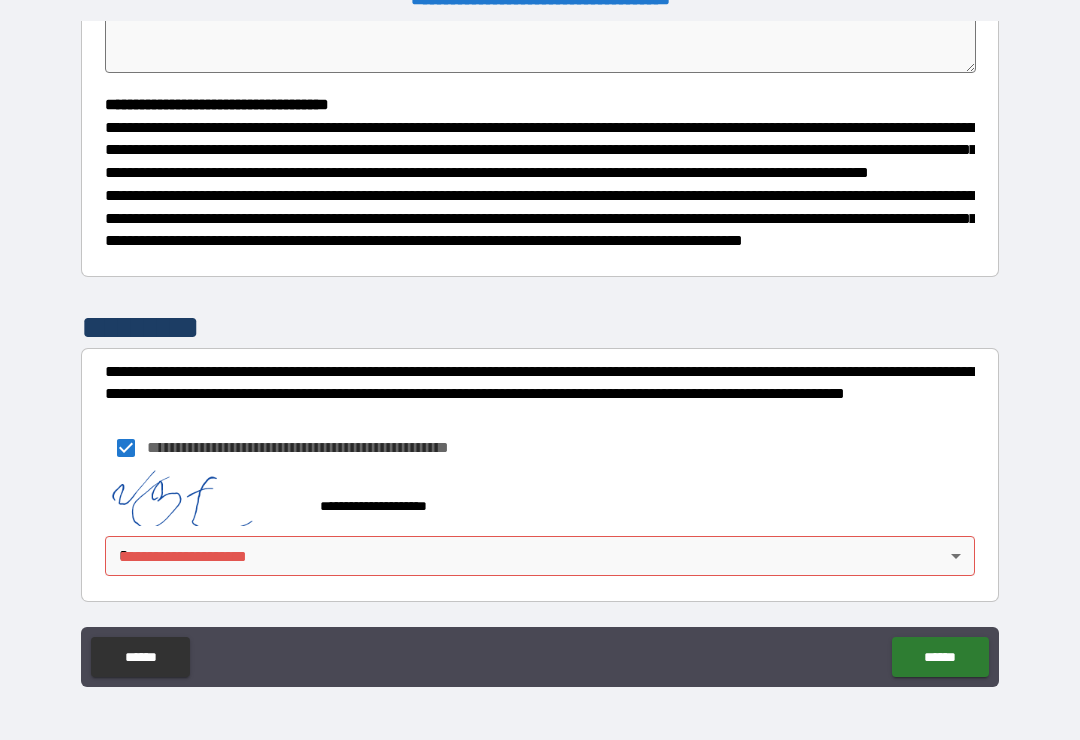 scroll, scrollTop: 543, scrollLeft: 0, axis: vertical 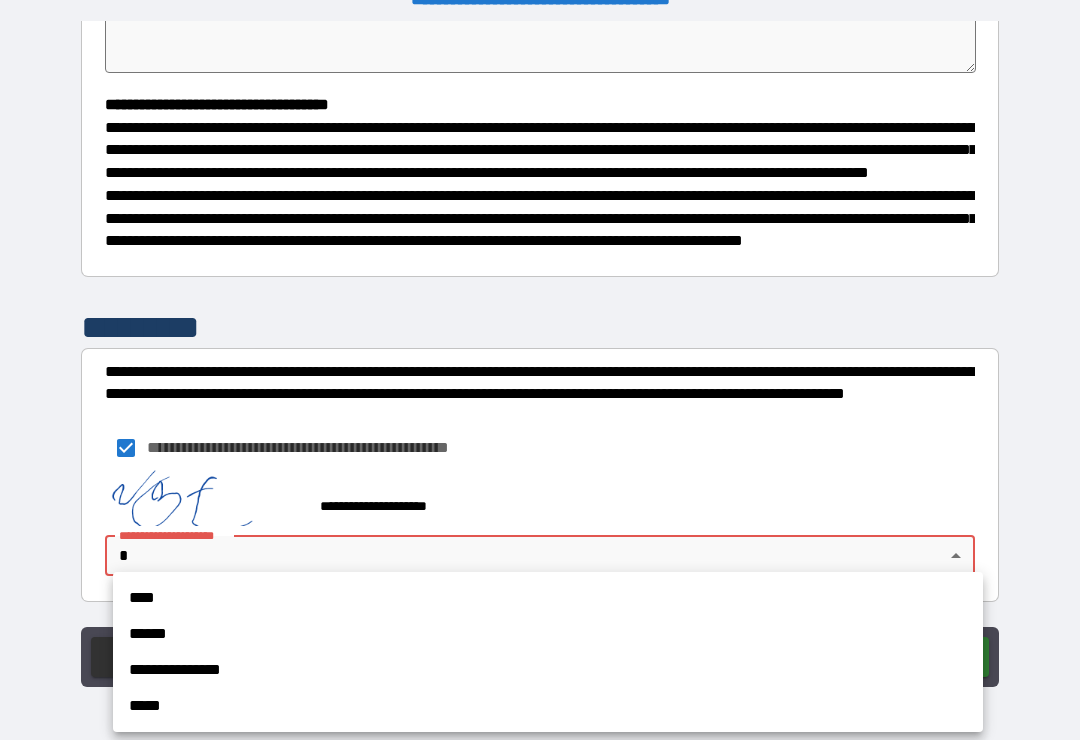 click on "*****" at bounding box center (548, 706) 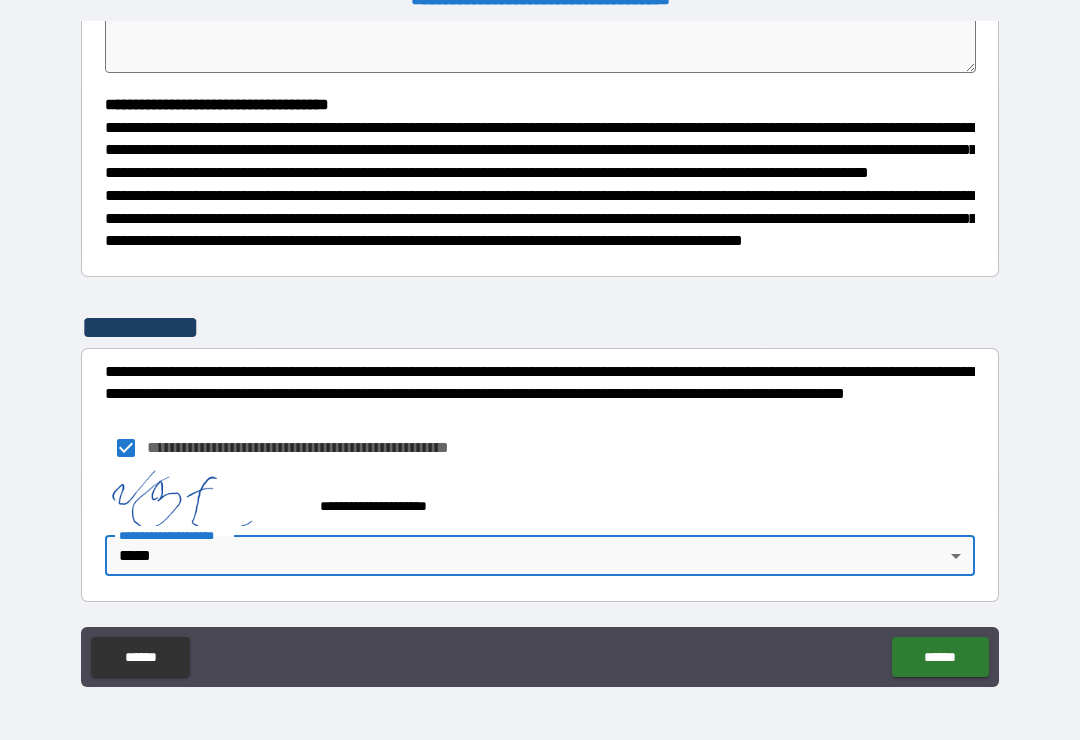 click on "******" at bounding box center [940, 657] 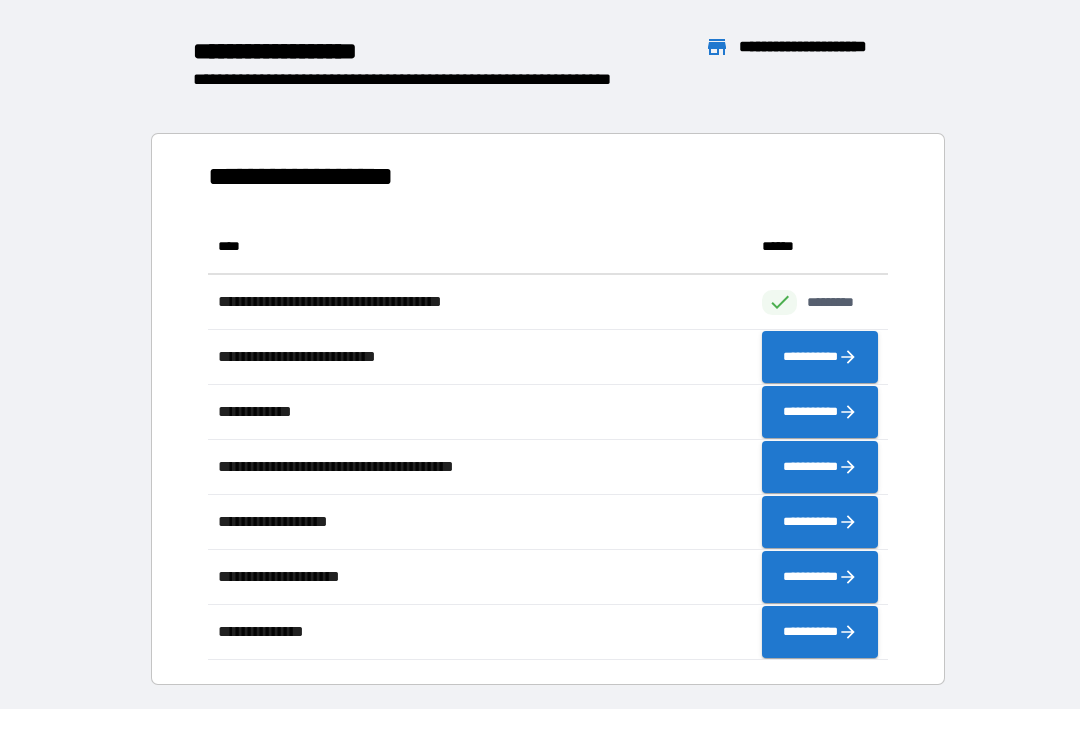 scroll, scrollTop: 1, scrollLeft: 1, axis: both 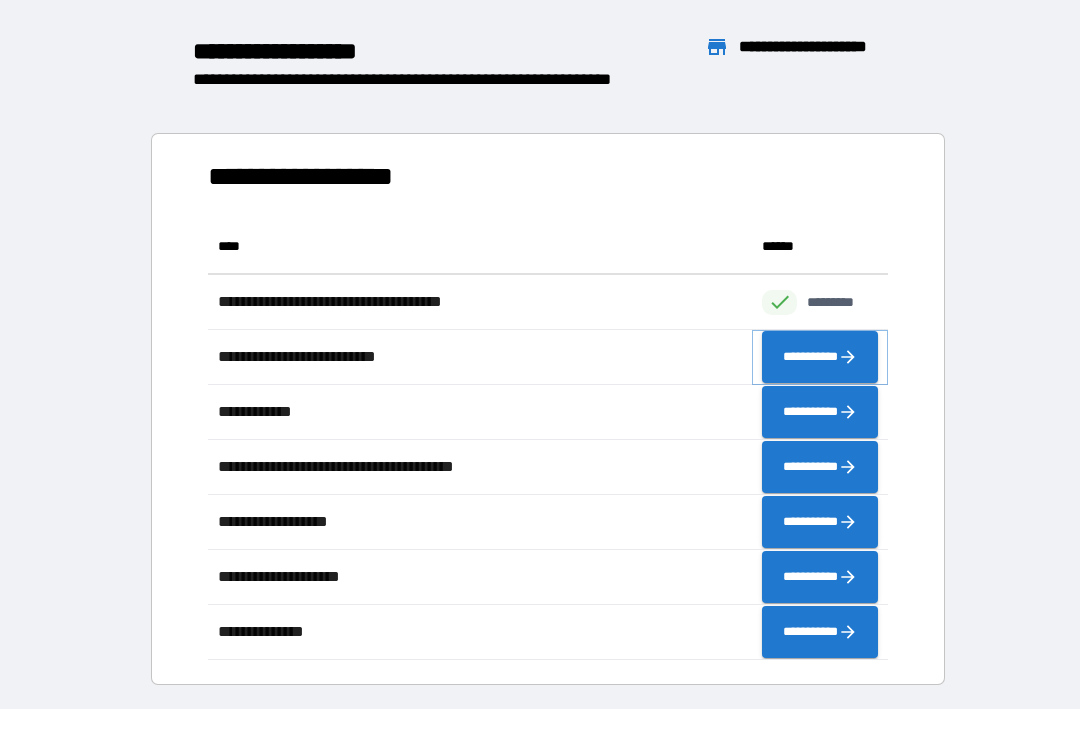 click on "**********" at bounding box center (820, 357) 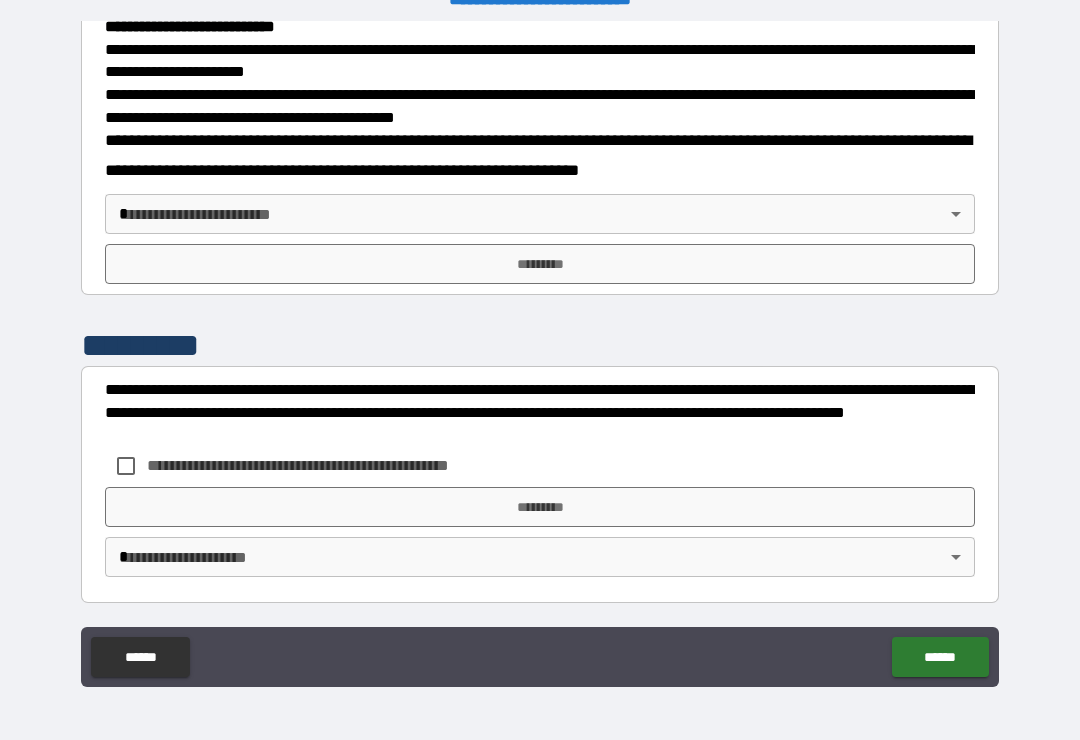 scroll, scrollTop: 677, scrollLeft: 0, axis: vertical 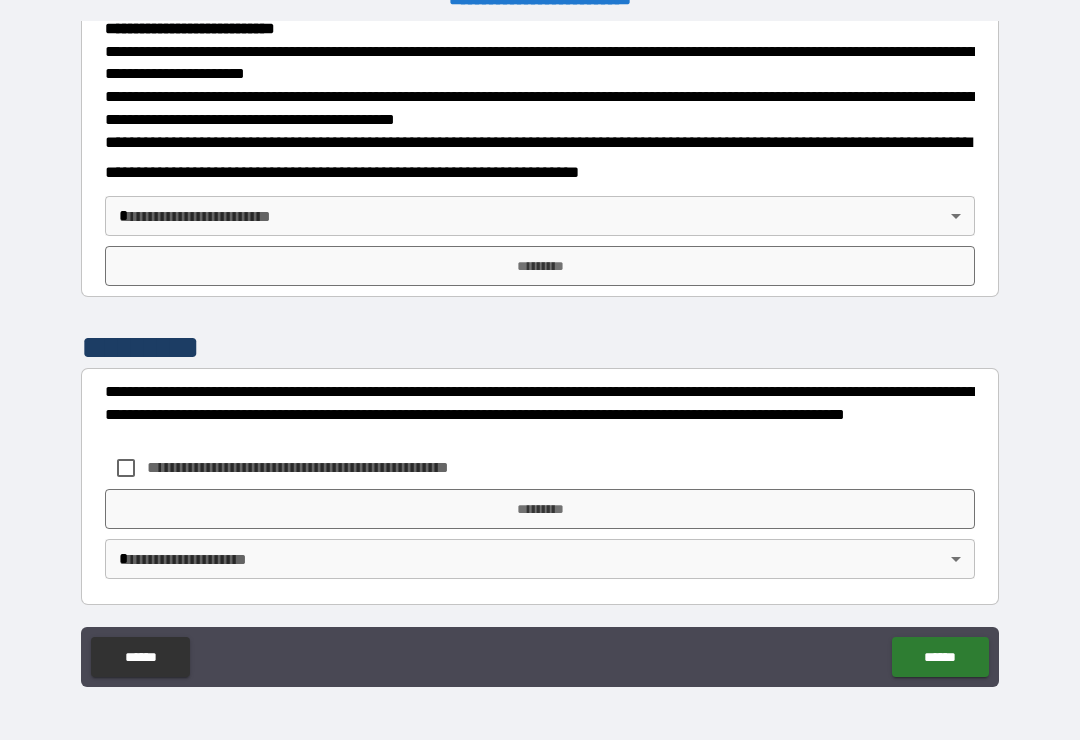 click on "******" at bounding box center [140, 657] 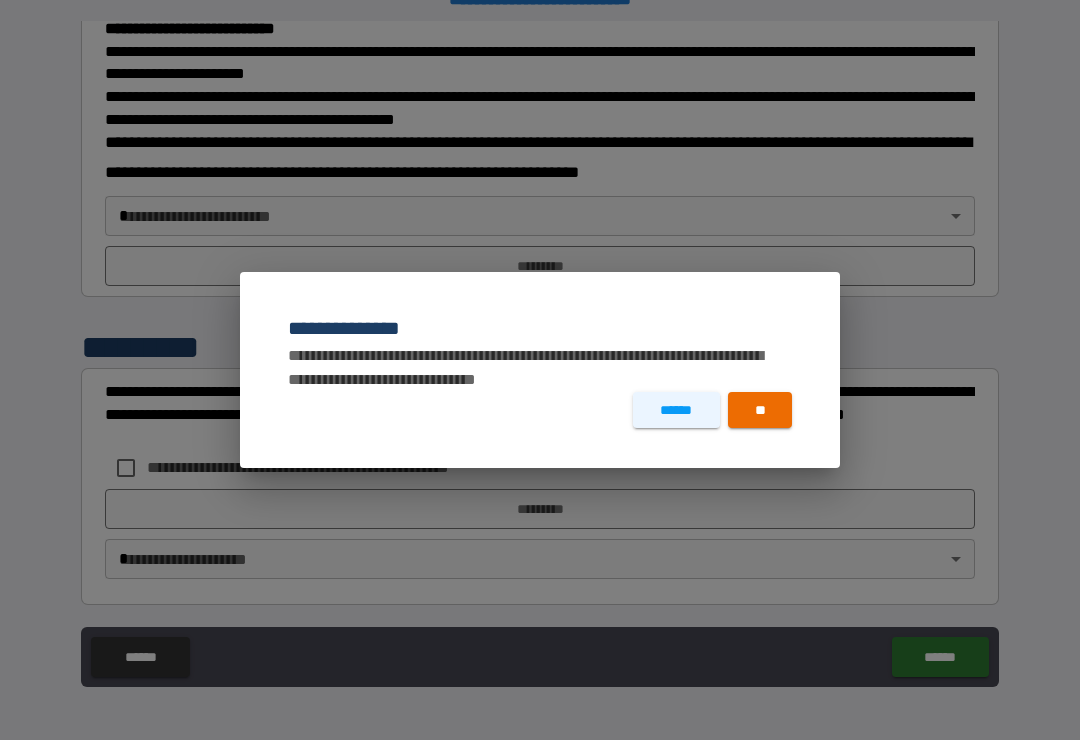 click on "**" at bounding box center (760, 410) 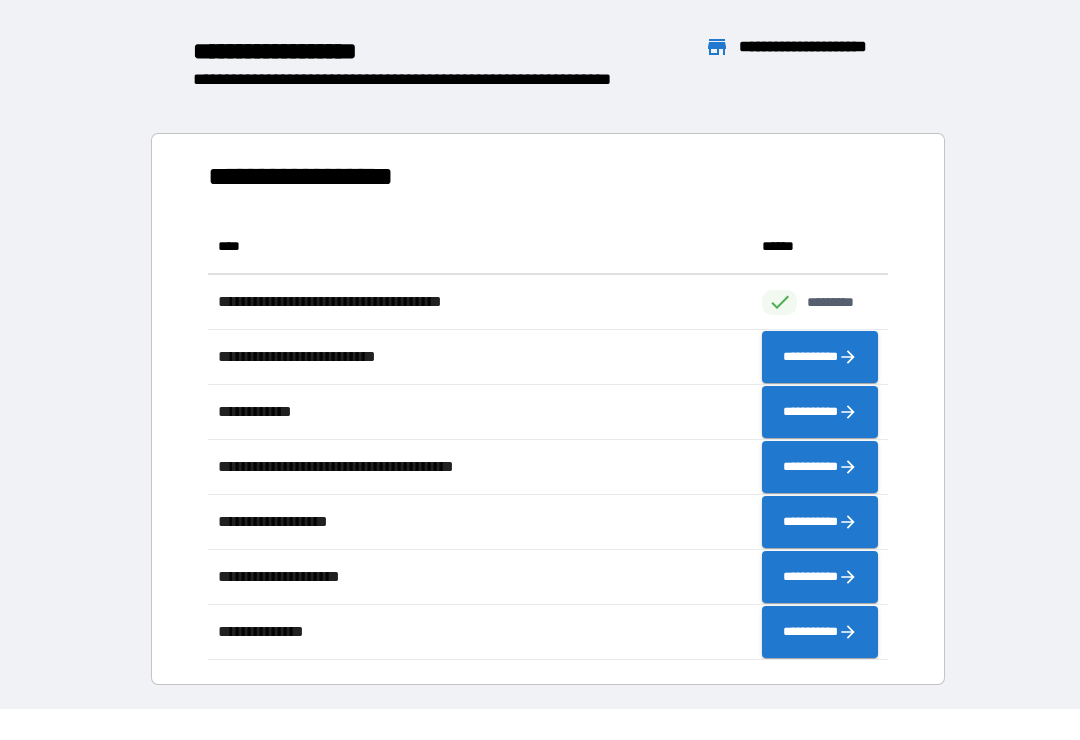 scroll, scrollTop: 1, scrollLeft: 1, axis: both 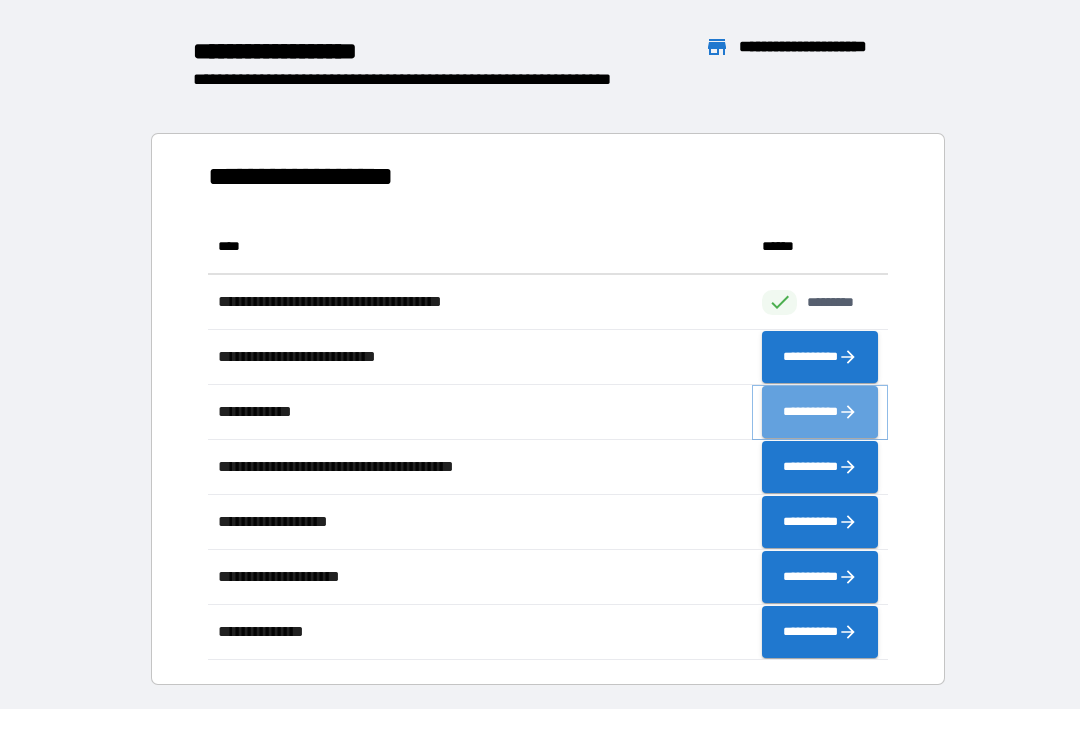 click on "**********" at bounding box center [820, 412] 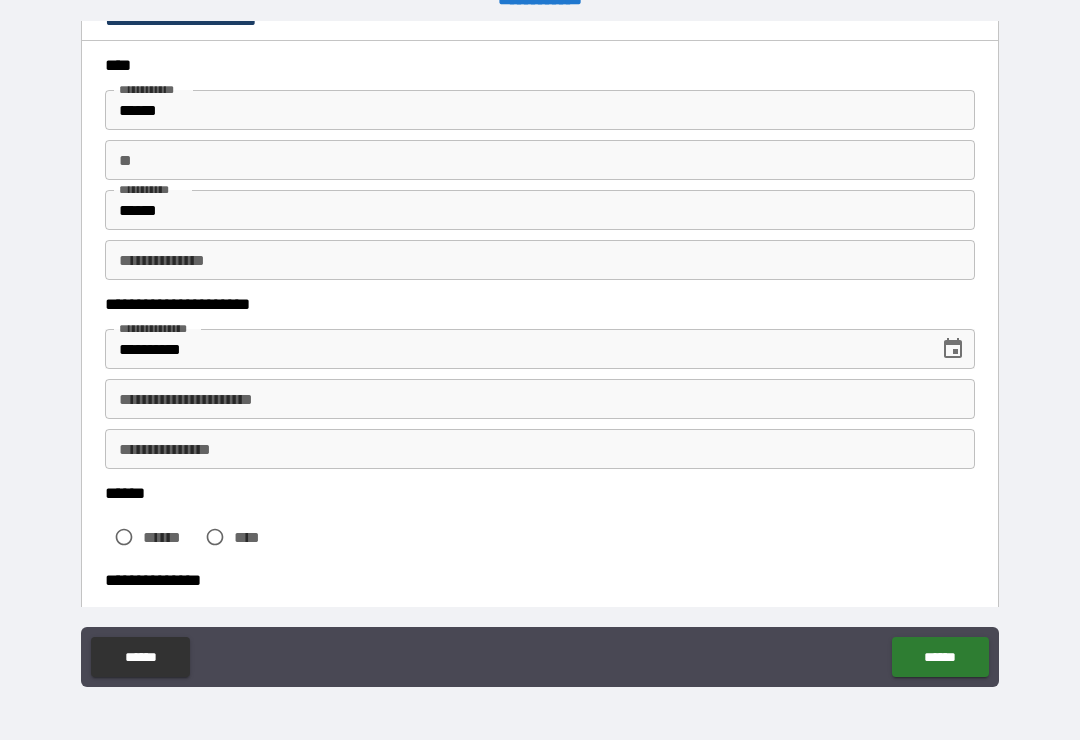 scroll, scrollTop: 80, scrollLeft: 0, axis: vertical 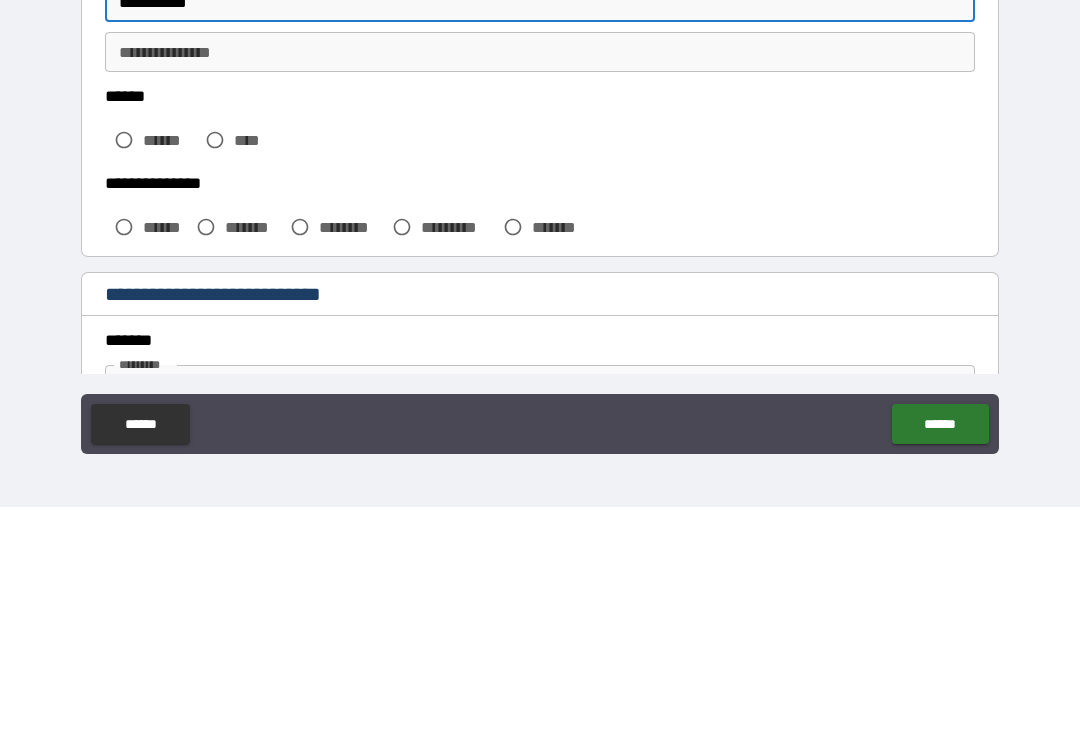 type on "**********" 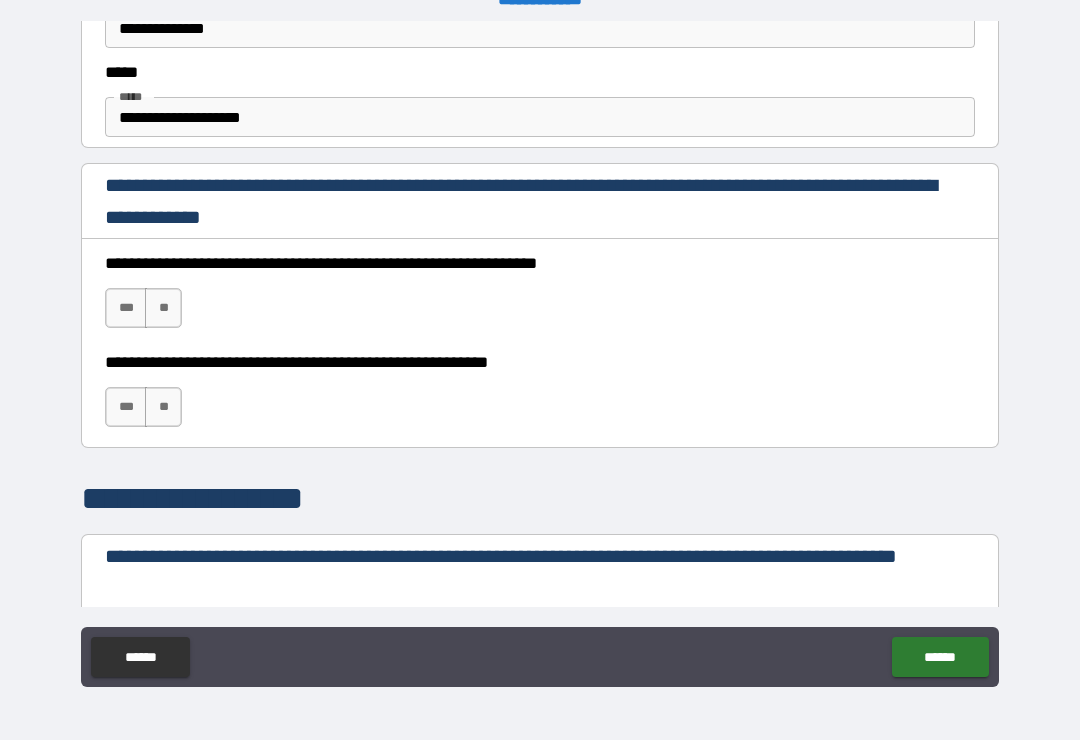 scroll, scrollTop: 1216, scrollLeft: 0, axis: vertical 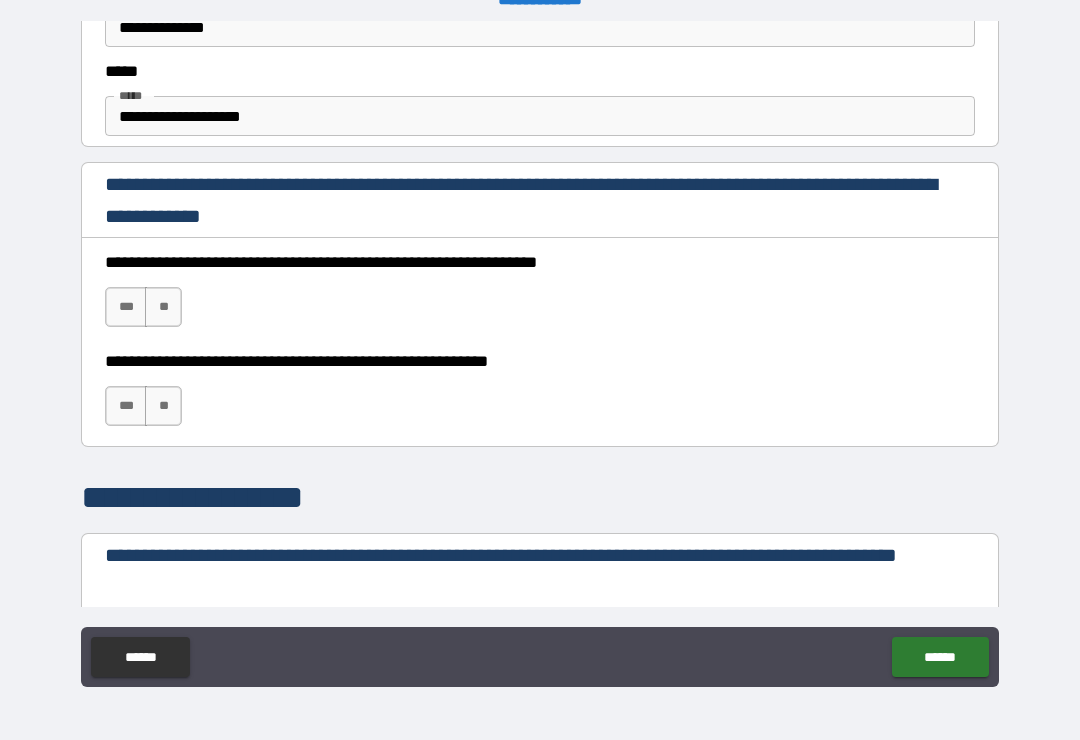 click on "***" at bounding box center (126, 307) 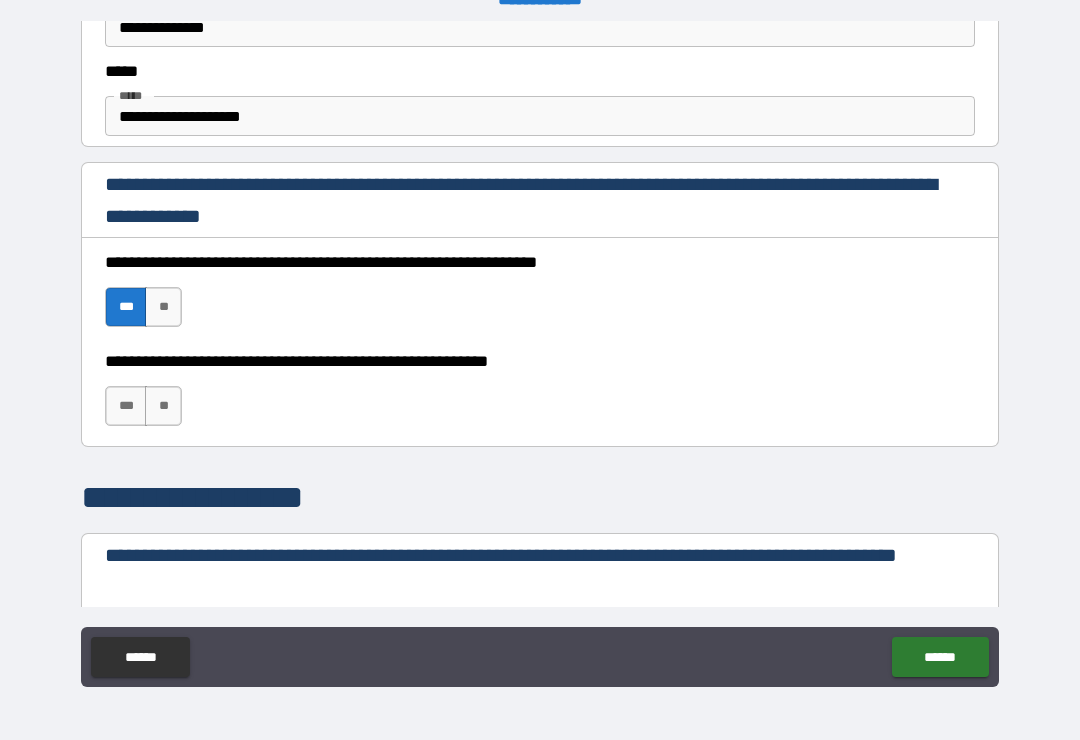 click on "***" at bounding box center [126, 406] 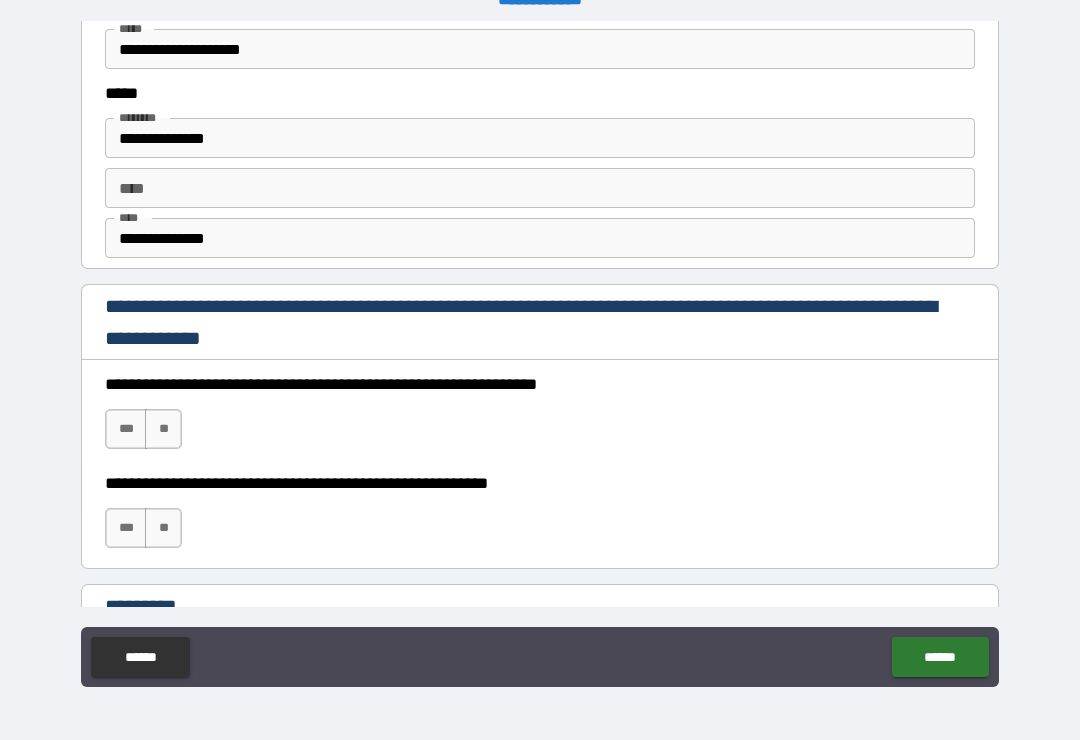 scroll, scrollTop: 2737, scrollLeft: 0, axis: vertical 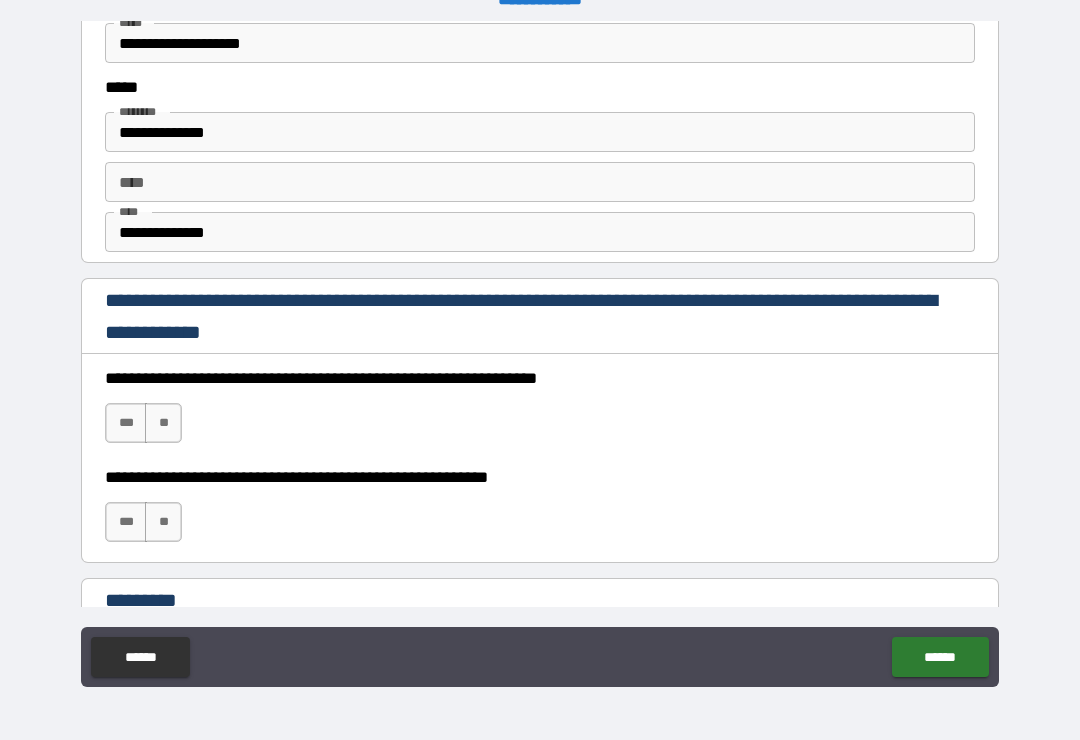 click on "**********" at bounding box center (540, 408) 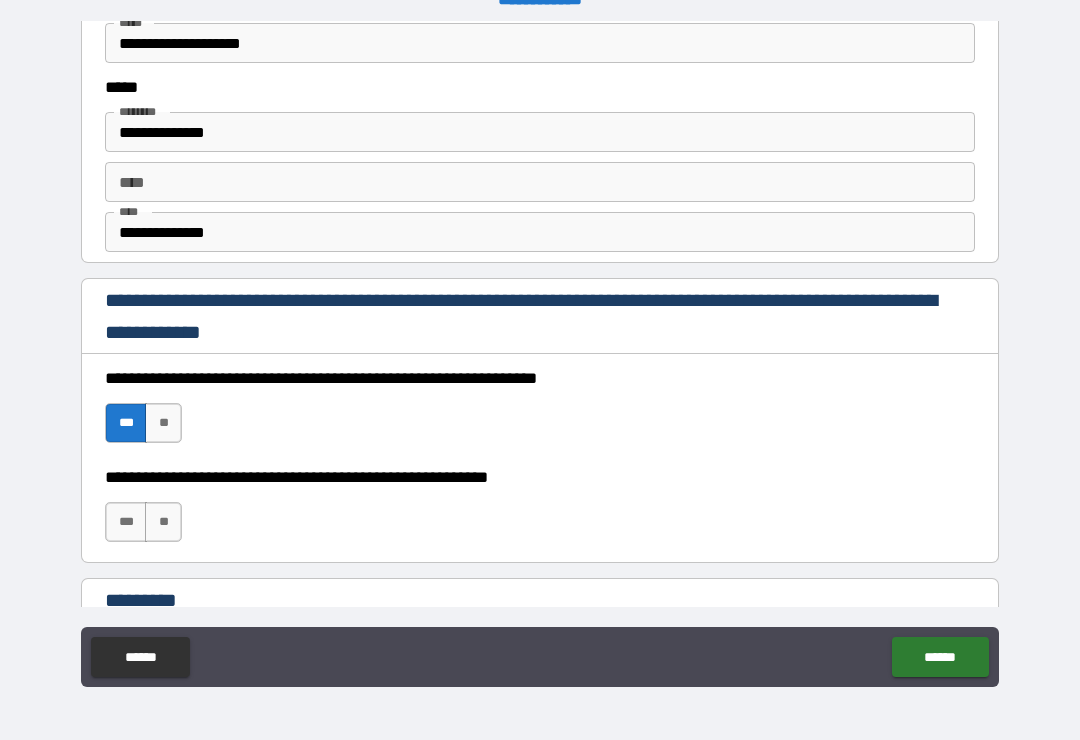 click on "***" at bounding box center (126, 522) 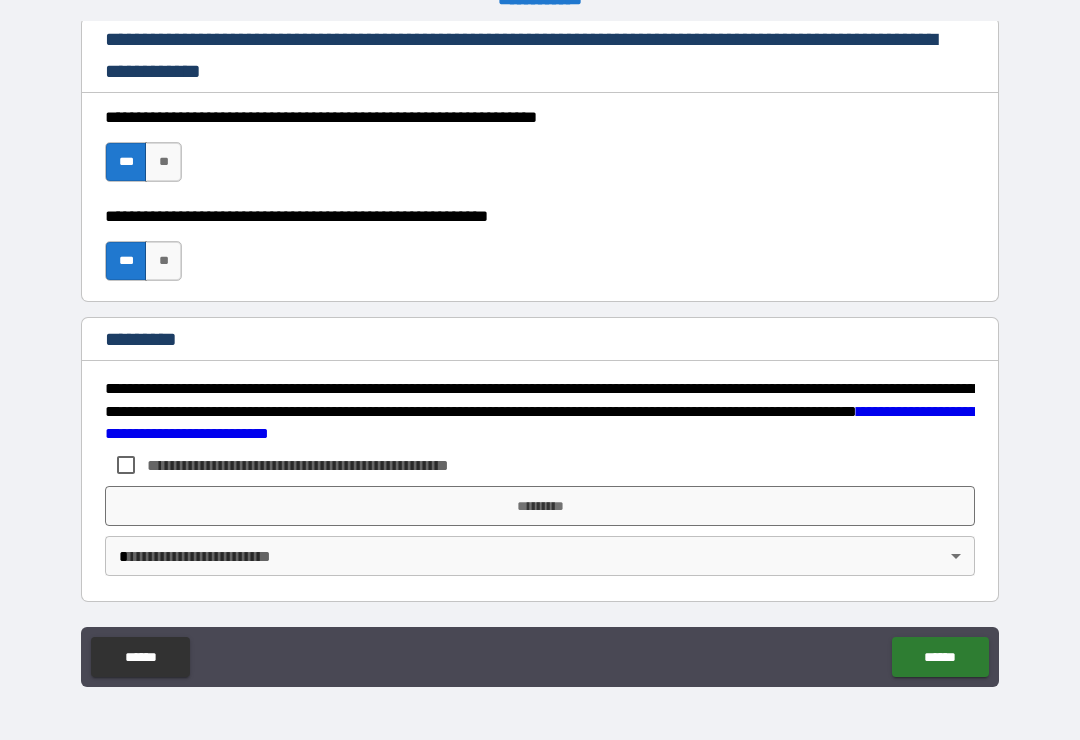 scroll, scrollTop: 2998, scrollLeft: 0, axis: vertical 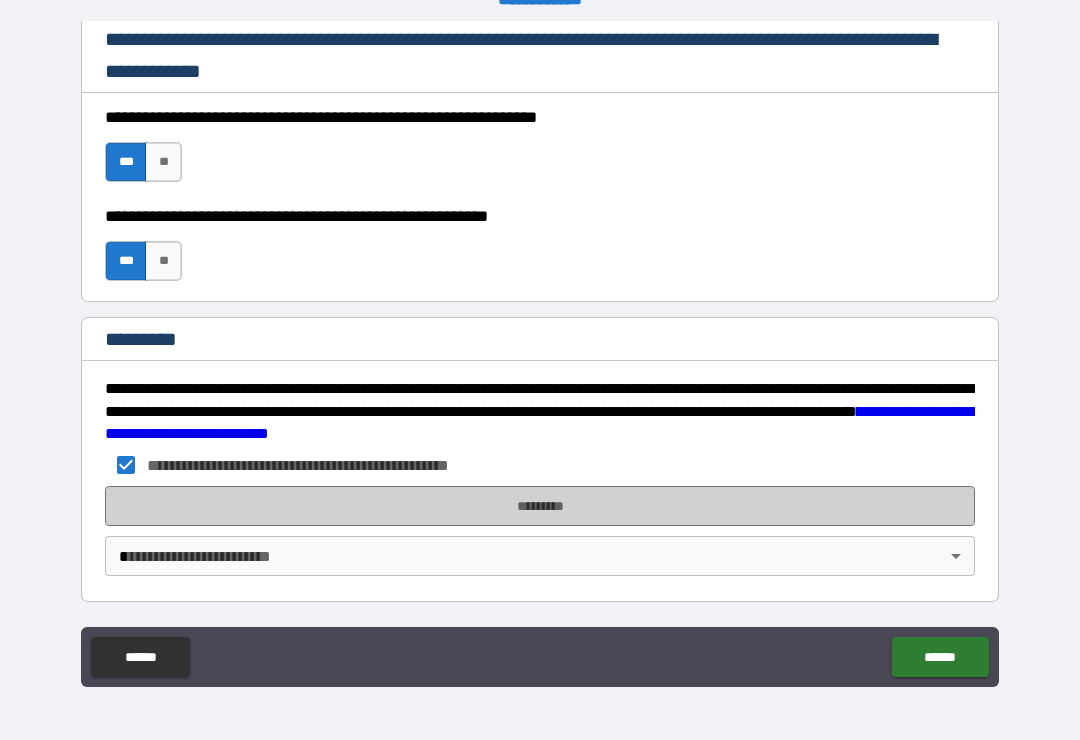 click on "*********" at bounding box center (540, 506) 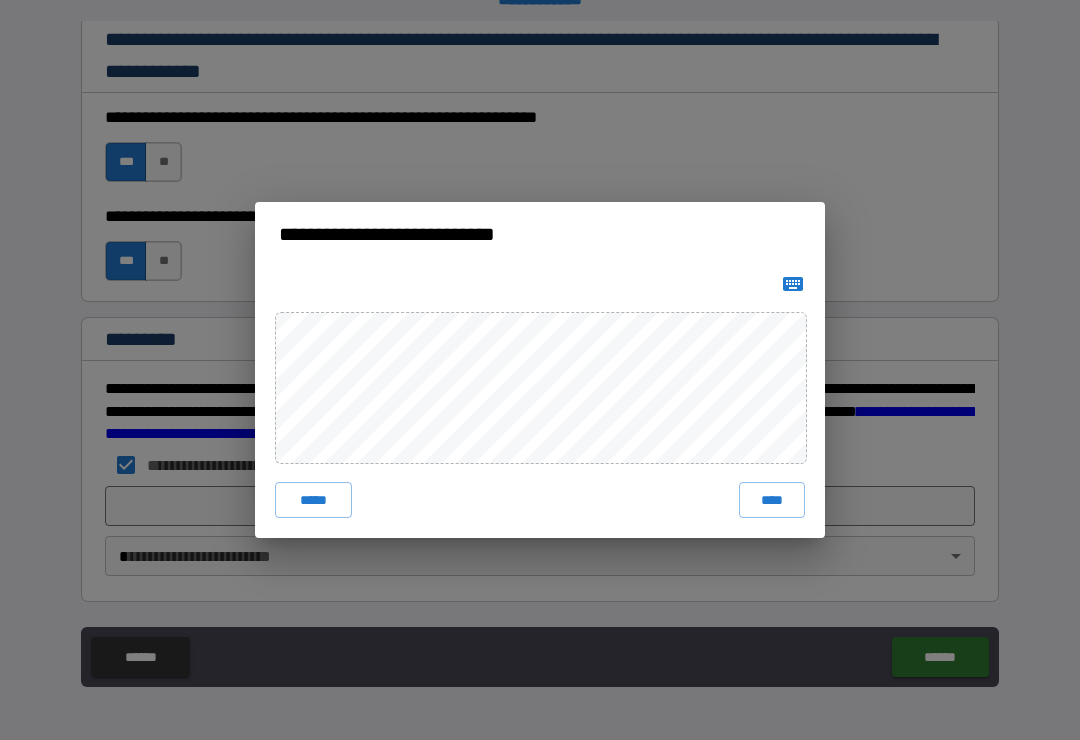 click on "****" at bounding box center (772, 500) 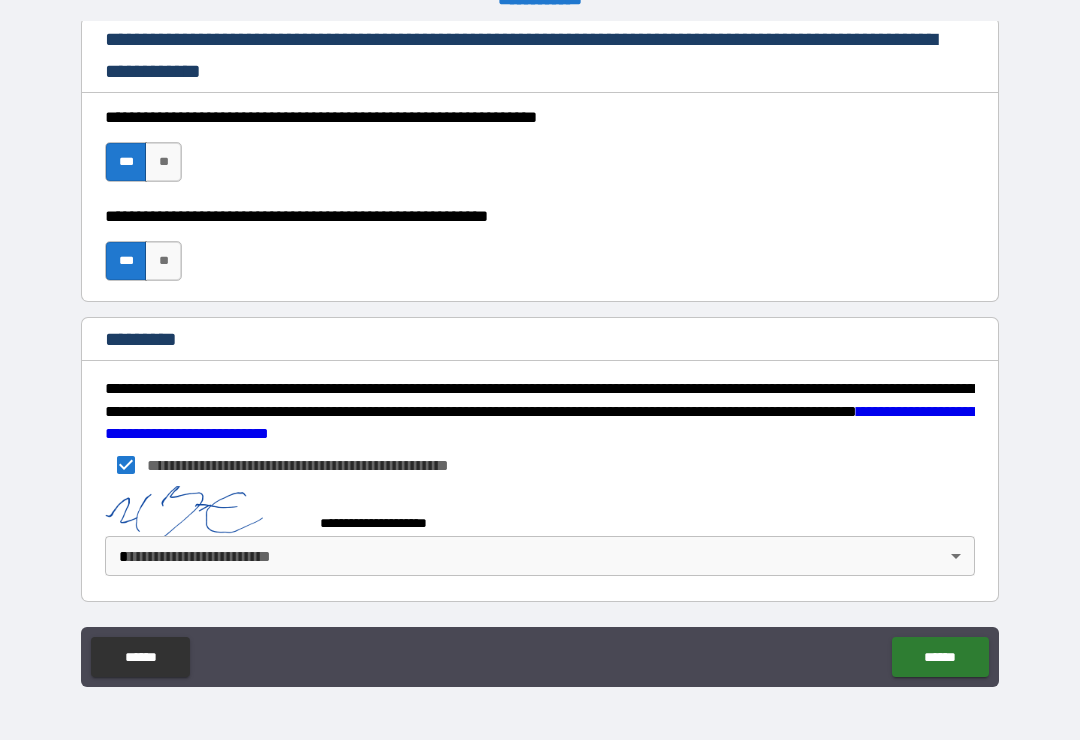 scroll, scrollTop: 2988, scrollLeft: 0, axis: vertical 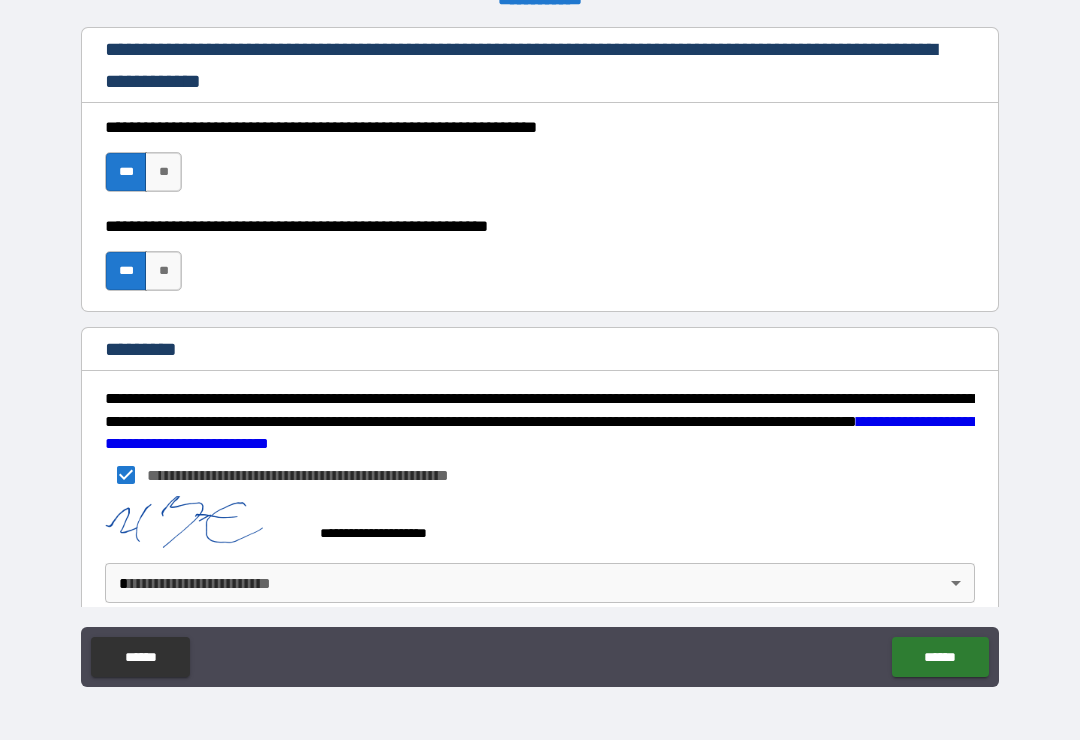 click on "******" at bounding box center [940, 657] 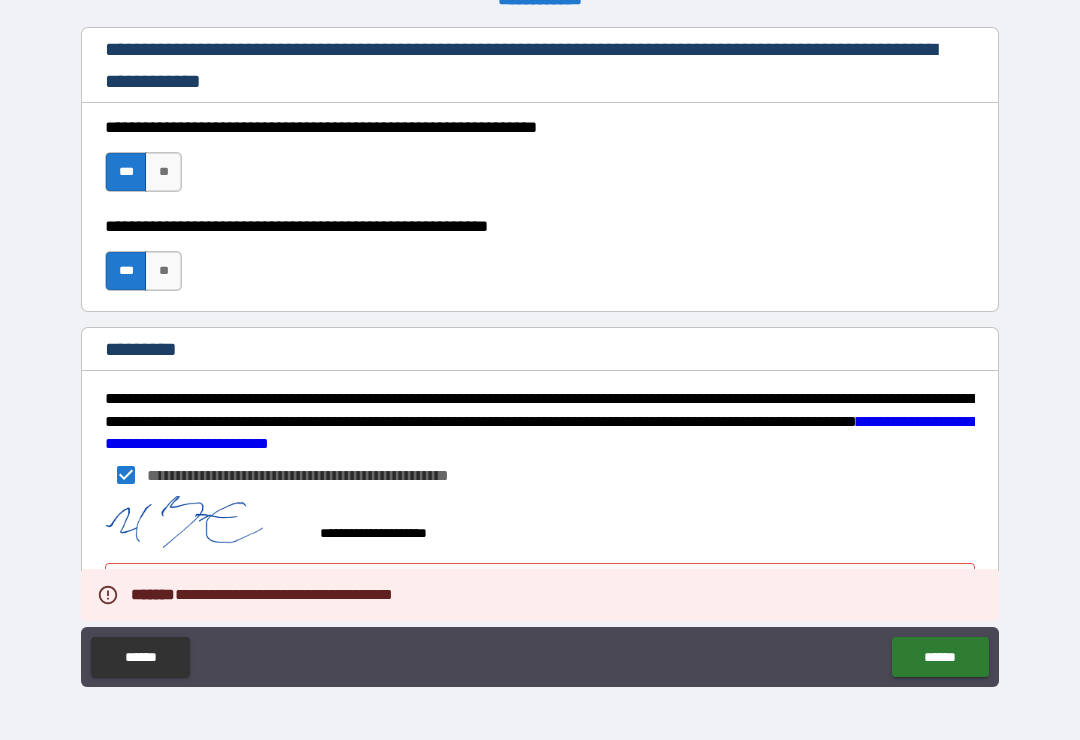 click on "******   ******" at bounding box center [540, 657] 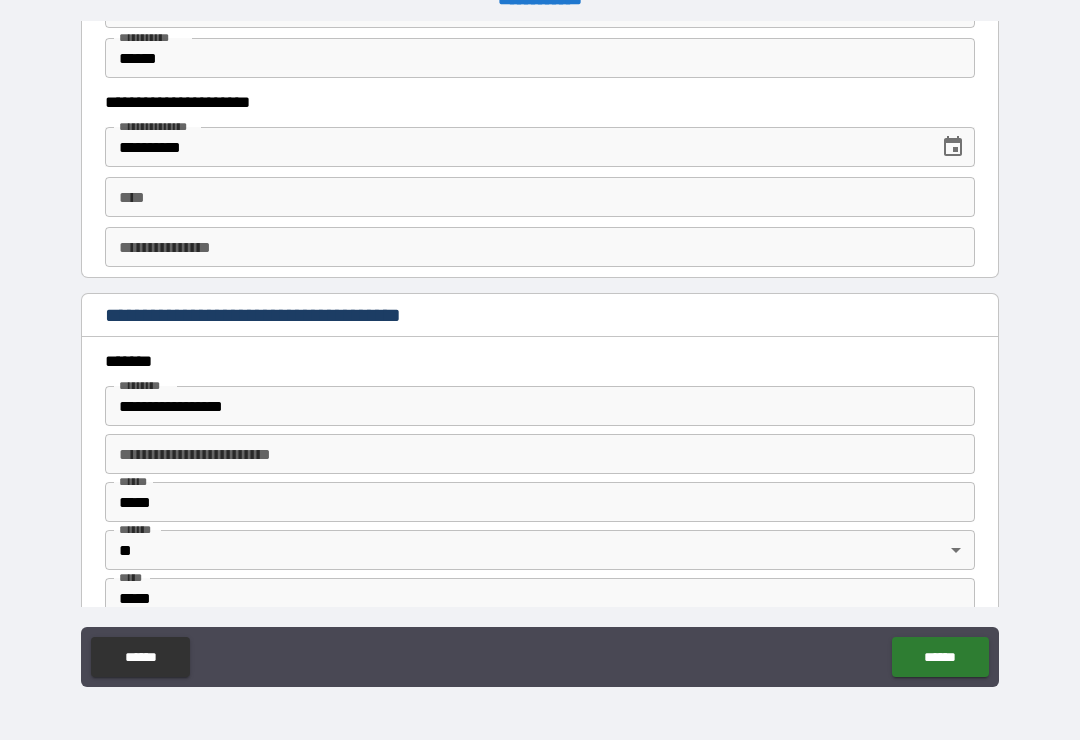 scroll, scrollTop: 2091, scrollLeft: 0, axis: vertical 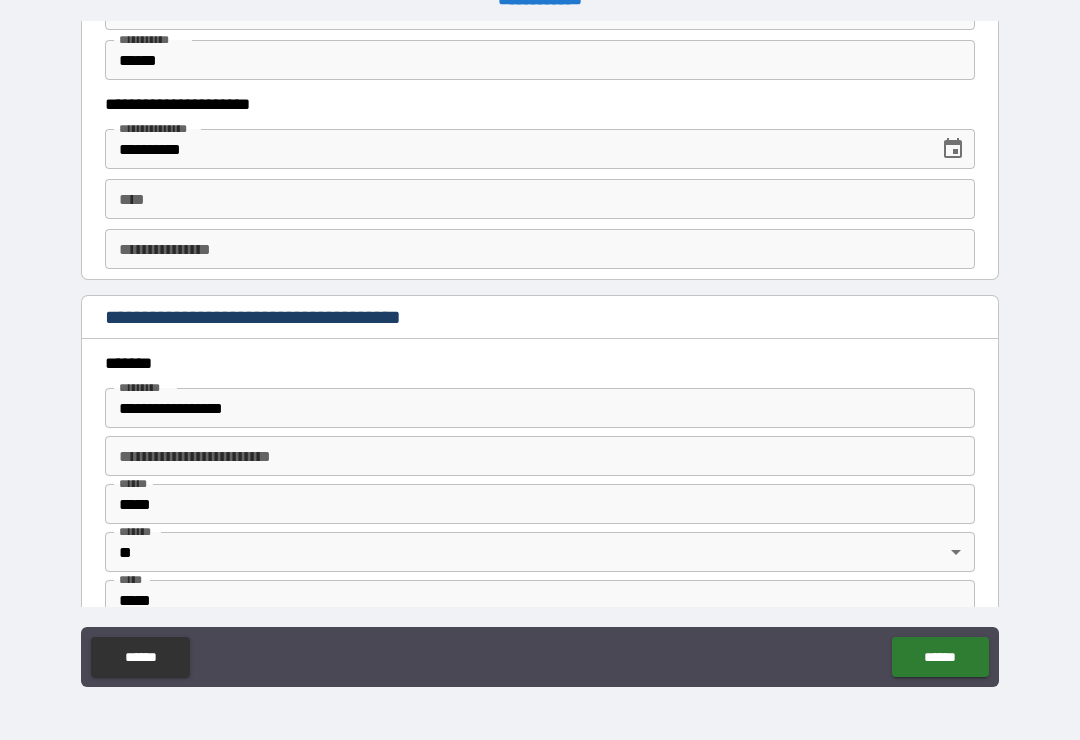 click on "****" at bounding box center [540, 199] 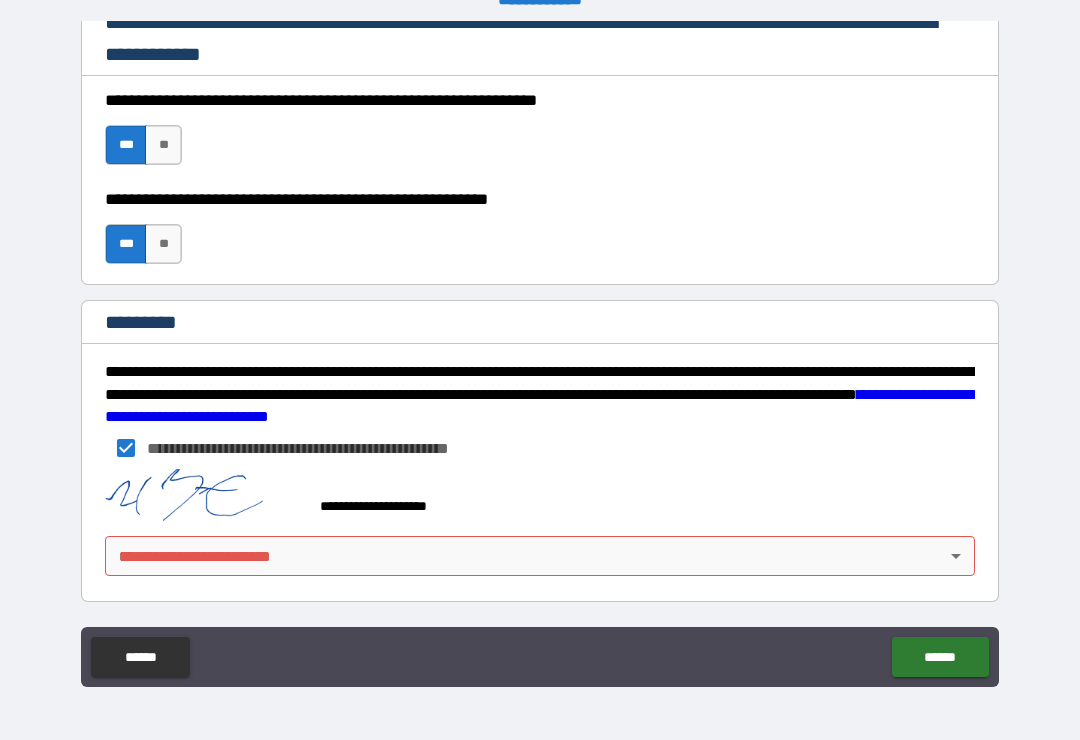 scroll, scrollTop: 3015, scrollLeft: 0, axis: vertical 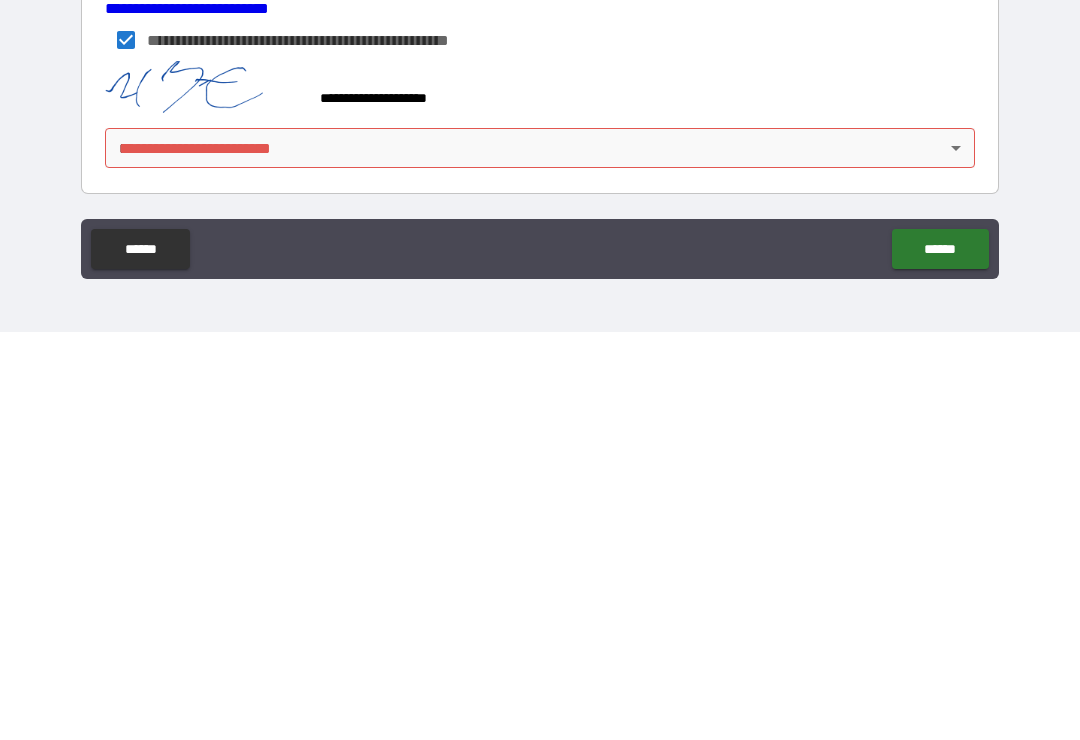 type on "**********" 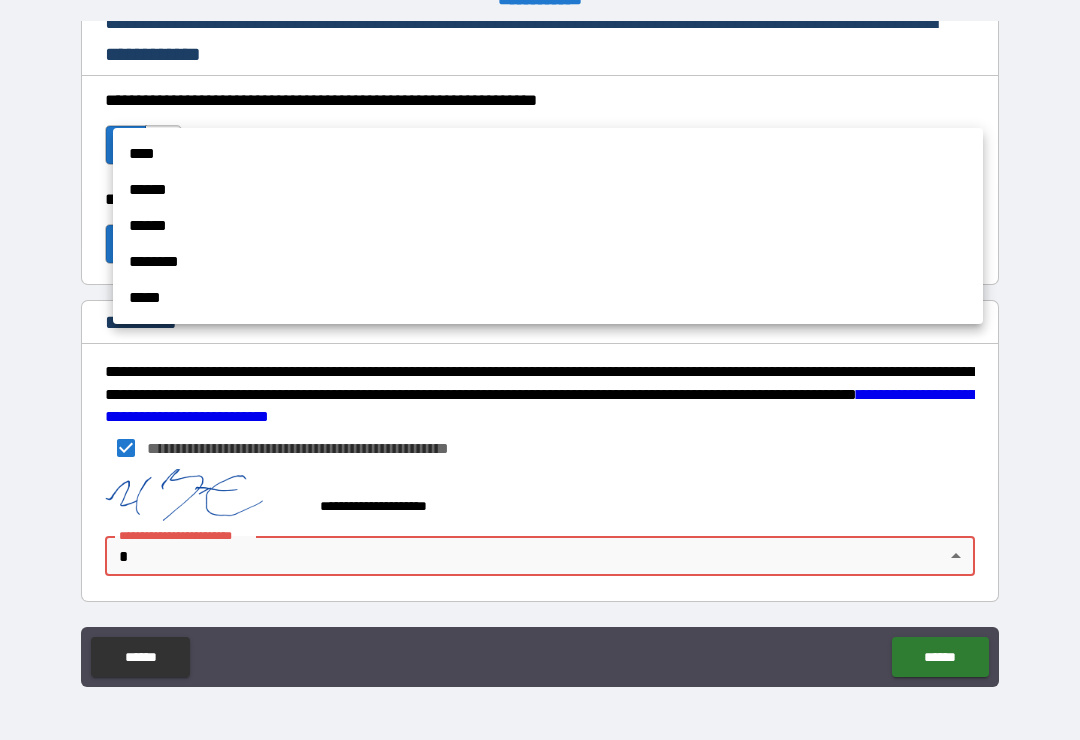 click at bounding box center (540, 370) 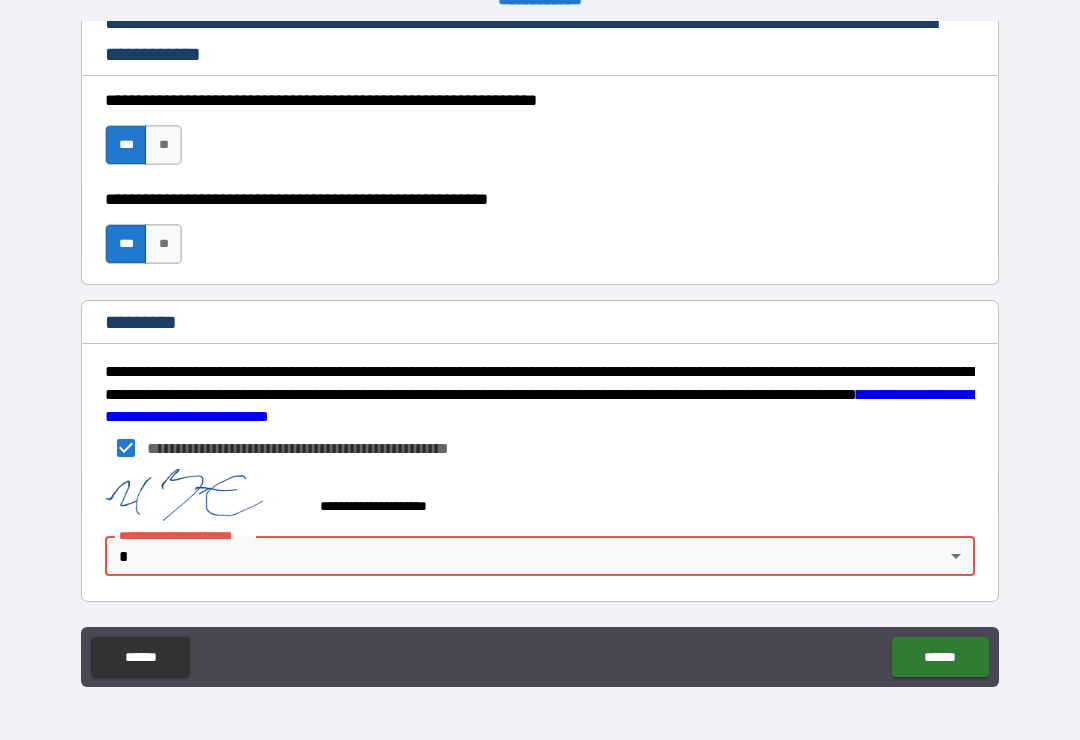 click on "**********" at bounding box center [540, 354] 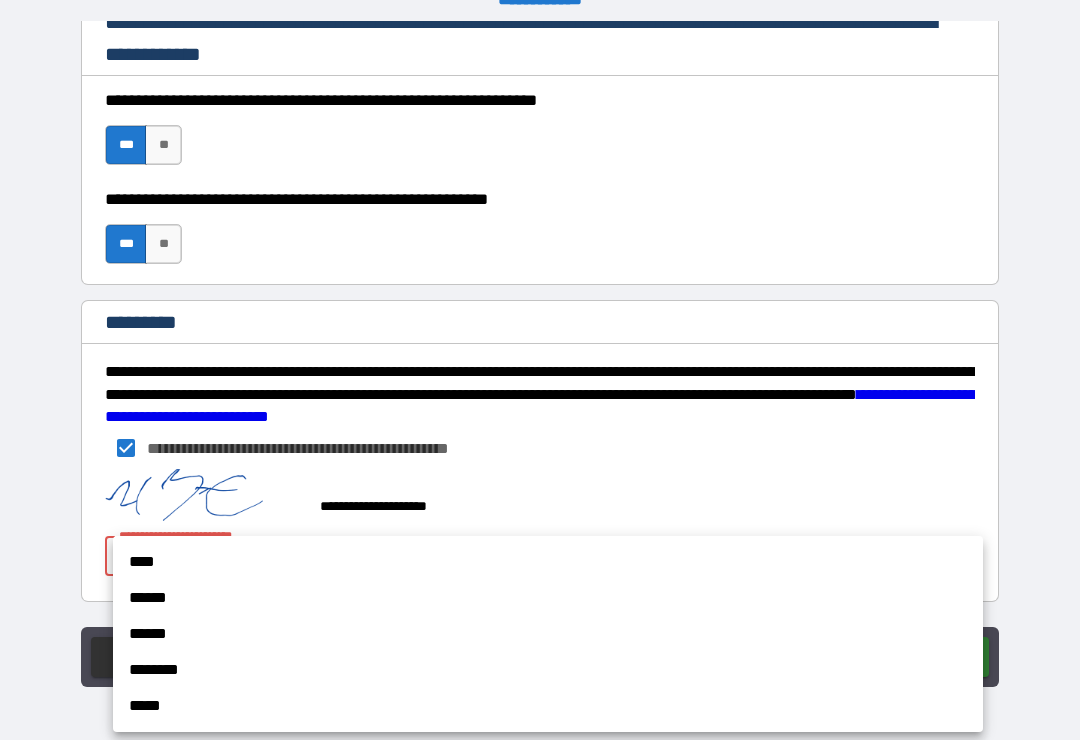 click on "****" at bounding box center [548, 562] 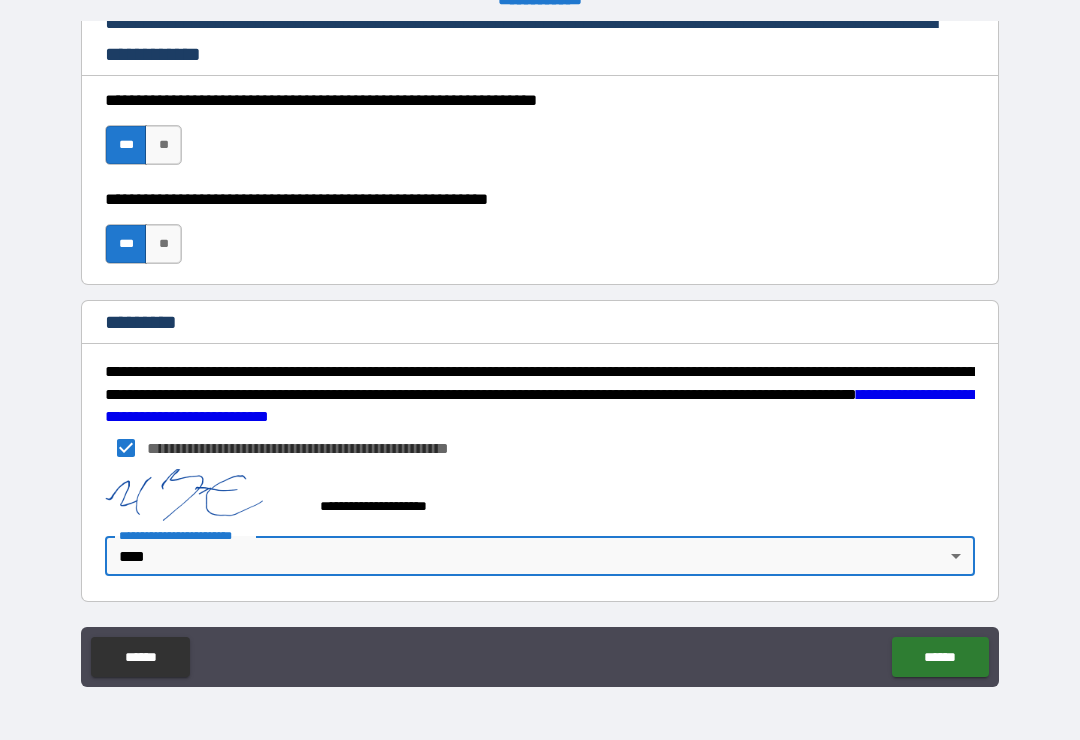 type on "*" 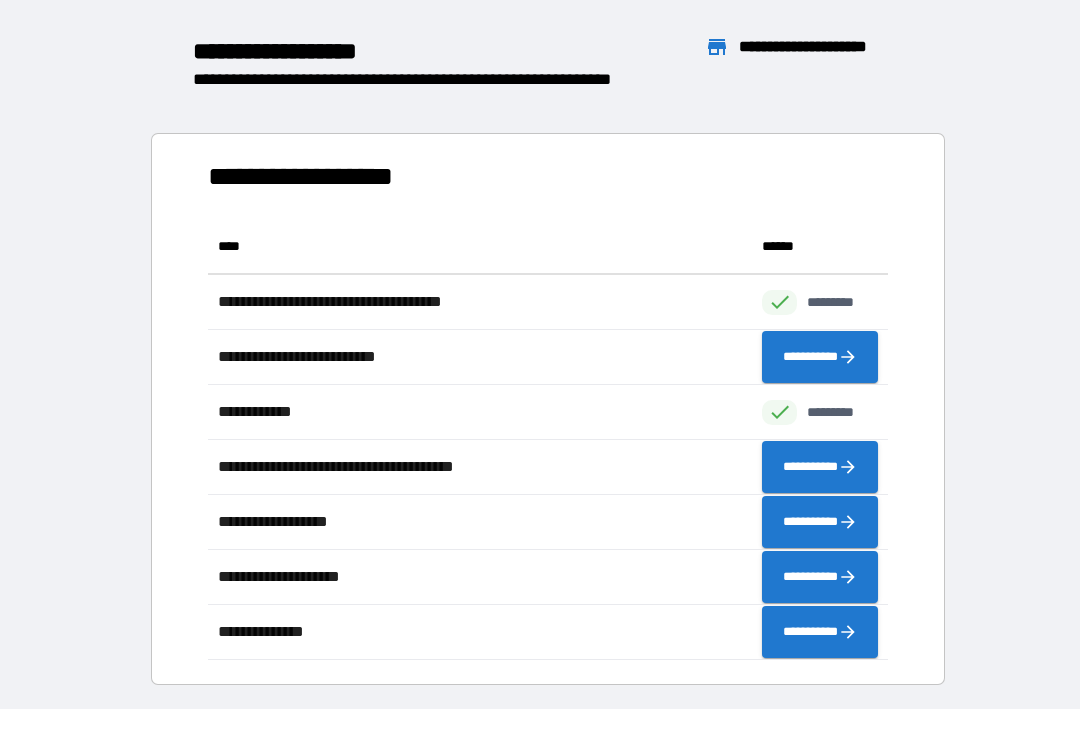 scroll, scrollTop: 441, scrollLeft: 680, axis: both 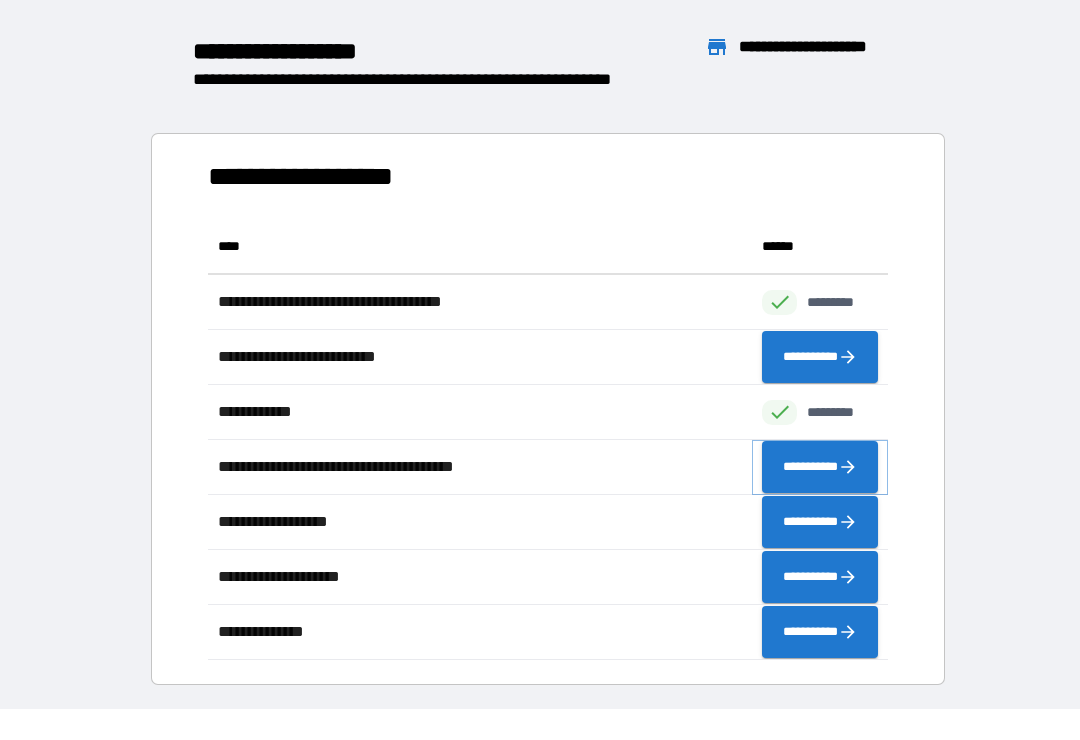 click on "**********" at bounding box center (820, 467) 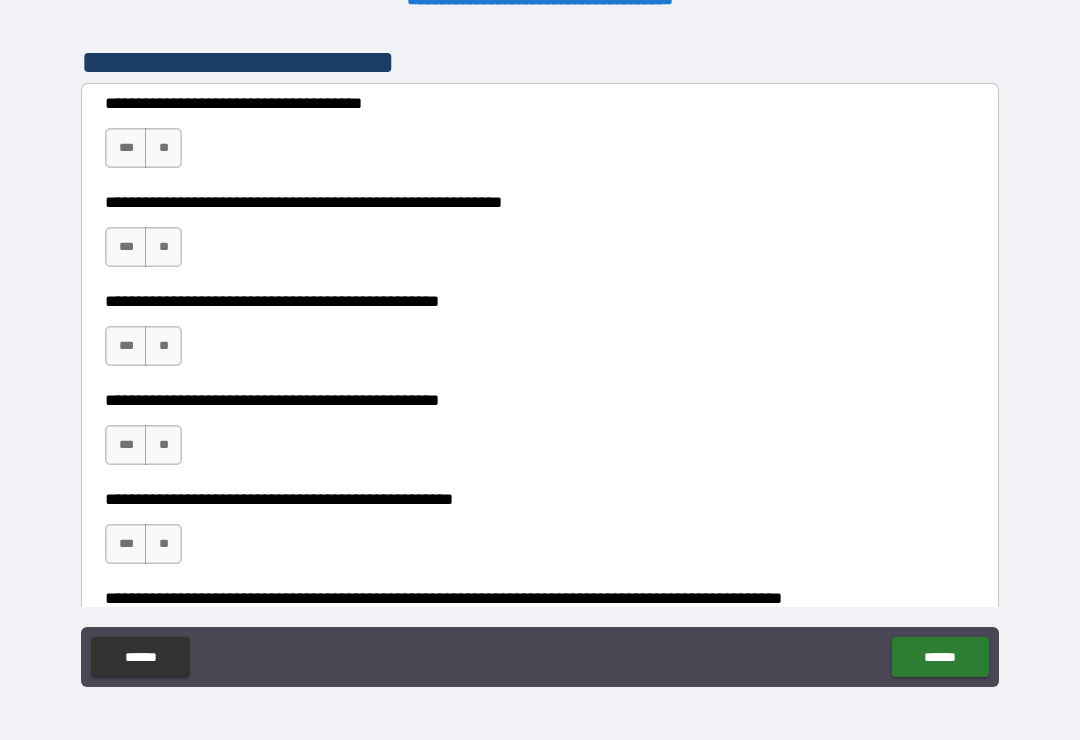 scroll, scrollTop: 405, scrollLeft: 0, axis: vertical 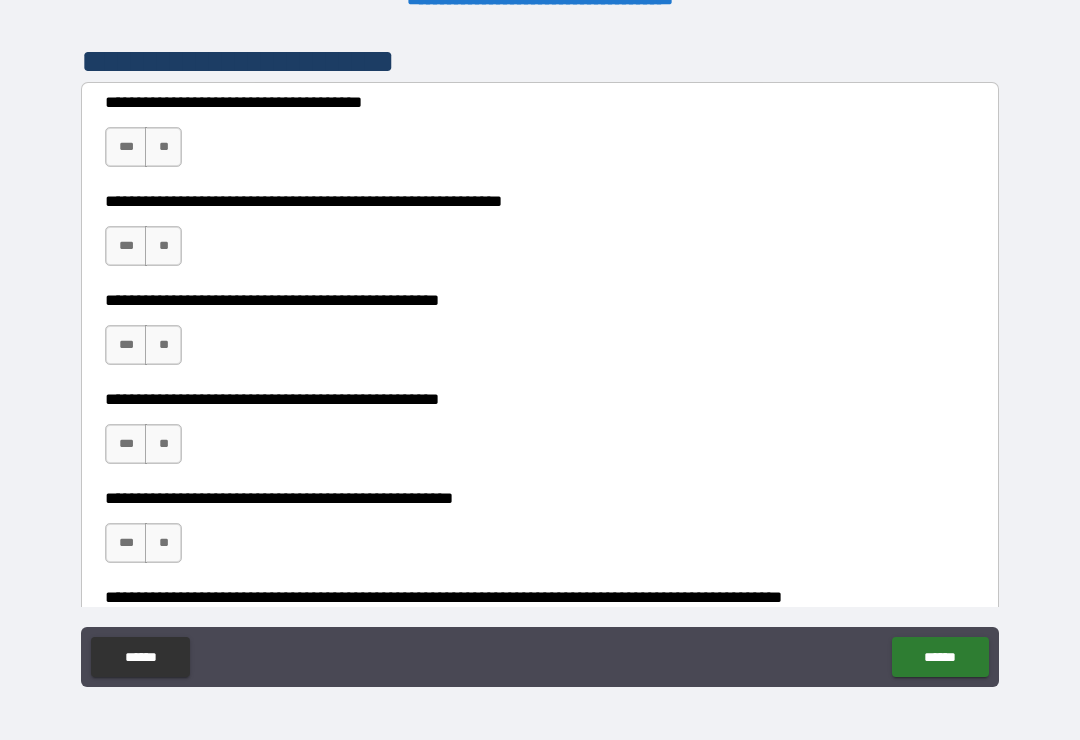 click on "***" at bounding box center (126, 147) 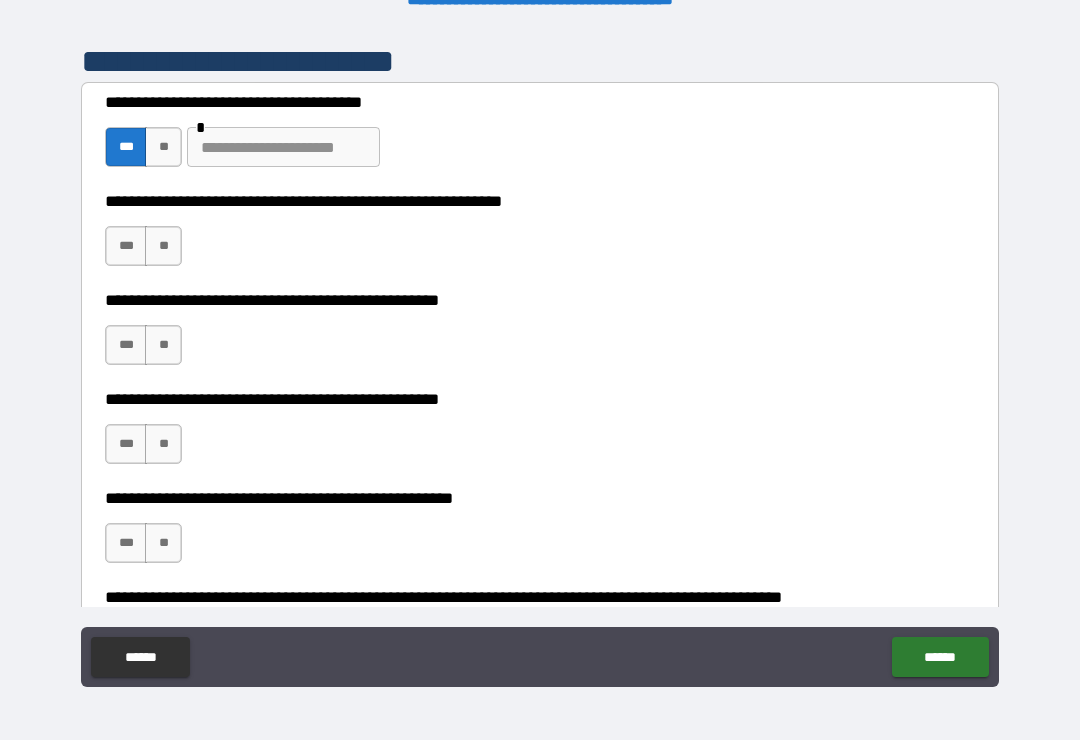 click on "**" at bounding box center (163, 246) 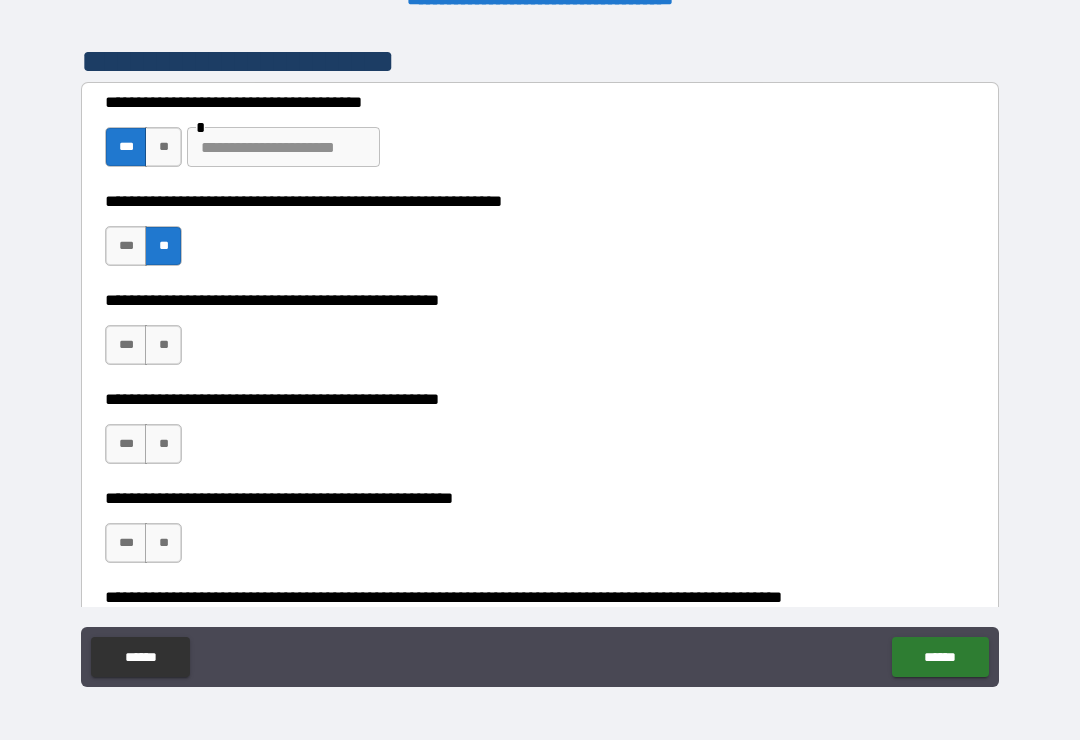 click on "***" at bounding box center (126, 345) 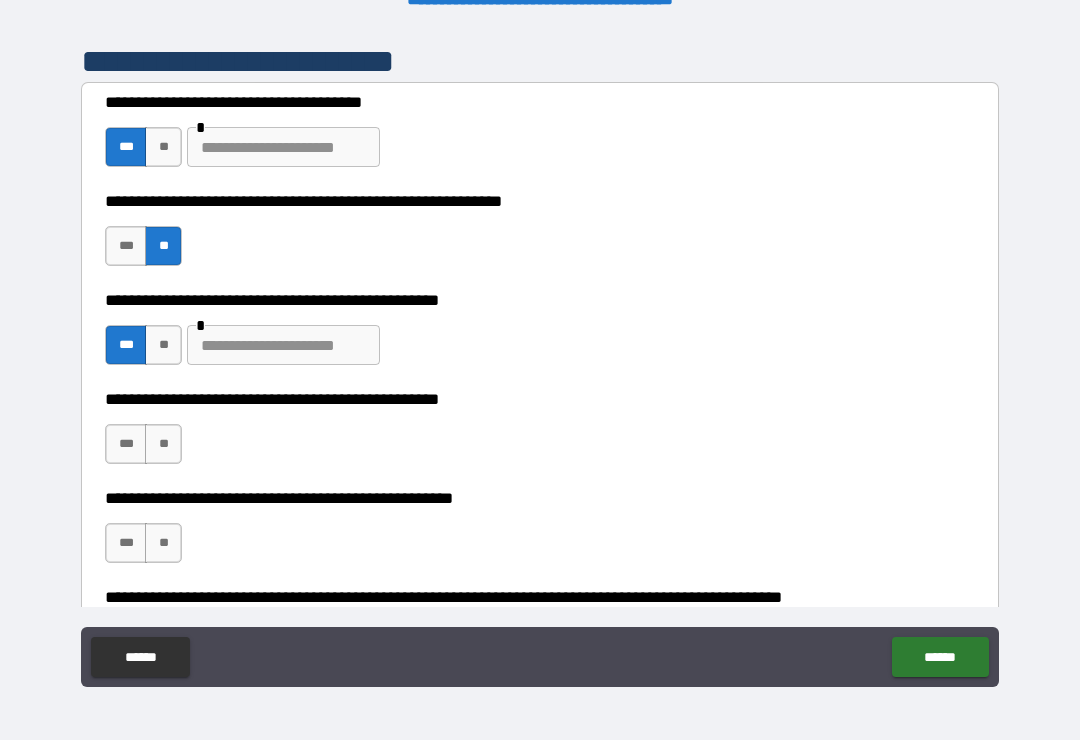 click on "**" at bounding box center [163, 345] 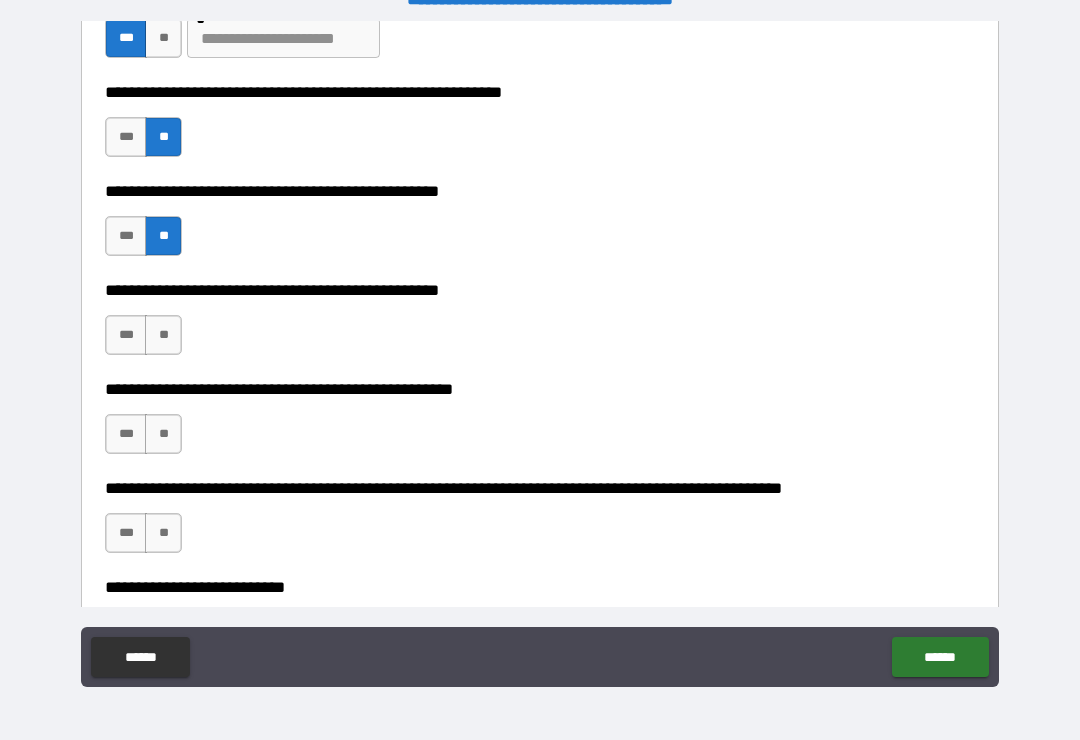 scroll, scrollTop: 516, scrollLeft: 0, axis: vertical 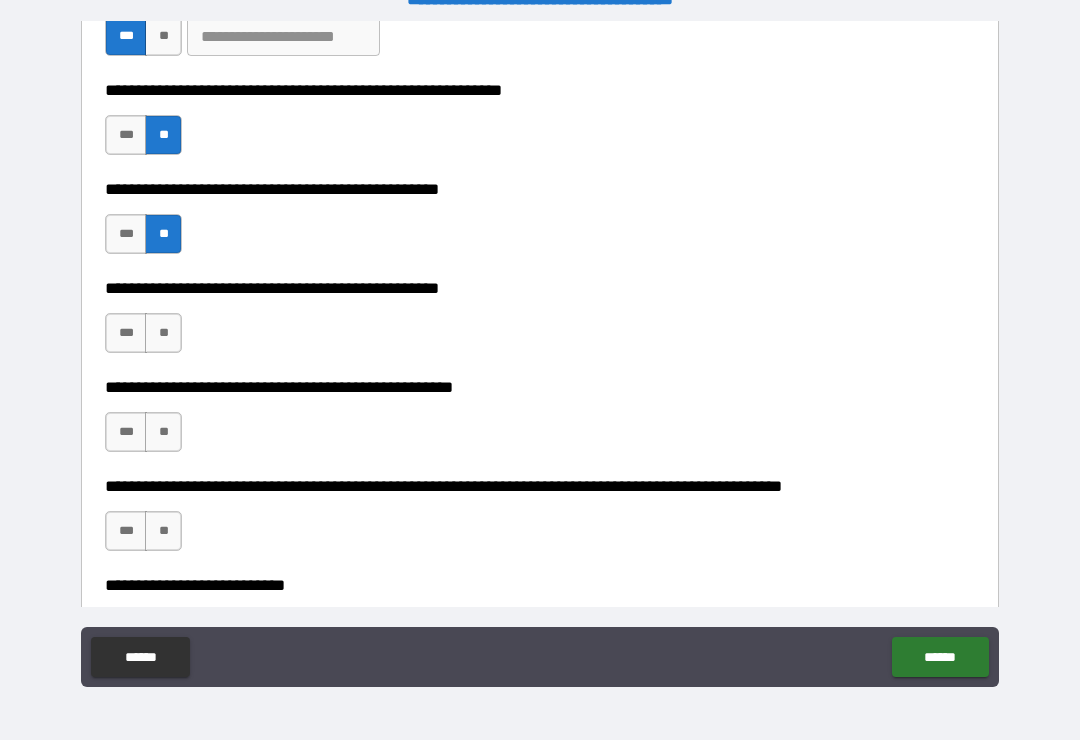 click on "***" at bounding box center [126, 333] 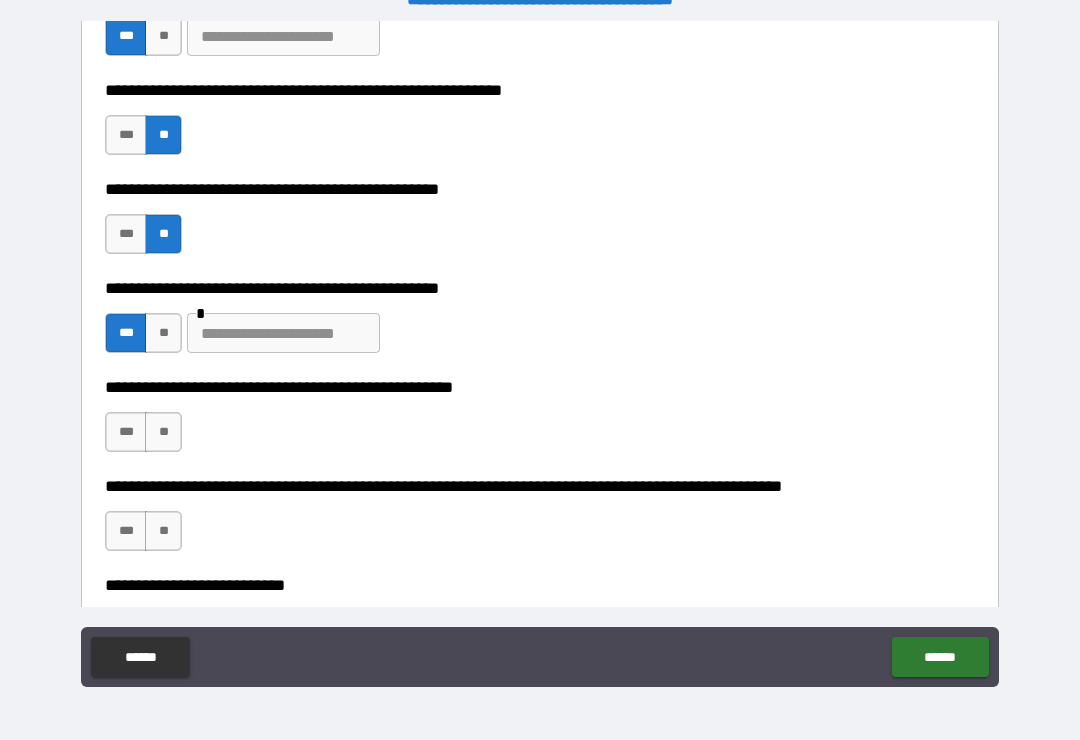 click at bounding box center [283, 333] 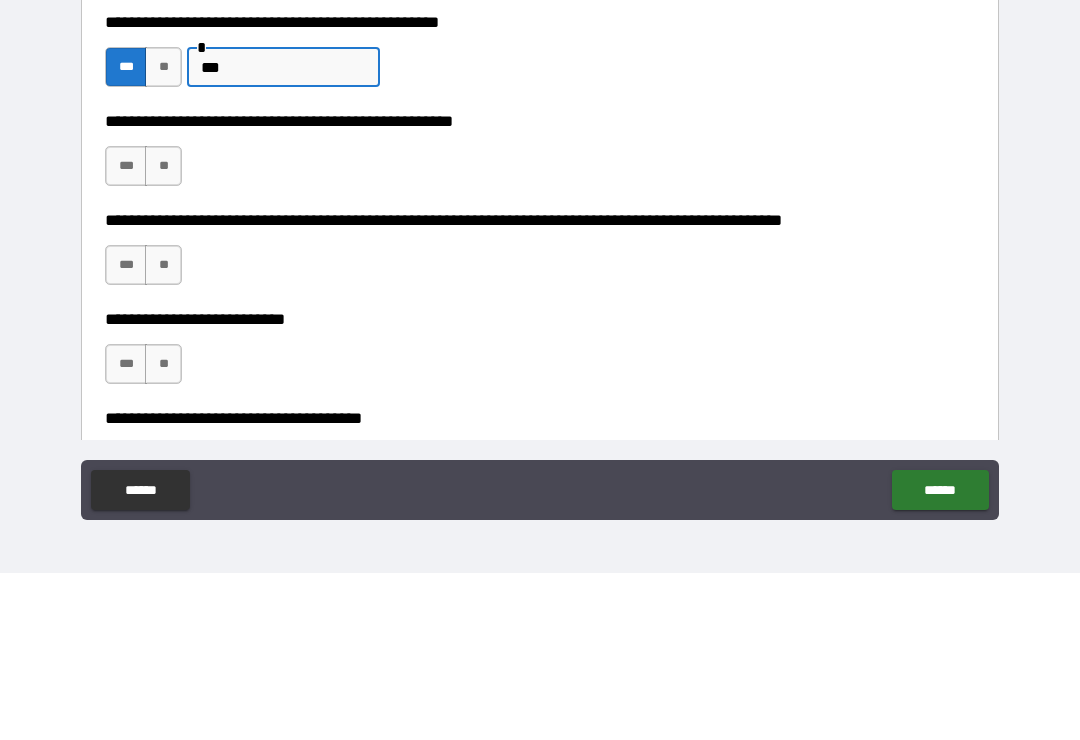 scroll, scrollTop: 608, scrollLeft: 0, axis: vertical 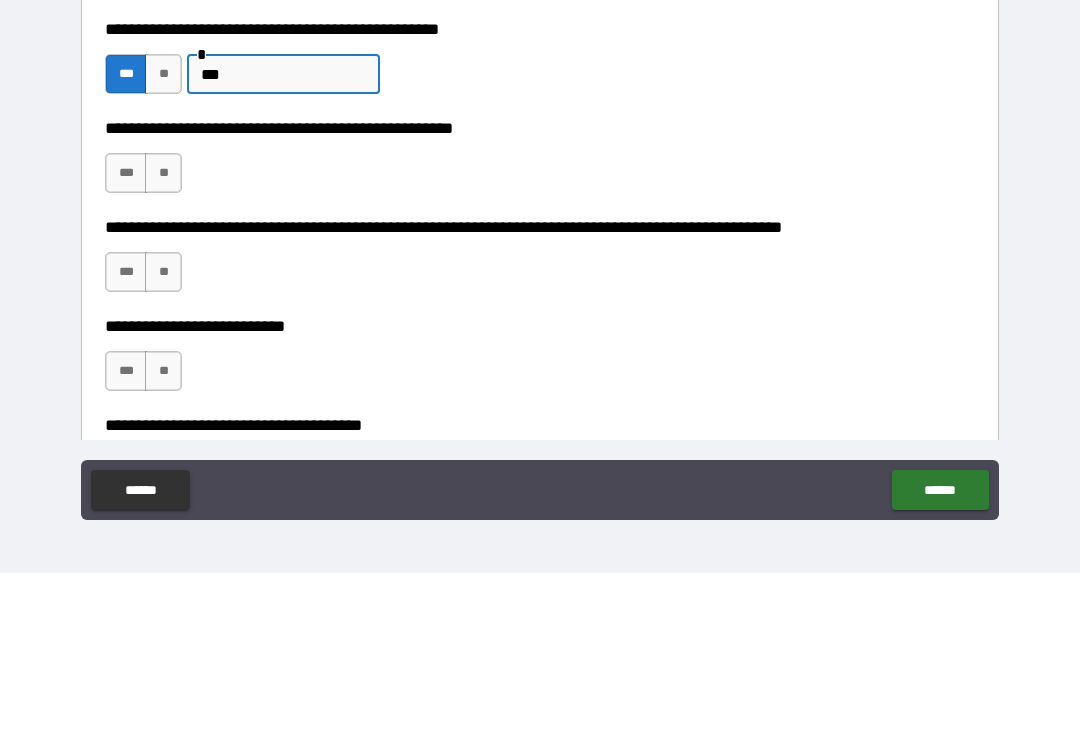 type on "***" 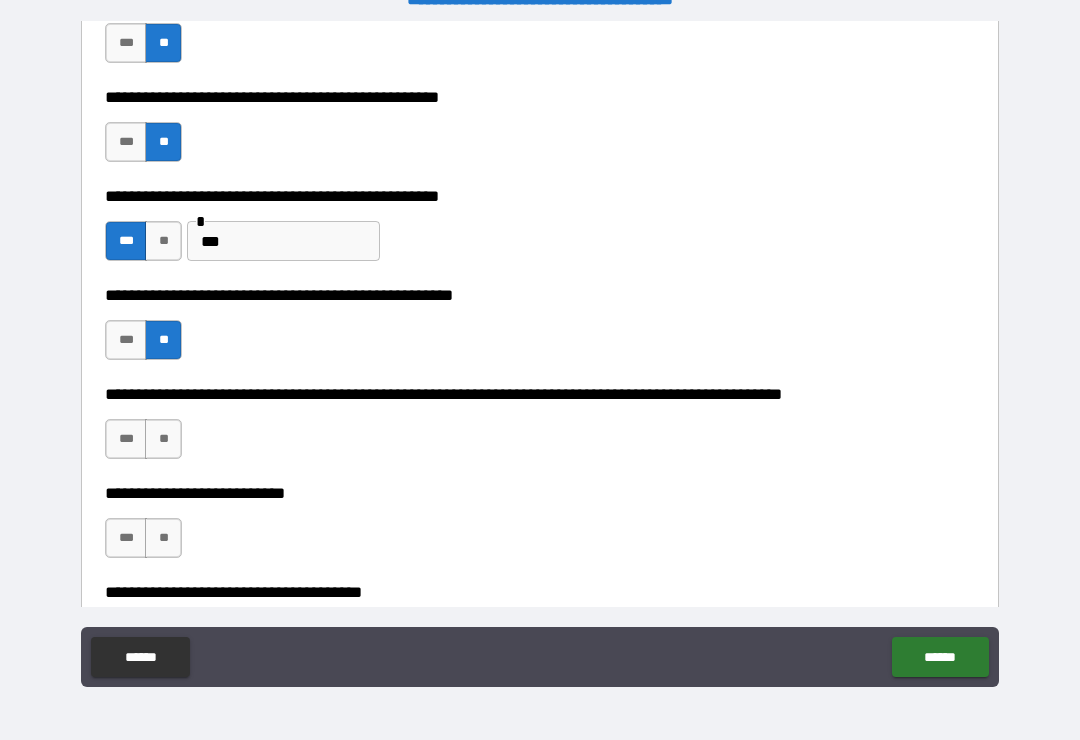 click on "**" at bounding box center (163, 439) 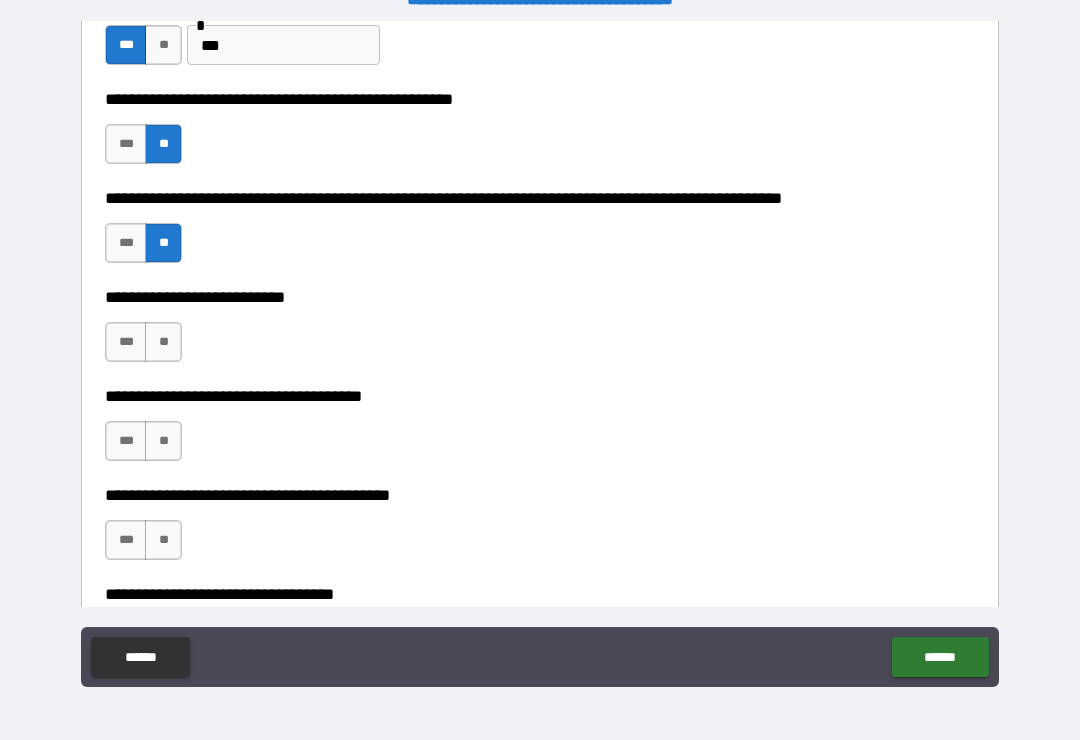 scroll, scrollTop: 803, scrollLeft: 0, axis: vertical 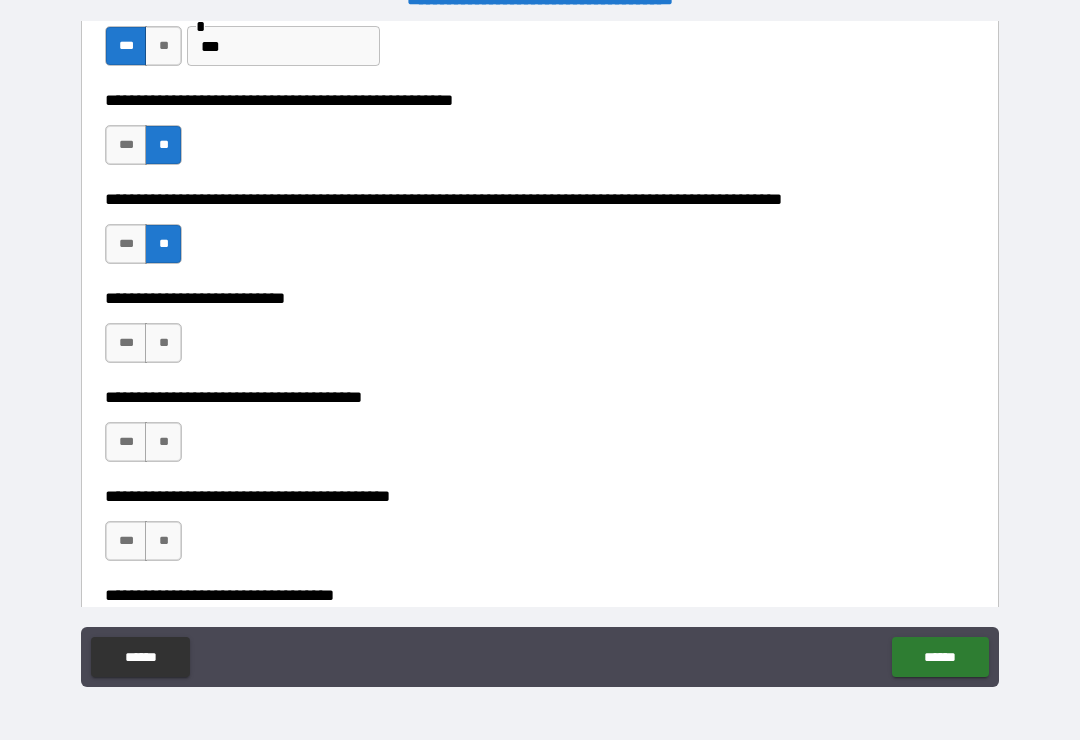 click on "**" at bounding box center [163, 343] 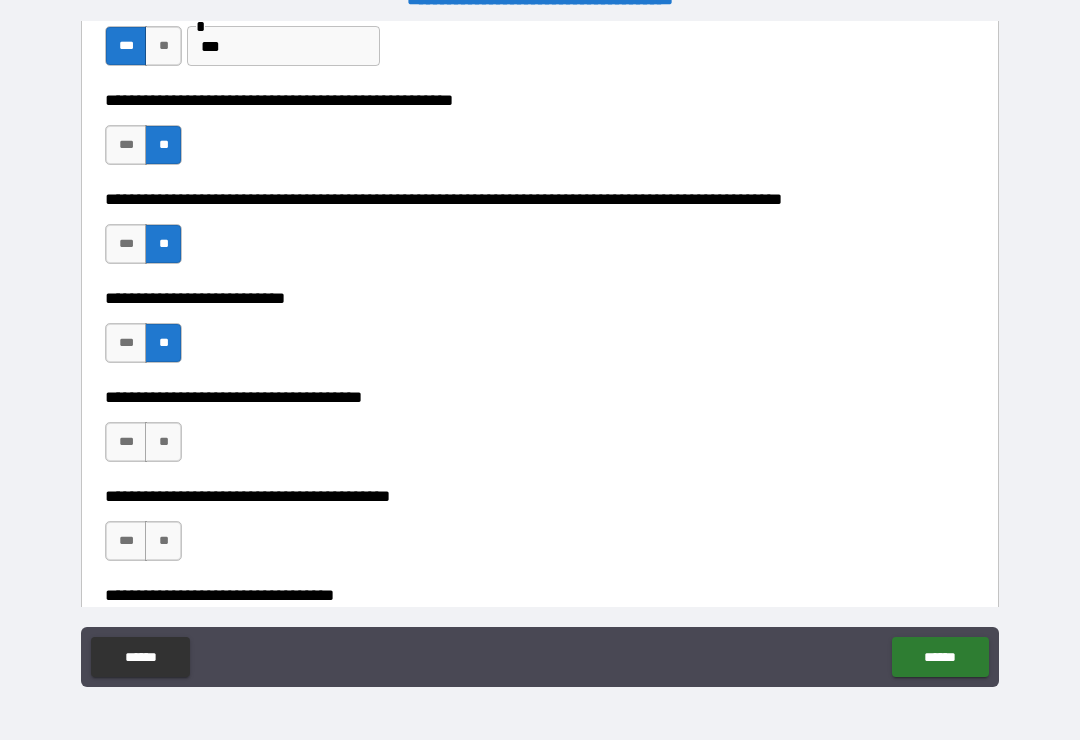 click on "**" at bounding box center (163, 442) 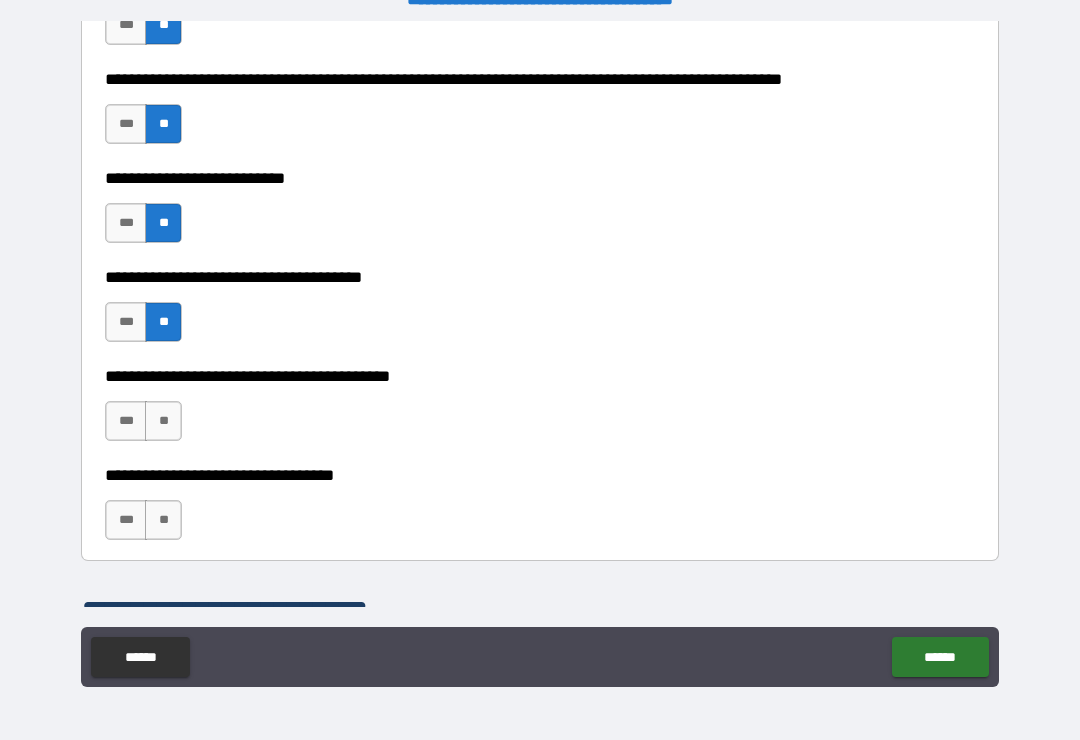 scroll, scrollTop: 920, scrollLeft: 0, axis: vertical 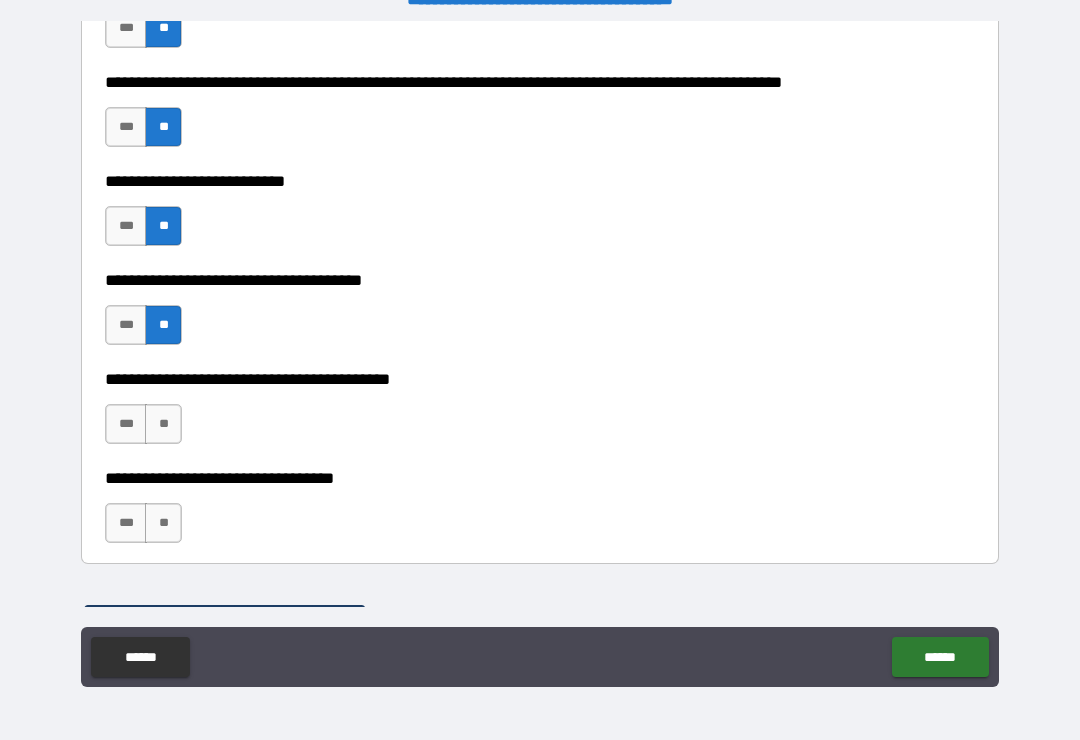 click on "**" at bounding box center (163, 424) 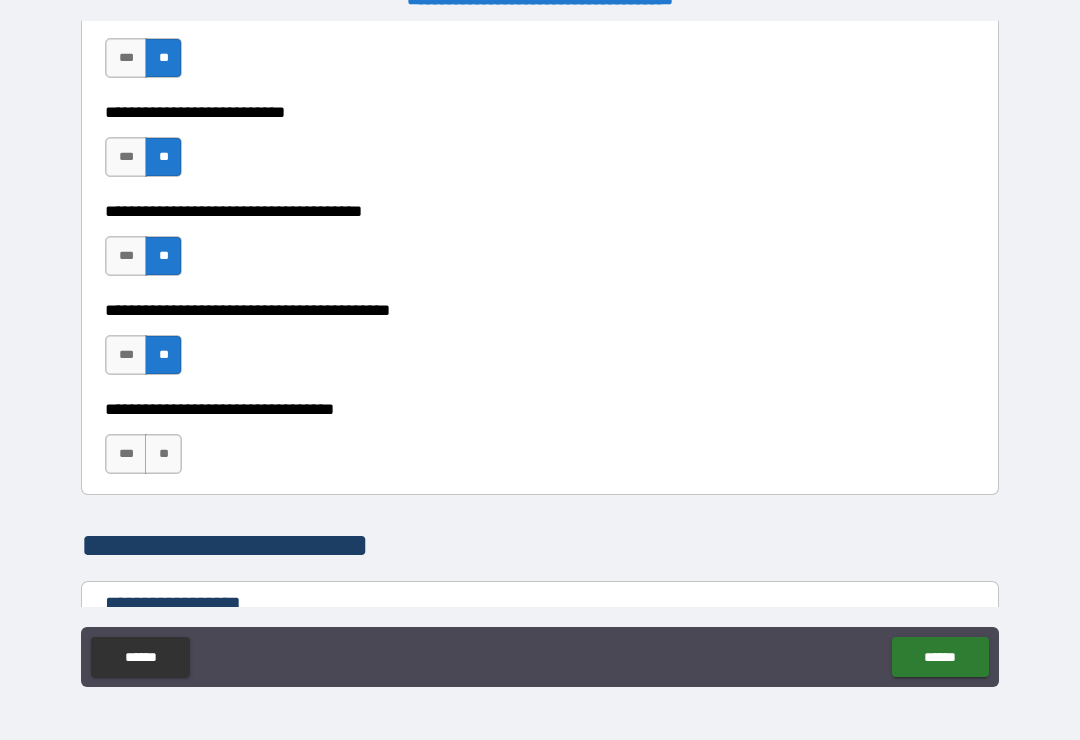 scroll, scrollTop: 991, scrollLeft: 0, axis: vertical 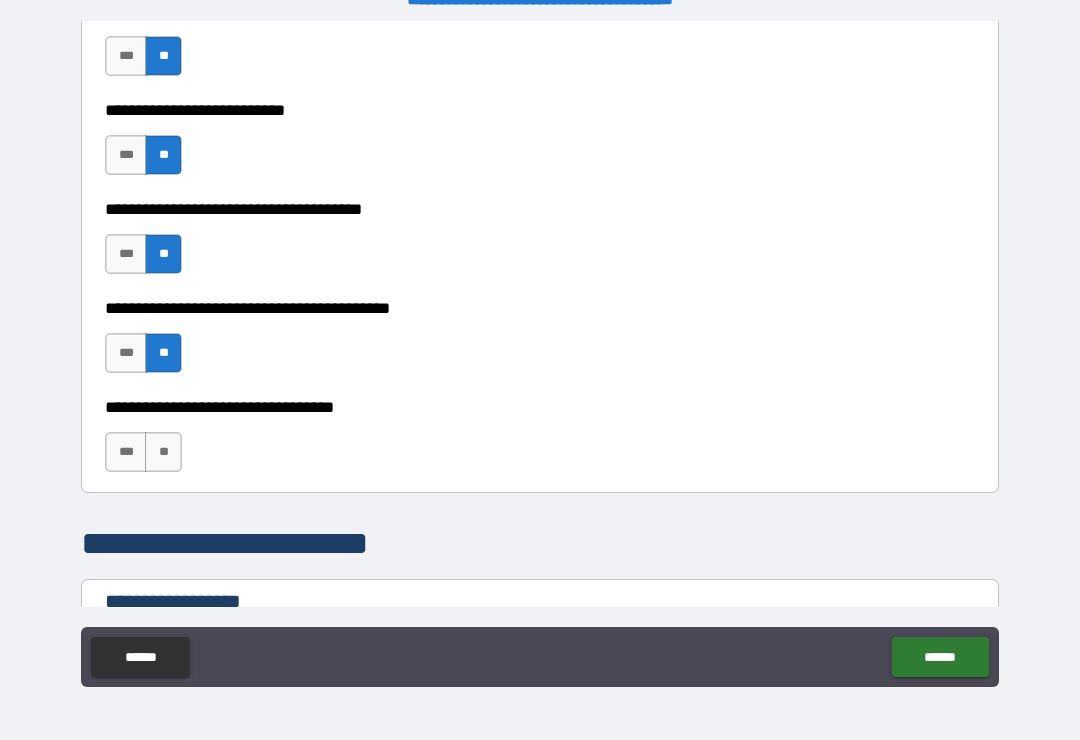 click on "**" at bounding box center [163, 452] 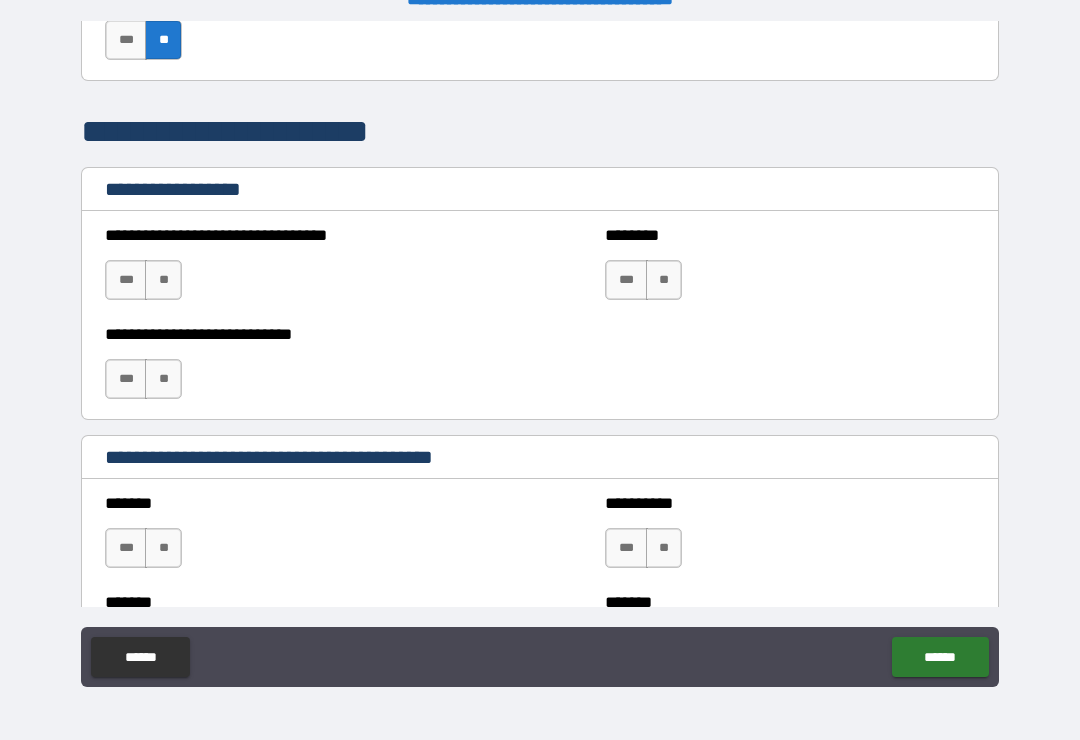 scroll, scrollTop: 1404, scrollLeft: 0, axis: vertical 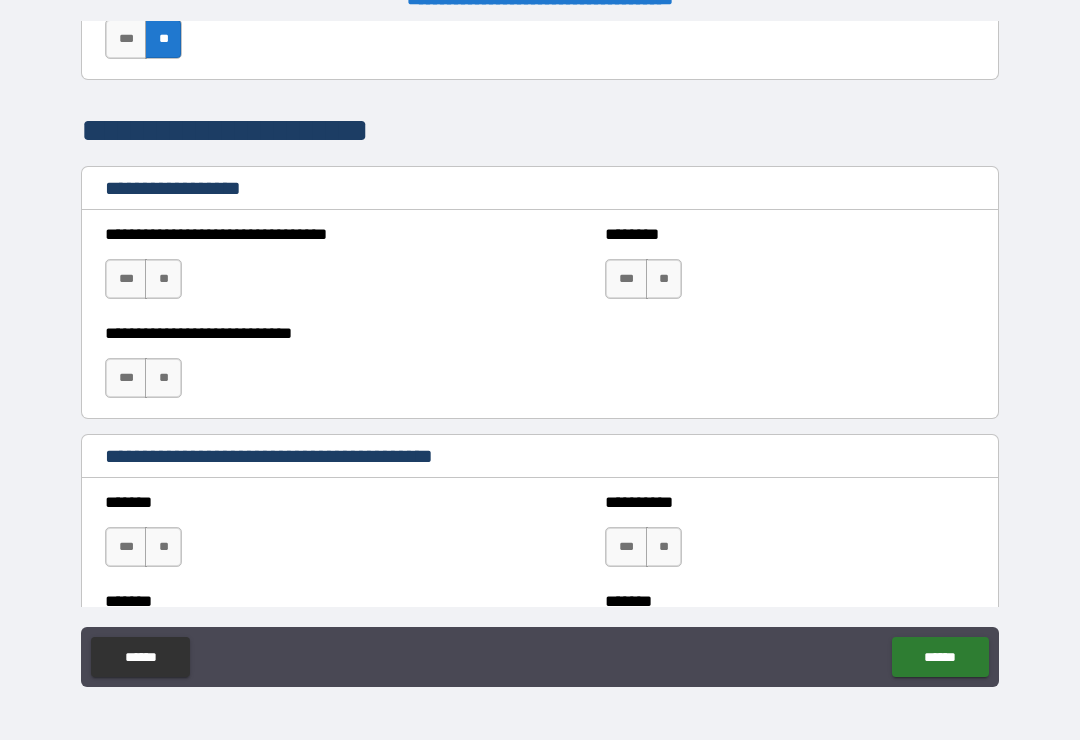 click on "**" at bounding box center (163, 279) 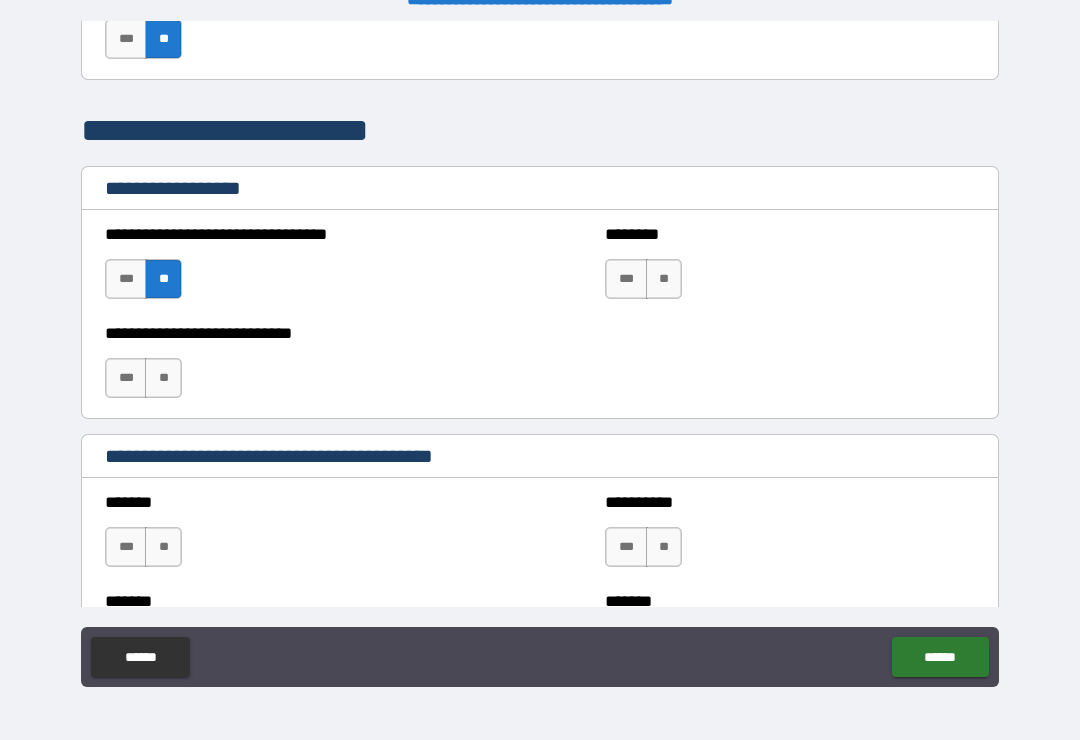 click on "**" at bounding box center (664, 279) 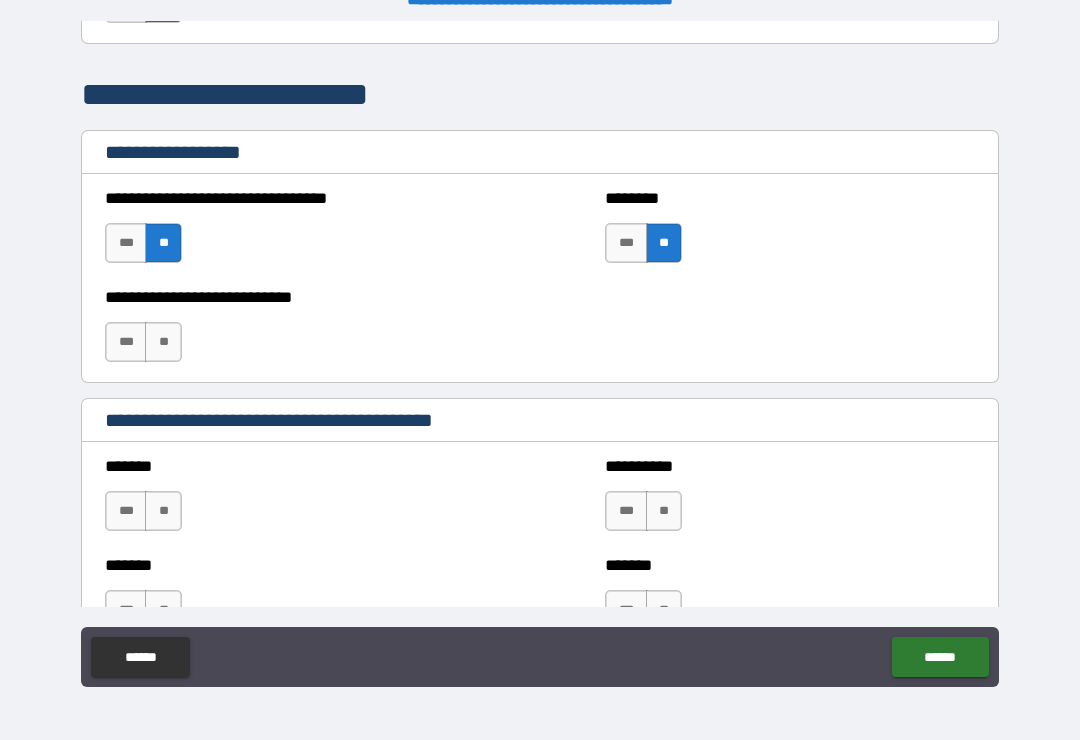 scroll, scrollTop: 1448, scrollLeft: 0, axis: vertical 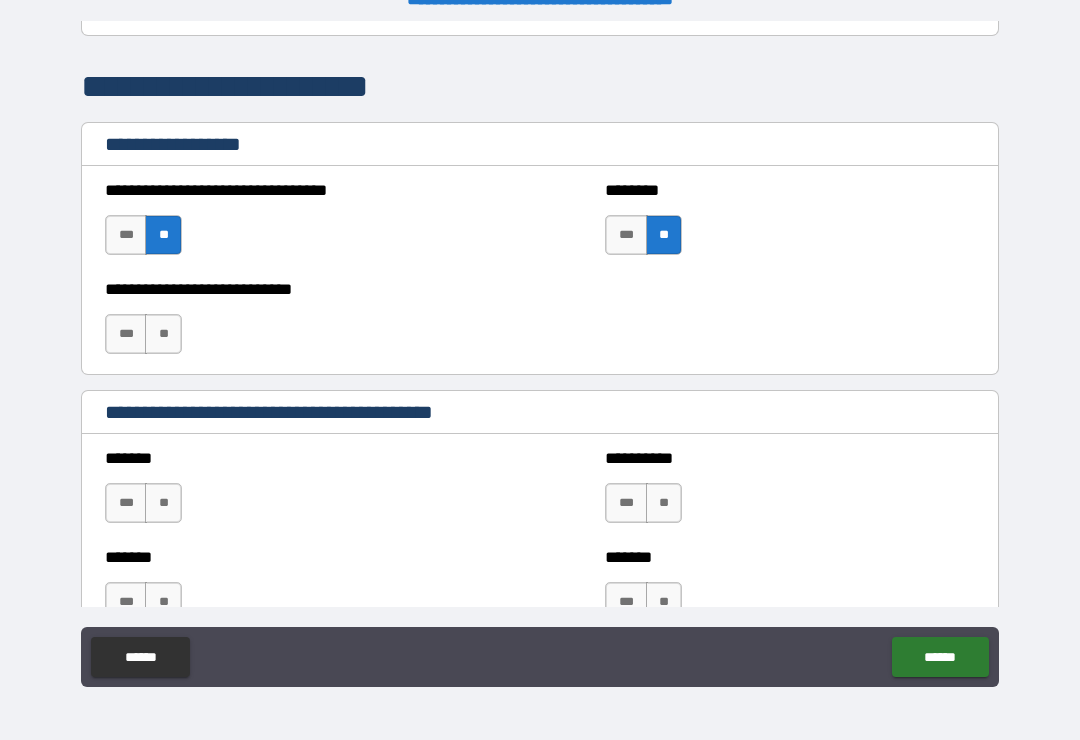 click on "**" at bounding box center [163, 334] 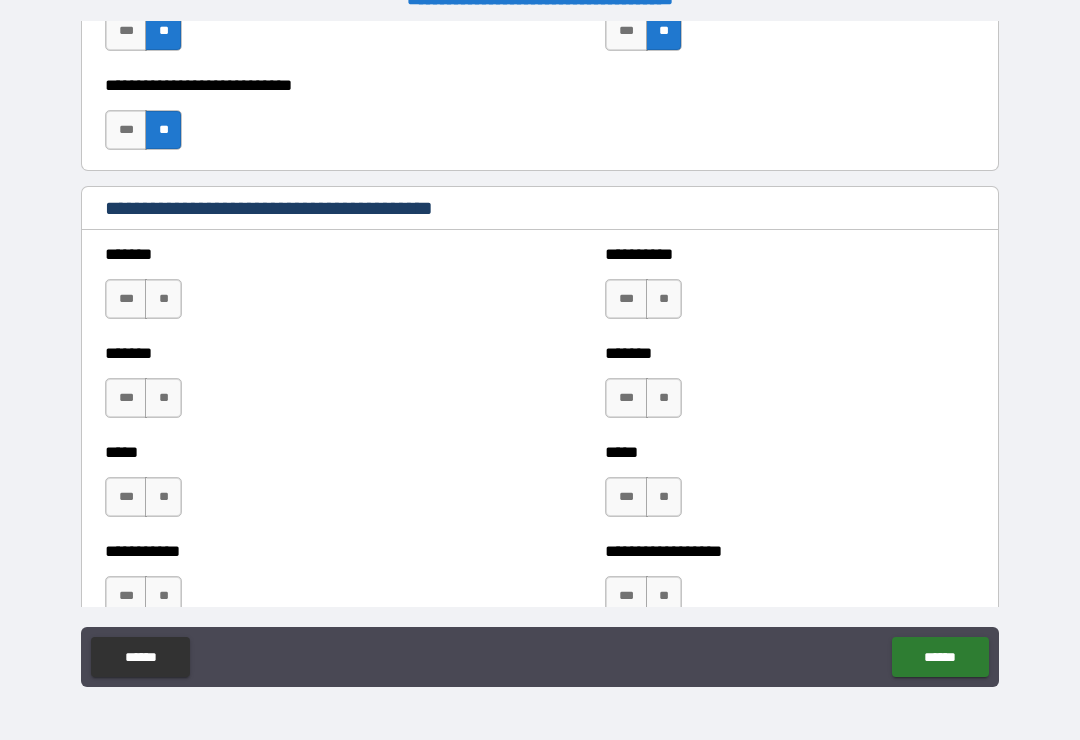 scroll, scrollTop: 1653, scrollLeft: 0, axis: vertical 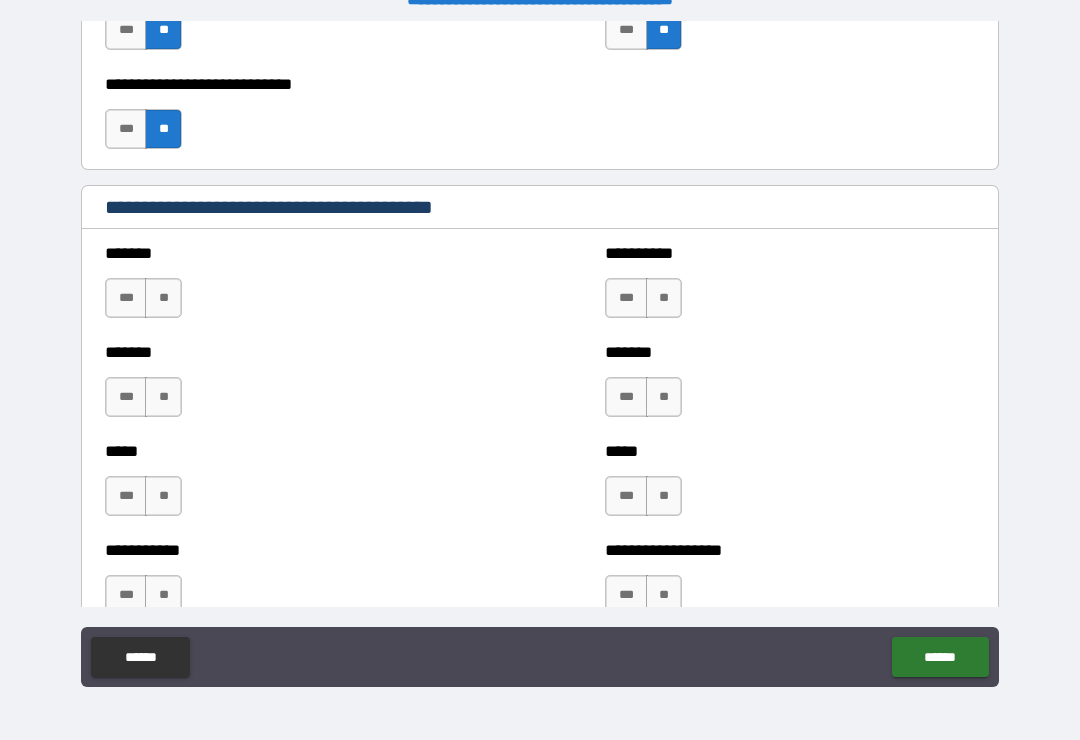 click on "**" at bounding box center [664, 298] 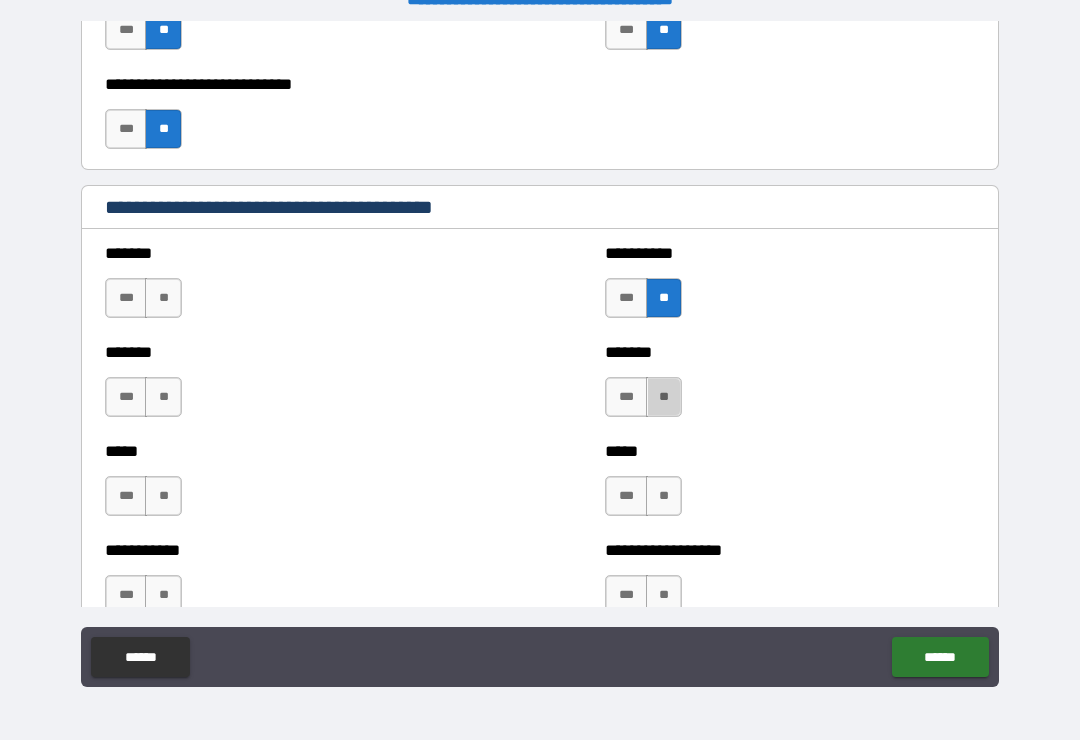click on "**" at bounding box center (664, 397) 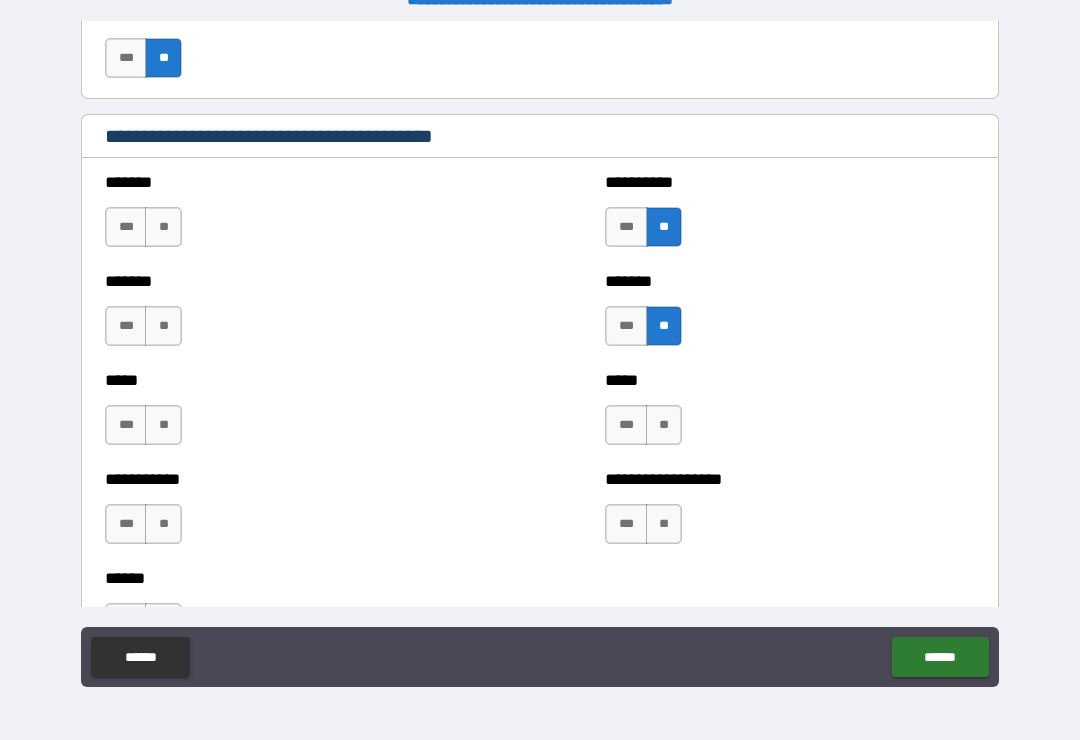 scroll, scrollTop: 1744, scrollLeft: 0, axis: vertical 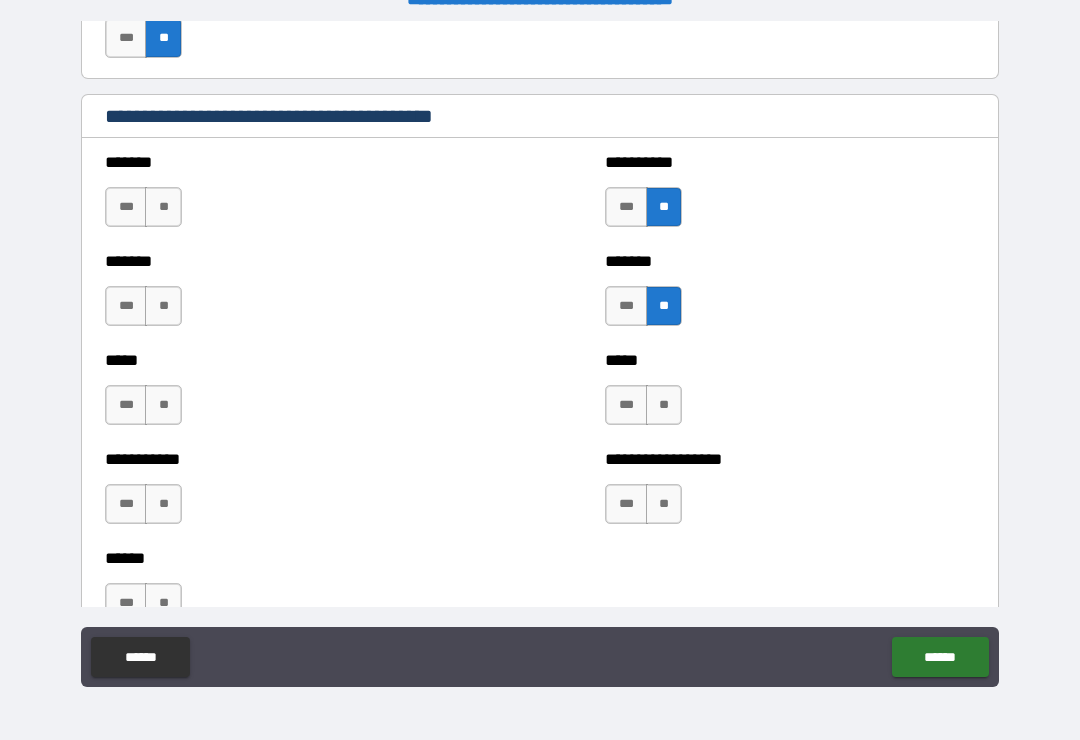 click on "**" at bounding box center [664, 405] 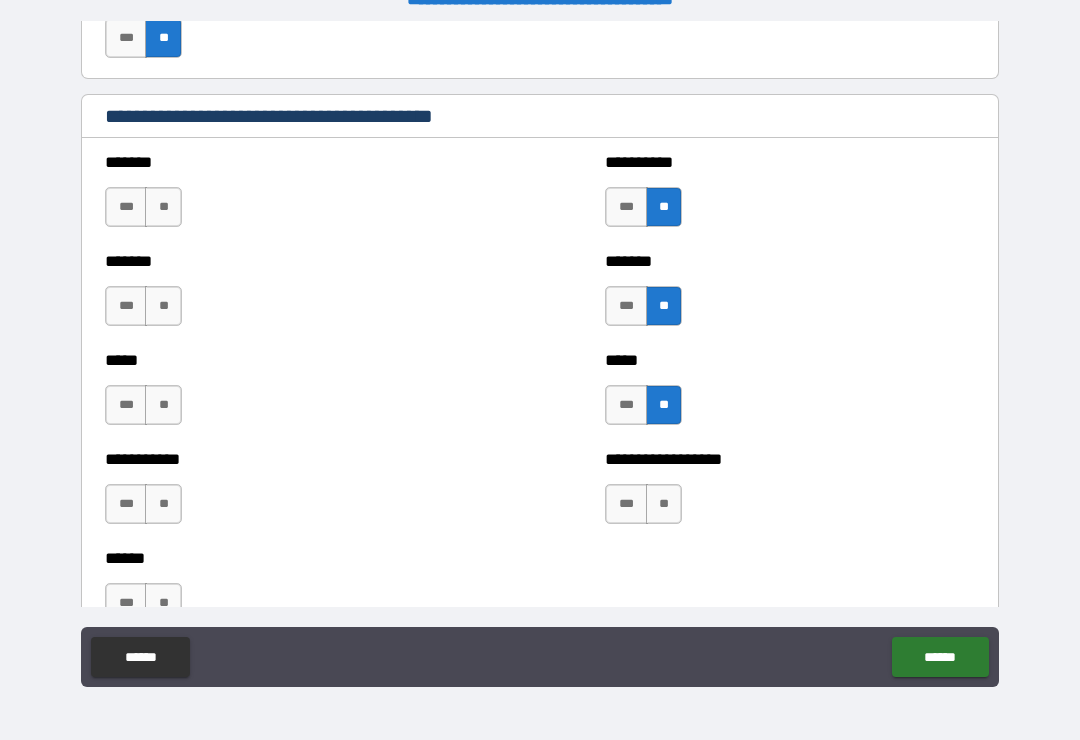 click on "**" at bounding box center [163, 207] 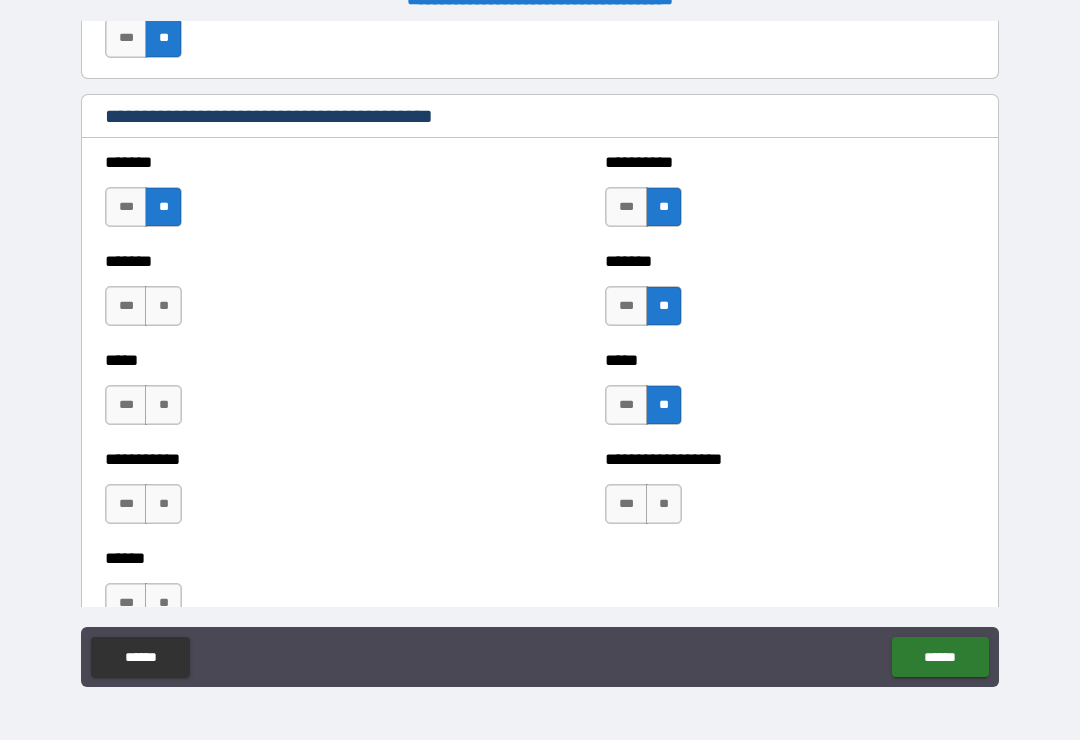 click on "**" at bounding box center (163, 306) 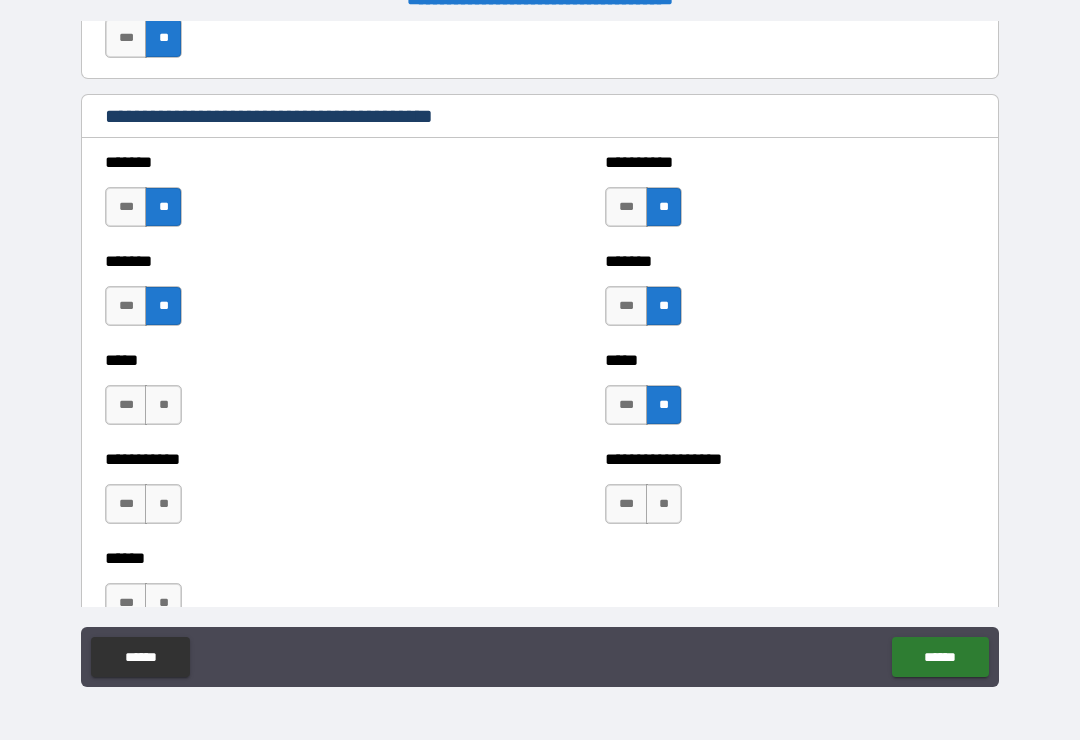 click on "***" at bounding box center (126, 405) 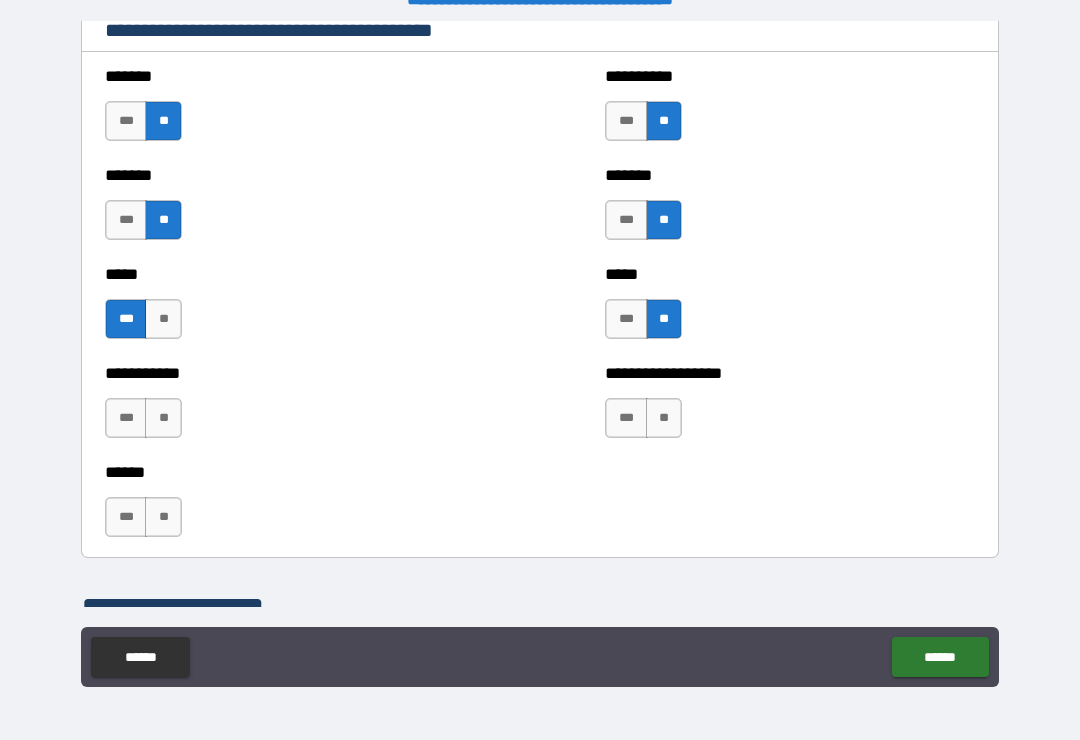 scroll, scrollTop: 1864, scrollLeft: 0, axis: vertical 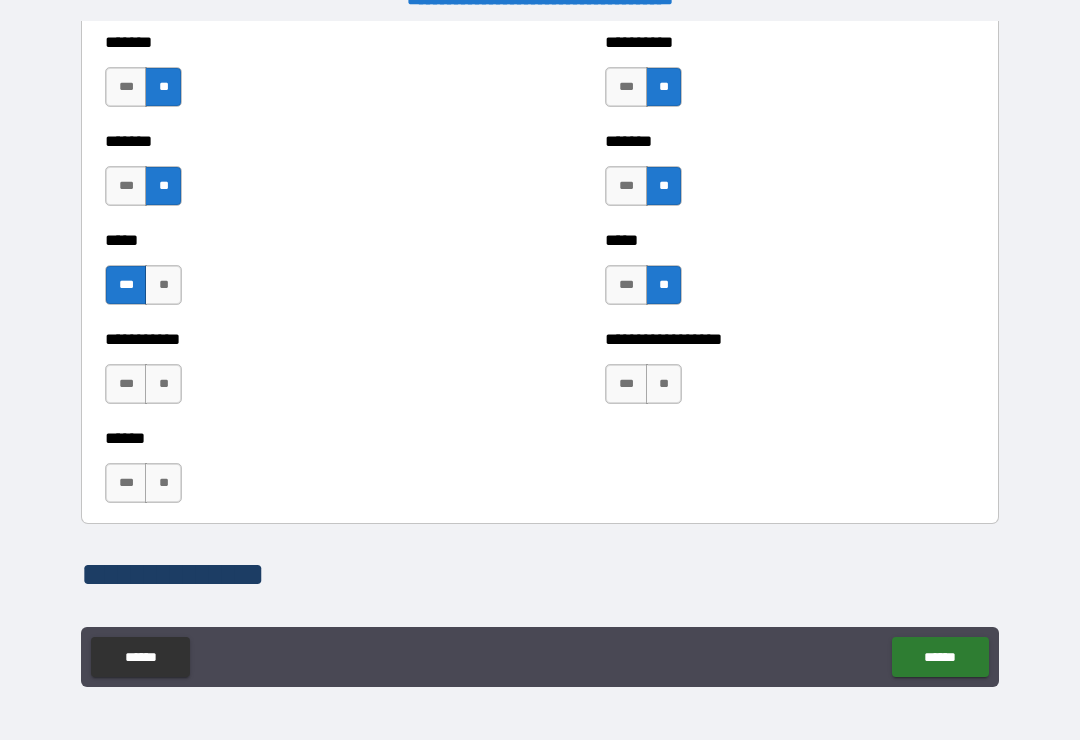 click on "**" at bounding box center [163, 384] 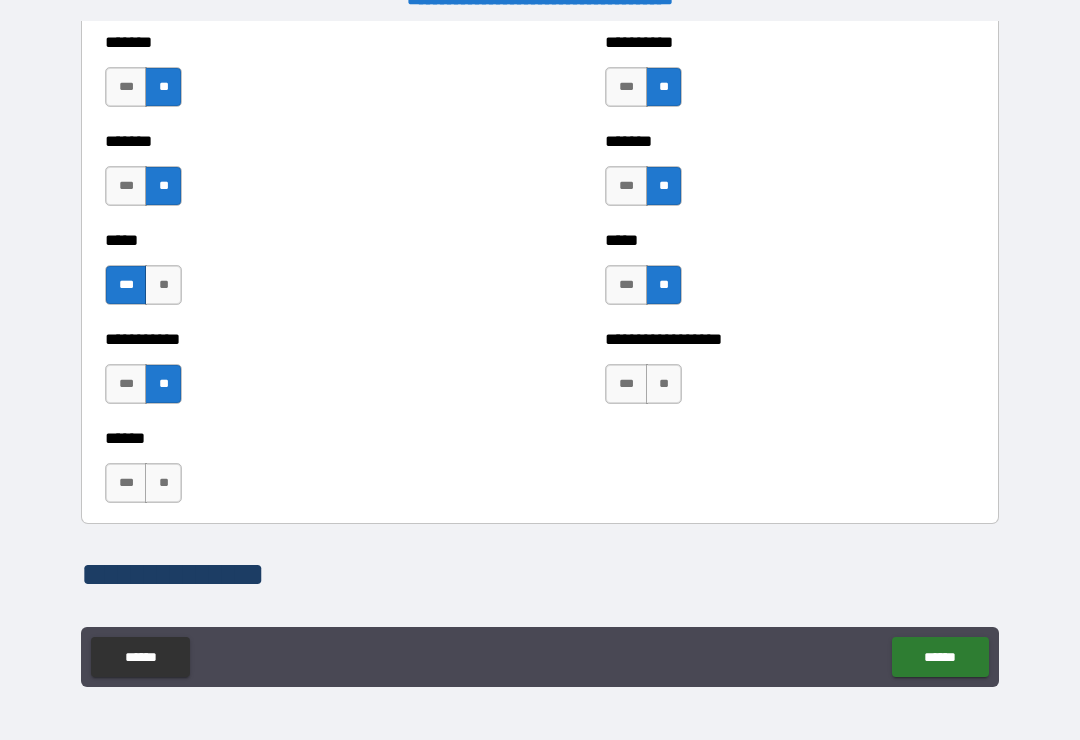 click on "**" at bounding box center [163, 483] 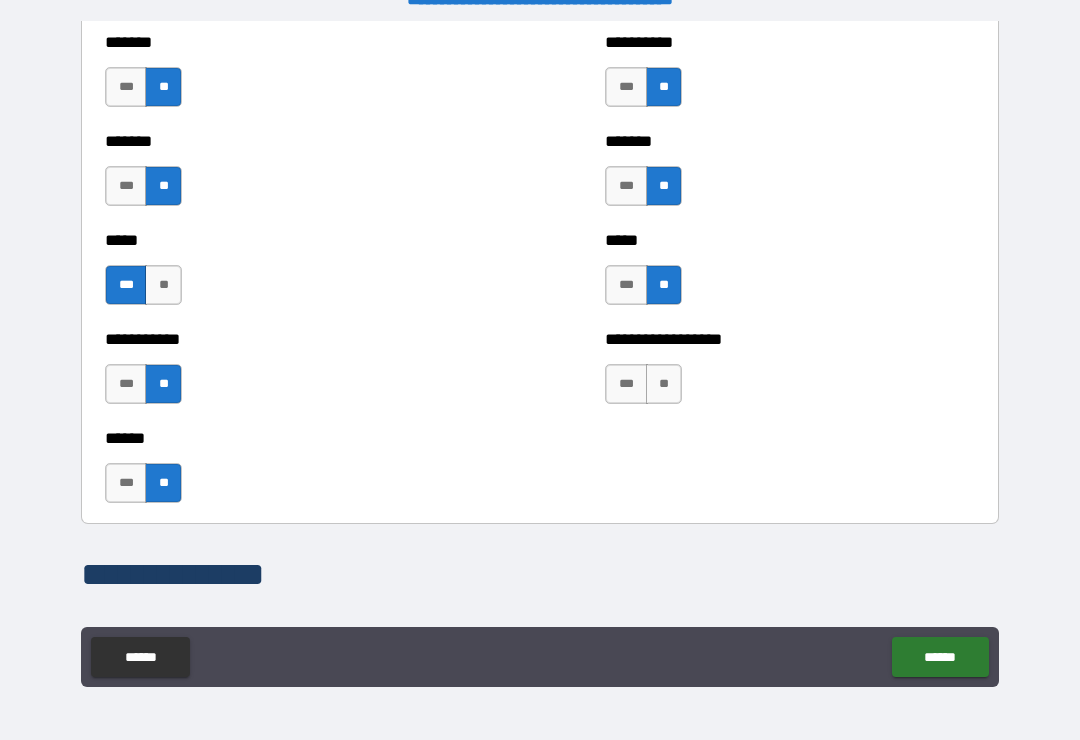 click on "**" at bounding box center (664, 384) 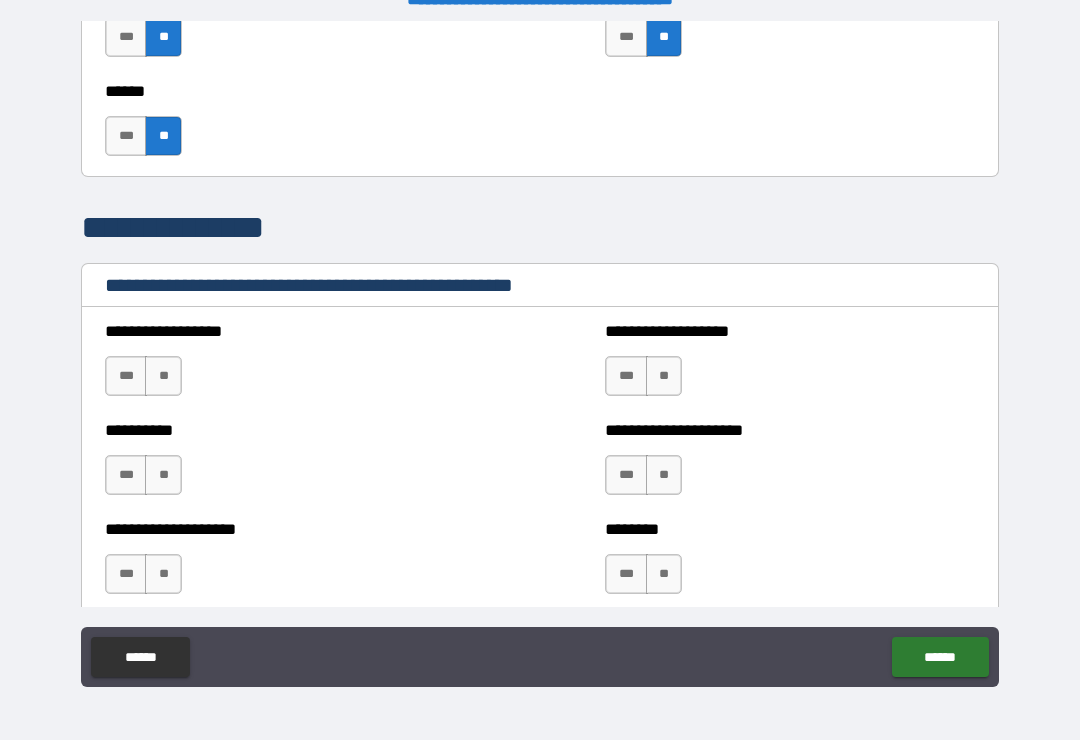 scroll, scrollTop: 2213, scrollLeft: 0, axis: vertical 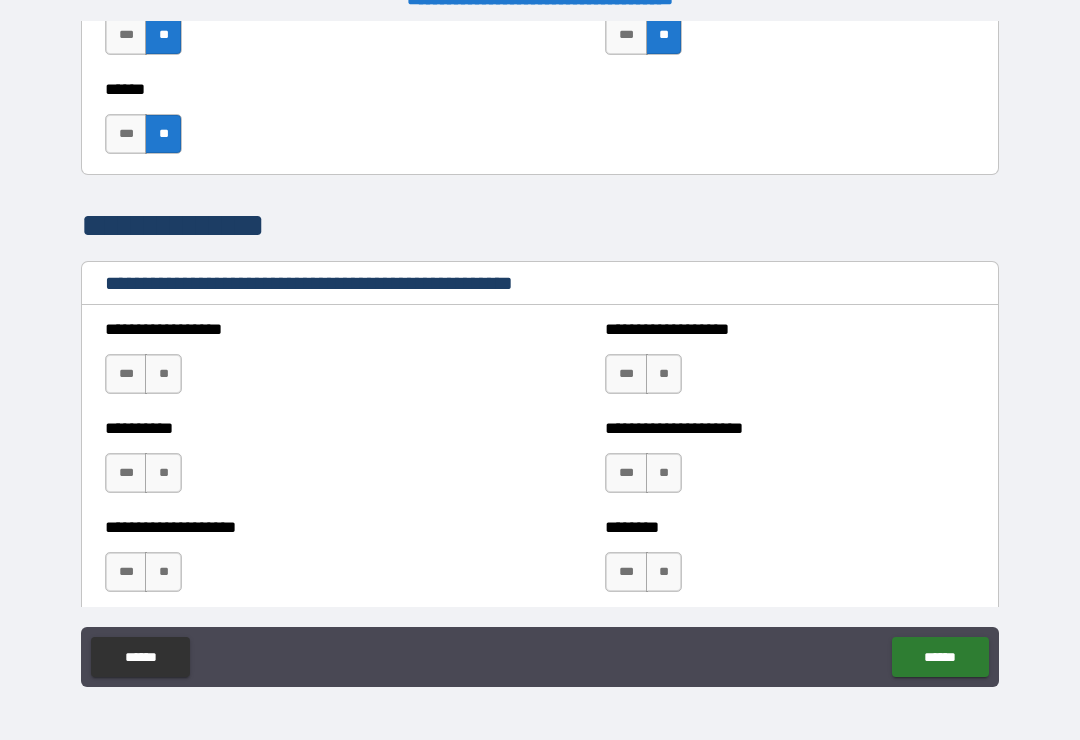 click on "**" at bounding box center (163, 374) 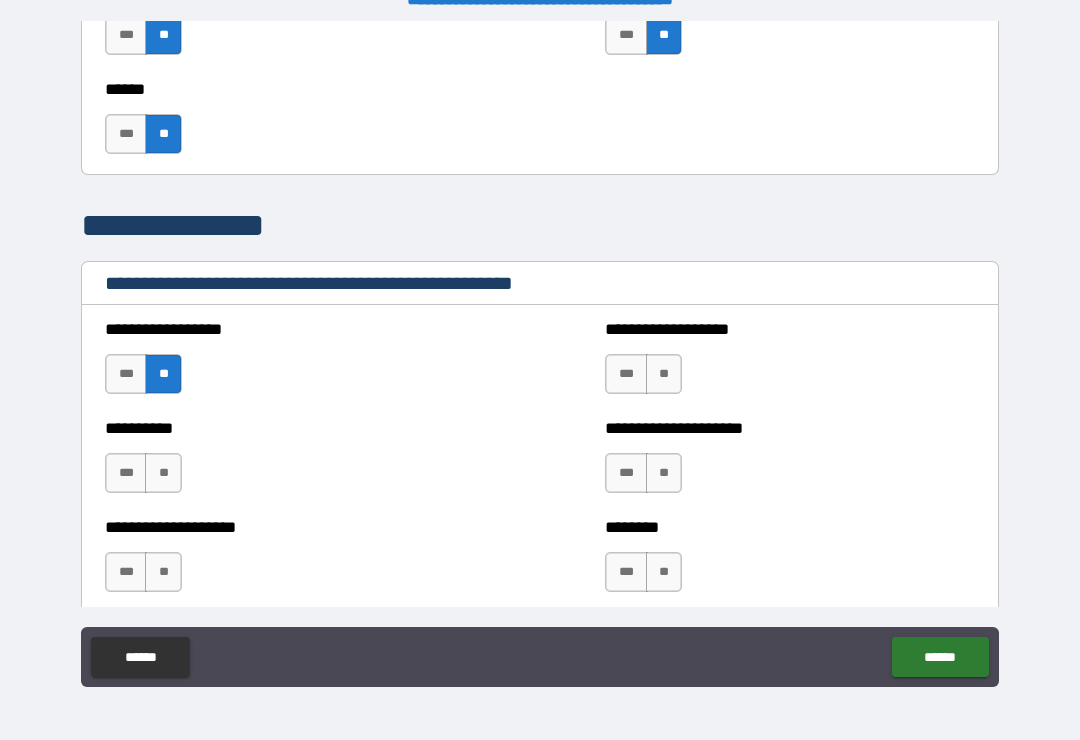 click on "**" at bounding box center [163, 473] 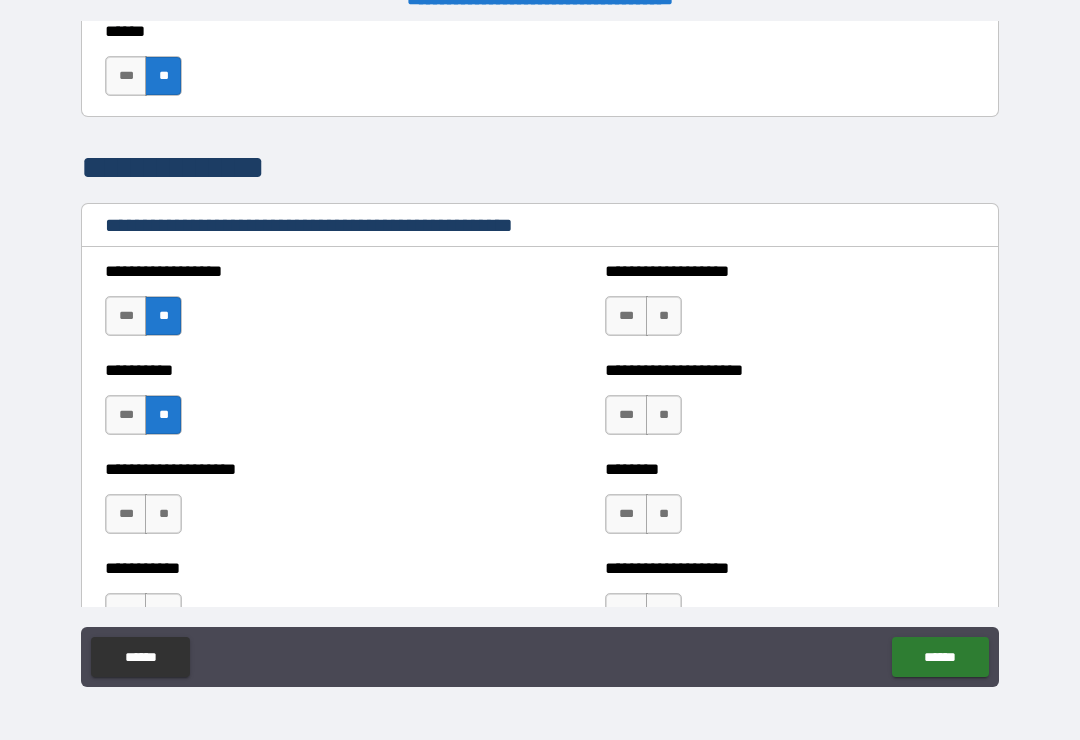 scroll, scrollTop: 2274, scrollLeft: 0, axis: vertical 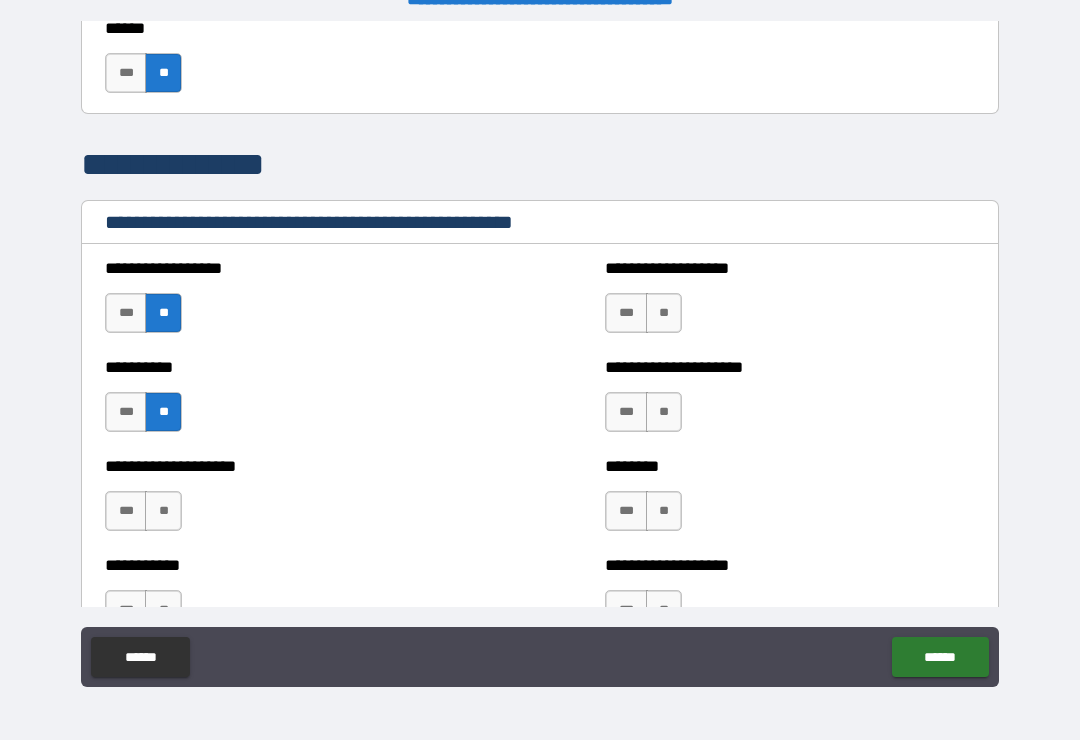 click on "**" at bounding box center (163, 511) 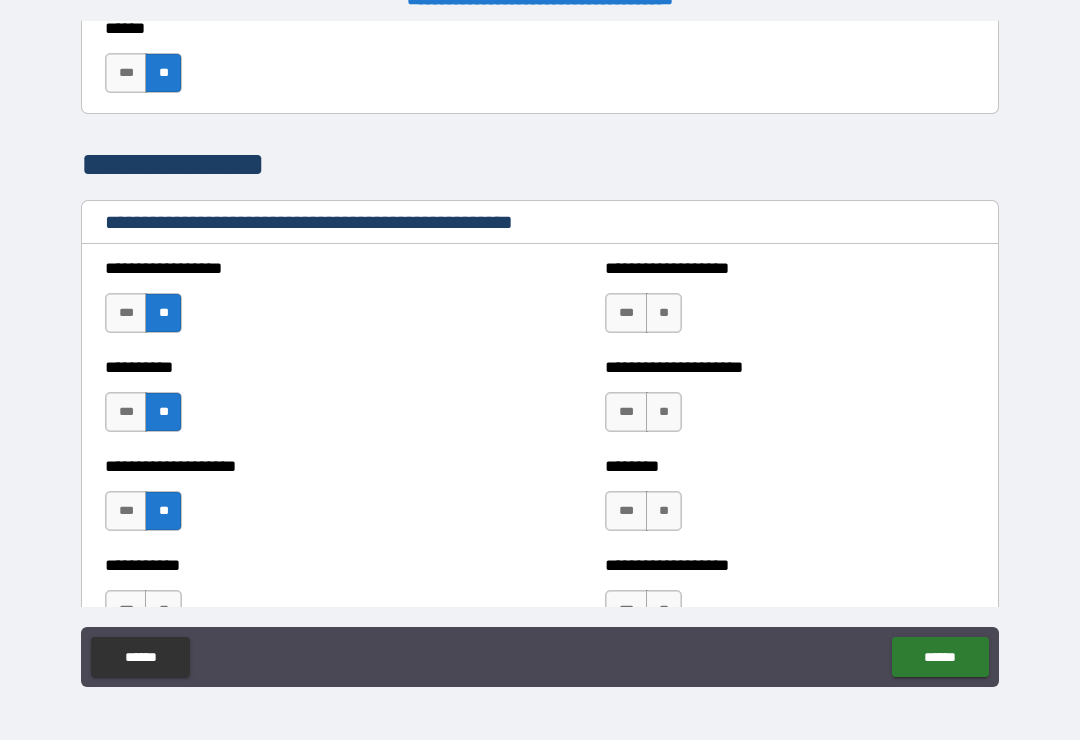 click on "**" at bounding box center (664, 313) 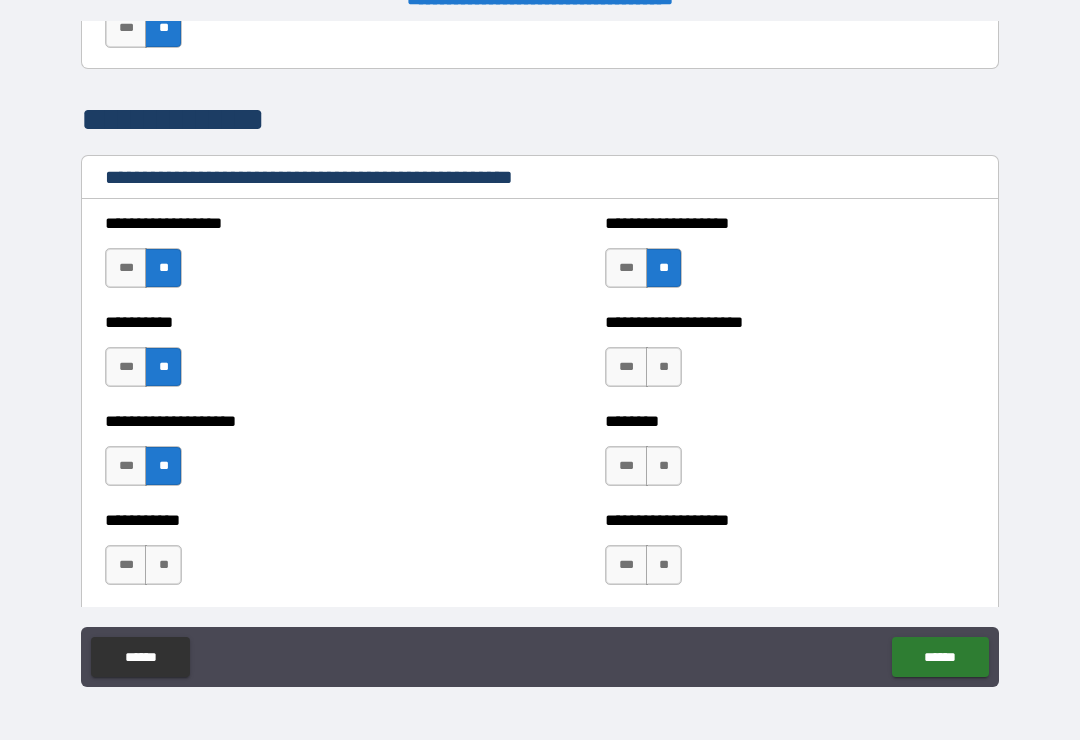 scroll, scrollTop: 2333, scrollLeft: 0, axis: vertical 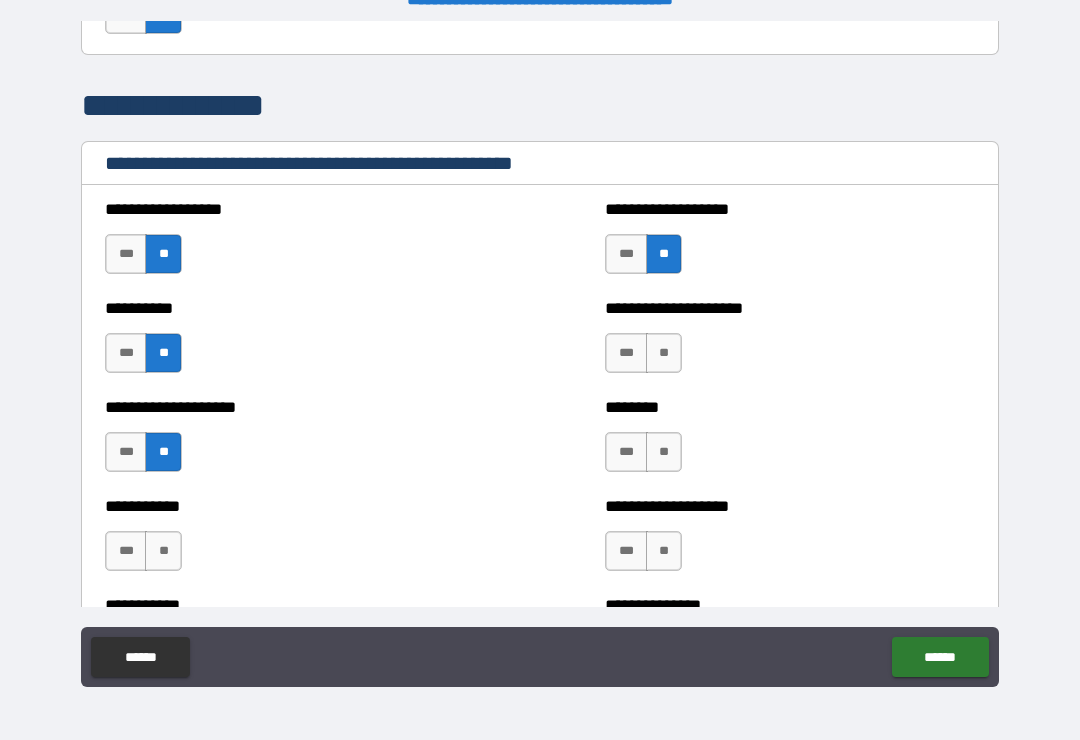 click on "**" at bounding box center [664, 353] 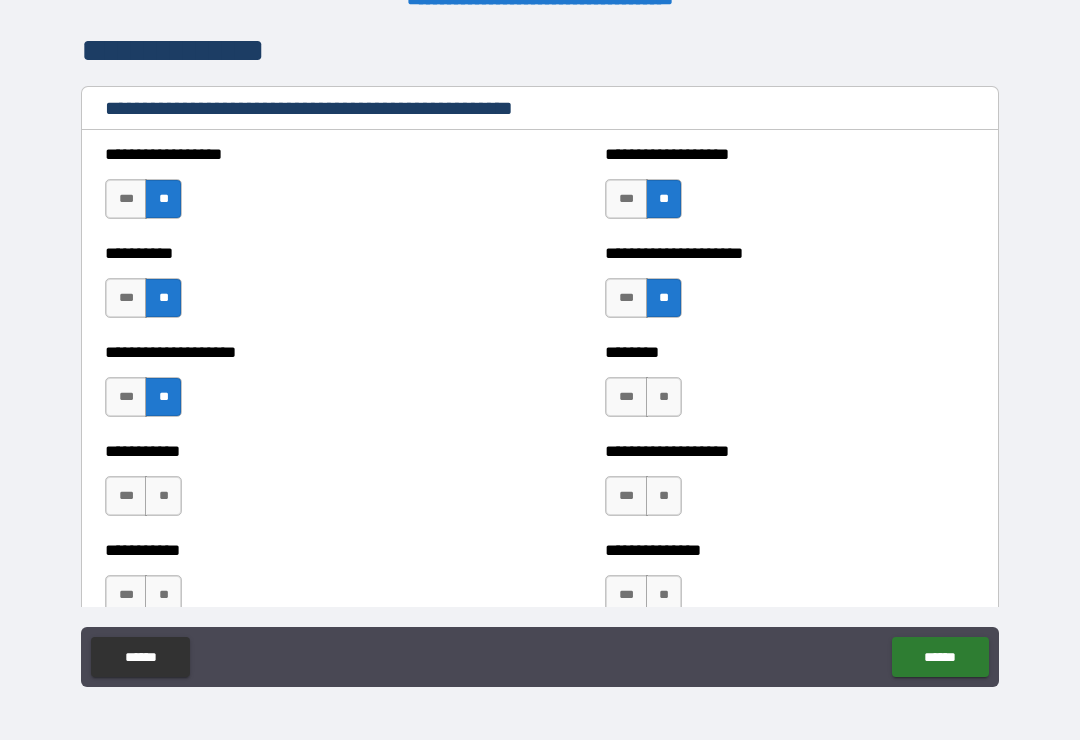 scroll, scrollTop: 2390, scrollLeft: 0, axis: vertical 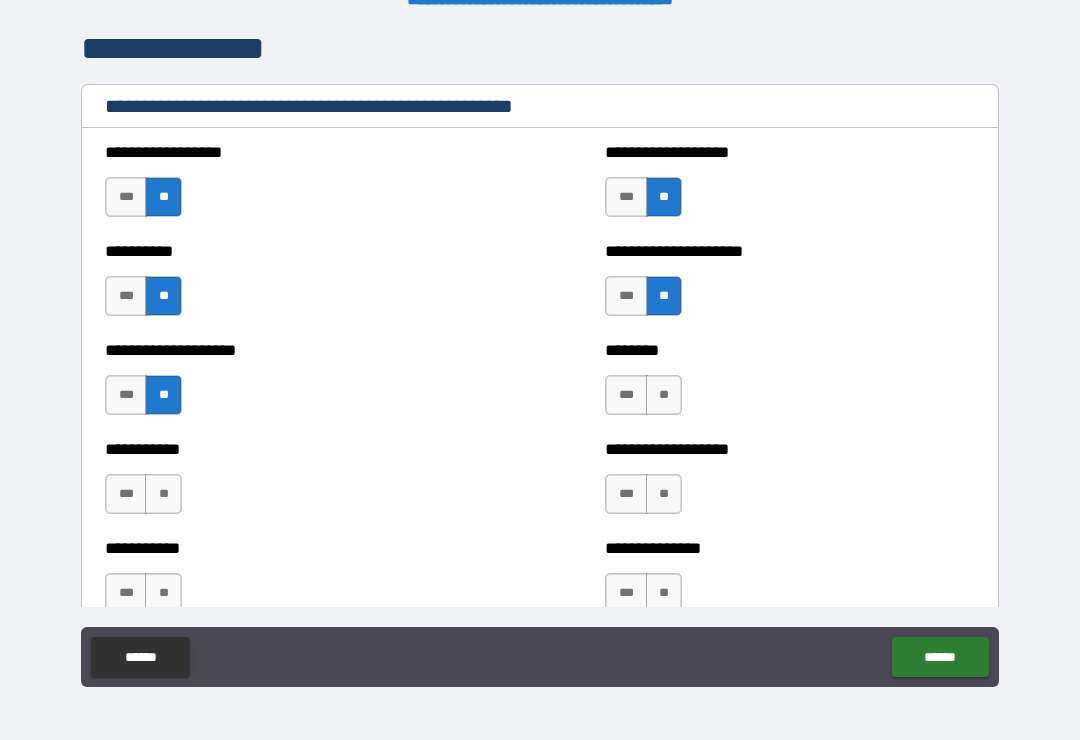 click on "**" at bounding box center (664, 395) 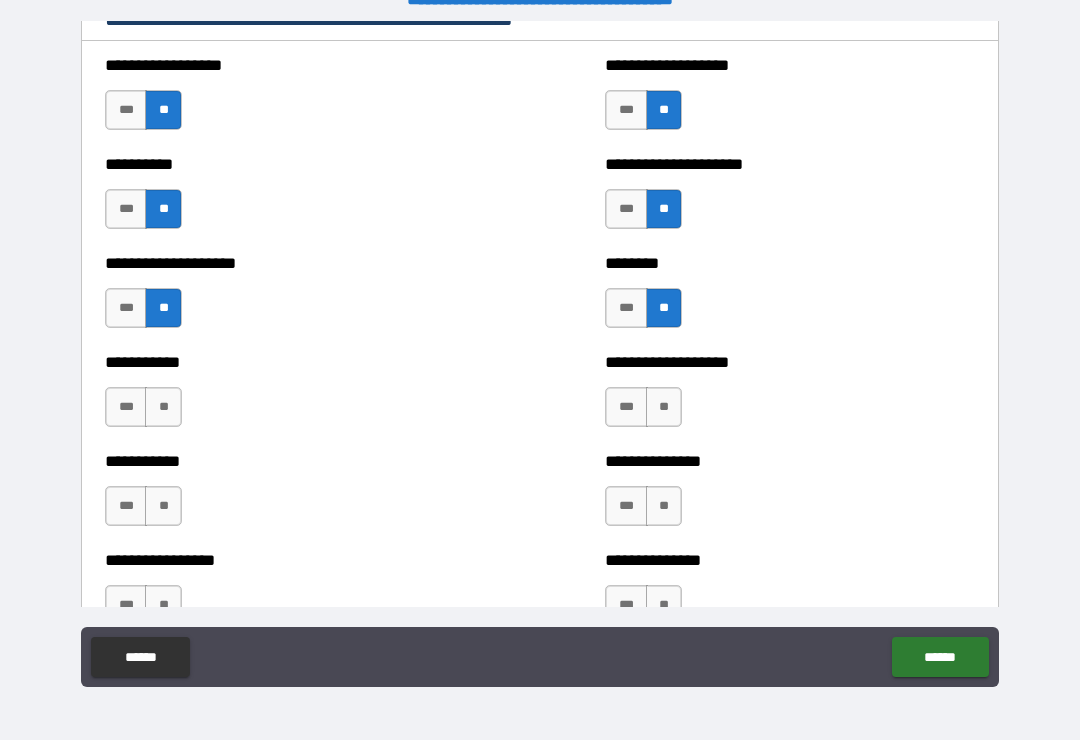 scroll, scrollTop: 2479, scrollLeft: 0, axis: vertical 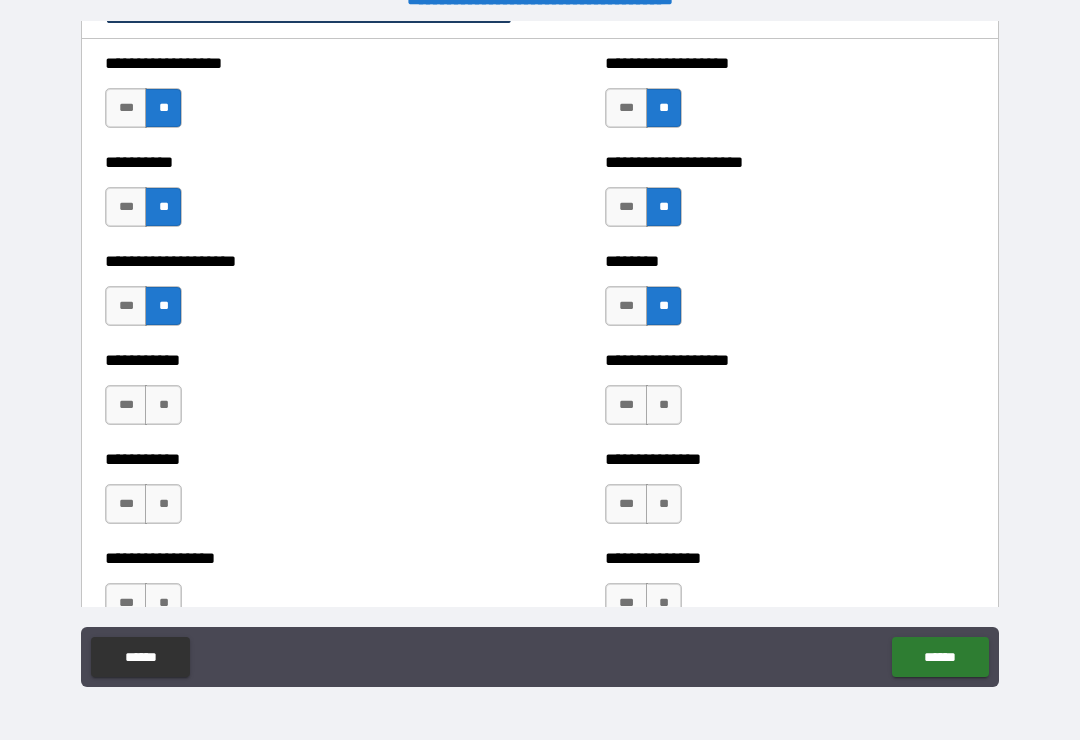 click on "**" at bounding box center [664, 405] 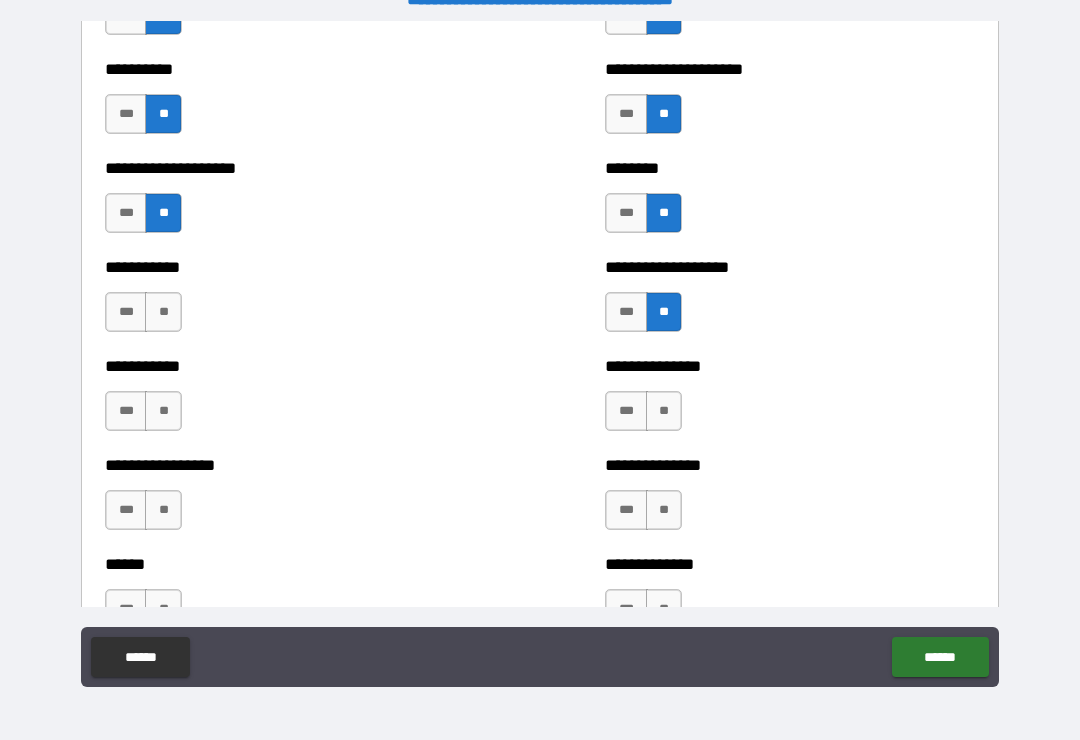 scroll, scrollTop: 2580, scrollLeft: 0, axis: vertical 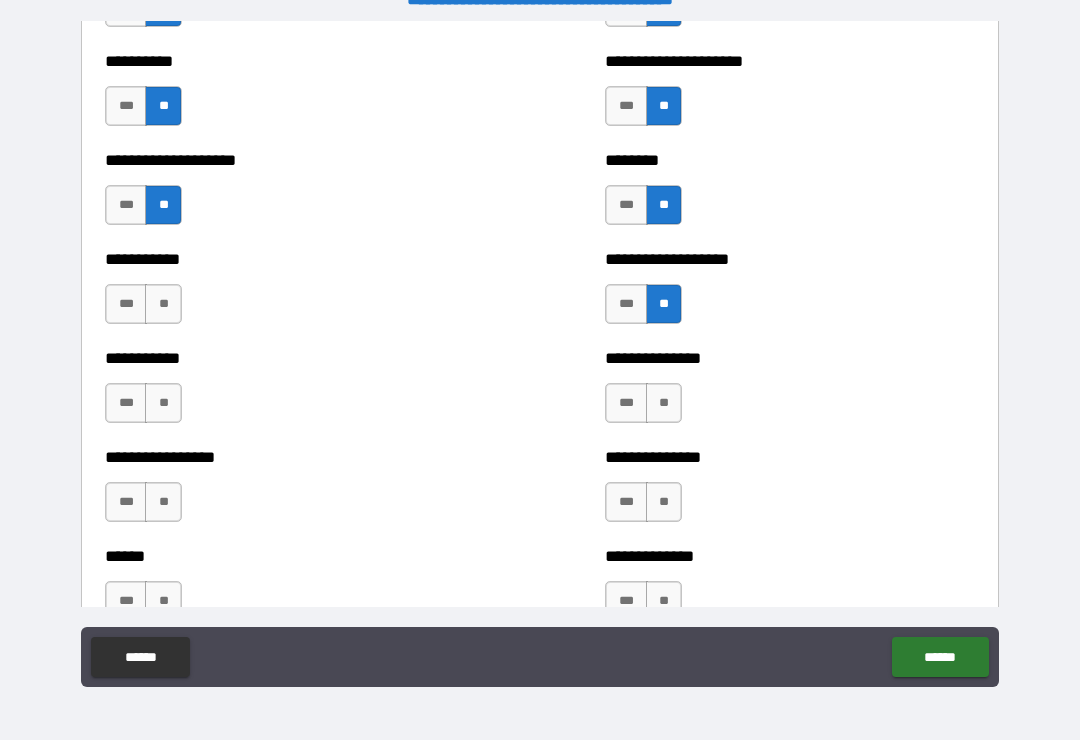 click on "**" at bounding box center (664, 403) 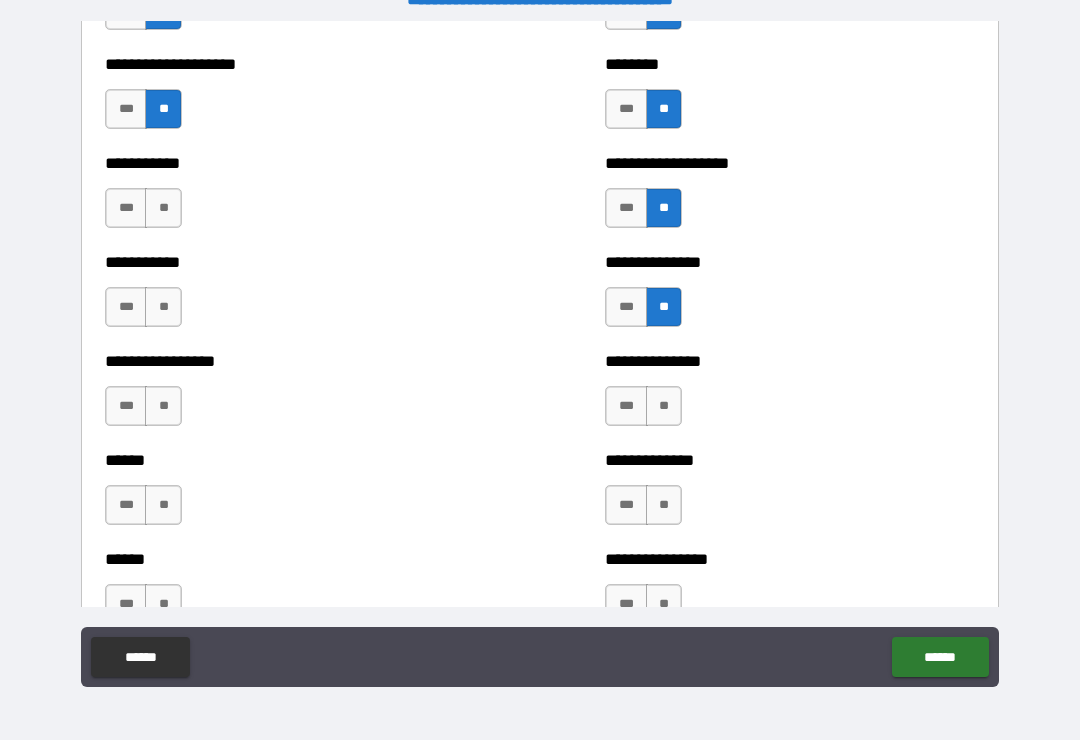 scroll, scrollTop: 2682, scrollLeft: 0, axis: vertical 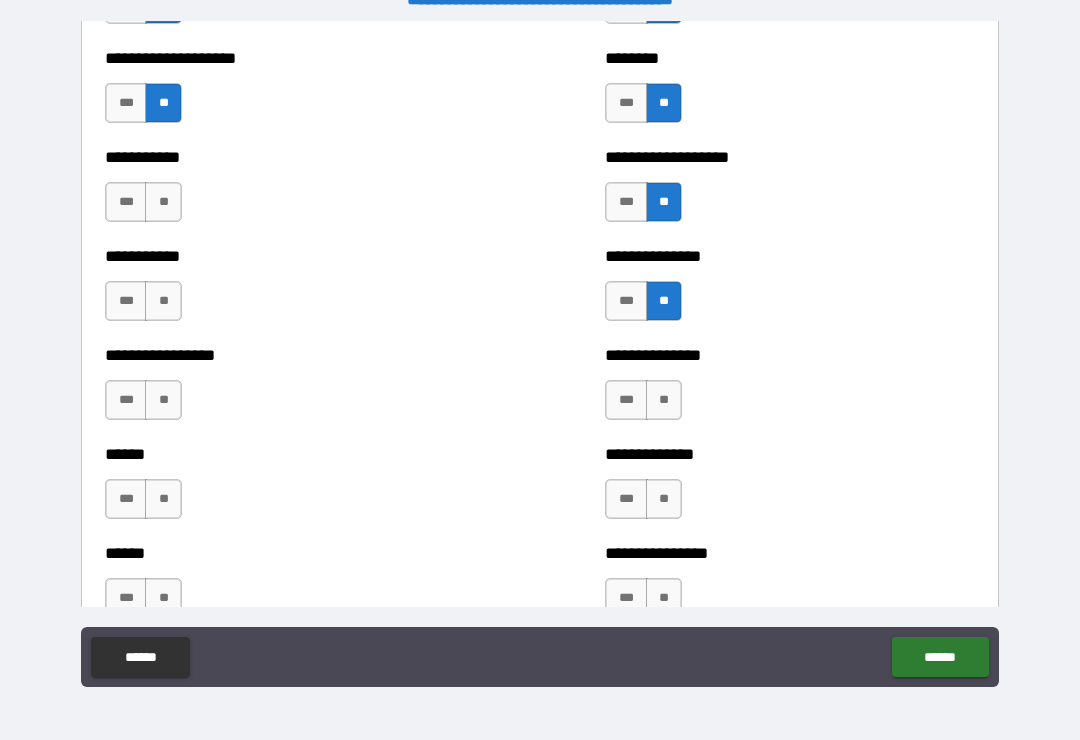 click on "**" at bounding box center (664, 400) 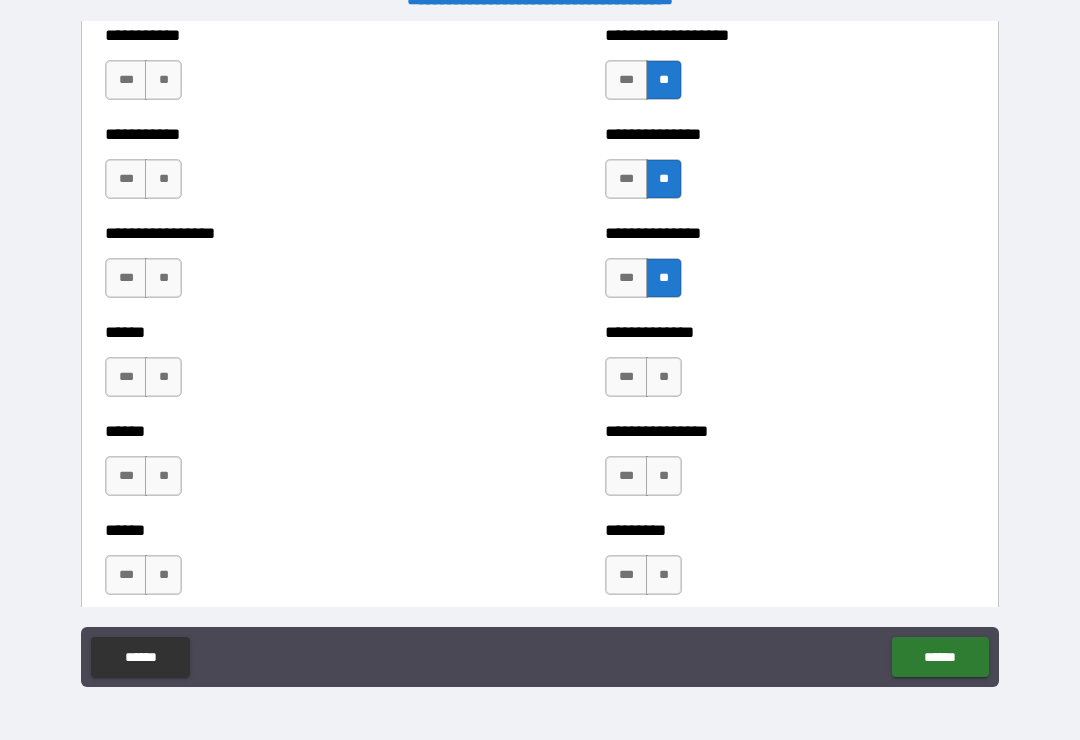 scroll, scrollTop: 2802, scrollLeft: 0, axis: vertical 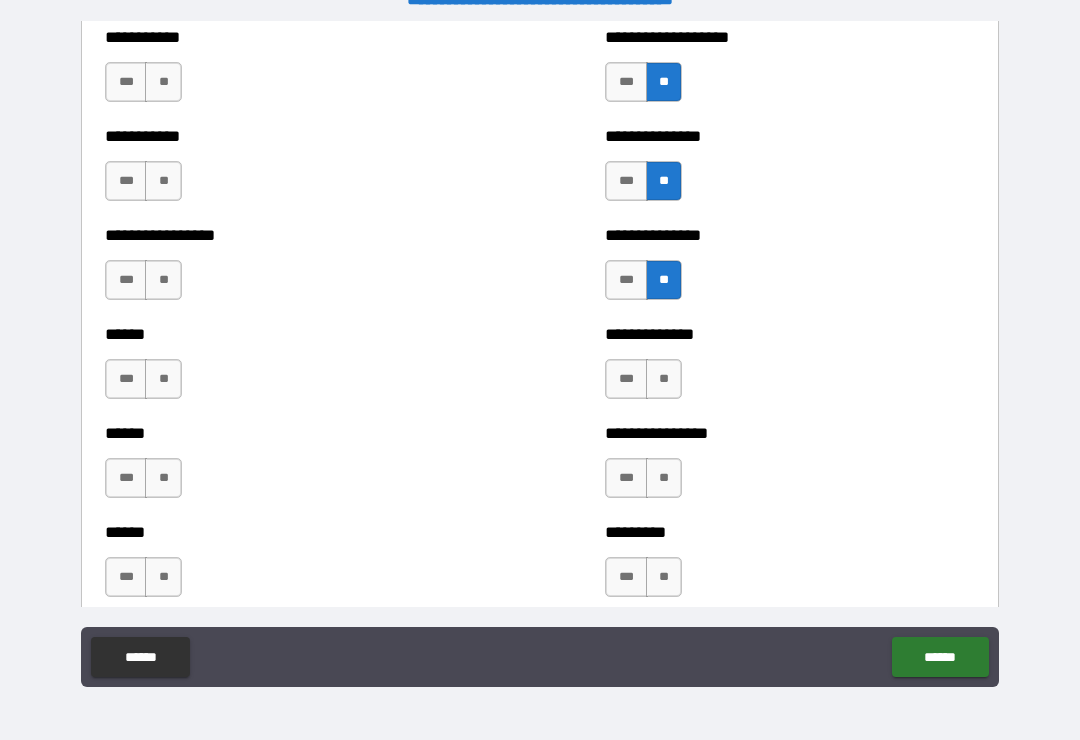 click on "**" at bounding box center [664, 379] 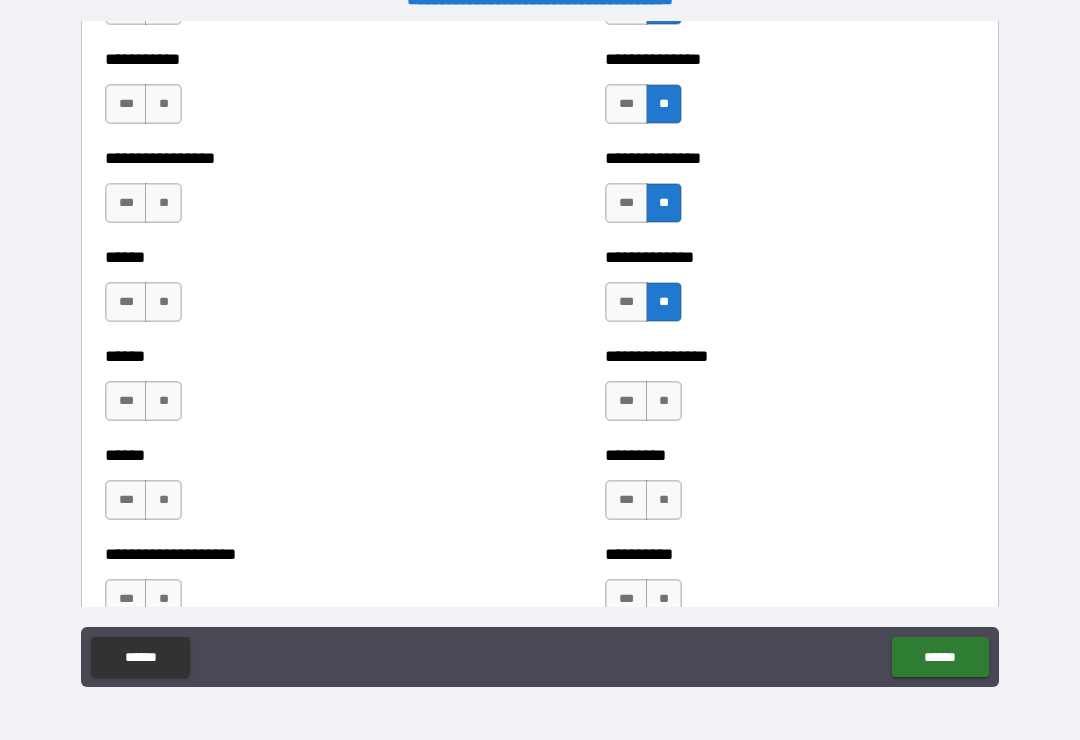 scroll, scrollTop: 2882, scrollLeft: 0, axis: vertical 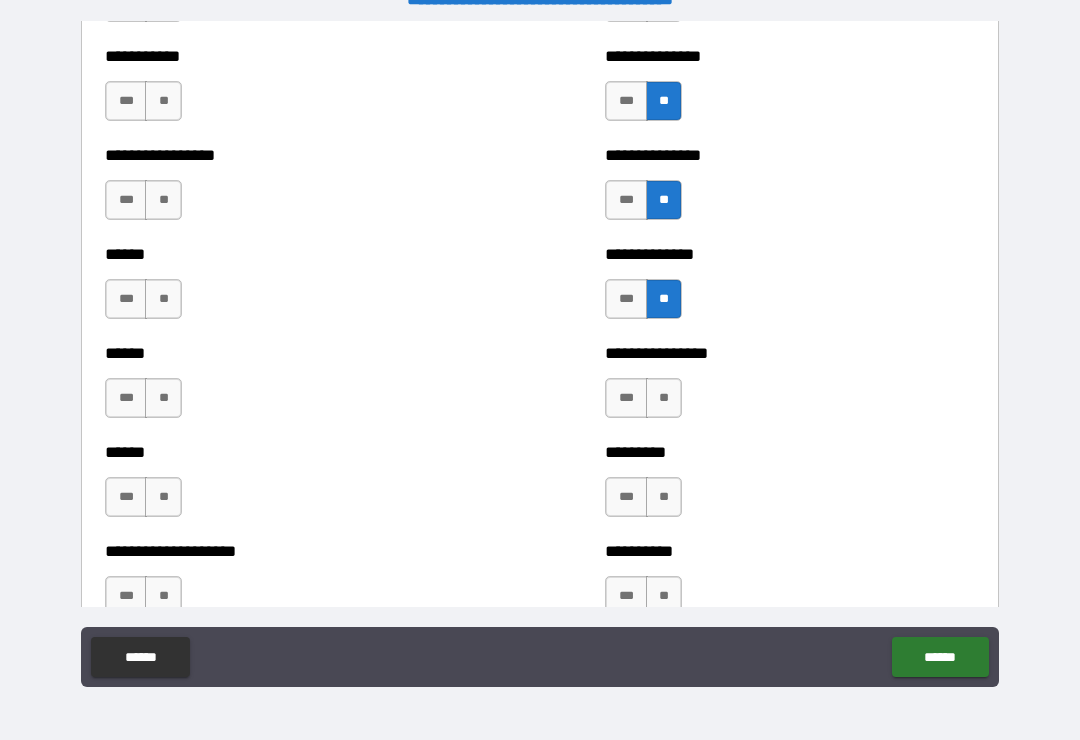click on "**" at bounding box center [664, 398] 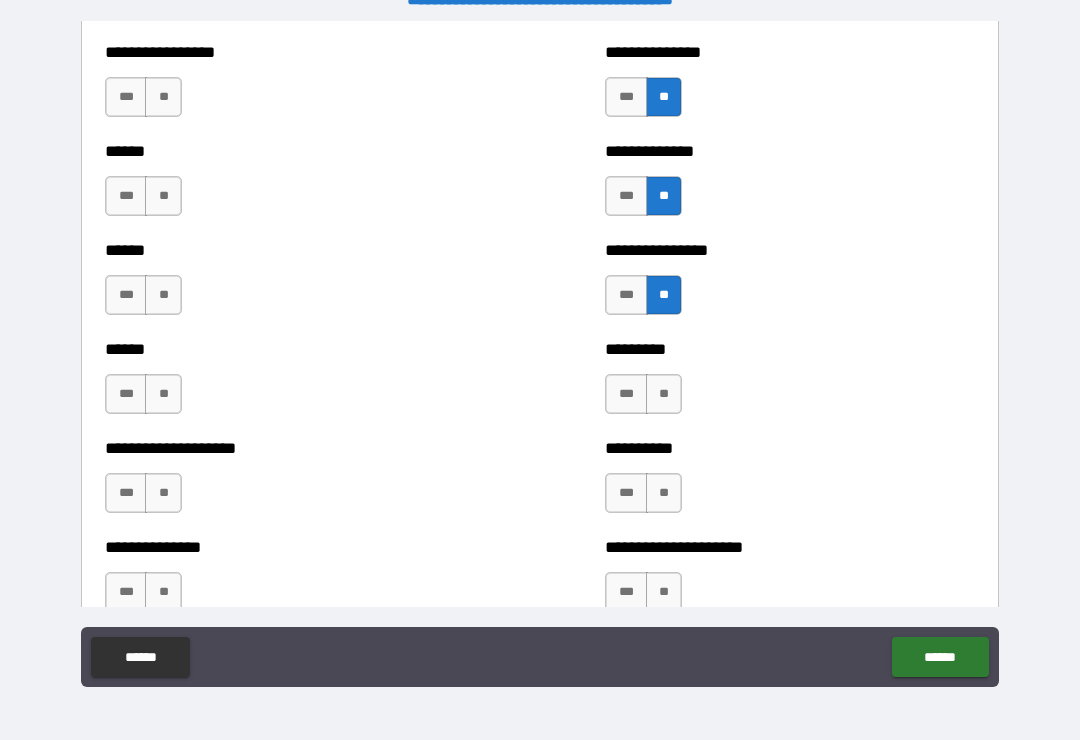 scroll, scrollTop: 2990, scrollLeft: 0, axis: vertical 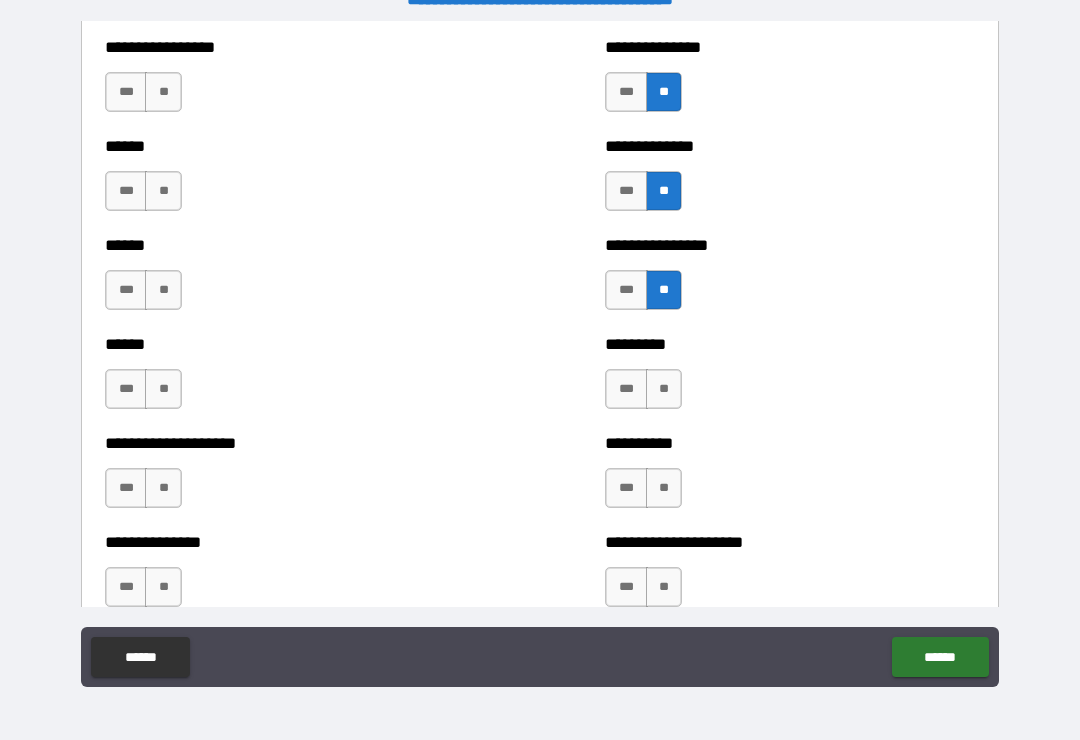 click on "***" at bounding box center (626, 389) 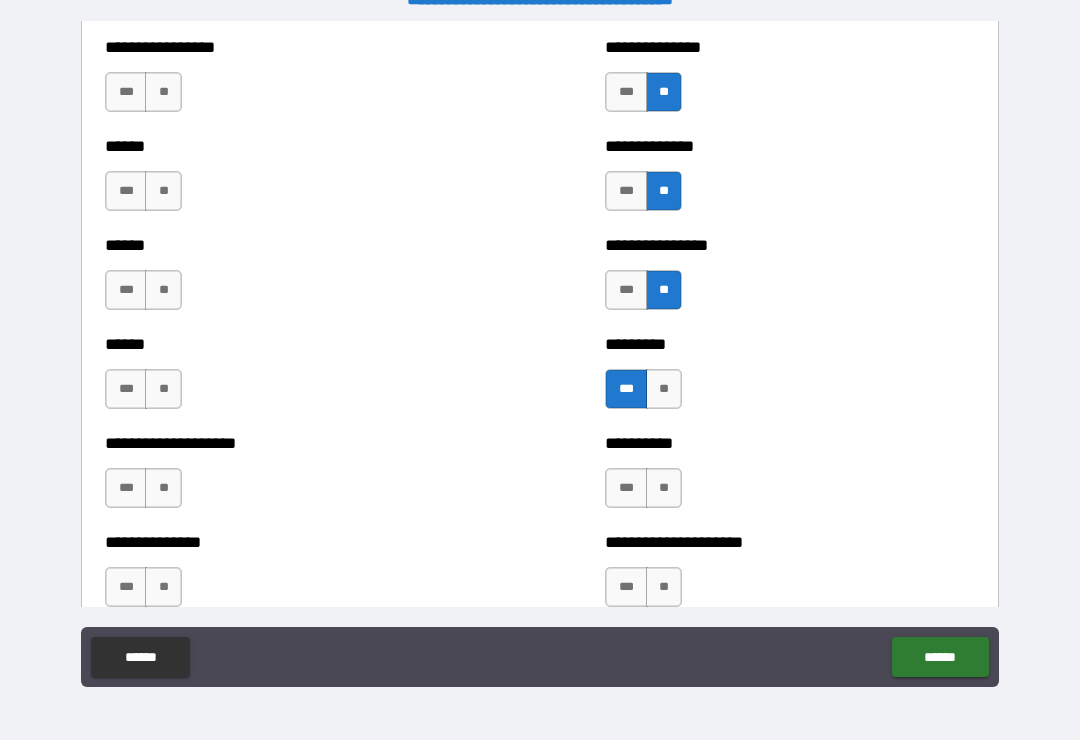 click on "**" at bounding box center [664, 389] 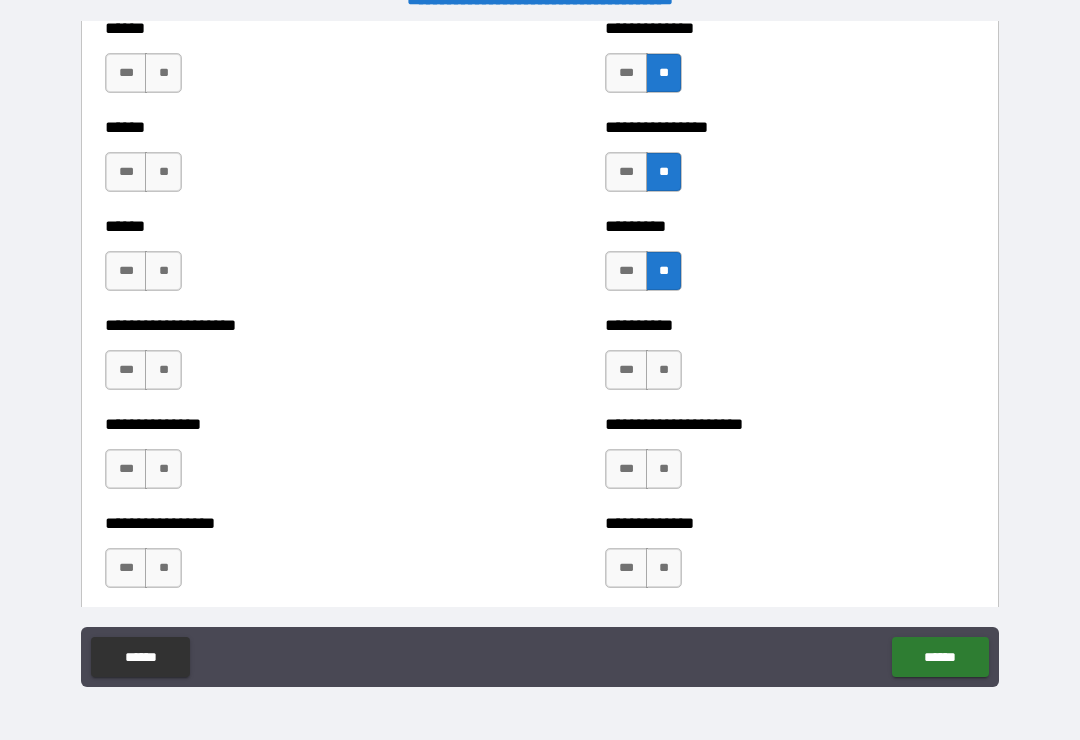 scroll, scrollTop: 3130, scrollLeft: 0, axis: vertical 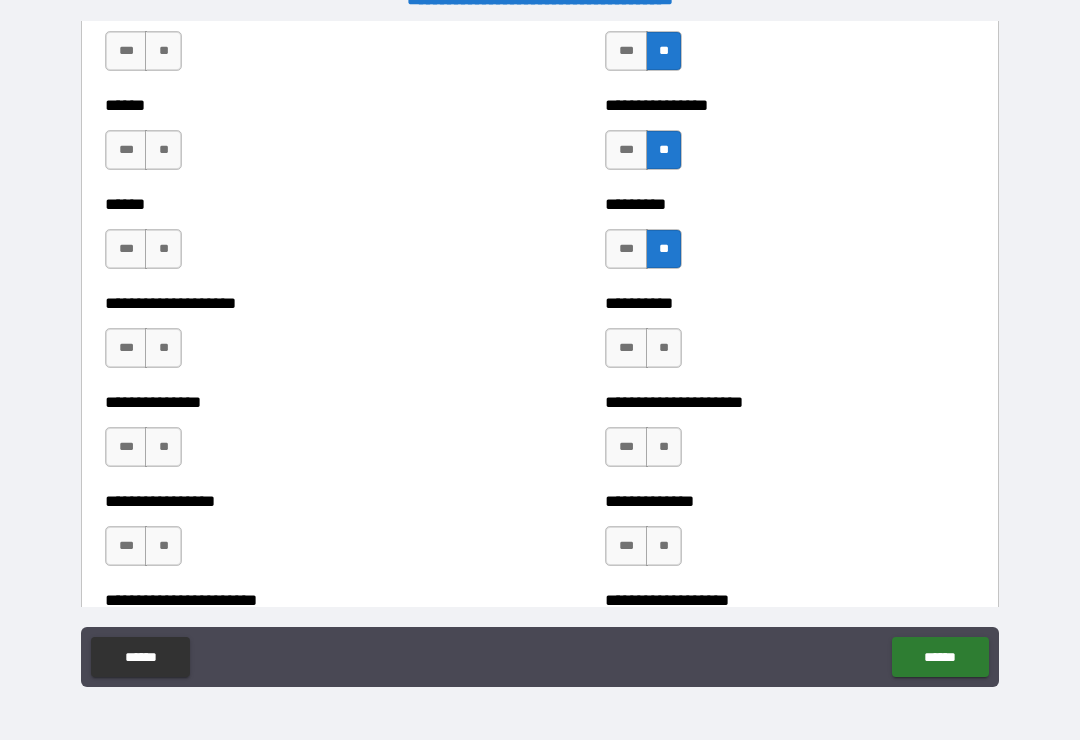 click on "**" at bounding box center [664, 348] 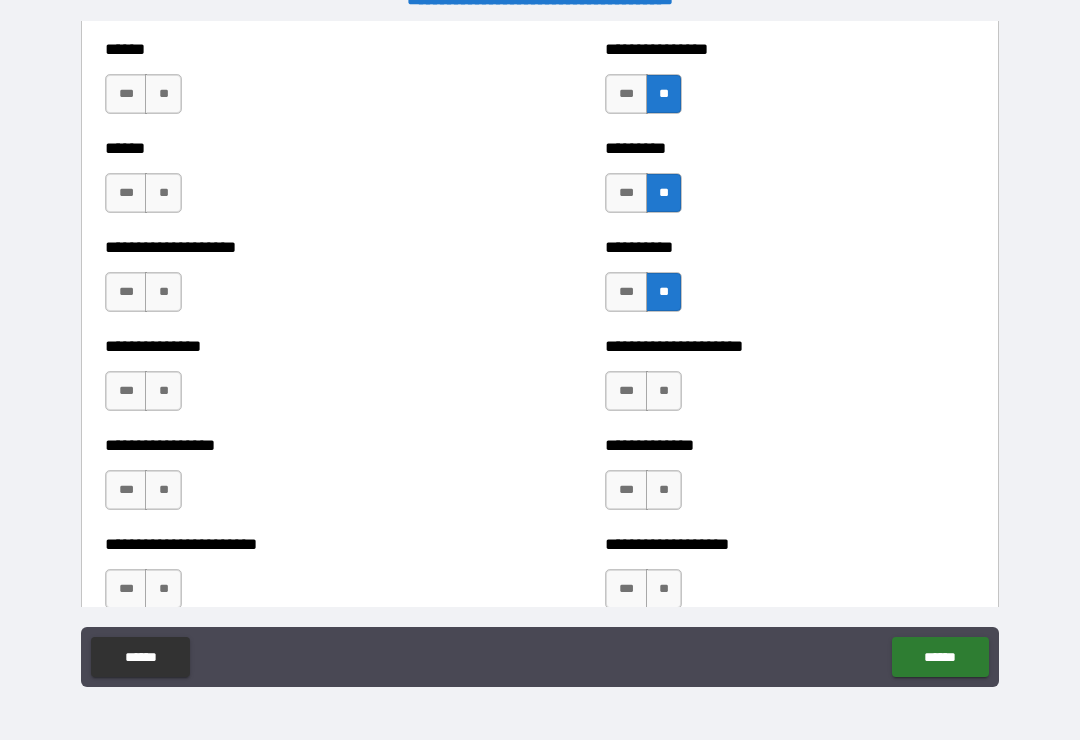 scroll, scrollTop: 3193, scrollLeft: 0, axis: vertical 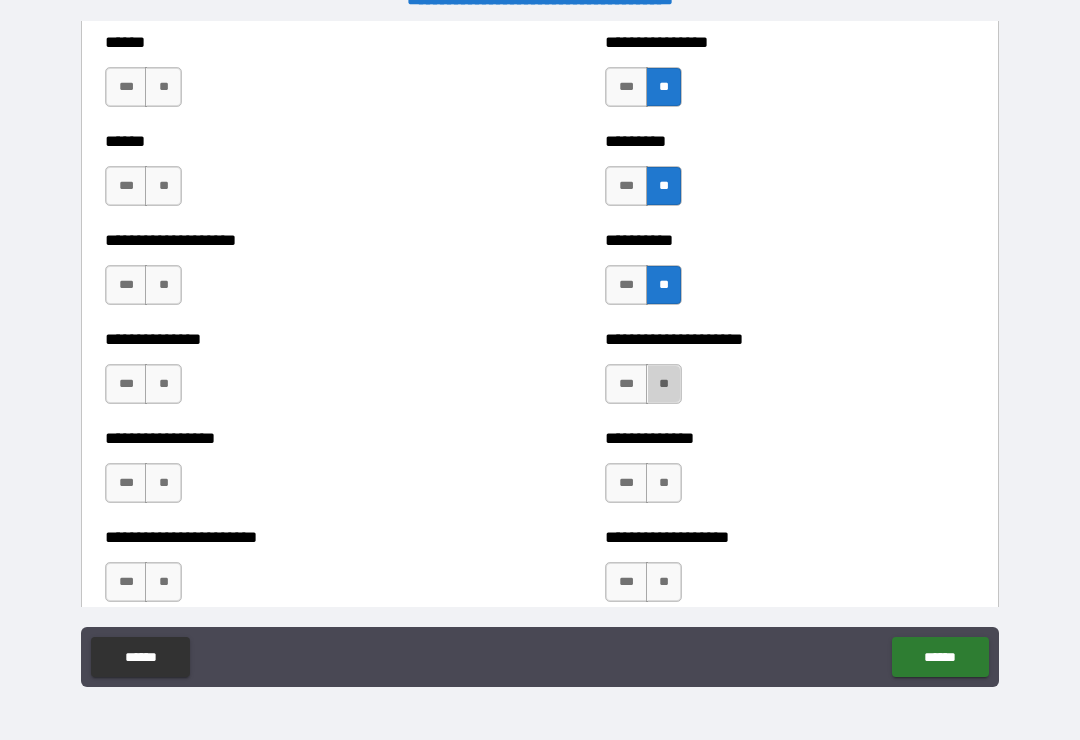 click on "**" at bounding box center (664, 384) 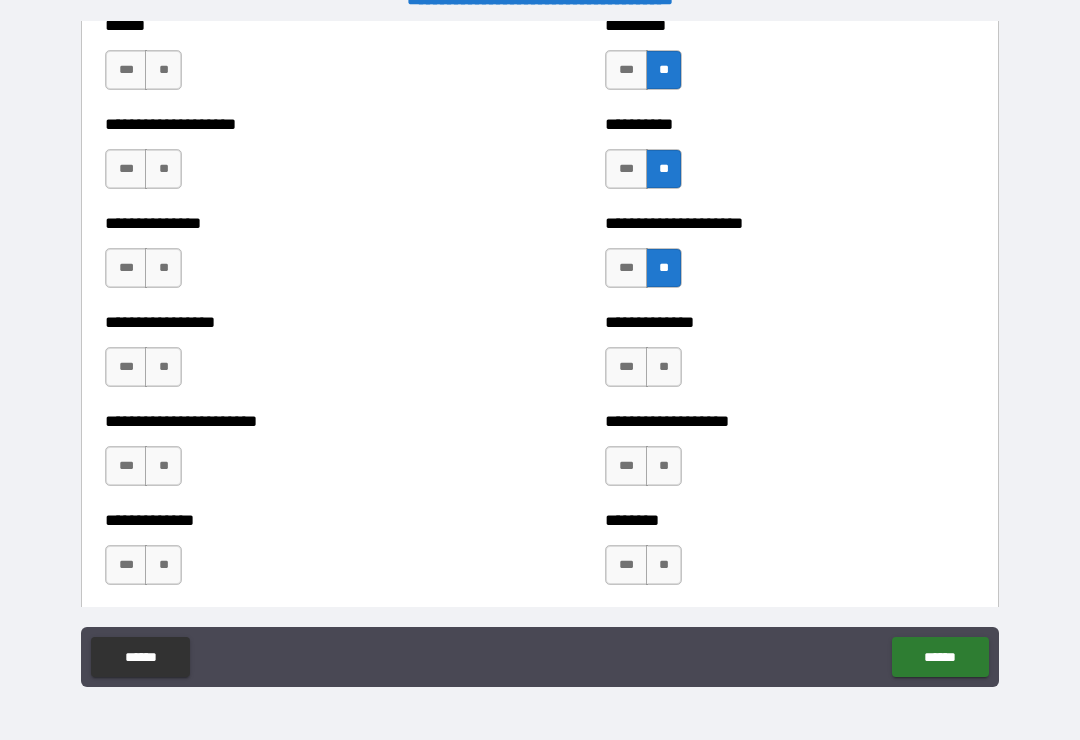 scroll, scrollTop: 3337, scrollLeft: 0, axis: vertical 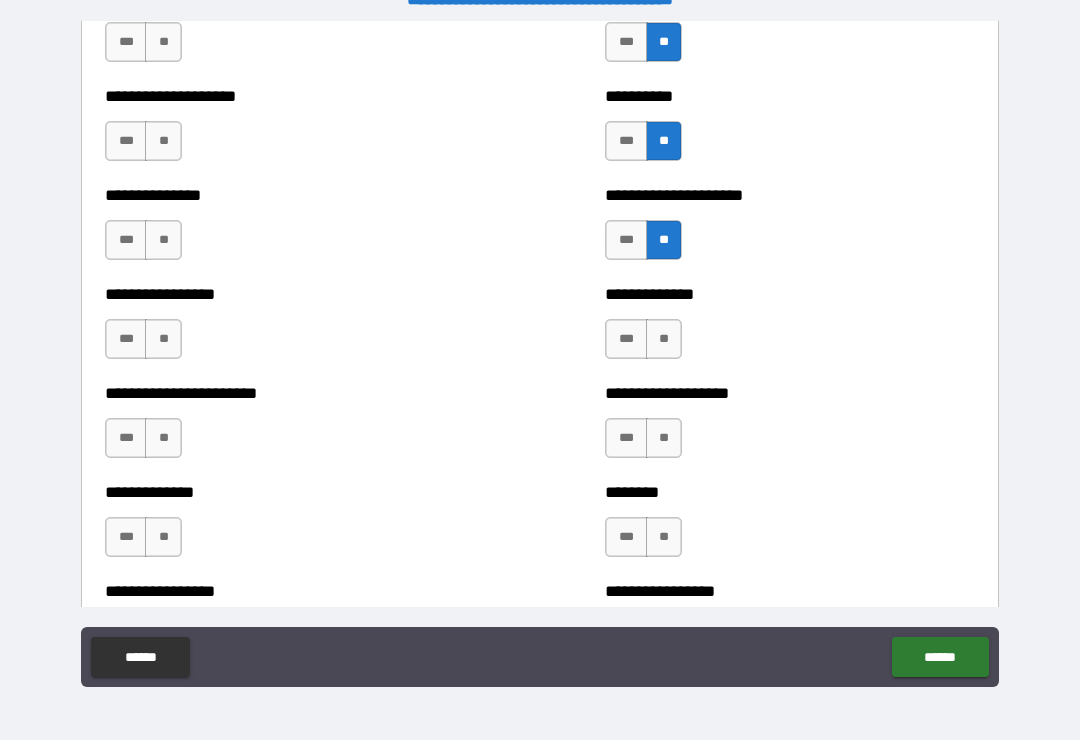 click on "**" at bounding box center (664, 339) 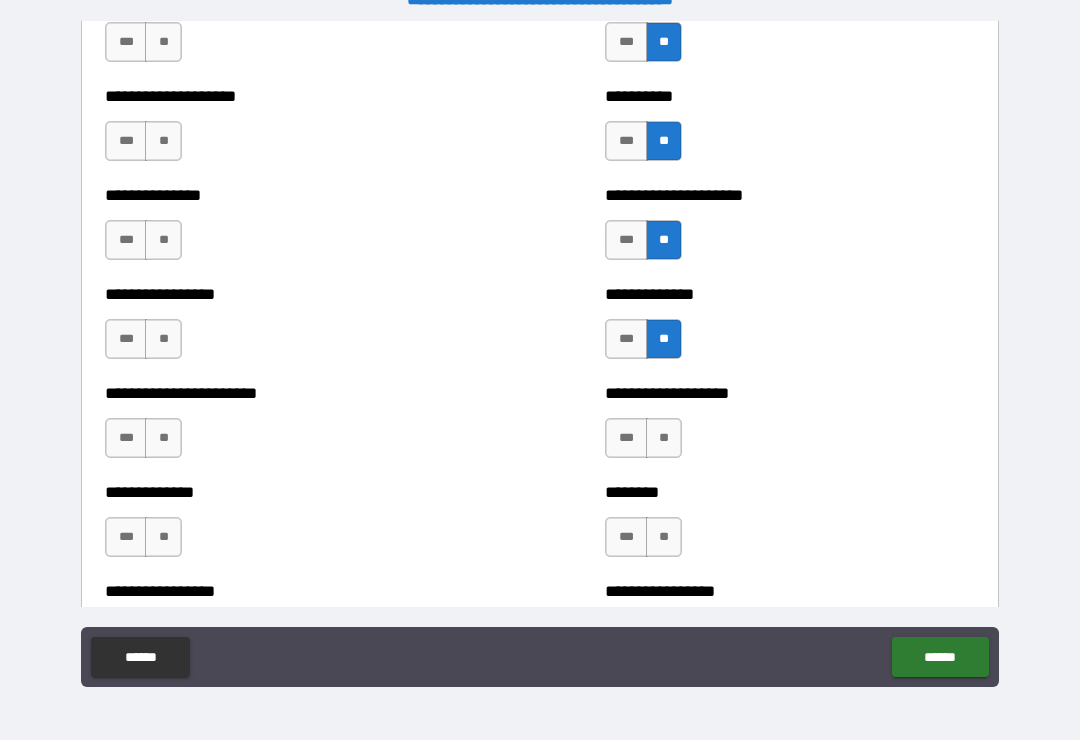 click on "**" at bounding box center (664, 339) 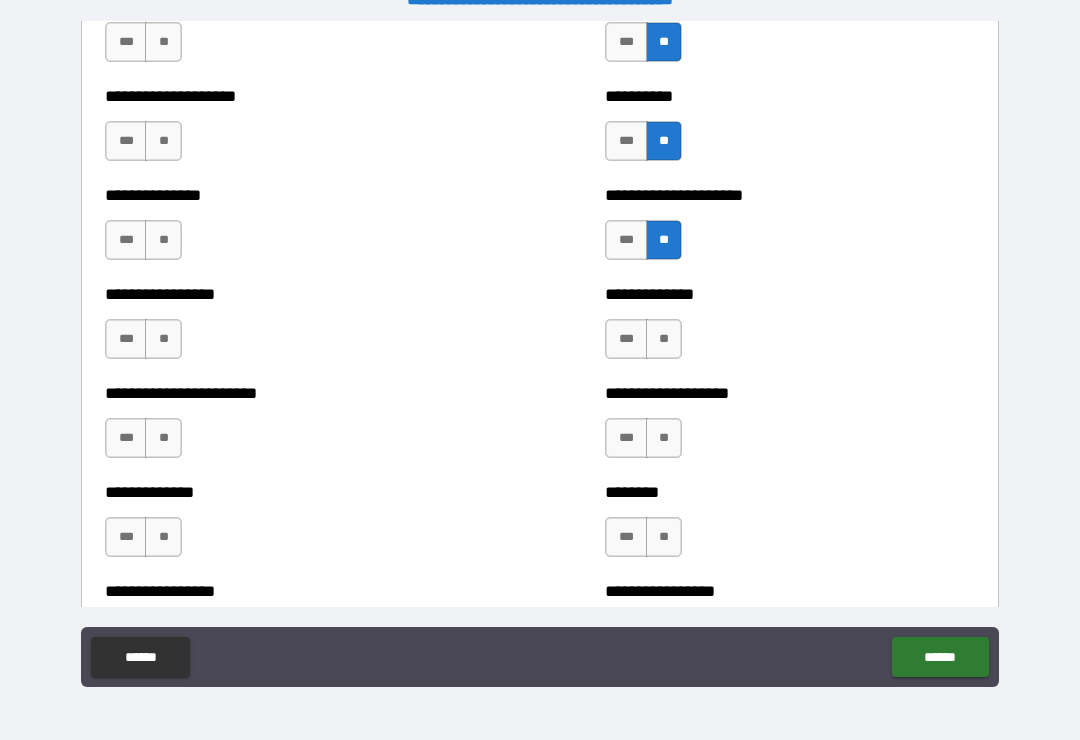 click on "**" at bounding box center [664, 339] 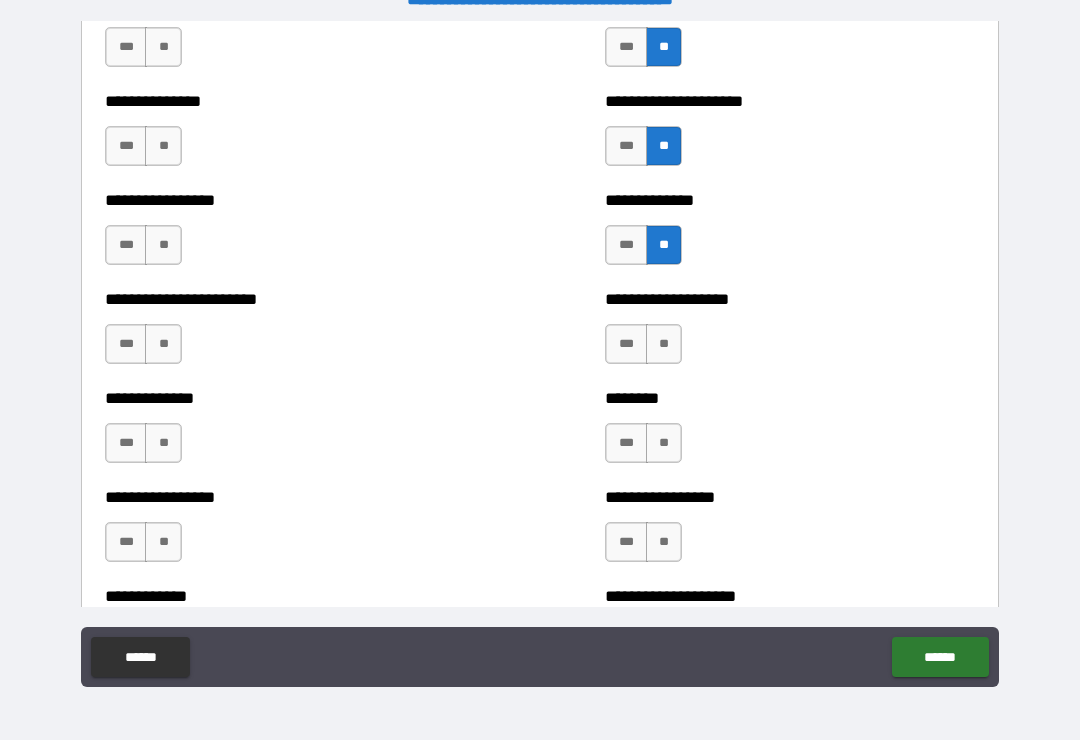 scroll, scrollTop: 3435, scrollLeft: 0, axis: vertical 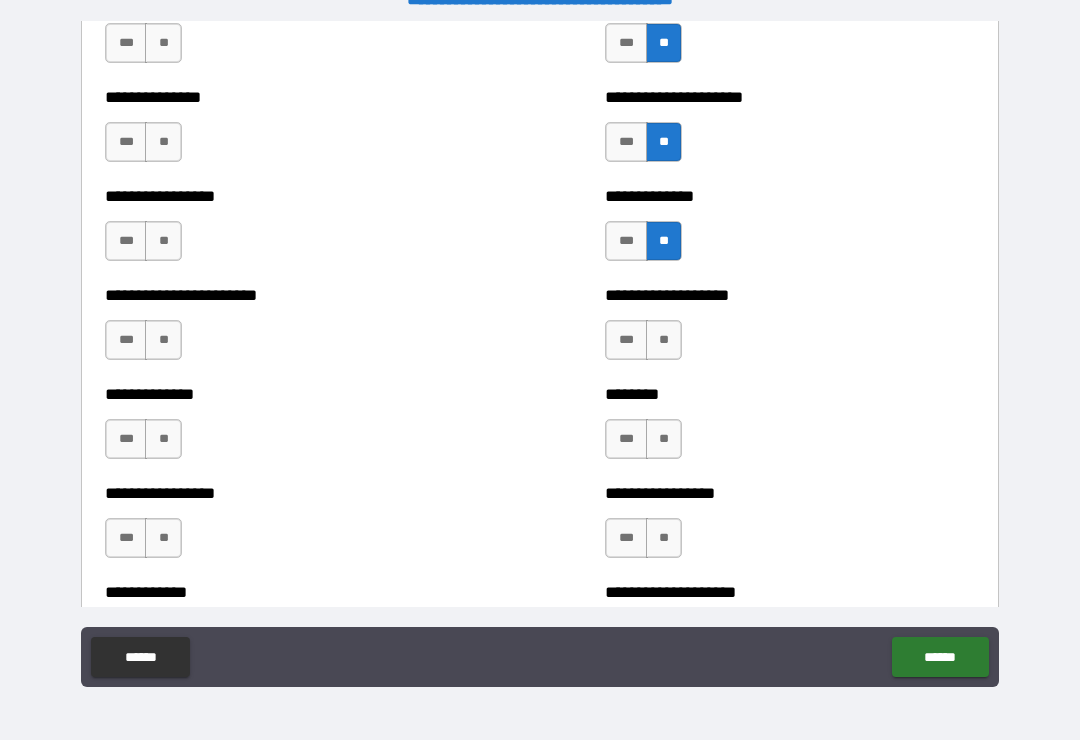 click on "**" at bounding box center (664, 340) 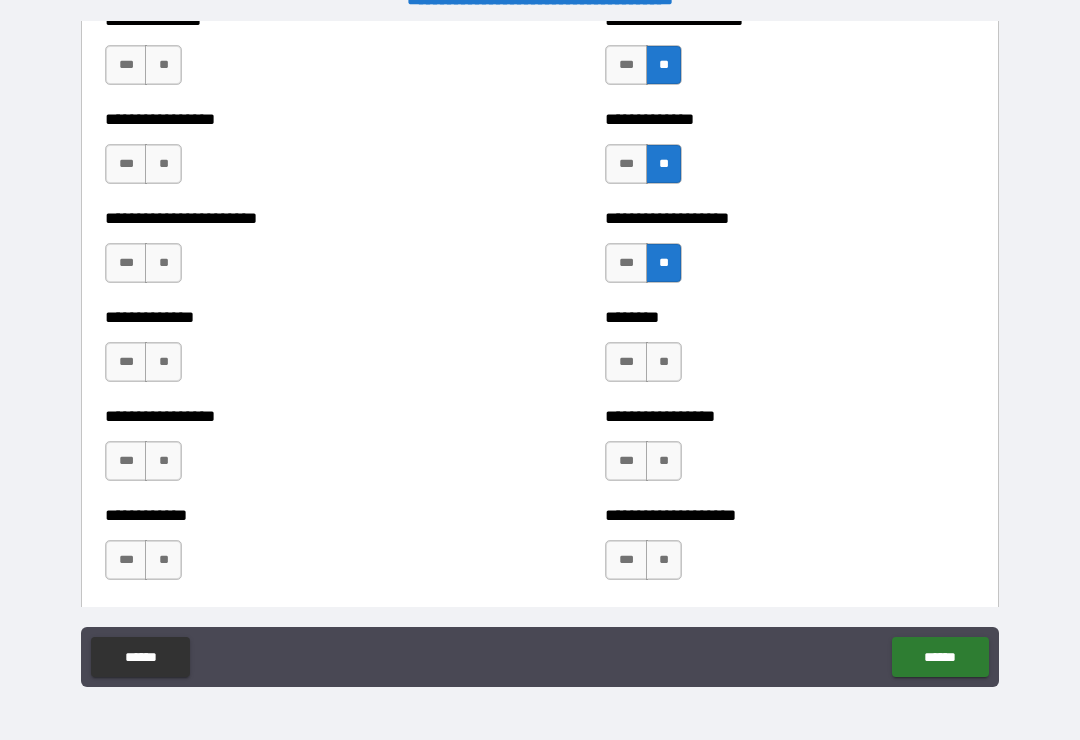 scroll, scrollTop: 3528, scrollLeft: 0, axis: vertical 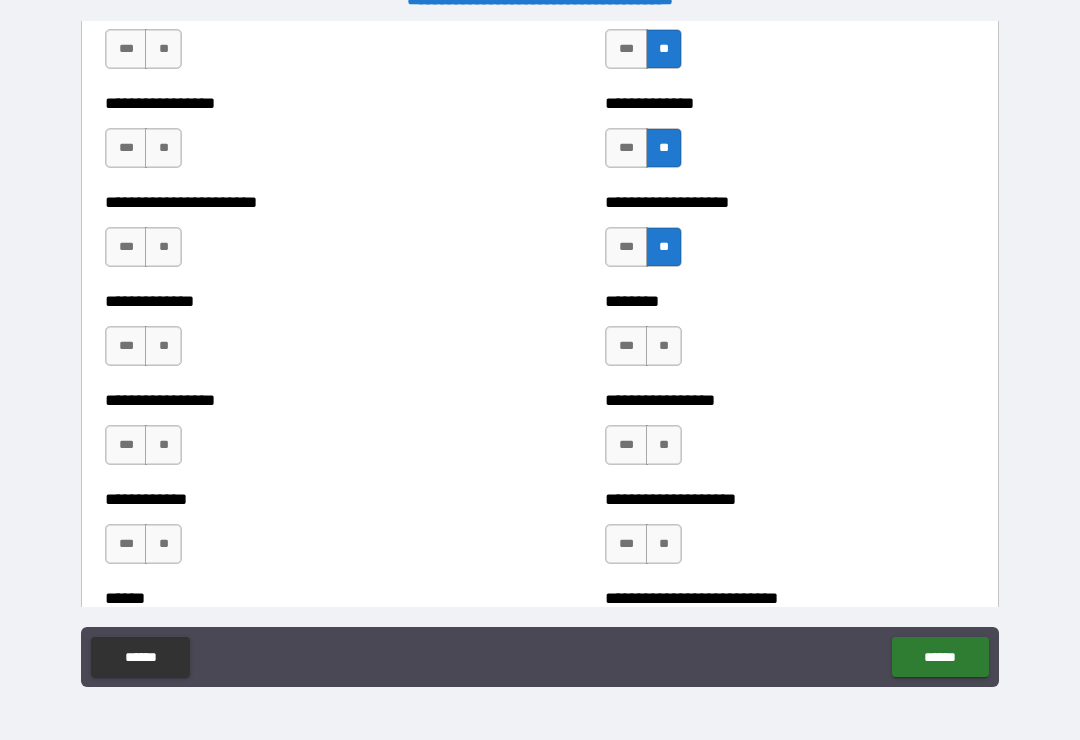 click on "**" at bounding box center (664, 346) 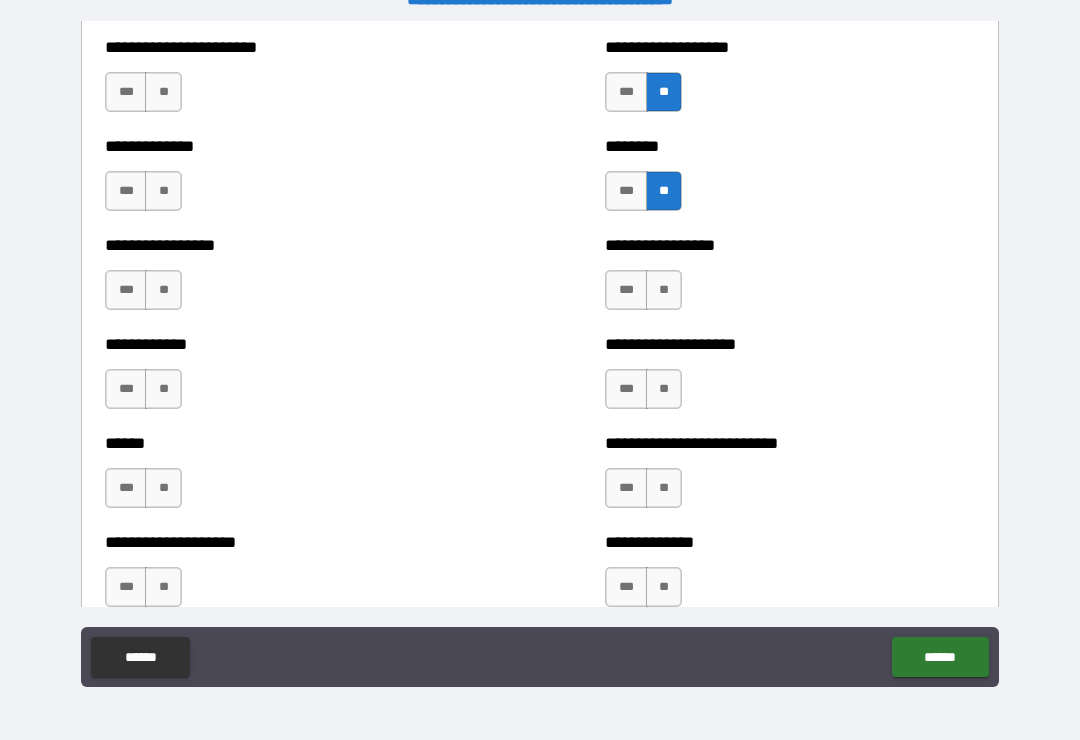 scroll, scrollTop: 3684, scrollLeft: 0, axis: vertical 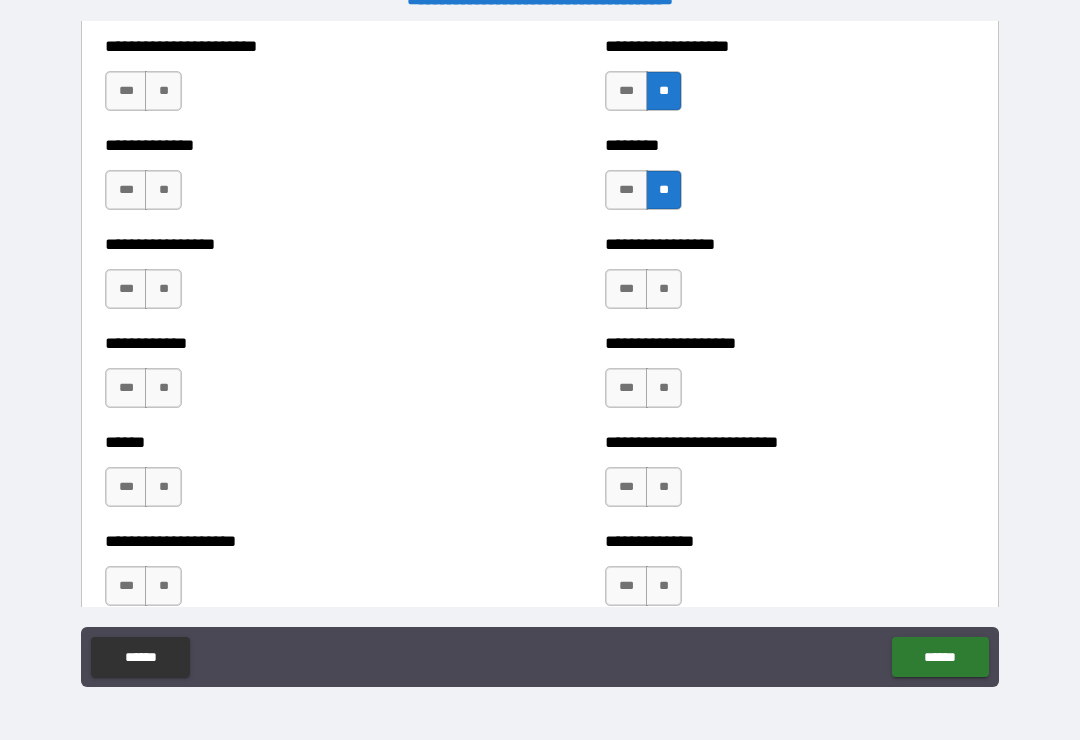 click on "**" at bounding box center [664, 289] 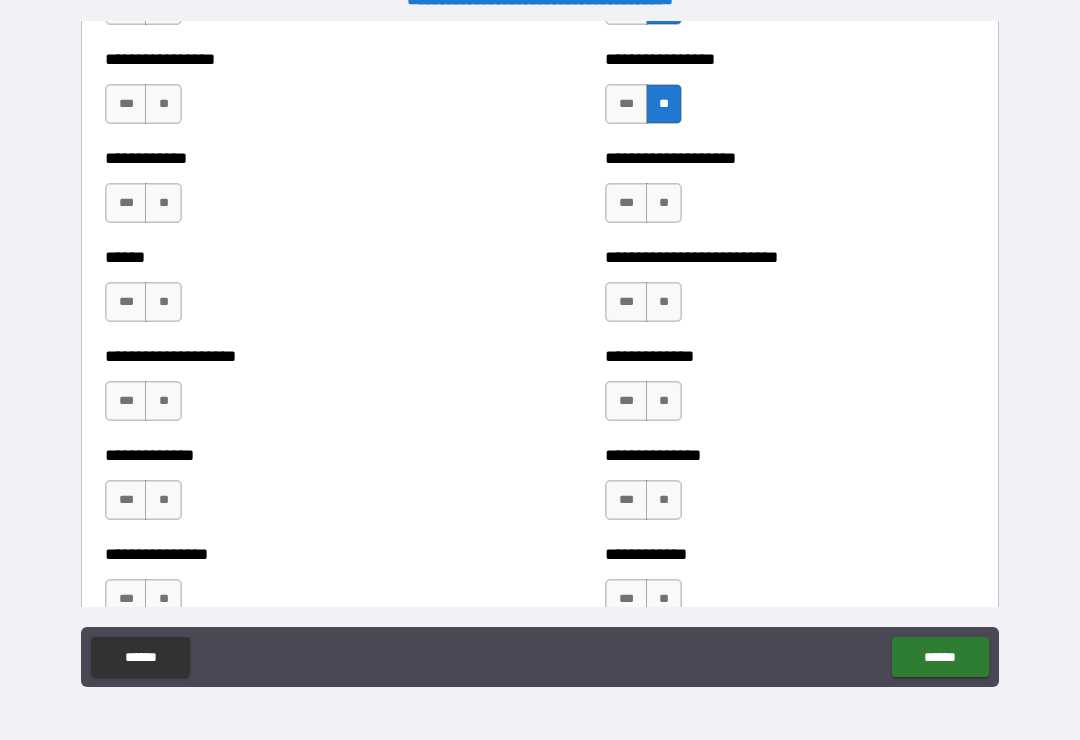 scroll, scrollTop: 3871, scrollLeft: 0, axis: vertical 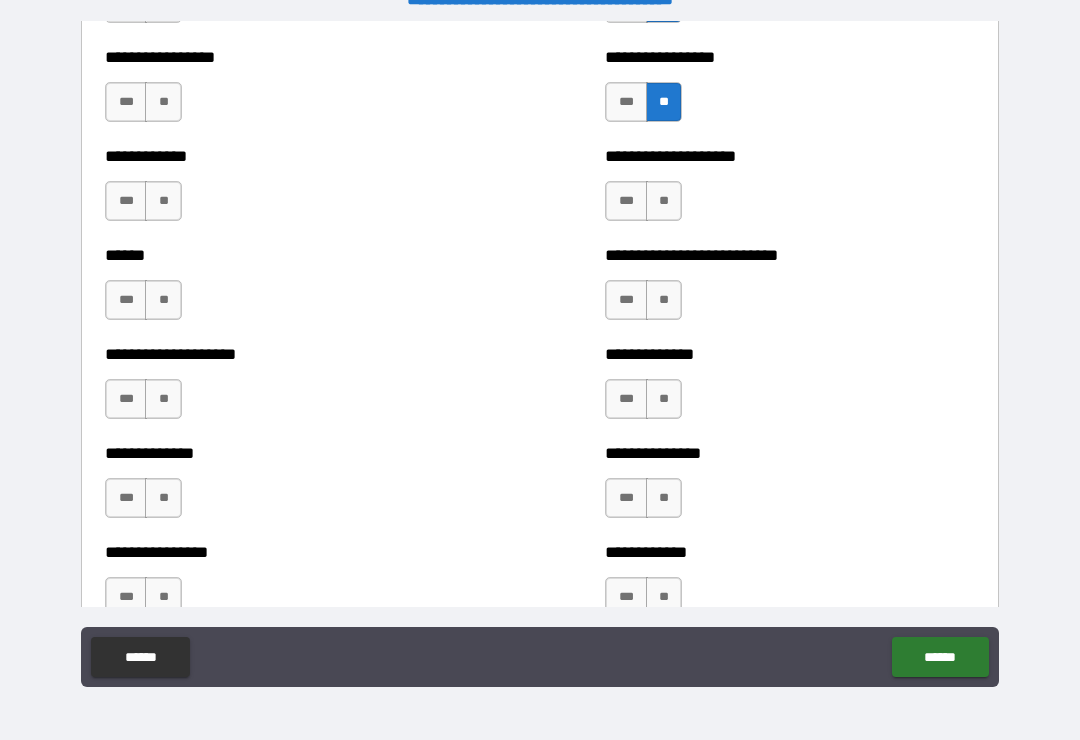 click on "**" at bounding box center (664, 201) 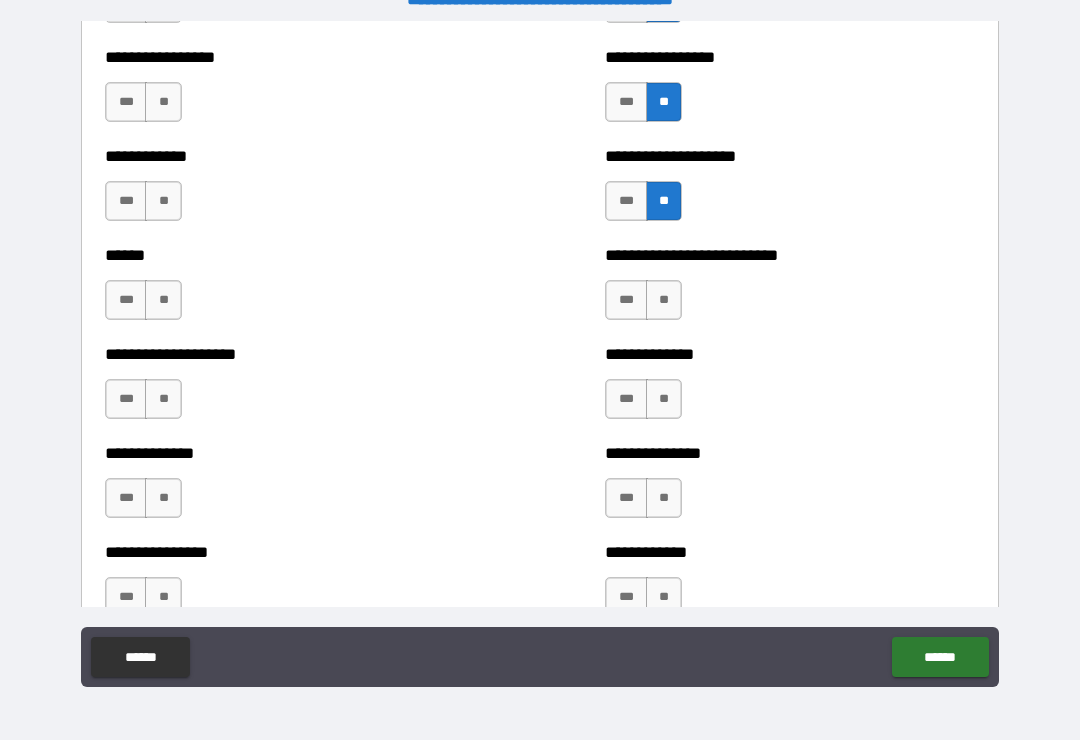 click on "**" at bounding box center (664, 300) 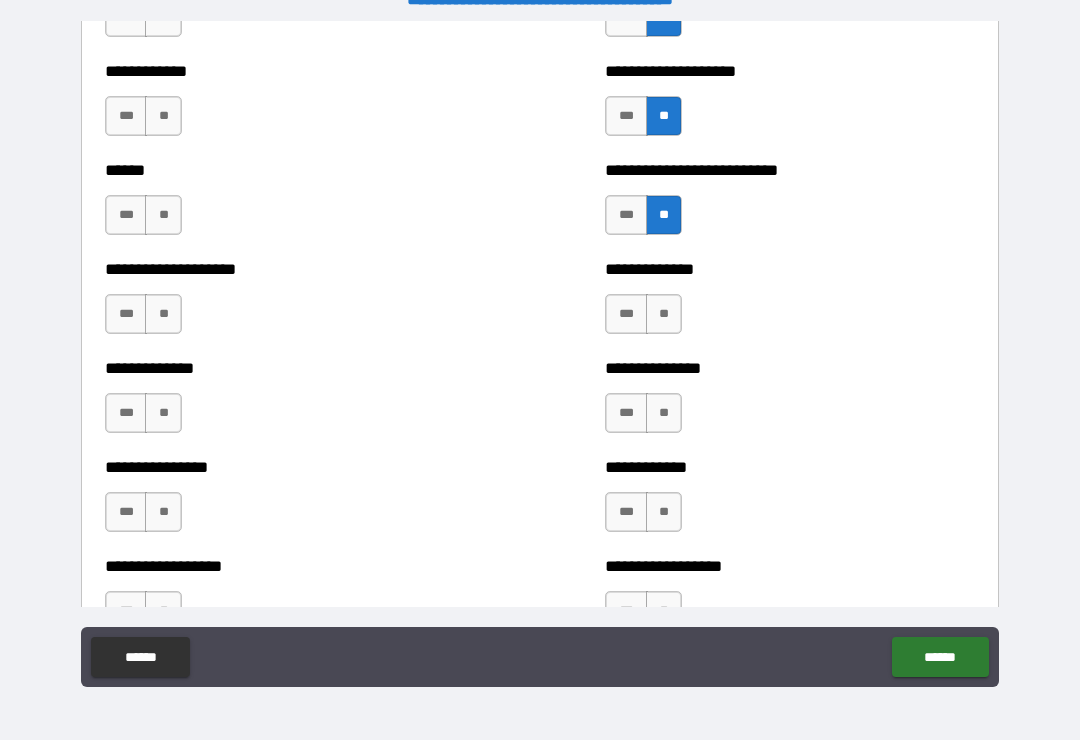 scroll, scrollTop: 3965, scrollLeft: 0, axis: vertical 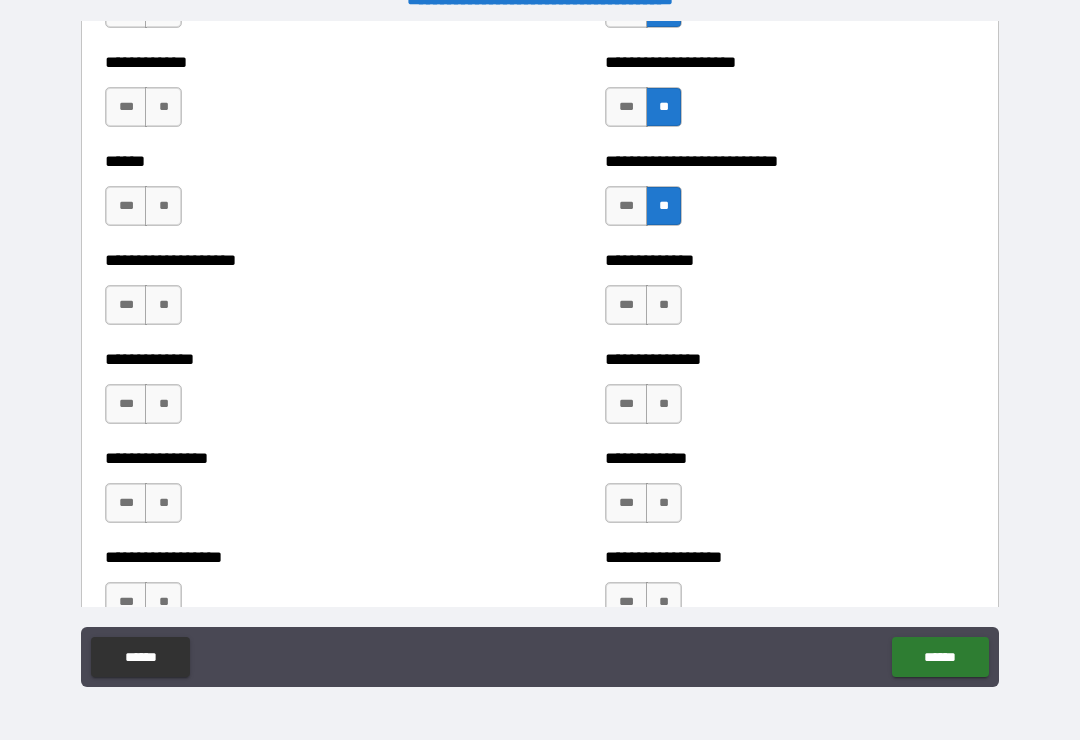 click on "**" at bounding box center (664, 305) 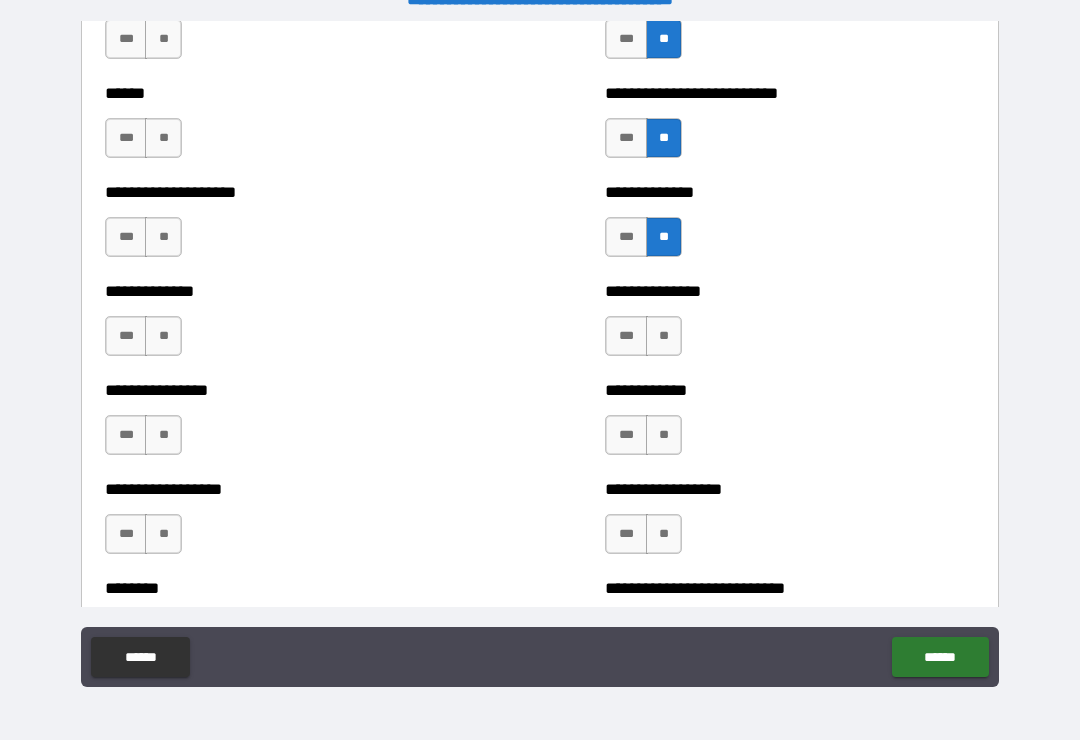 scroll, scrollTop: 4045, scrollLeft: 0, axis: vertical 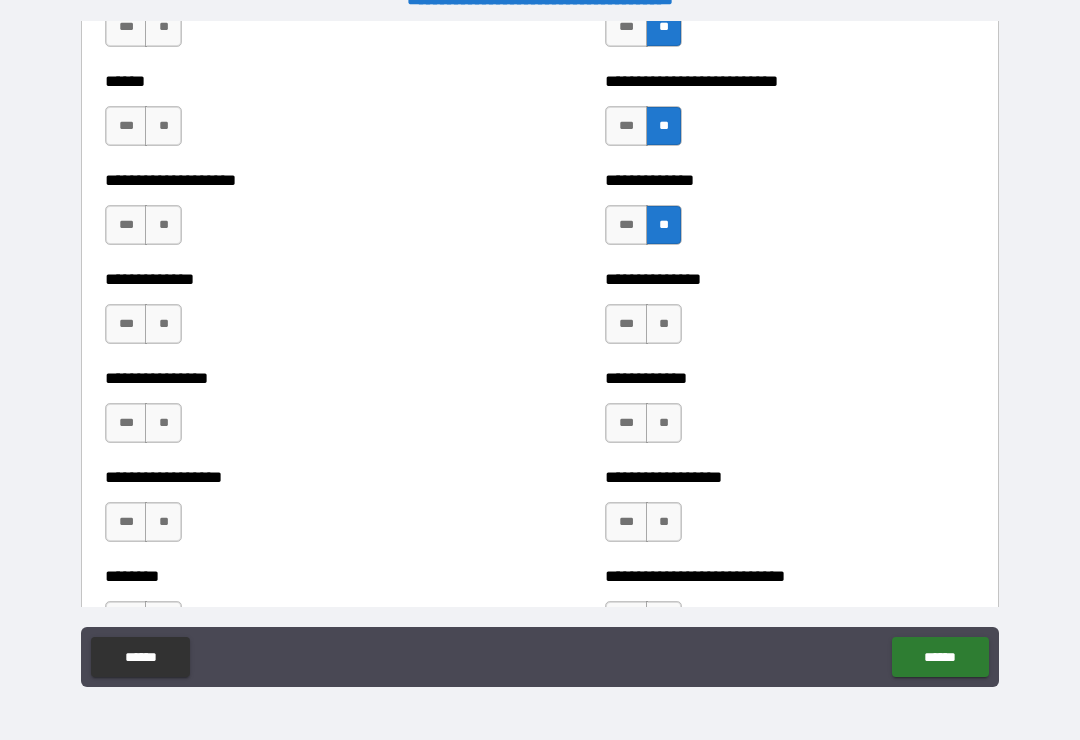 click on "**" at bounding box center [664, 324] 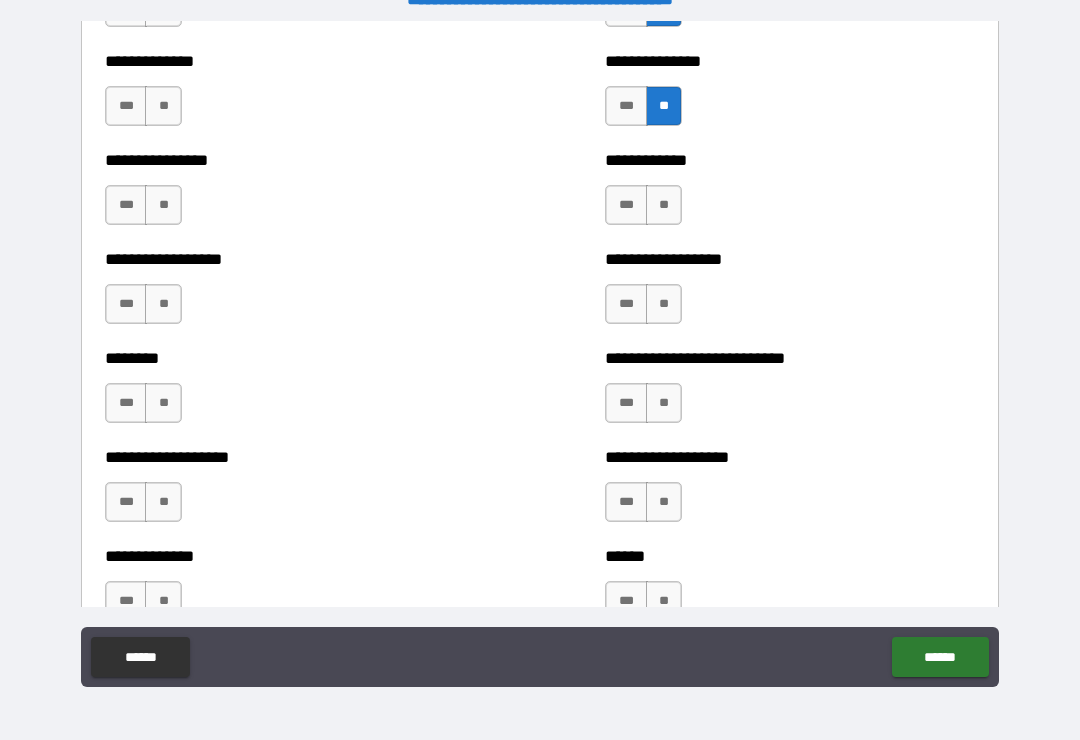 scroll, scrollTop: 4263, scrollLeft: 0, axis: vertical 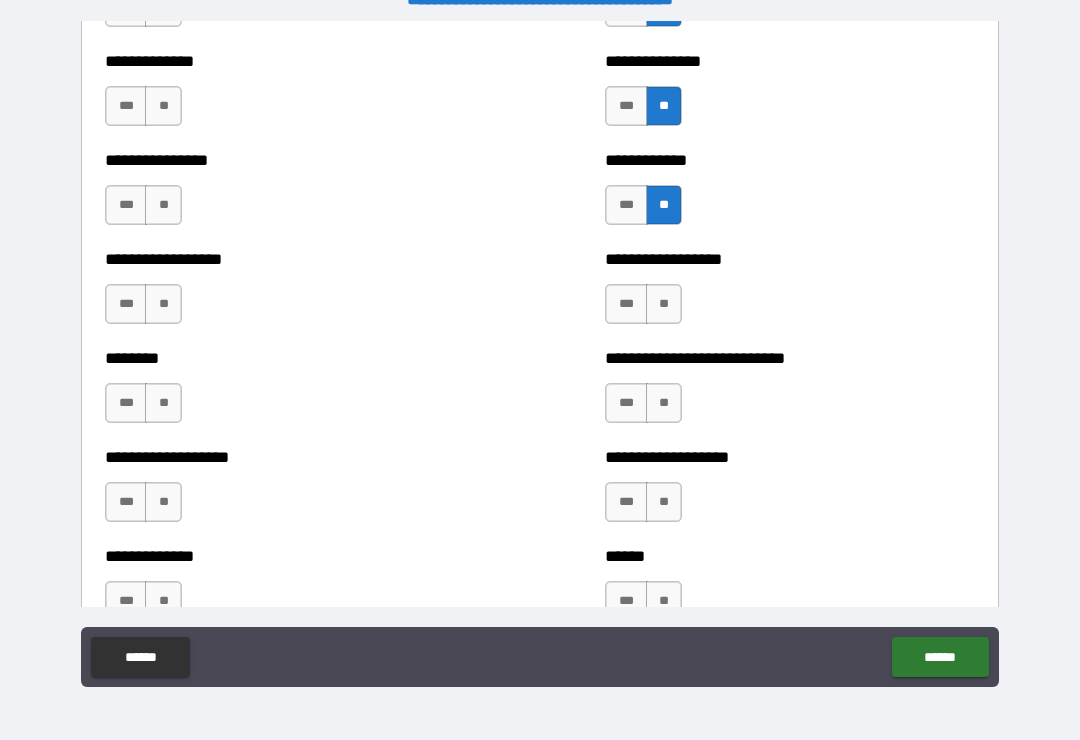 click on "**" at bounding box center (664, 304) 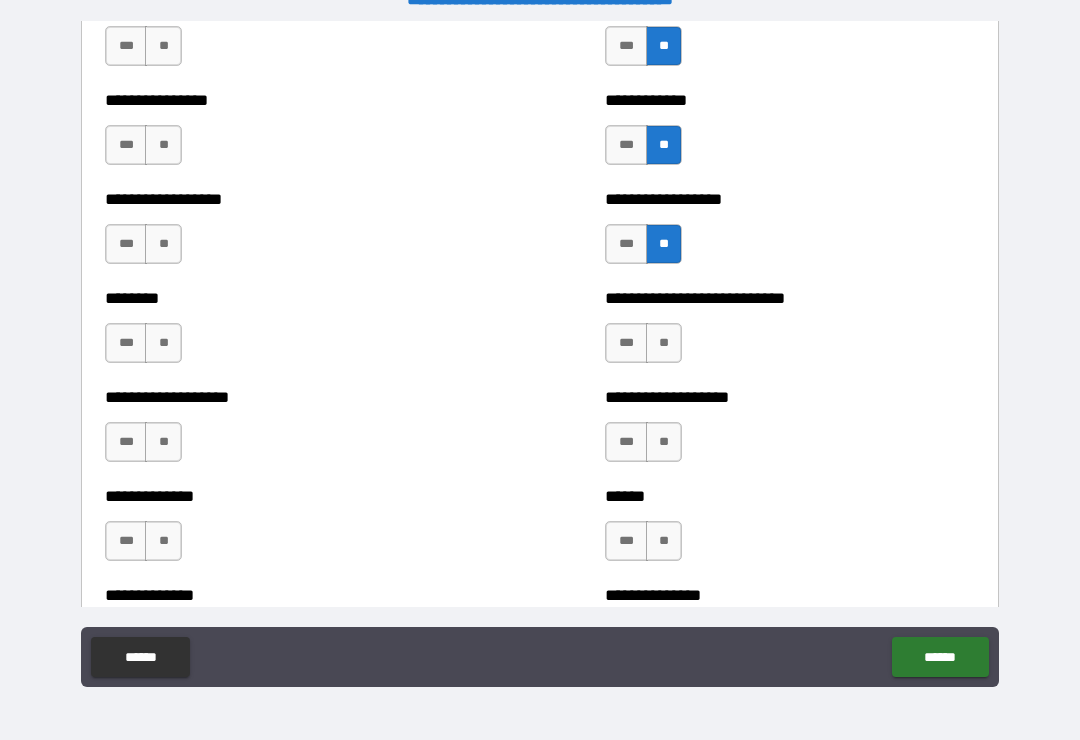 scroll, scrollTop: 4328, scrollLeft: 0, axis: vertical 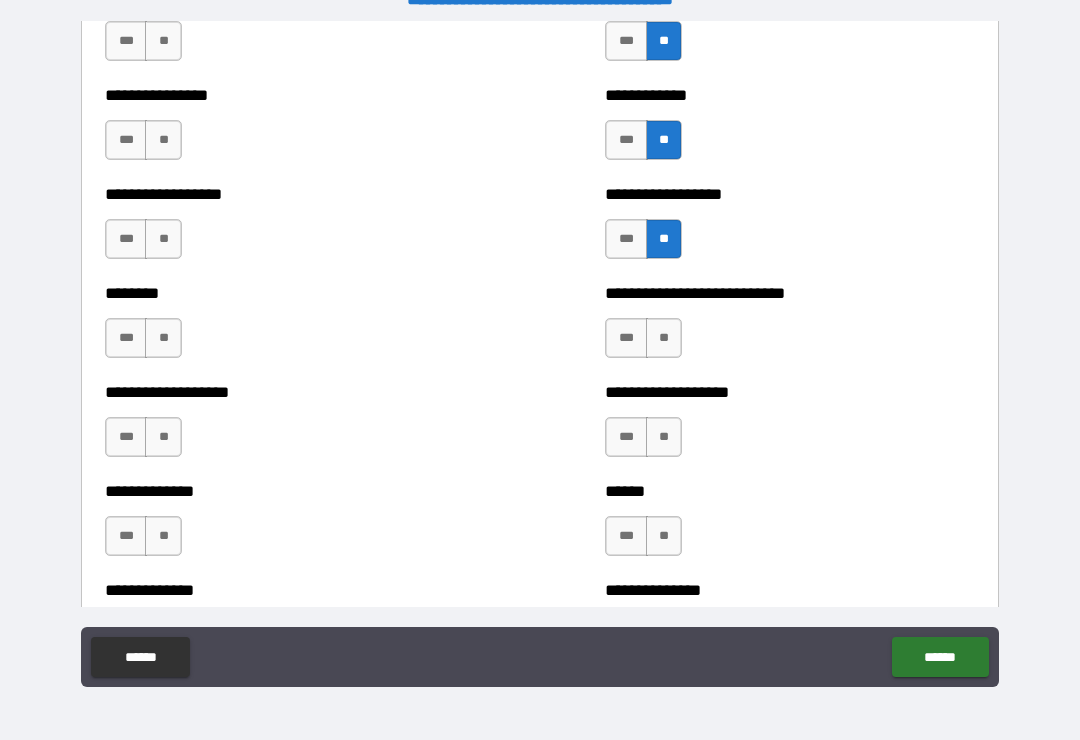 click on "**" at bounding box center [664, 338] 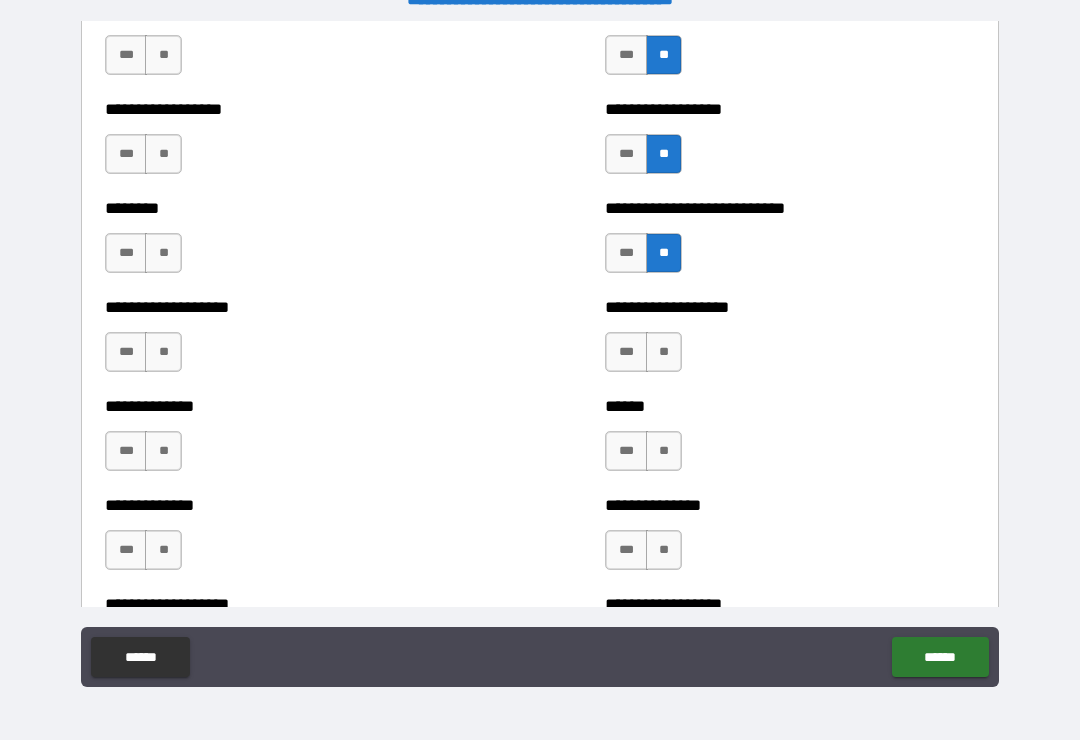 scroll, scrollTop: 4438, scrollLeft: 0, axis: vertical 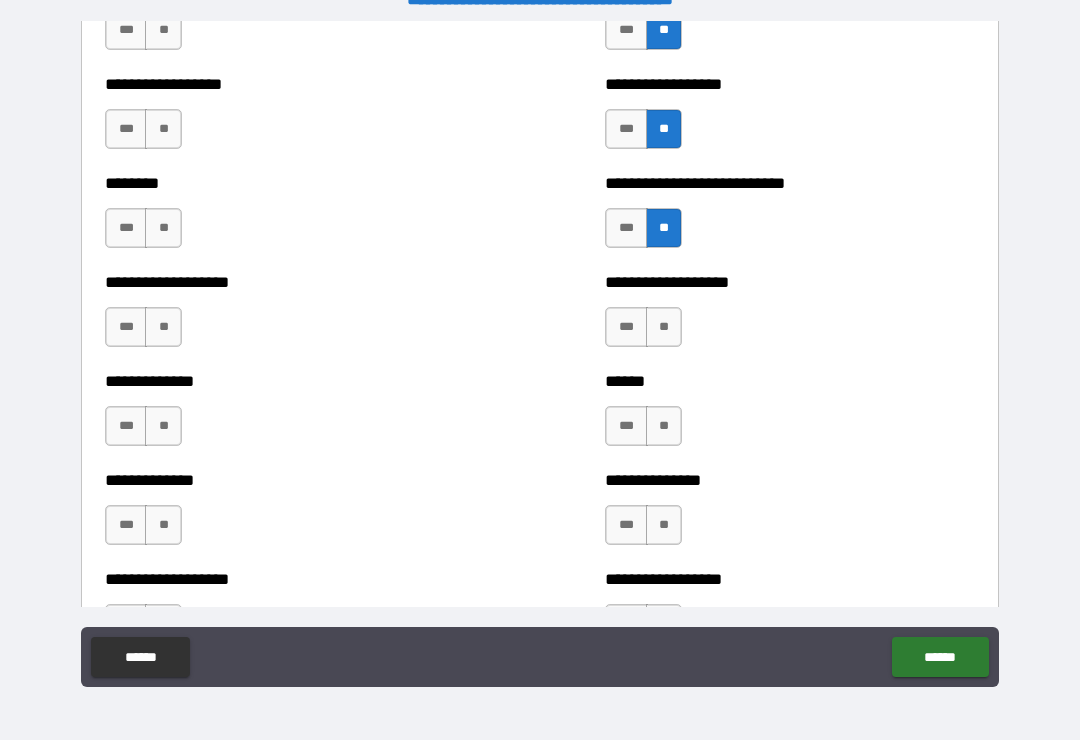 click on "**" at bounding box center (664, 327) 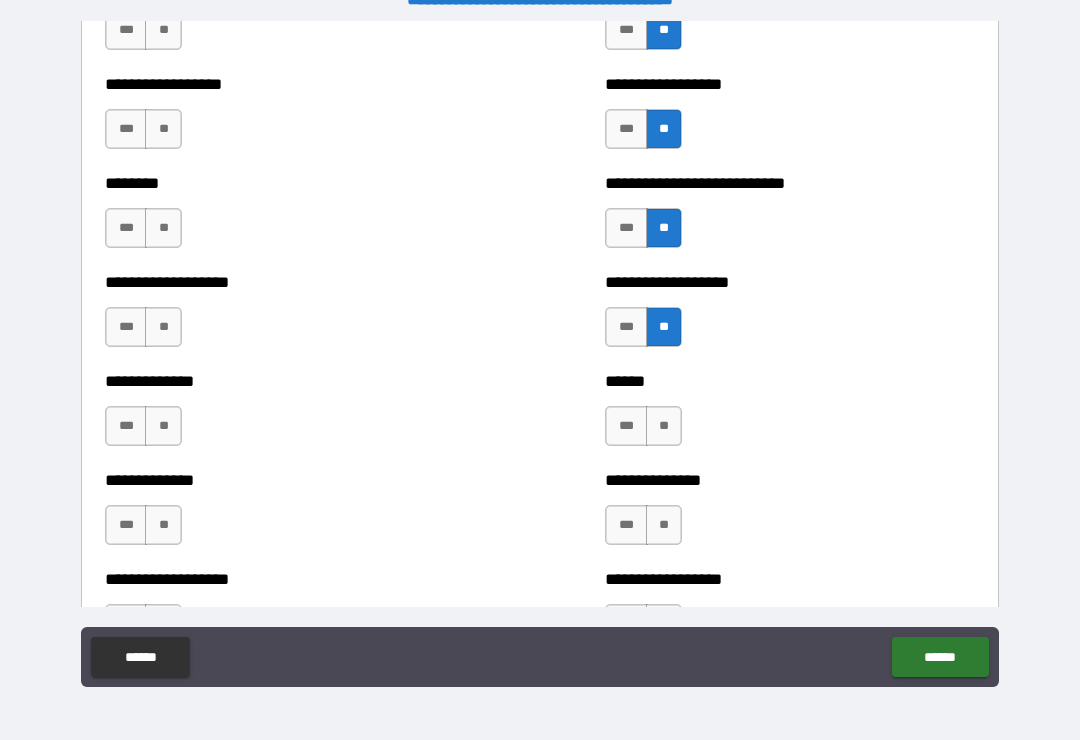 click on "***" at bounding box center [626, 327] 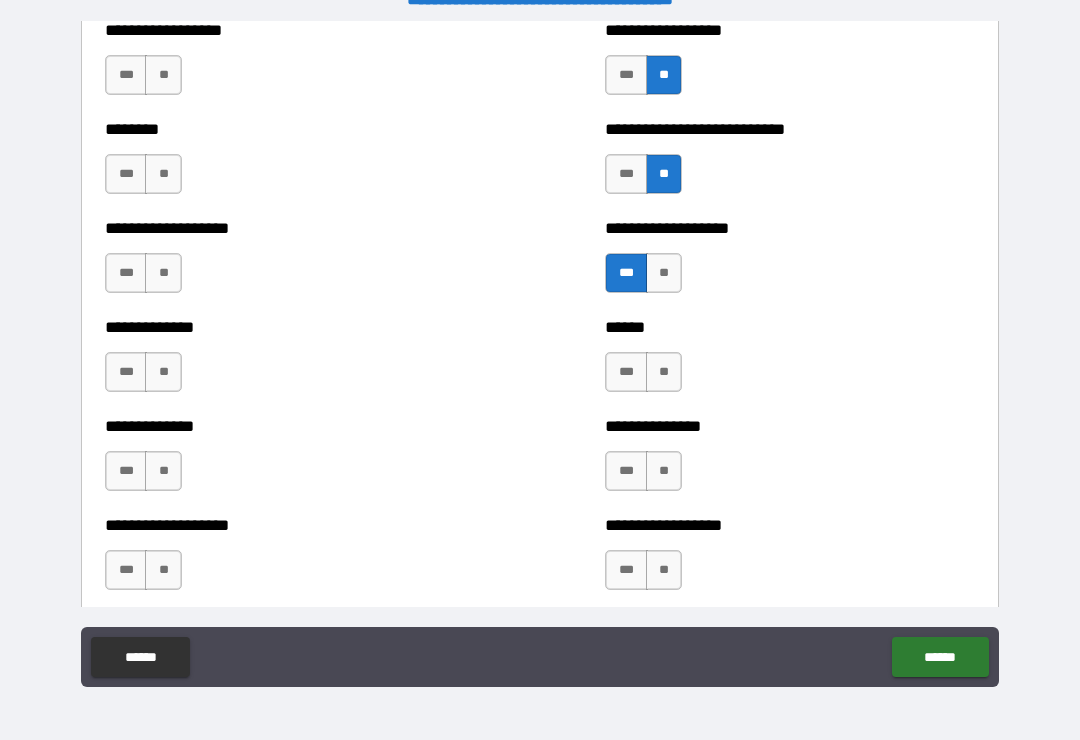scroll, scrollTop: 4501, scrollLeft: 0, axis: vertical 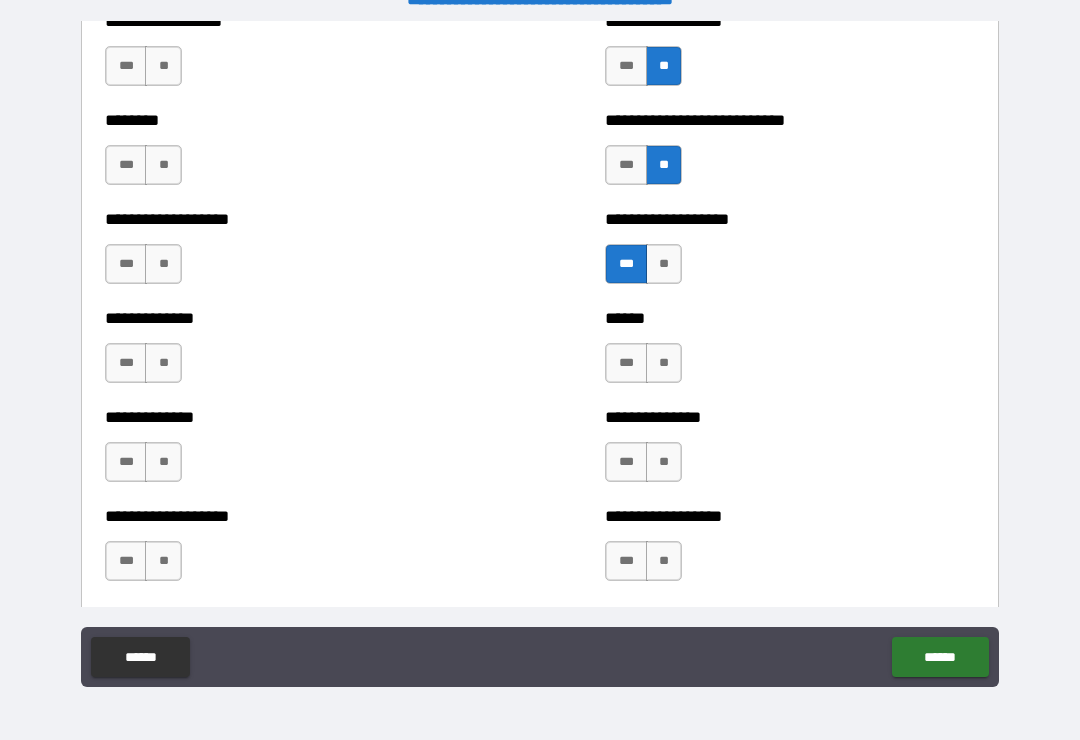 click on "***" at bounding box center (626, 363) 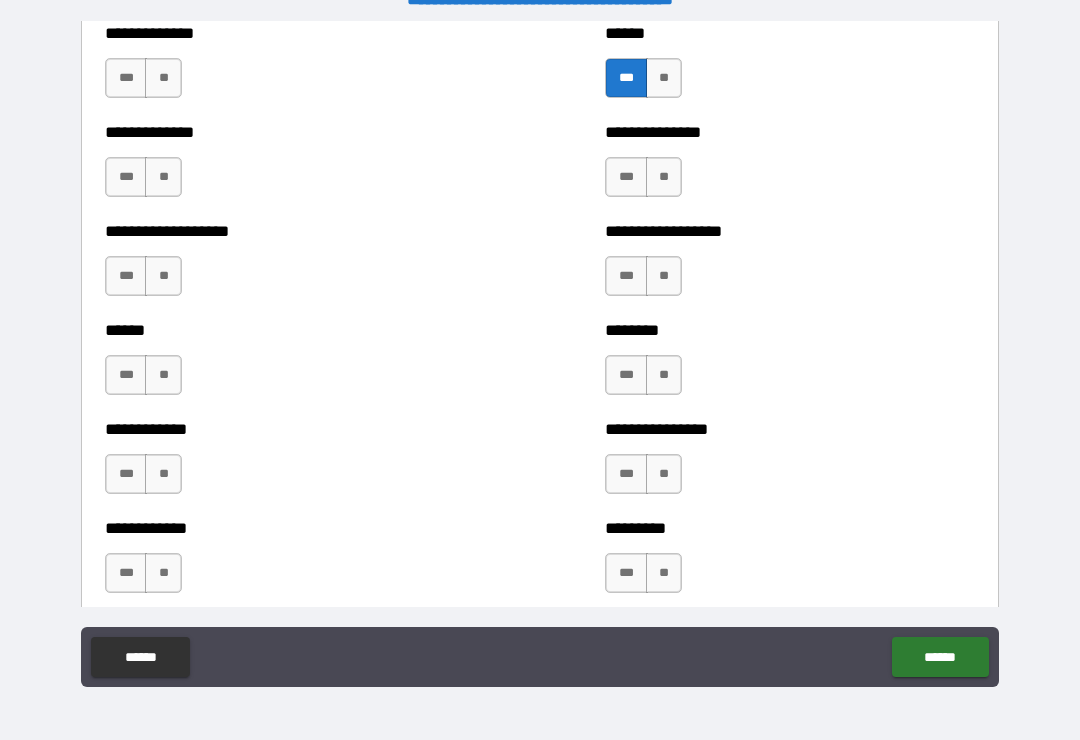 scroll, scrollTop: 4760, scrollLeft: 0, axis: vertical 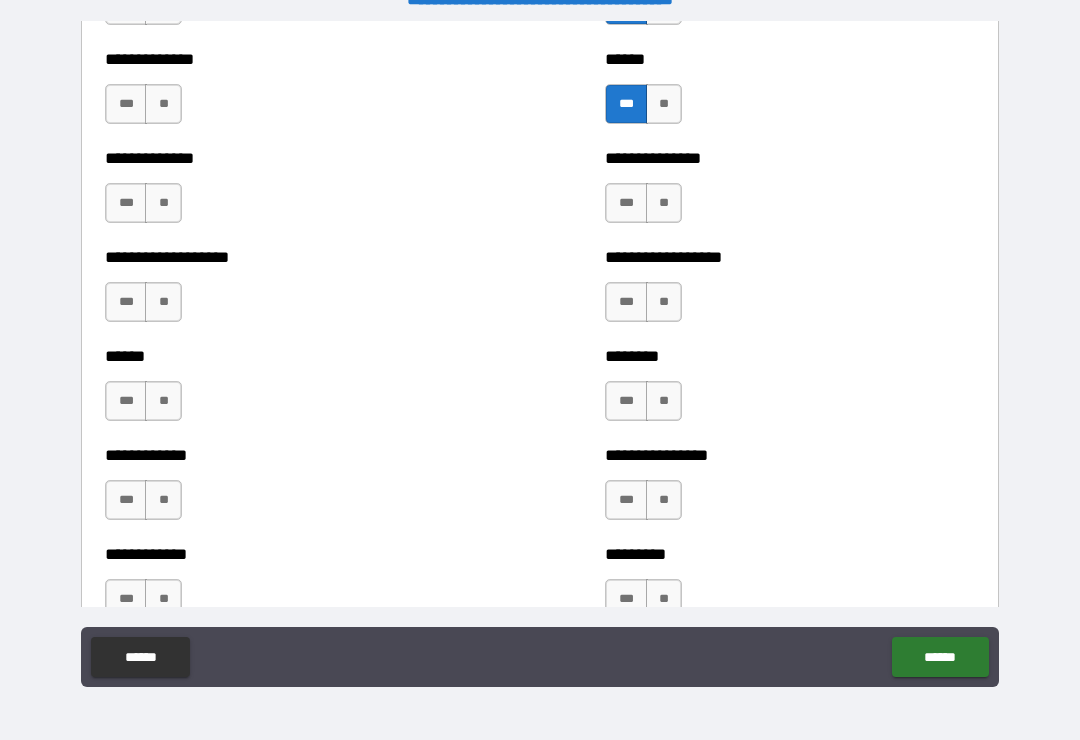 click on "**" at bounding box center (664, 203) 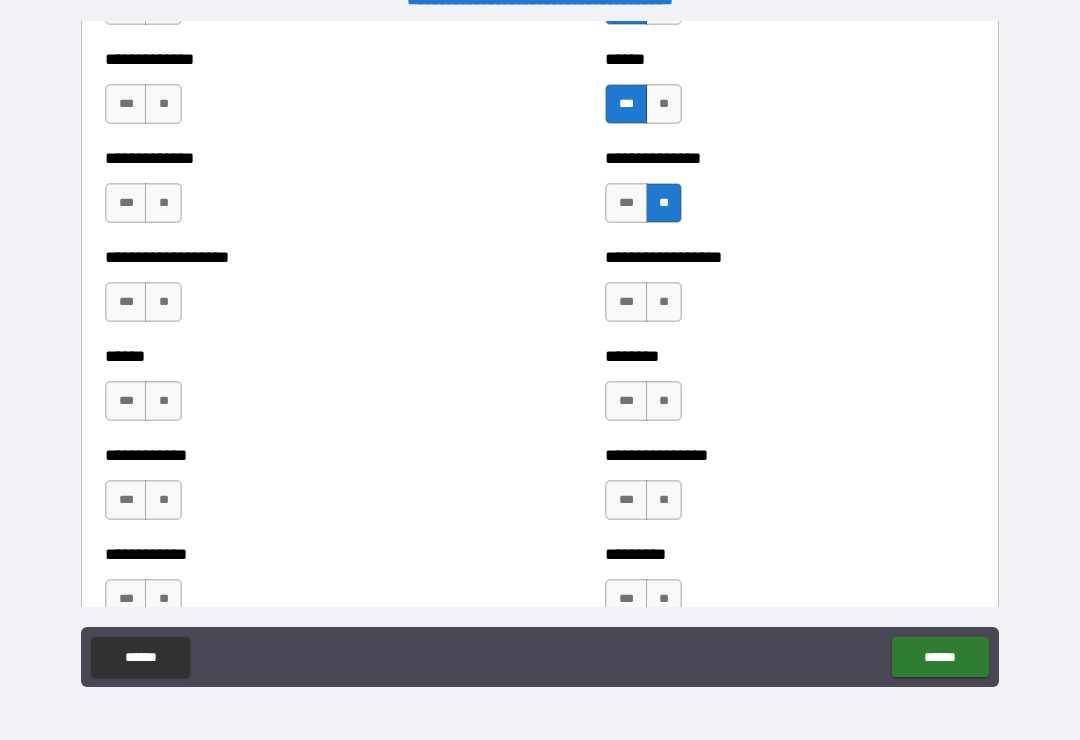 click on "**" at bounding box center (664, 302) 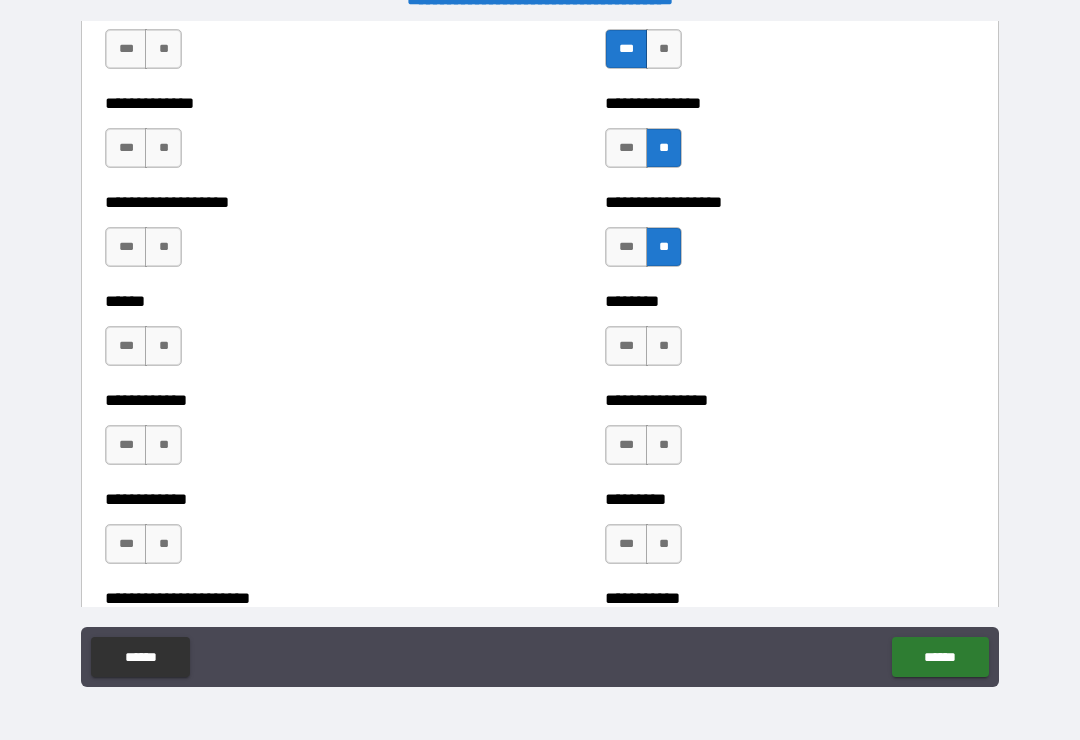 scroll, scrollTop: 4822, scrollLeft: 0, axis: vertical 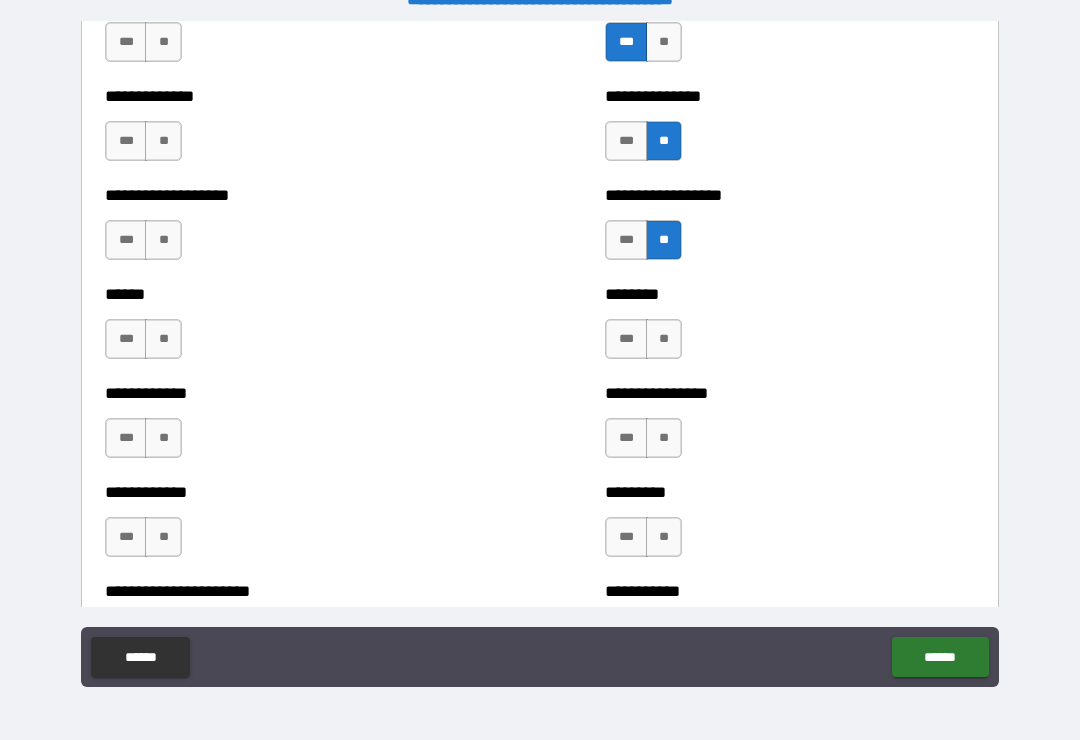 click on "**" at bounding box center [664, 339] 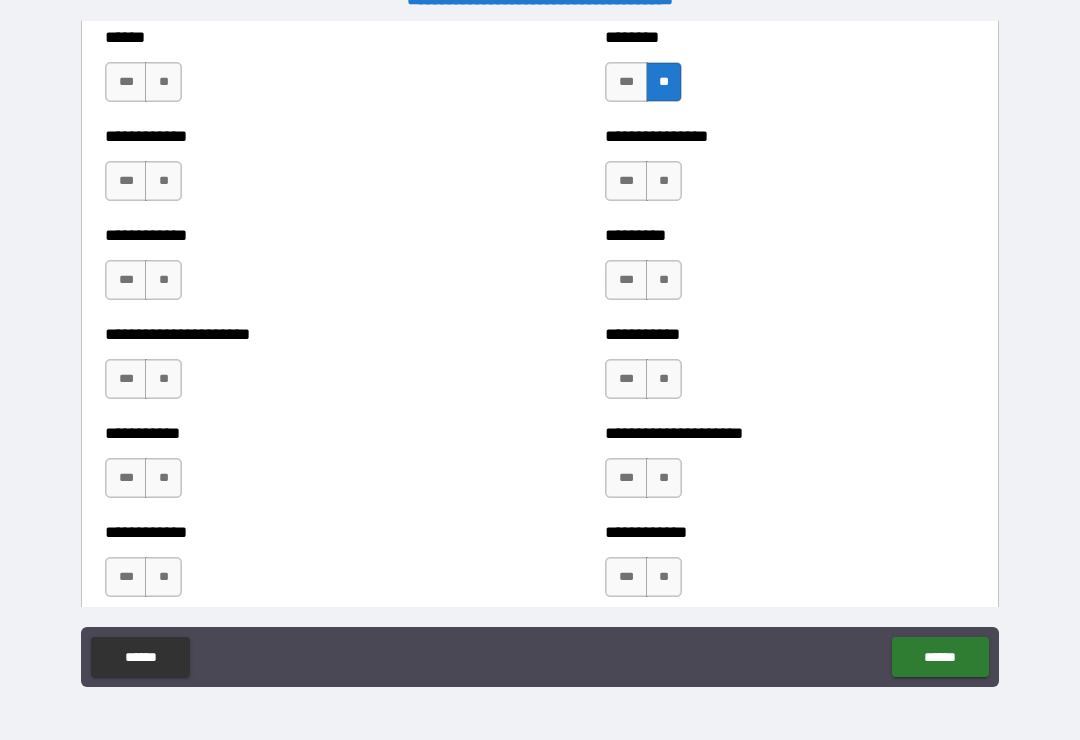 scroll, scrollTop: 5081, scrollLeft: 0, axis: vertical 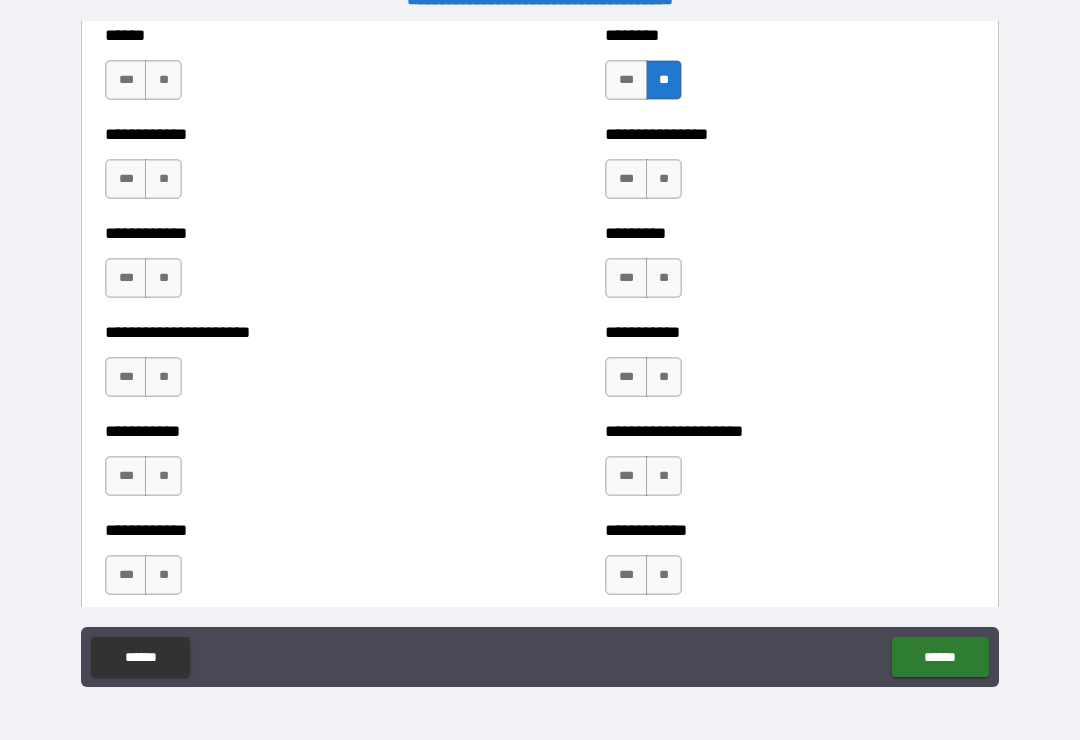 click on "**" at bounding box center (664, 179) 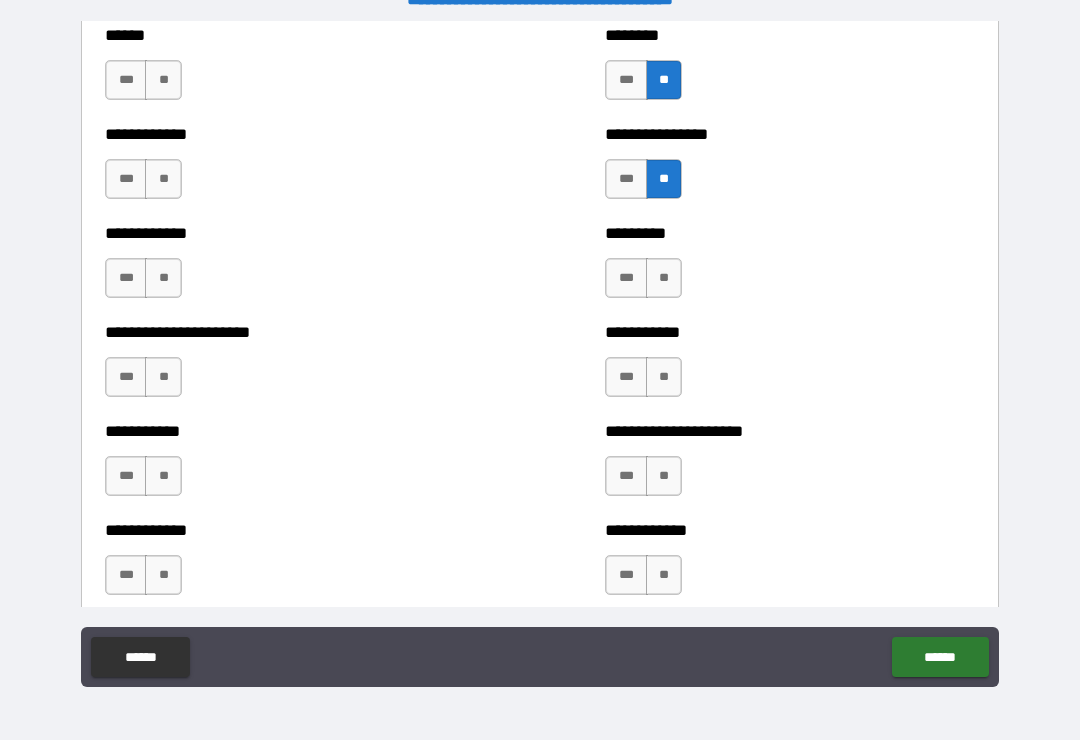 click on "**" at bounding box center (664, 278) 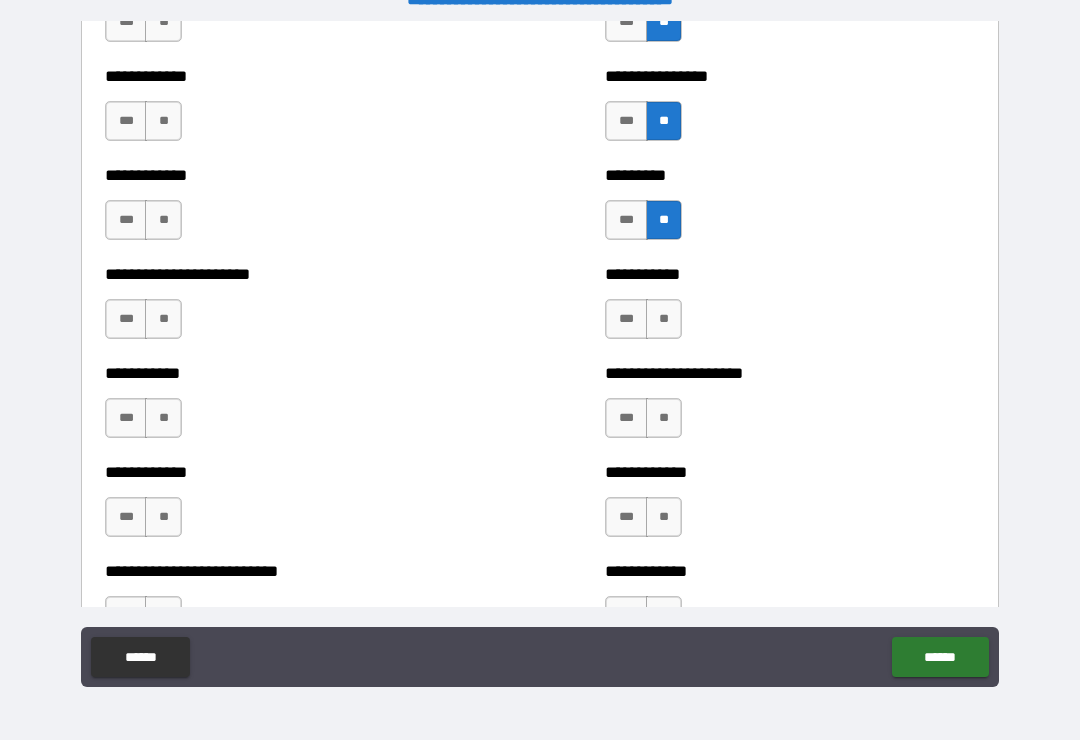 scroll, scrollTop: 5154, scrollLeft: 0, axis: vertical 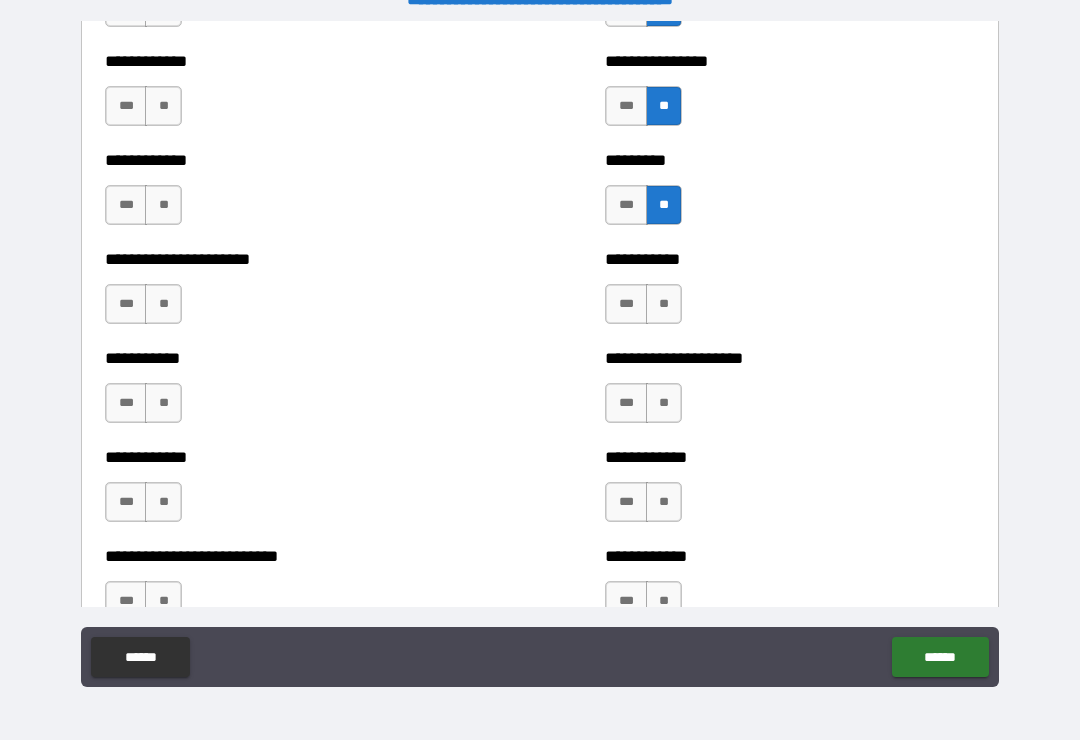 click on "**" at bounding box center [664, 304] 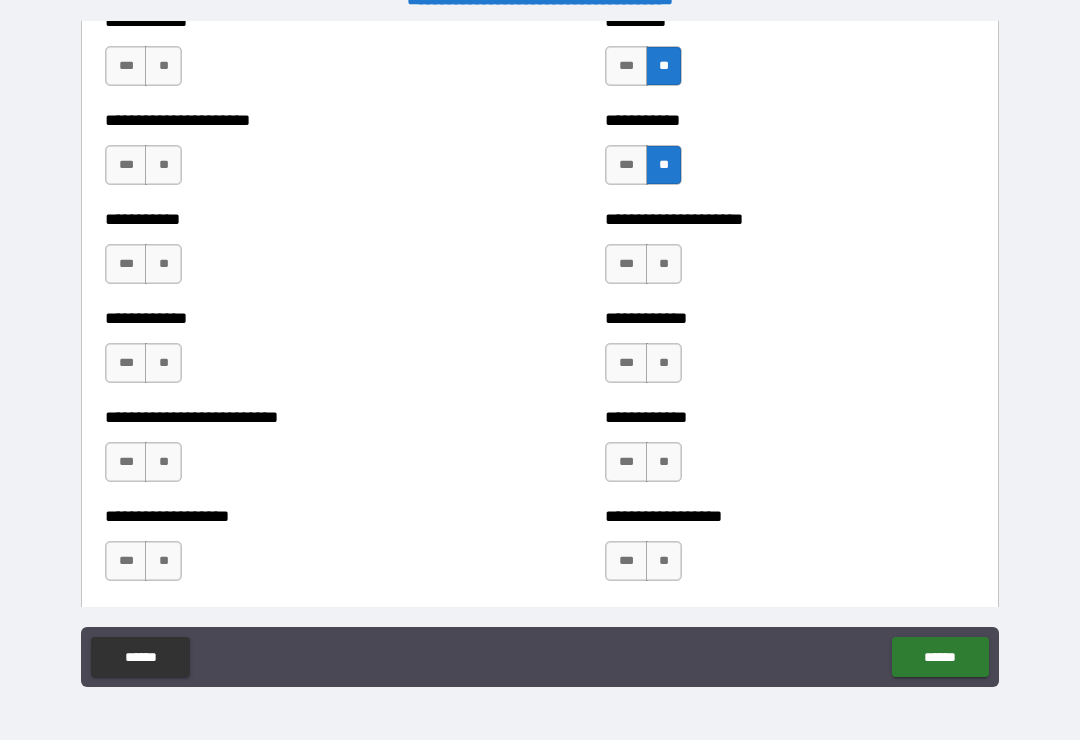 scroll, scrollTop: 5307, scrollLeft: 0, axis: vertical 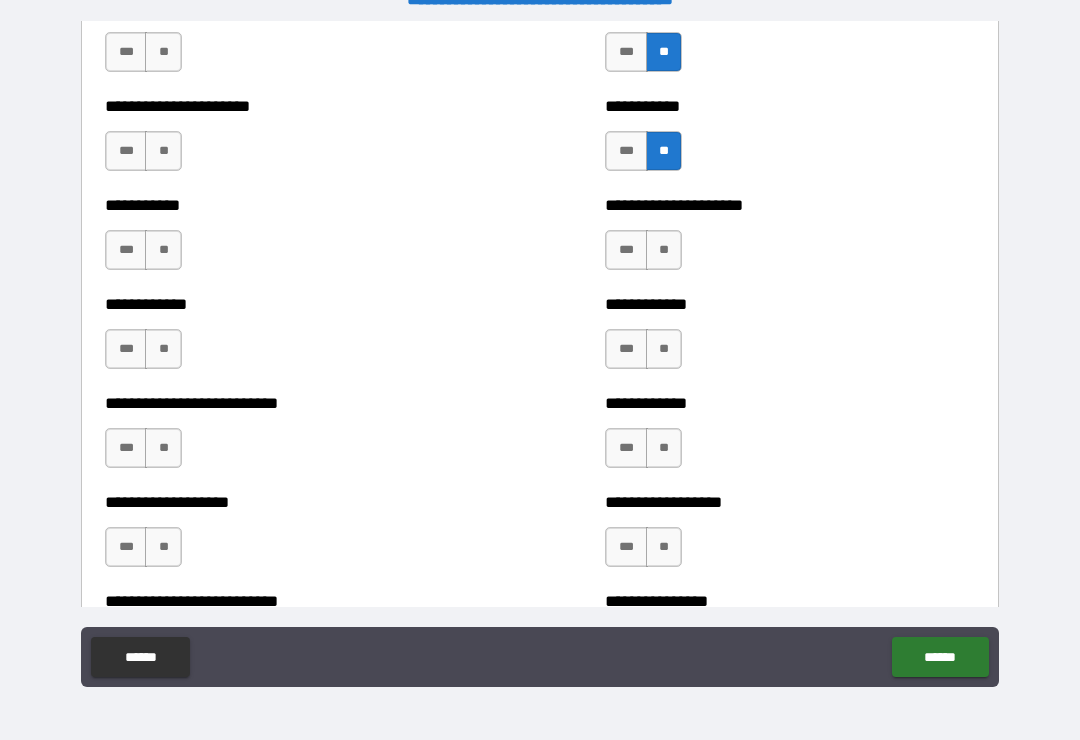 click on "**" at bounding box center (664, 250) 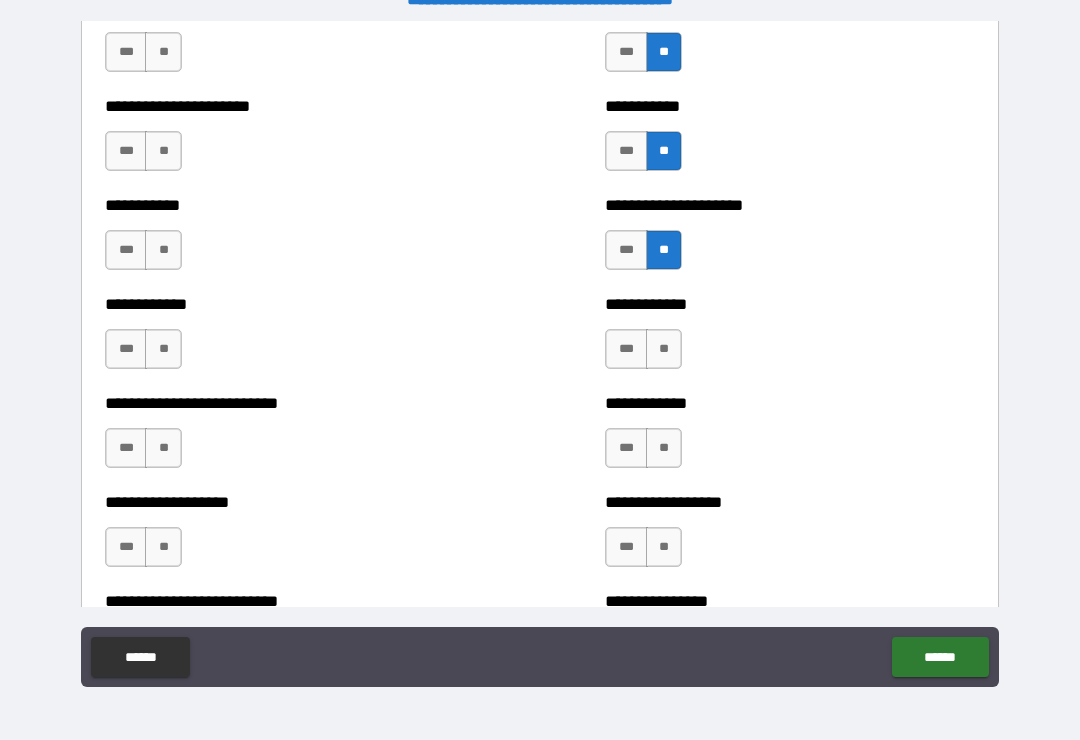click on "**" at bounding box center (664, 349) 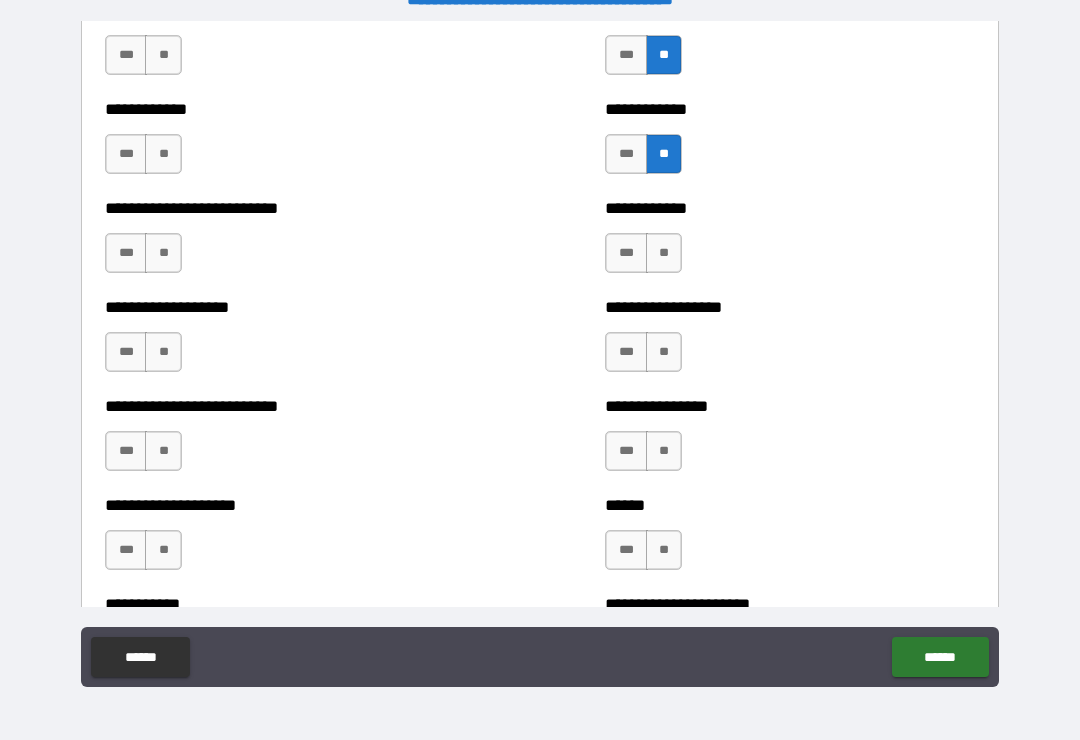 scroll, scrollTop: 5510, scrollLeft: 0, axis: vertical 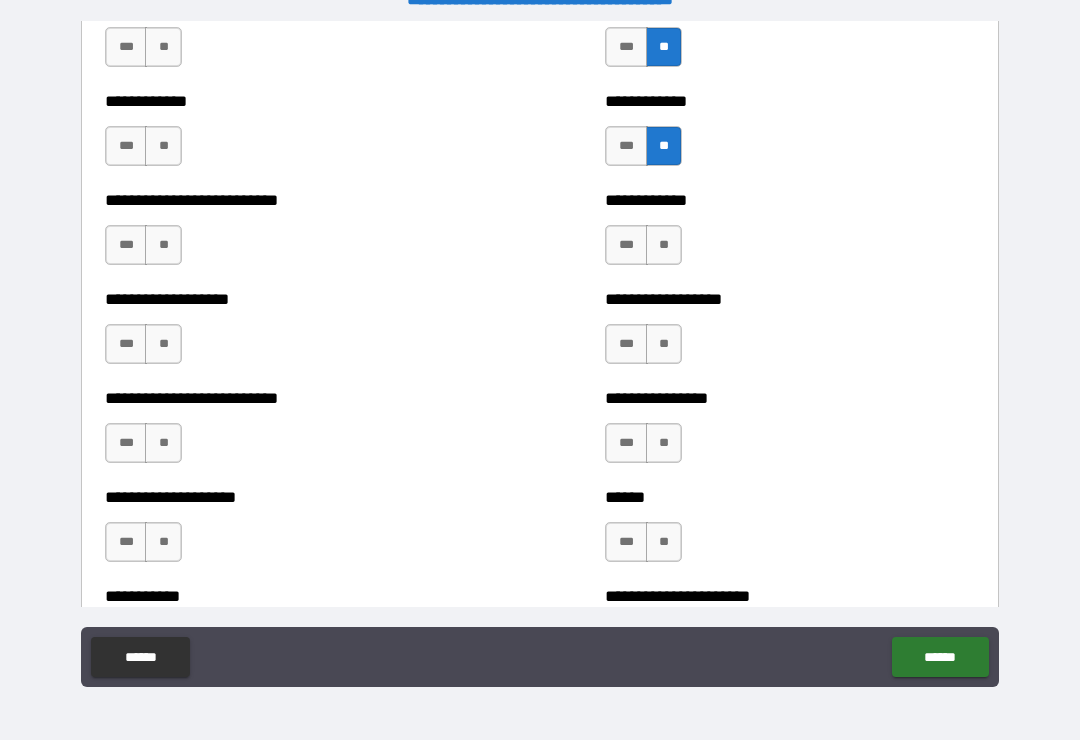 click on "**" at bounding box center [664, 245] 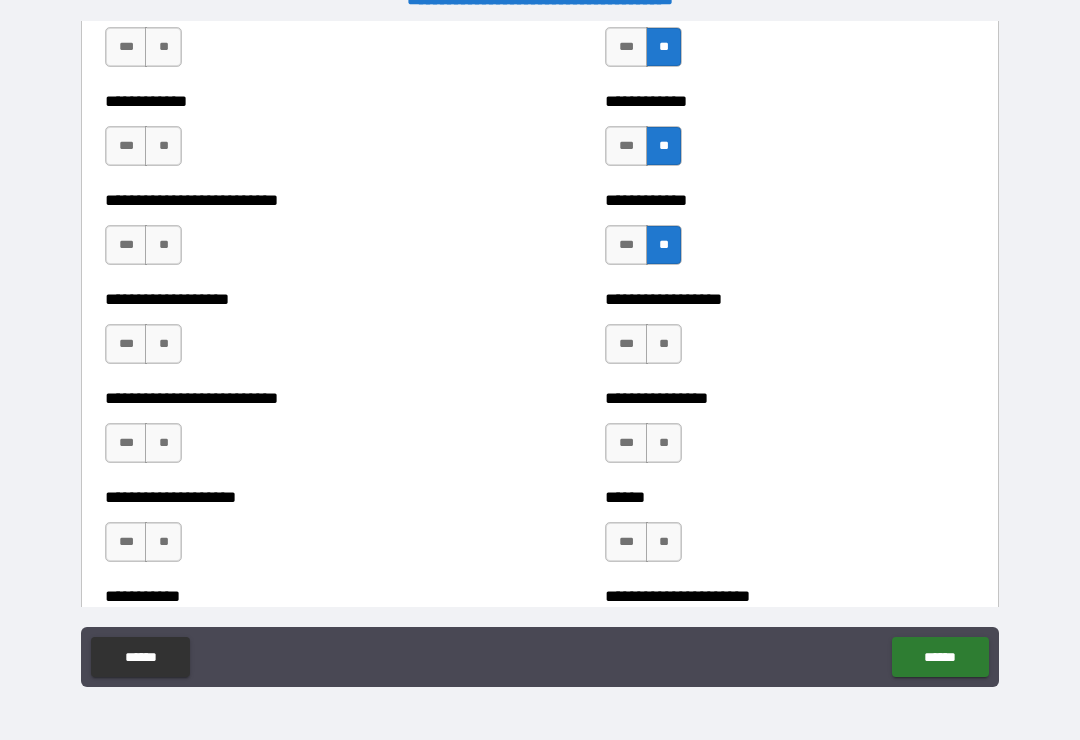 click on "**" at bounding box center (664, 344) 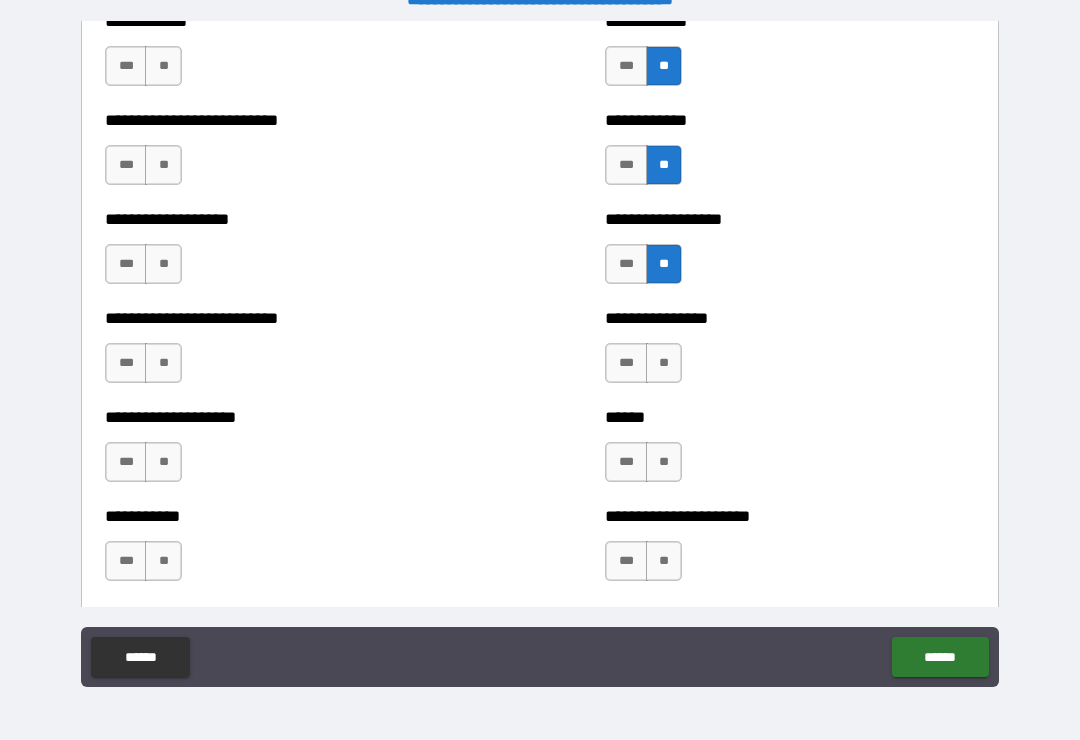 scroll, scrollTop: 5597, scrollLeft: 0, axis: vertical 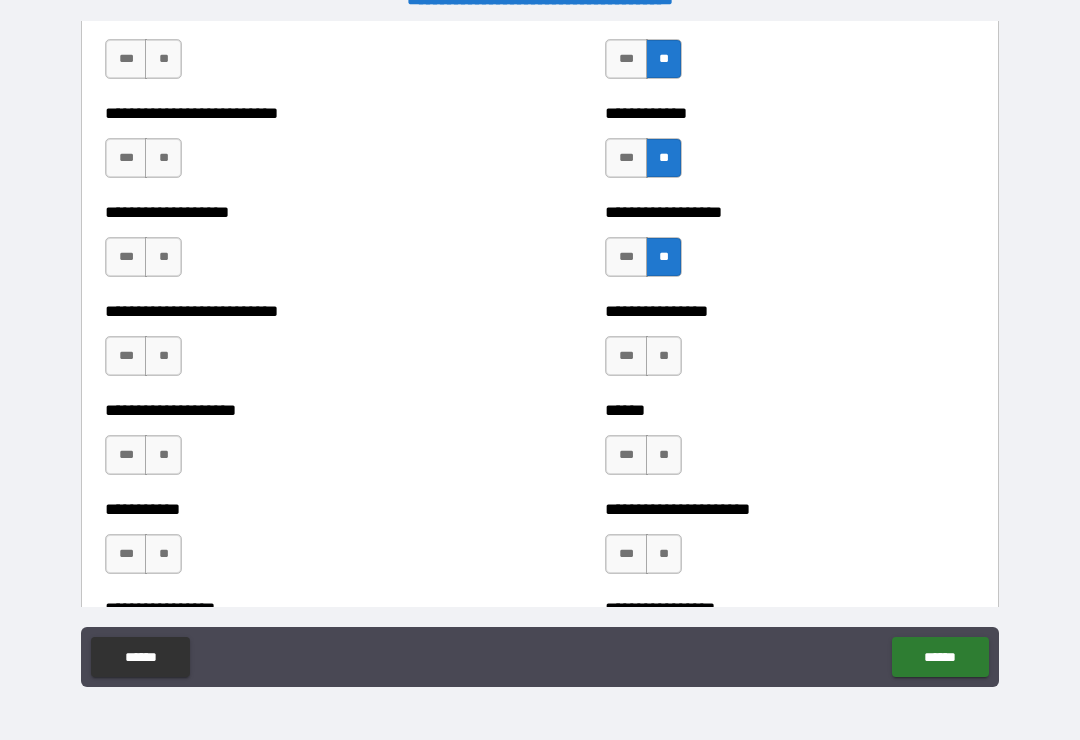 click on "**" at bounding box center [664, 356] 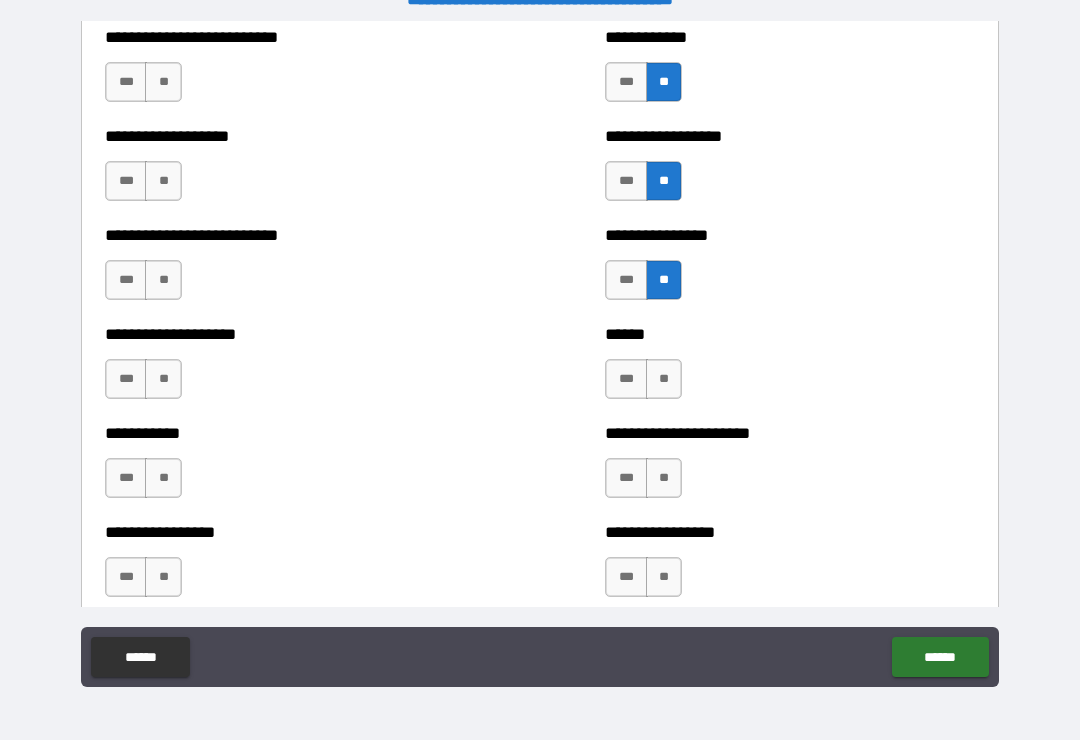 click on "**" at bounding box center [664, 379] 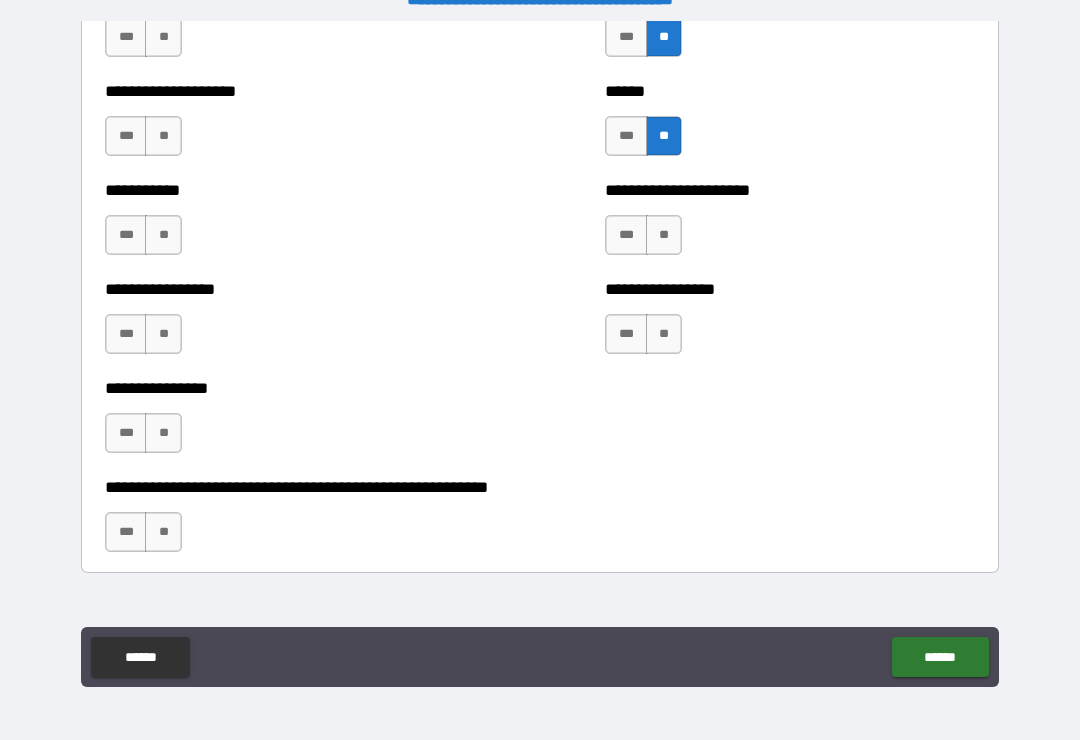 scroll, scrollTop: 5917, scrollLeft: 0, axis: vertical 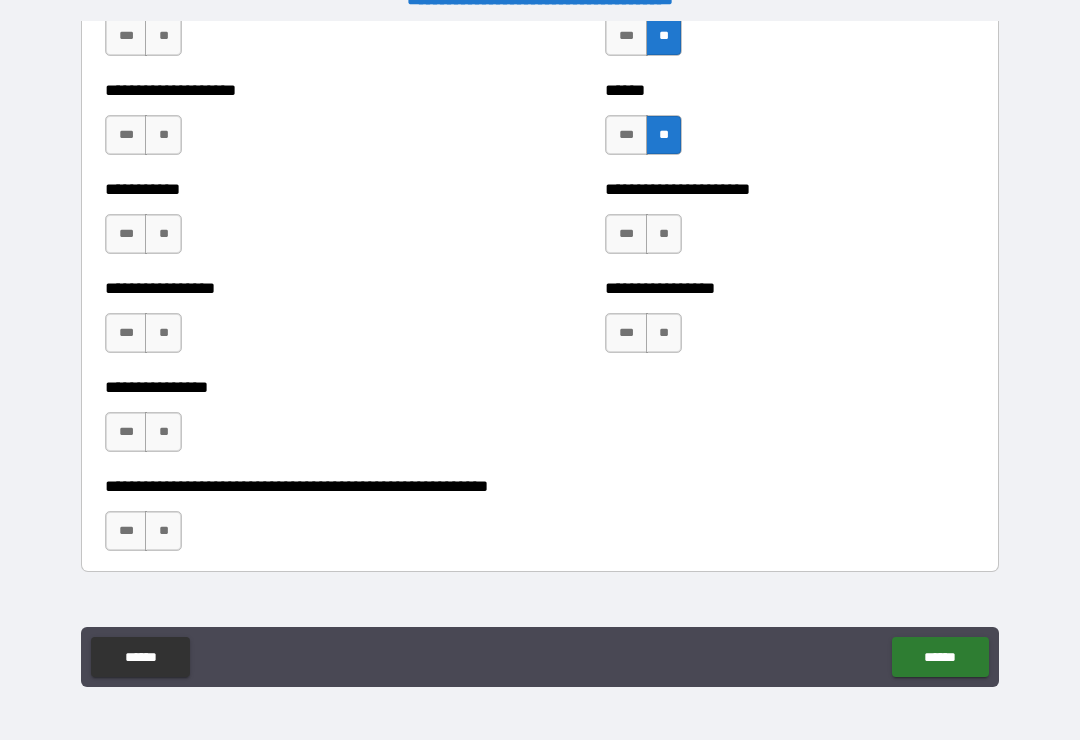 click on "**" at bounding box center [664, 234] 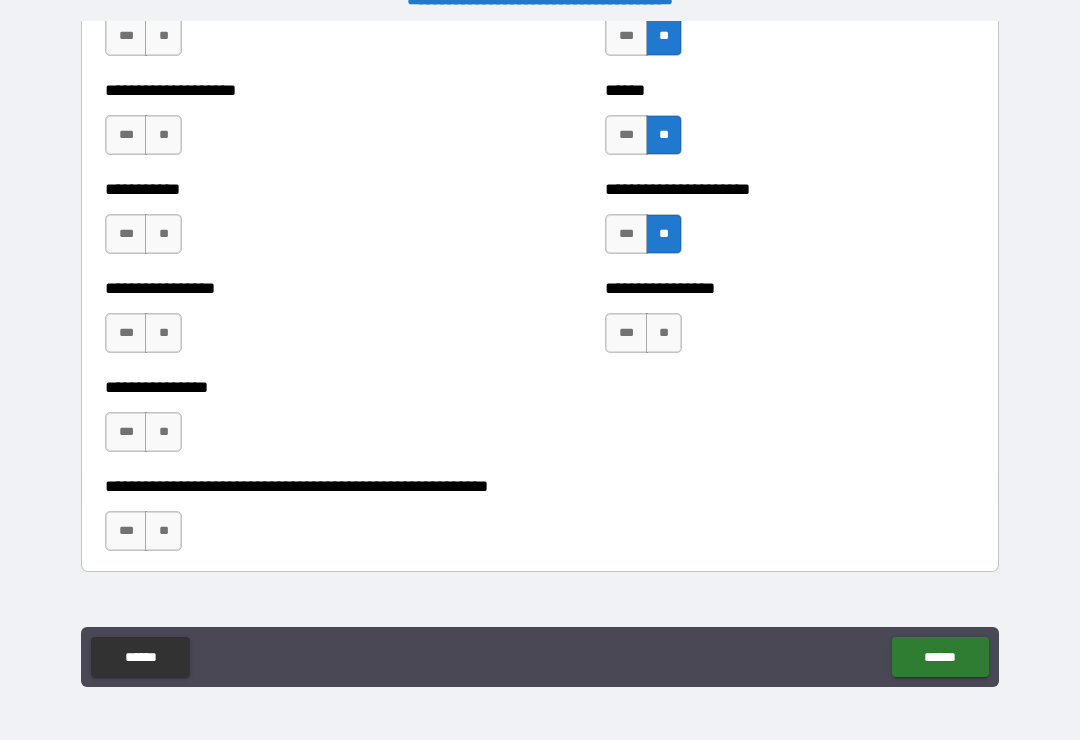 click on "**" at bounding box center [664, 333] 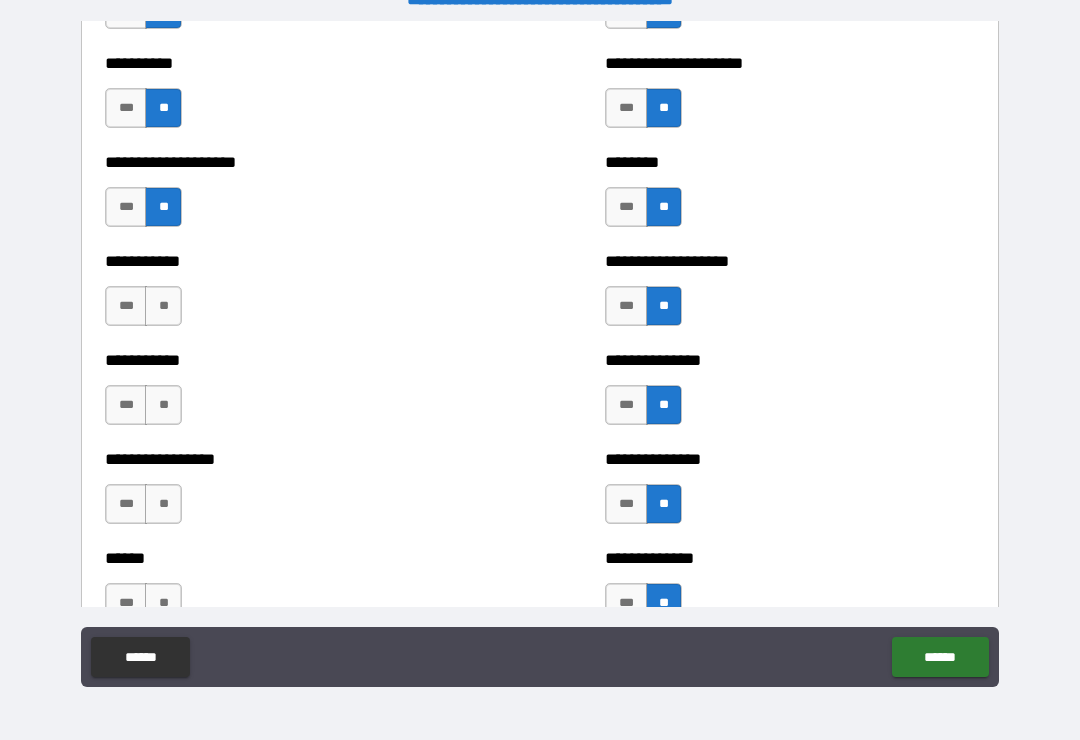 scroll, scrollTop: 2583, scrollLeft: 0, axis: vertical 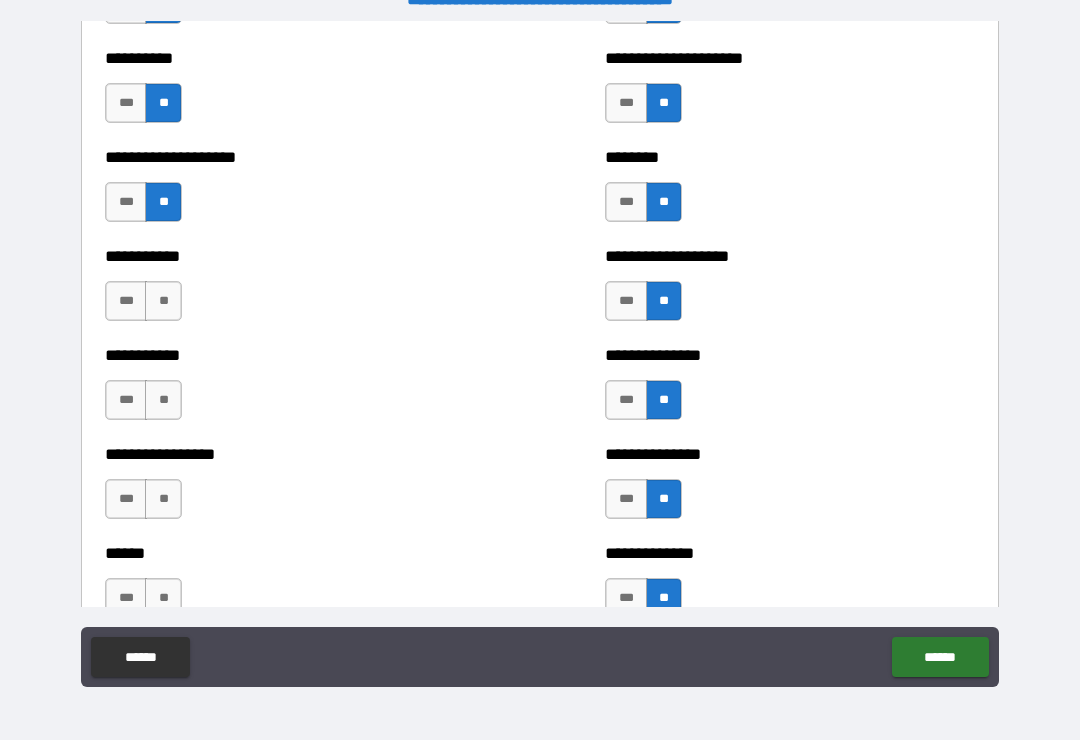 click on "**" at bounding box center (163, 301) 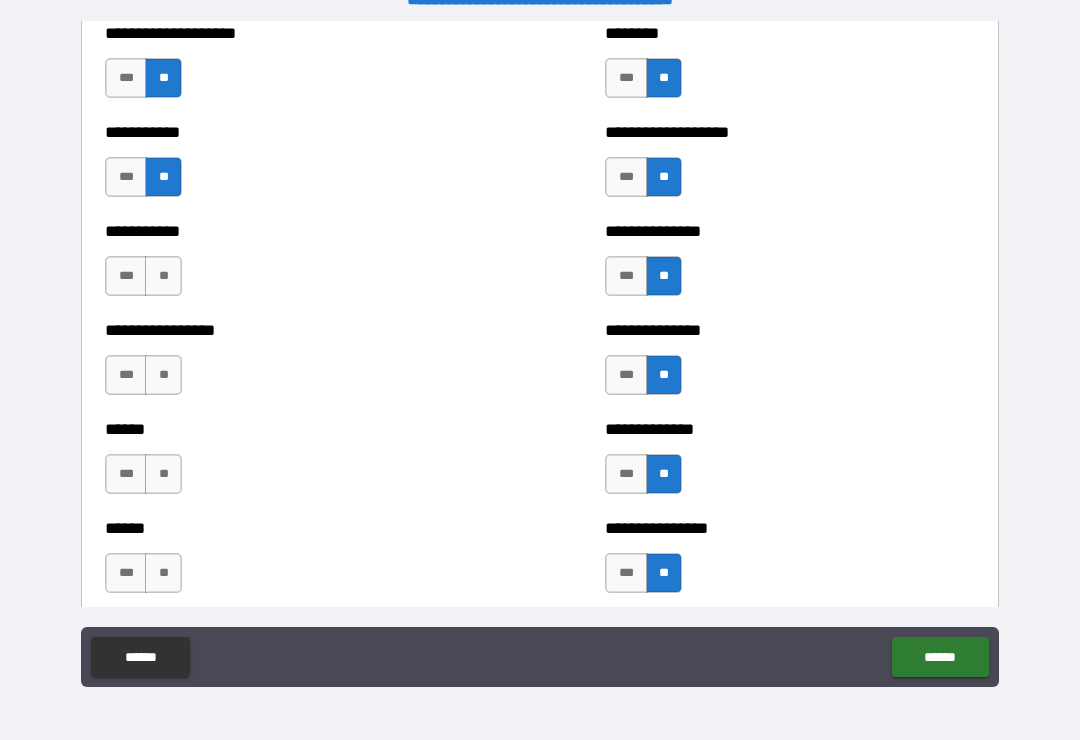 scroll, scrollTop: 2729, scrollLeft: 0, axis: vertical 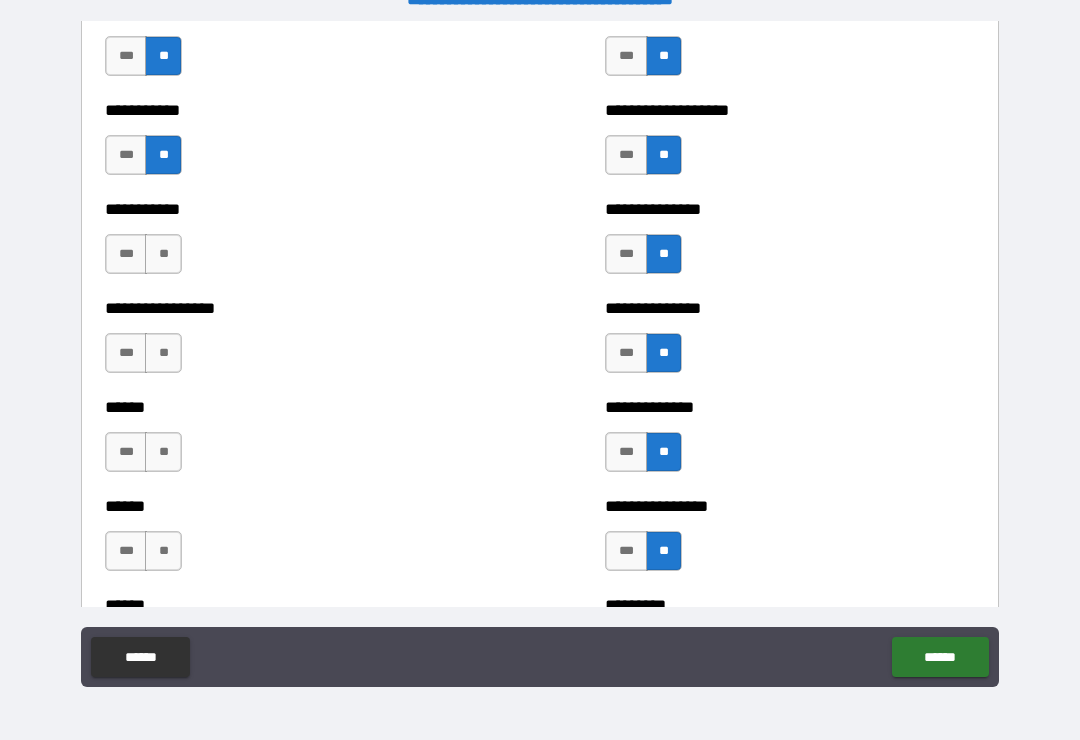 click on "**" at bounding box center (163, 254) 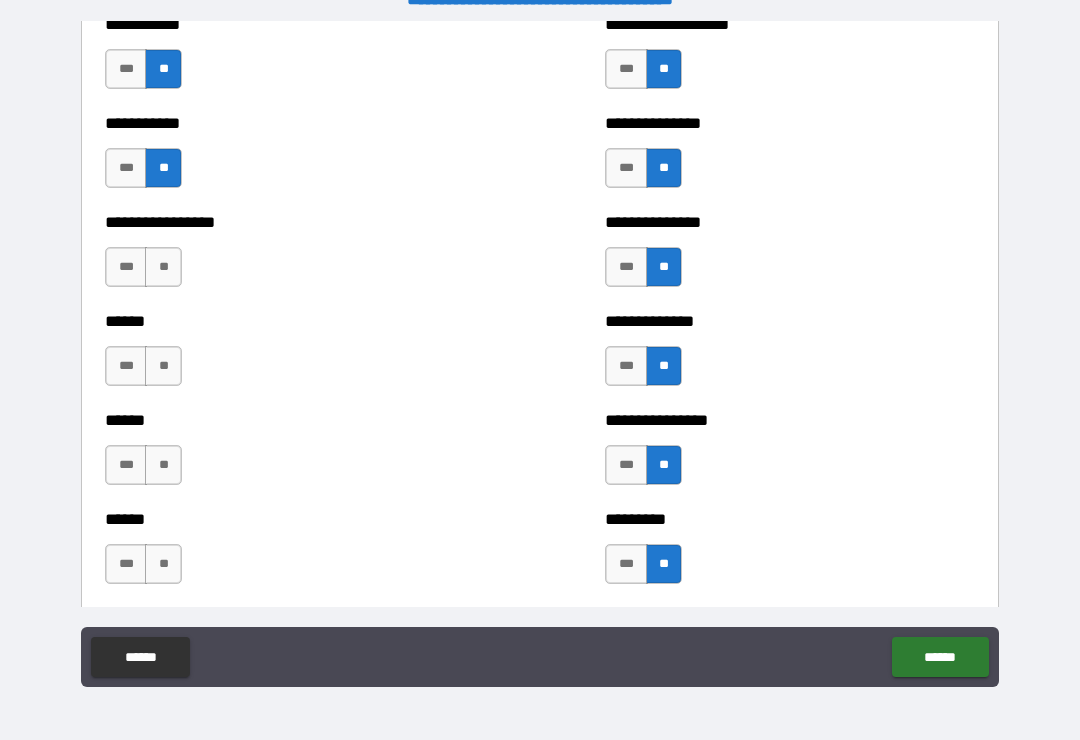 scroll, scrollTop: 2825, scrollLeft: 0, axis: vertical 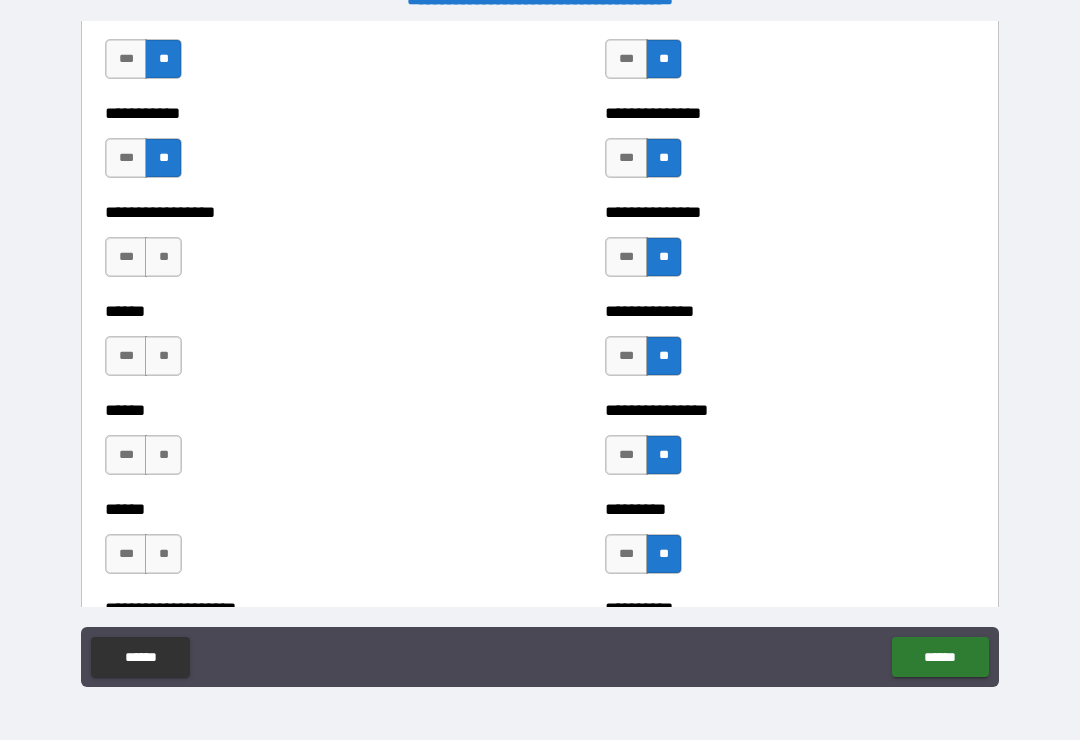 click on "**" at bounding box center [163, 257] 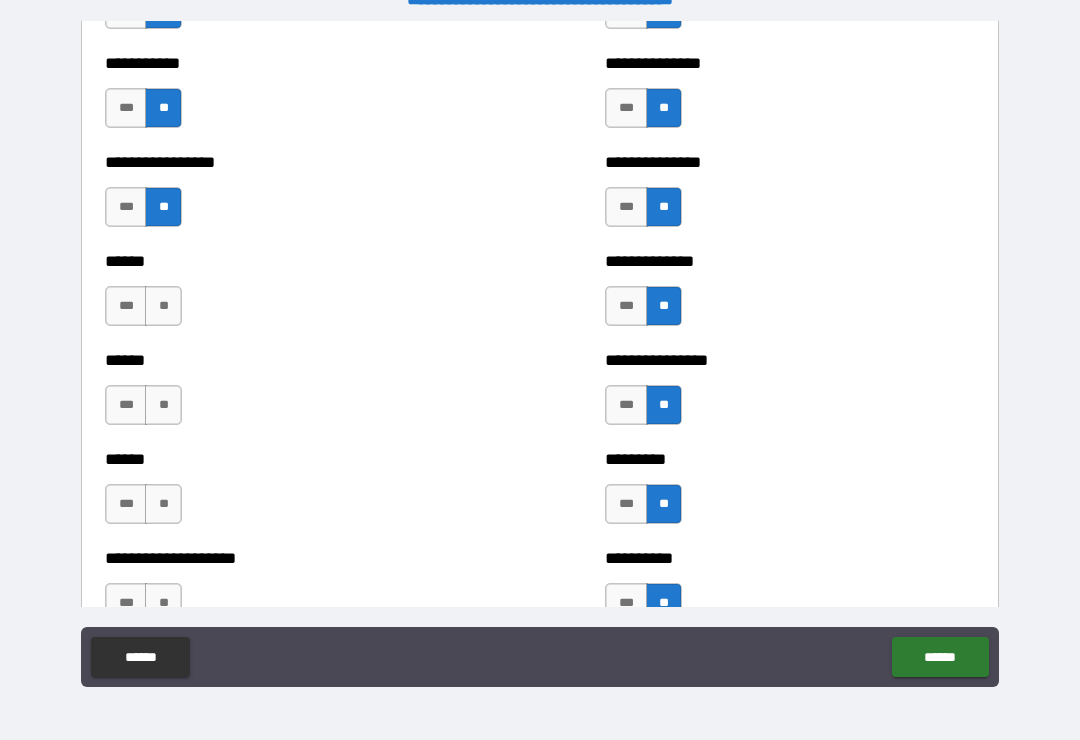 scroll, scrollTop: 2876, scrollLeft: 0, axis: vertical 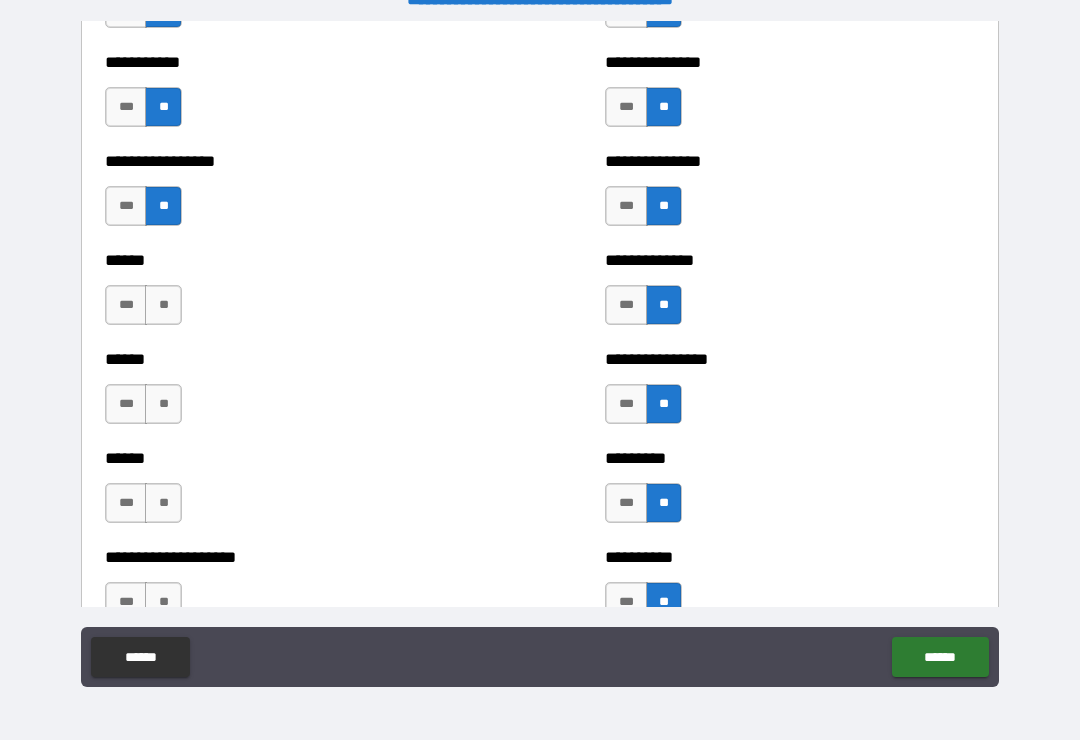 click on "**" at bounding box center [163, 305] 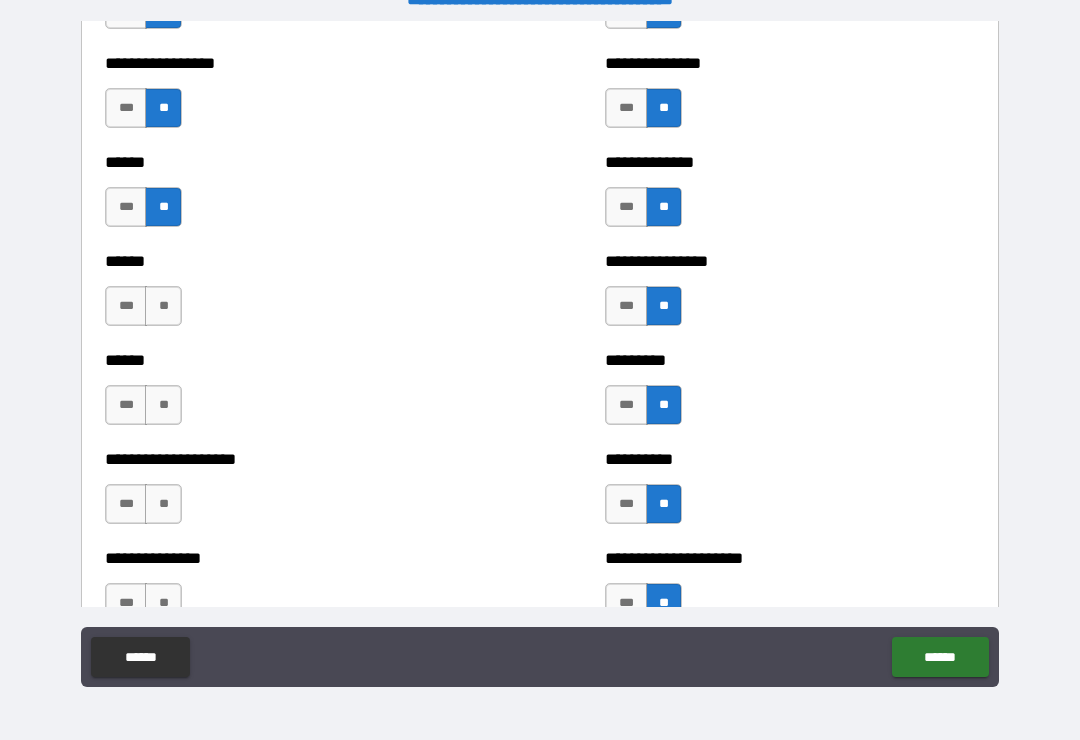 scroll, scrollTop: 2986, scrollLeft: 0, axis: vertical 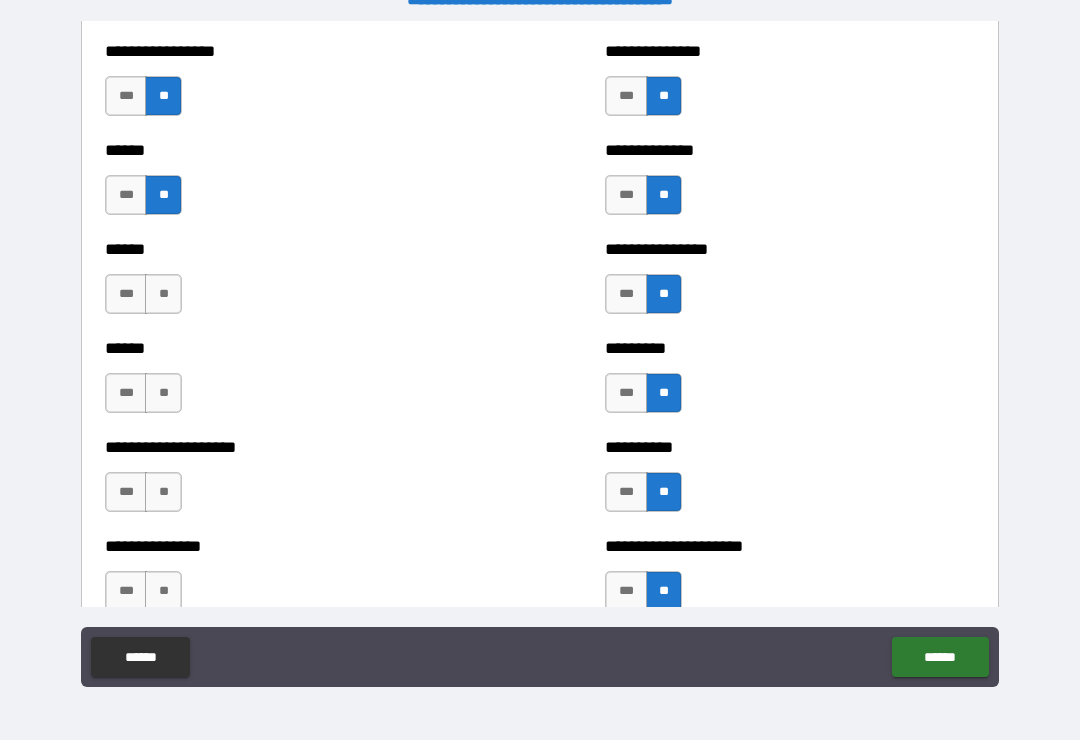 click on "**" at bounding box center (163, 294) 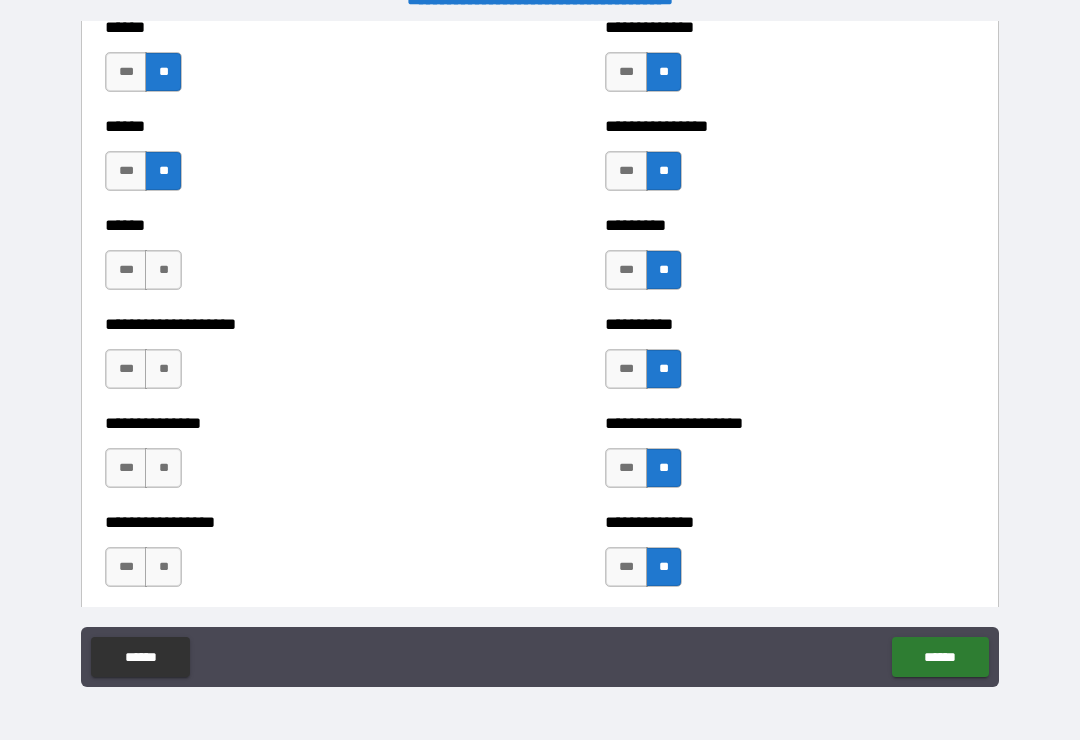 scroll, scrollTop: 3110, scrollLeft: 0, axis: vertical 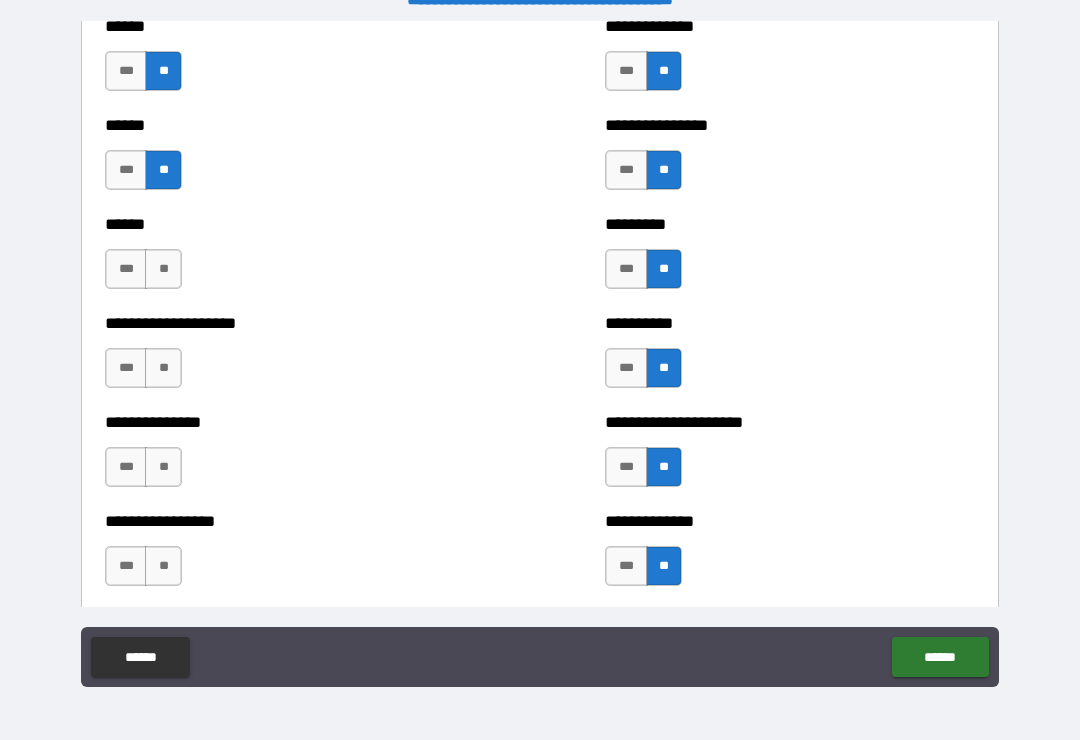 click on "**" at bounding box center [163, 269] 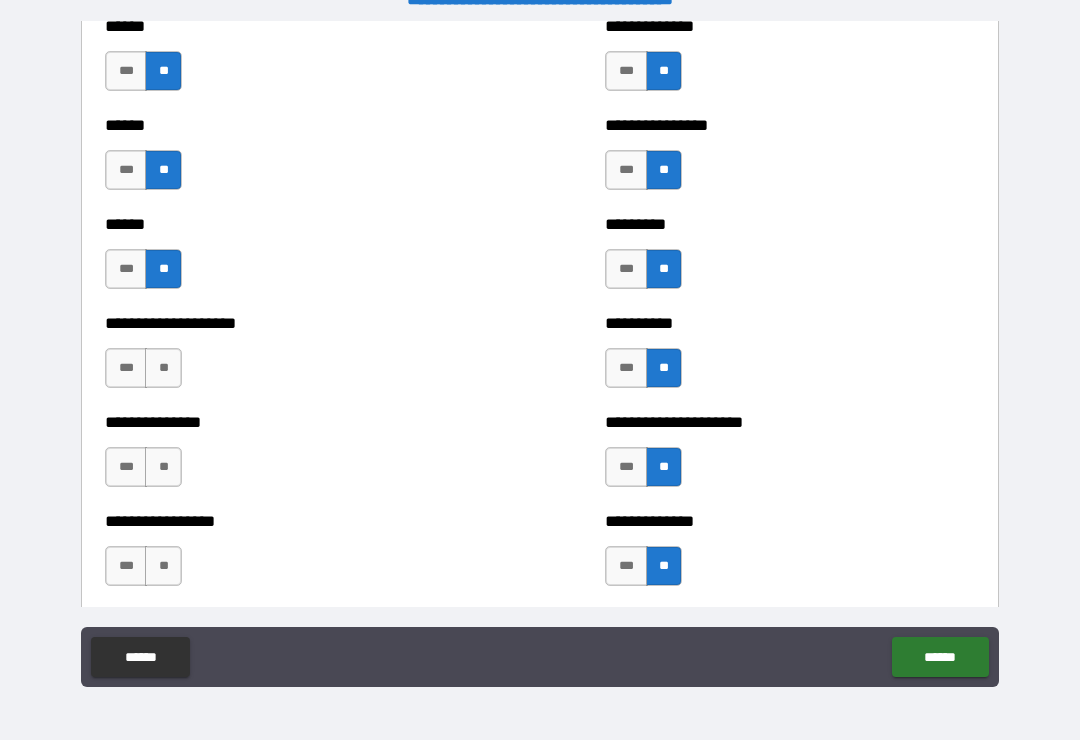 click on "**" at bounding box center [163, 368] 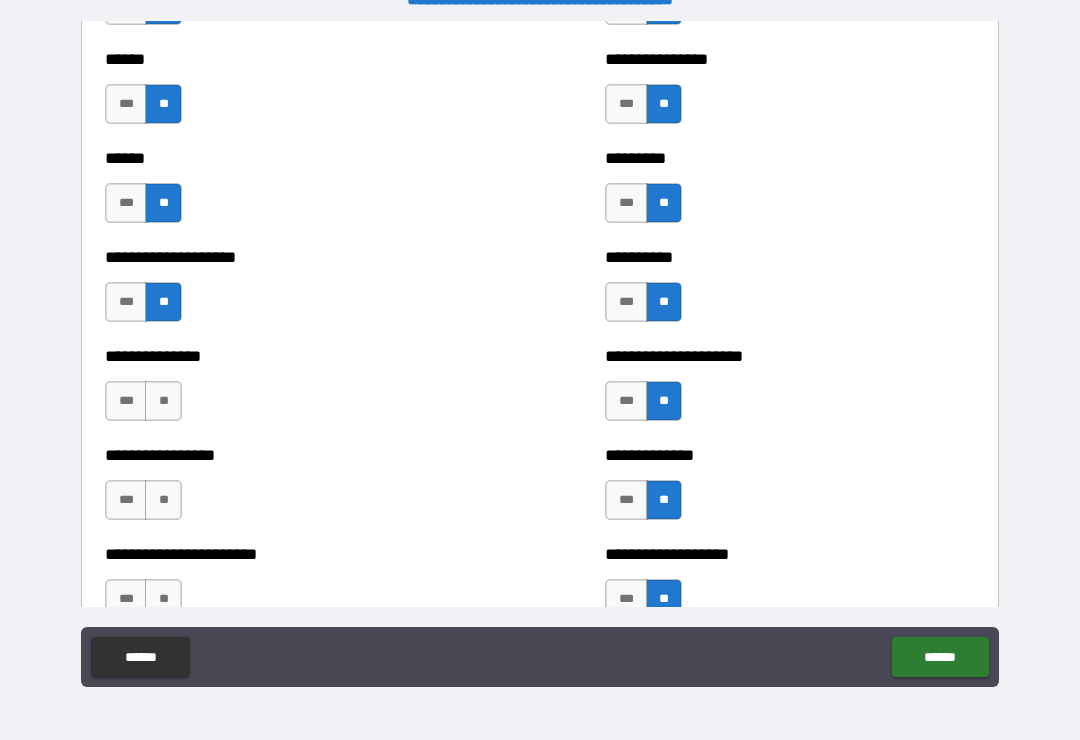 scroll, scrollTop: 3200, scrollLeft: 0, axis: vertical 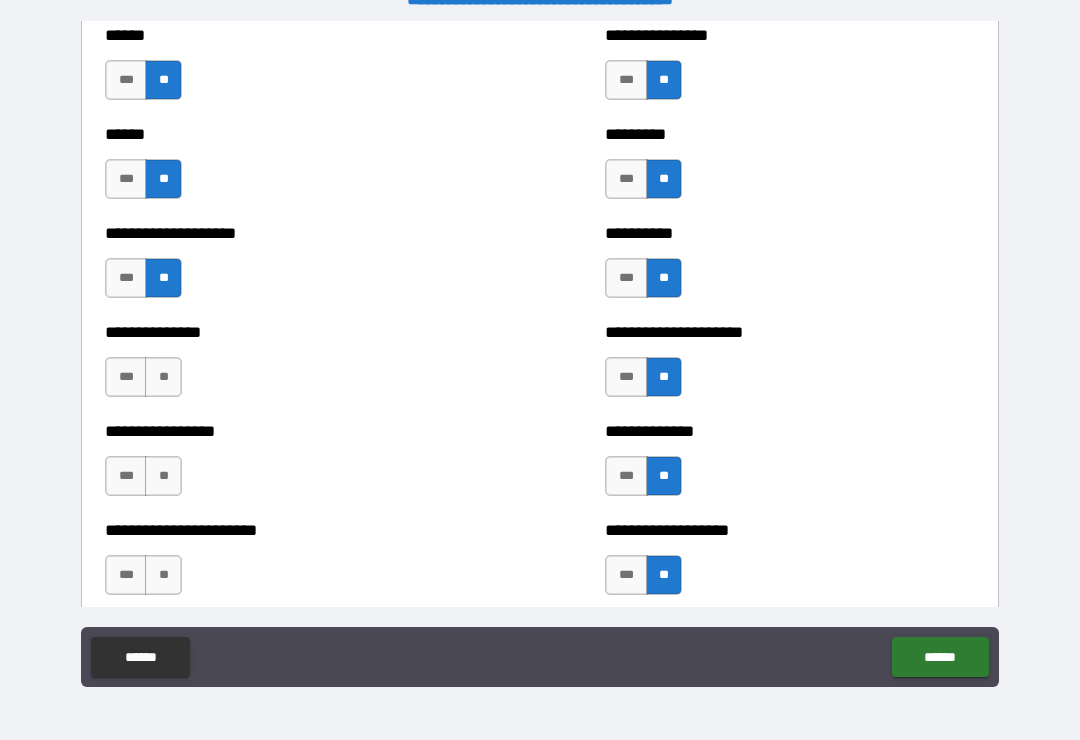 click on "**" at bounding box center [163, 377] 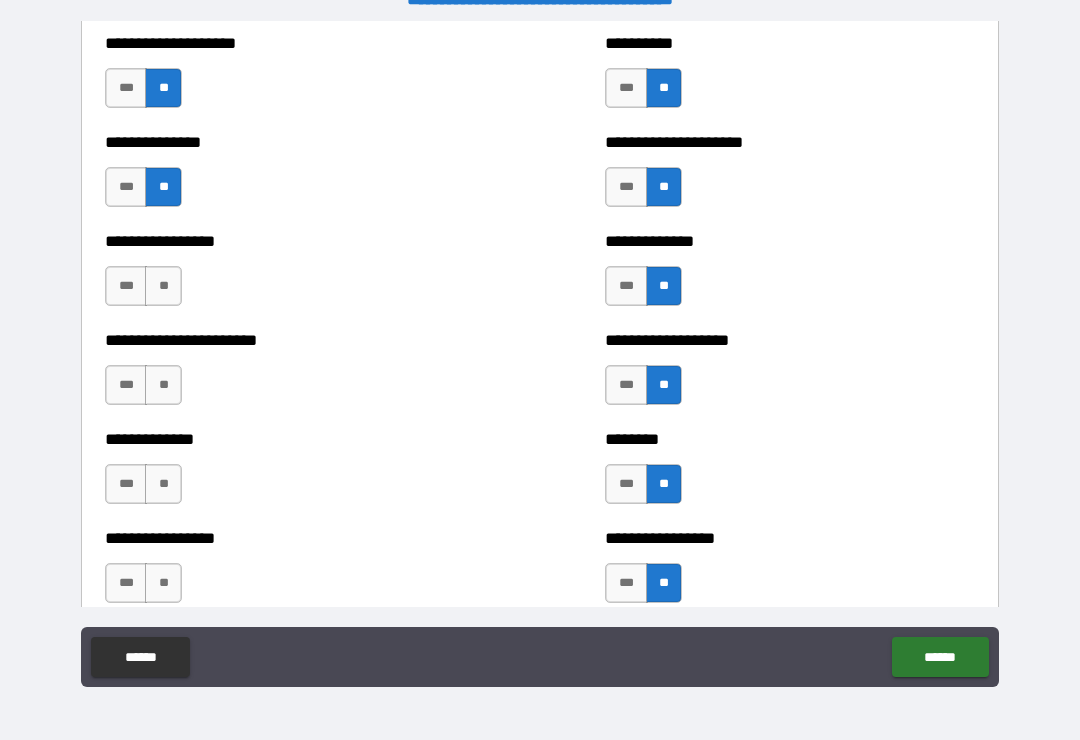 scroll, scrollTop: 3399, scrollLeft: 0, axis: vertical 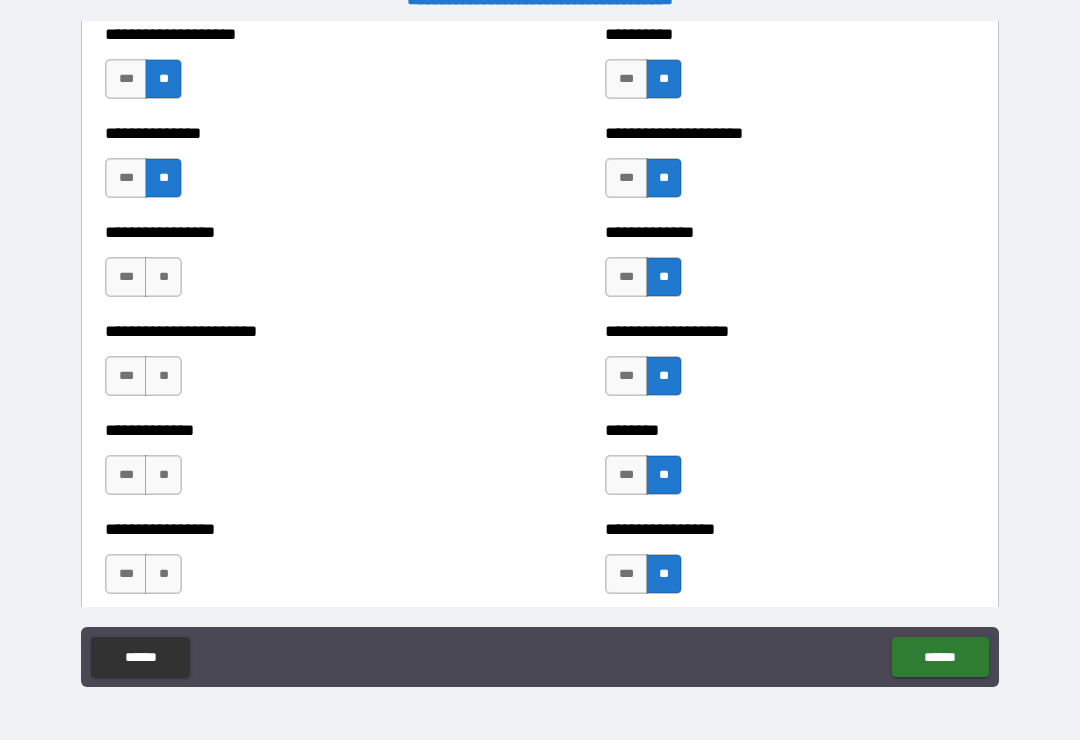 click on "***" at bounding box center [126, 277] 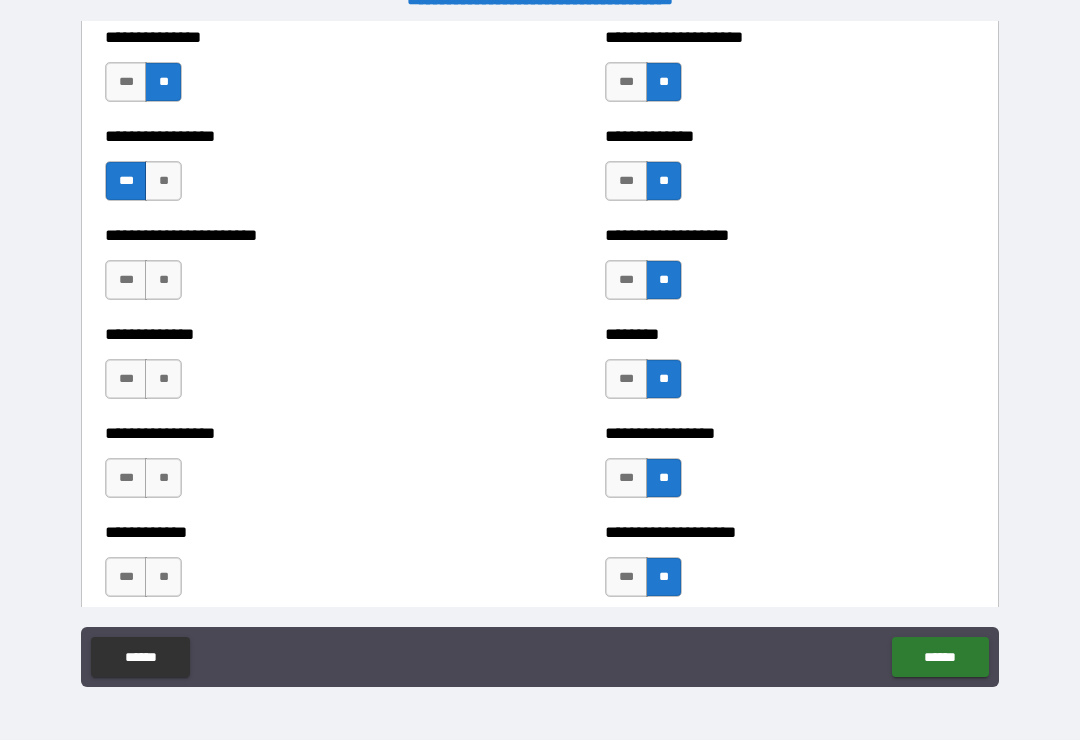 scroll, scrollTop: 3498, scrollLeft: 0, axis: vertical 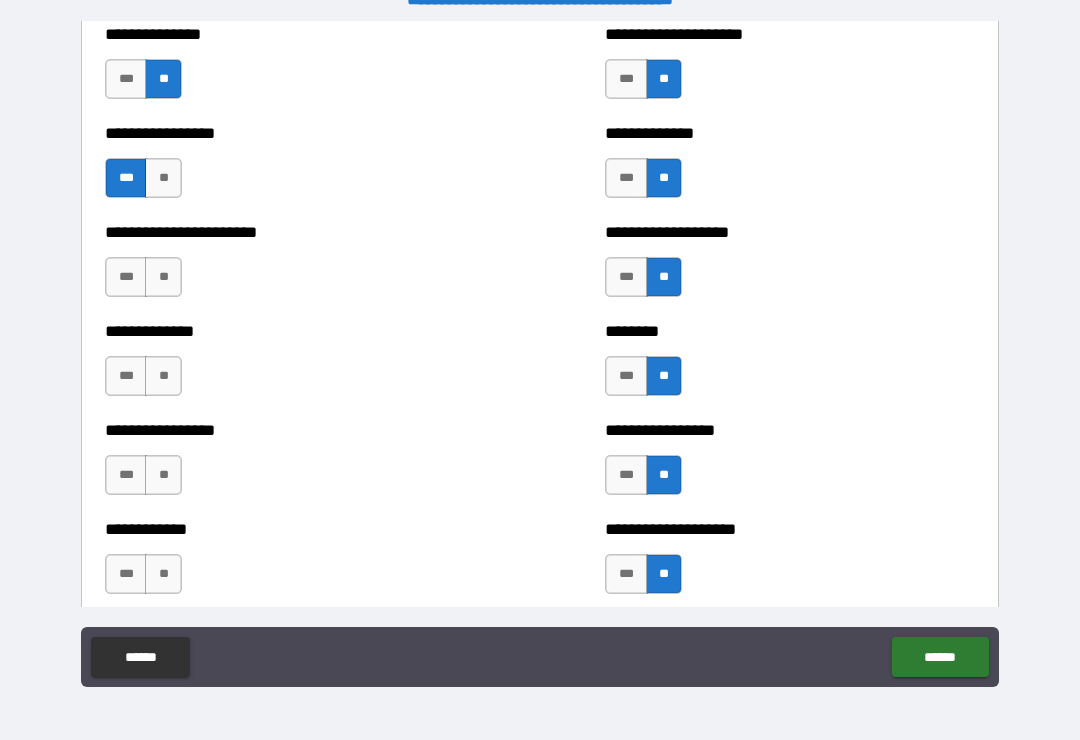 click on "**" at bounding box center (163, 277) 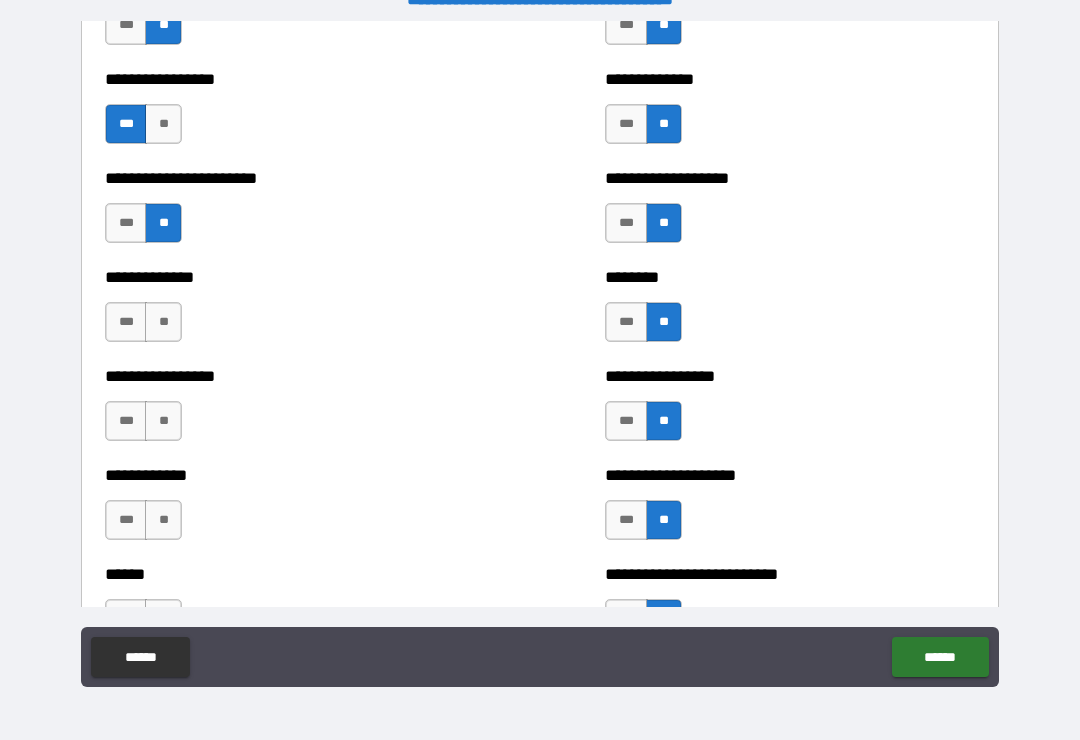 scroll, scrollTop: 3557, scrollLeft: 0, axis: vertical 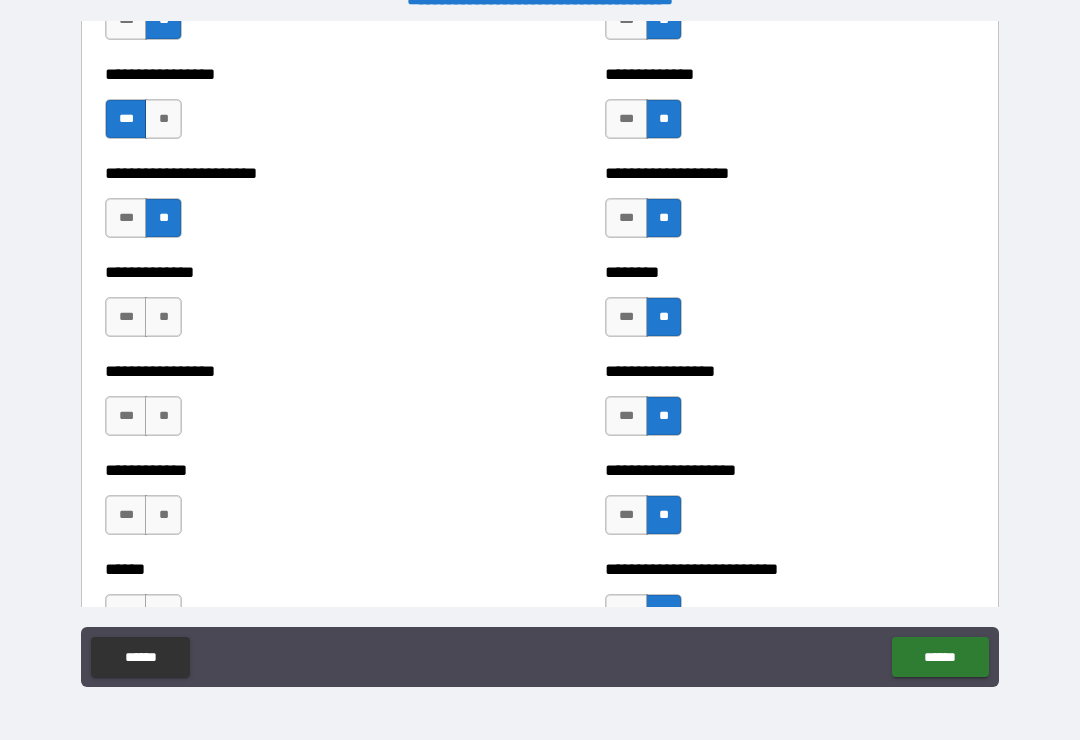 click on "**" at bounding box center [163, 317] 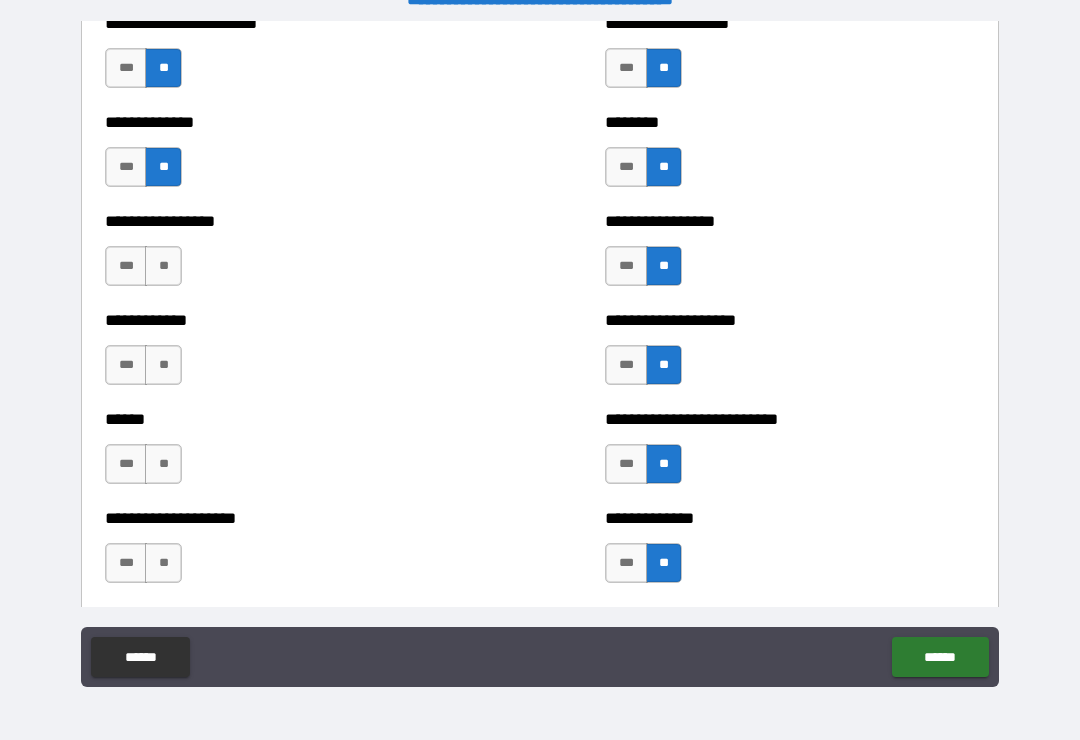 scroll, scrollTop: 3709, scrollLeft: 0, axis: vertical 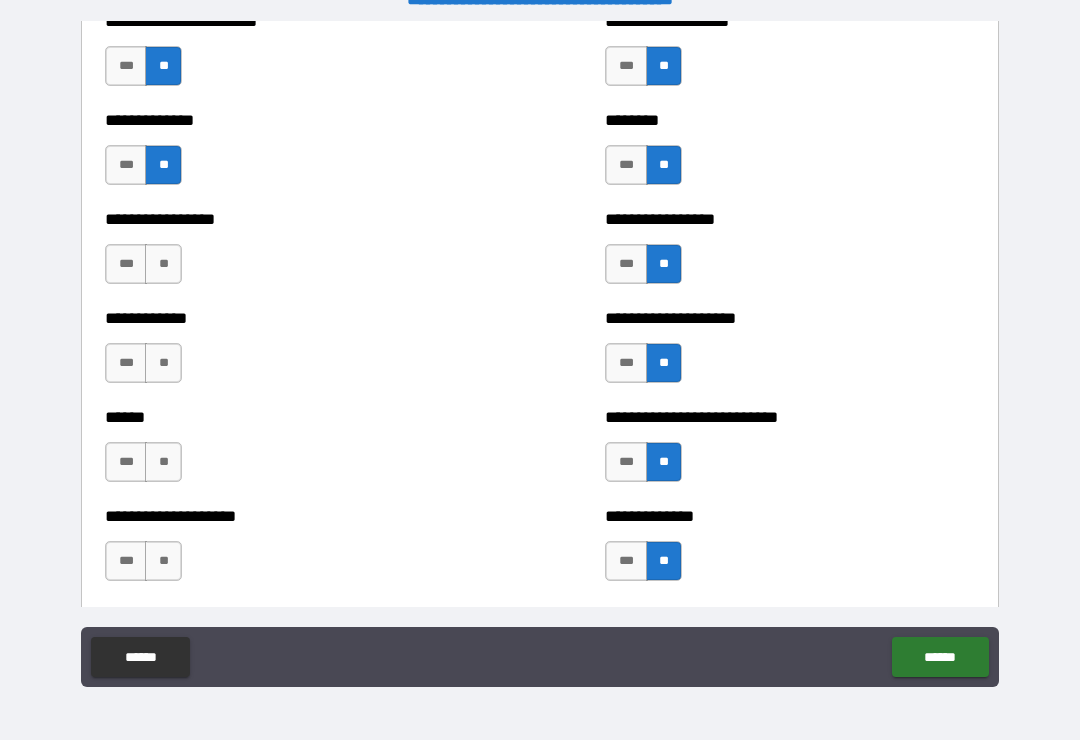 click on "**" at bounding box center [163, 264] 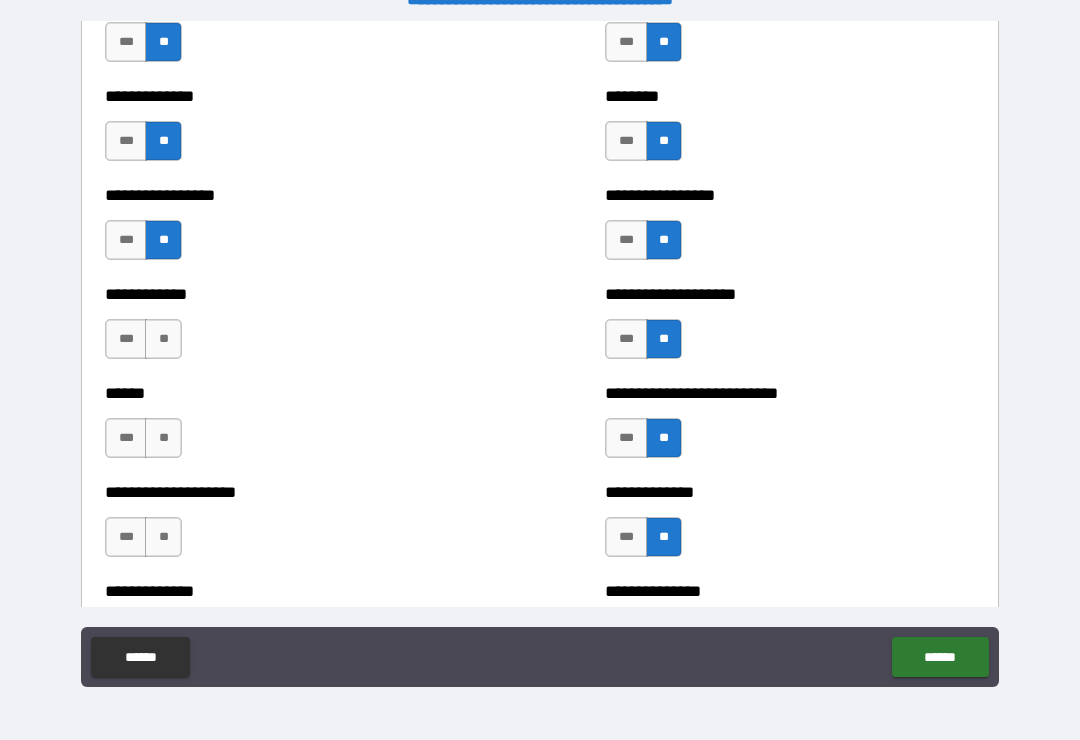scroll, scrollTop: 3738, scrollLeft: 0, axis: vertical 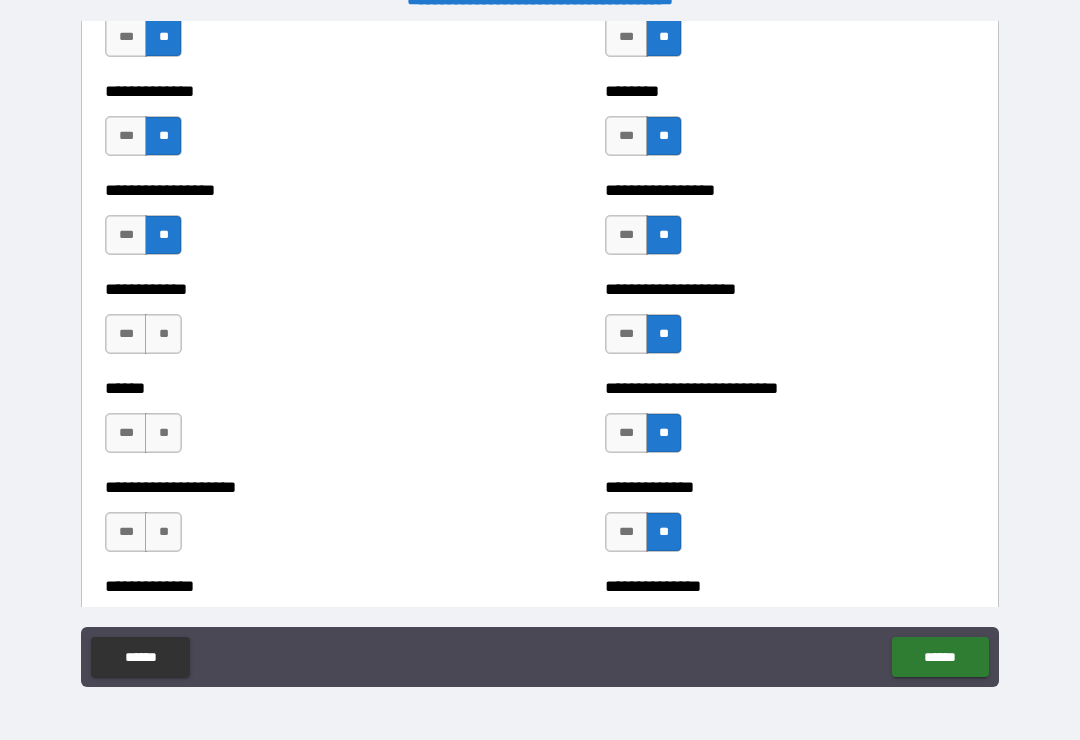 click on "**" at bounding box center (163, 334) 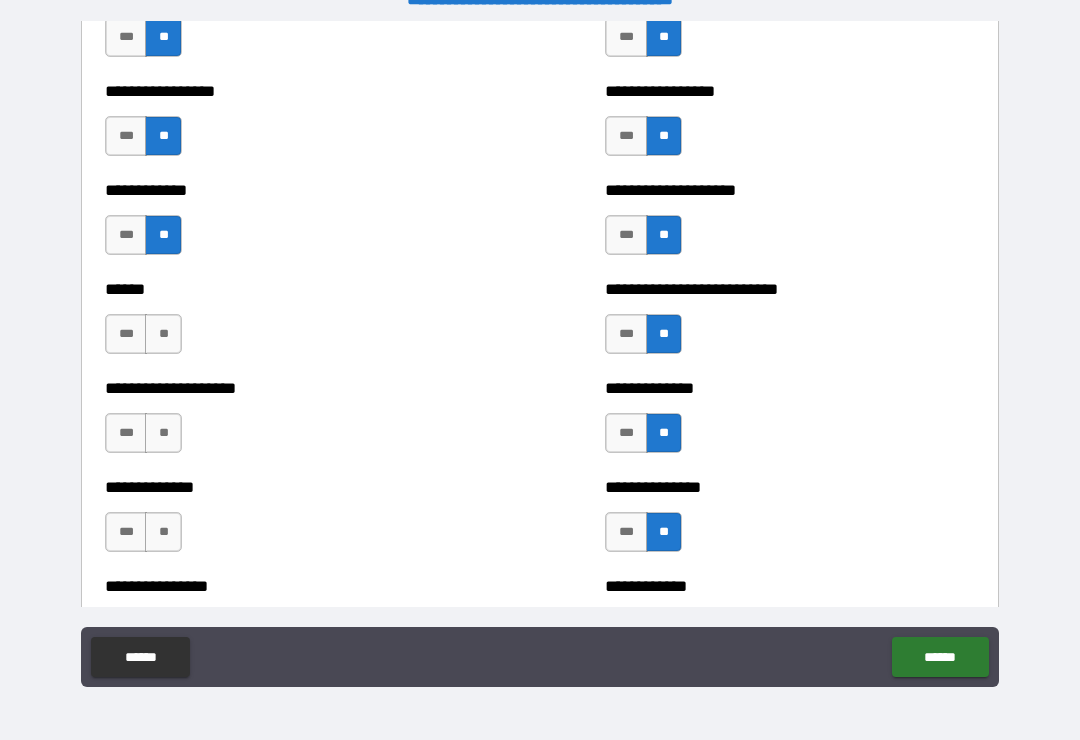 scroll, scrollTop: 3845, scrollLeft: 0, axis: vertical 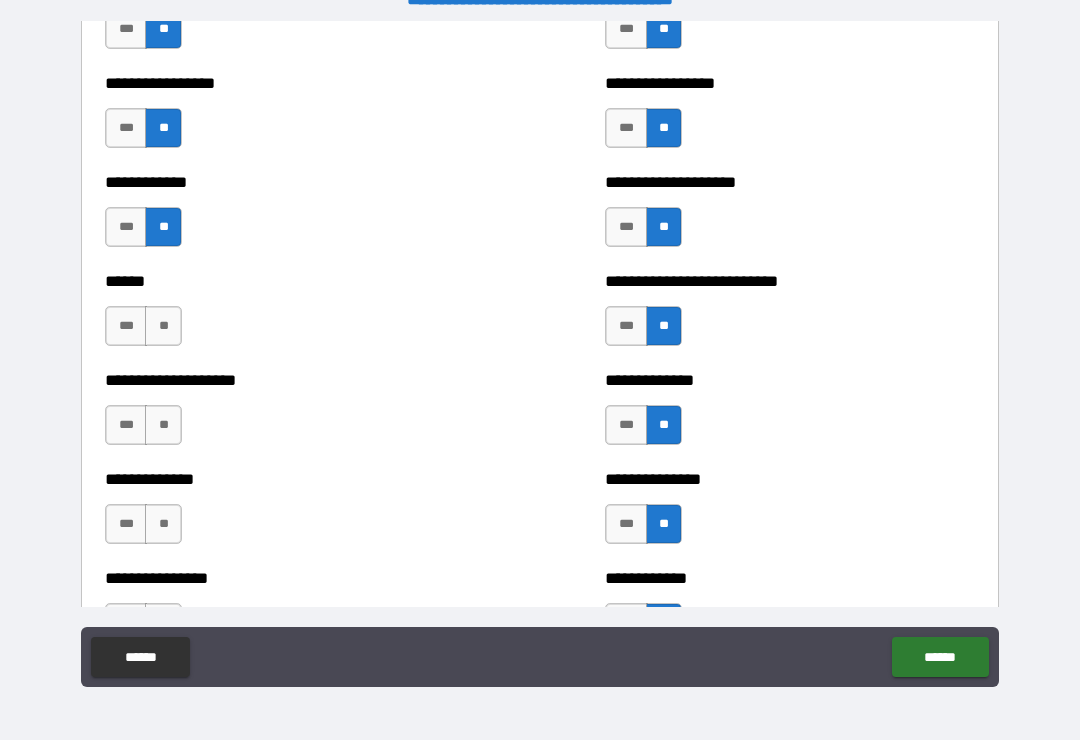 click on "**" at bounding box center (163, 326) 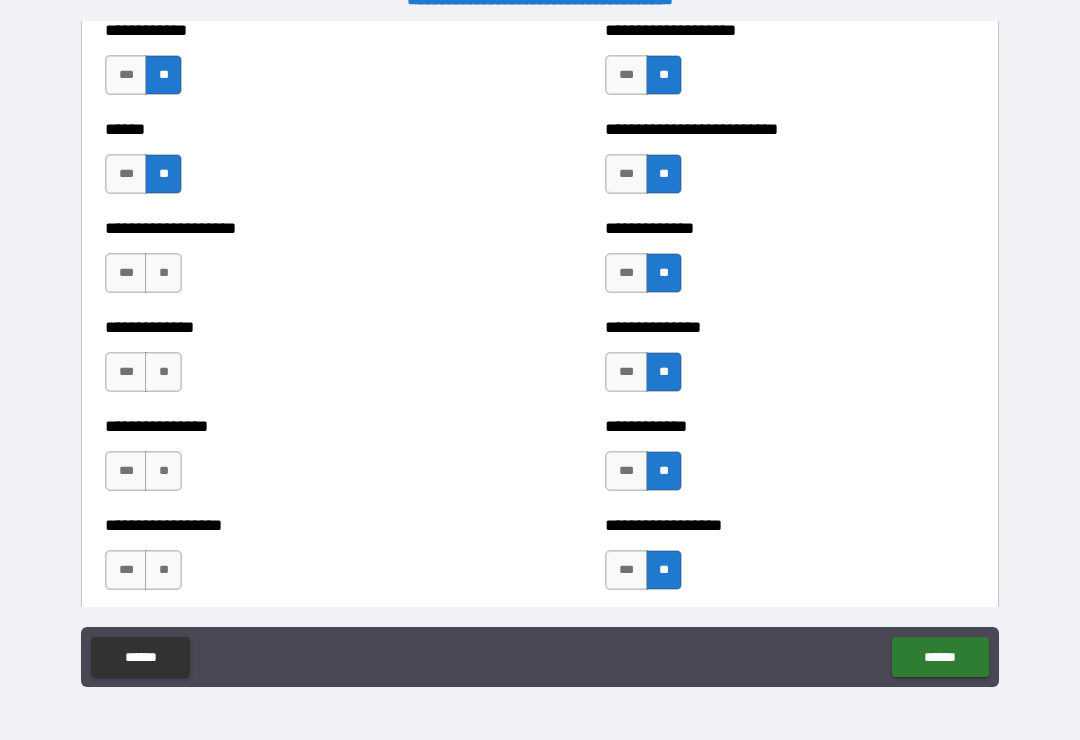 scroll, scrollTop: 4000, scrollLeft: 0, axis: vertical 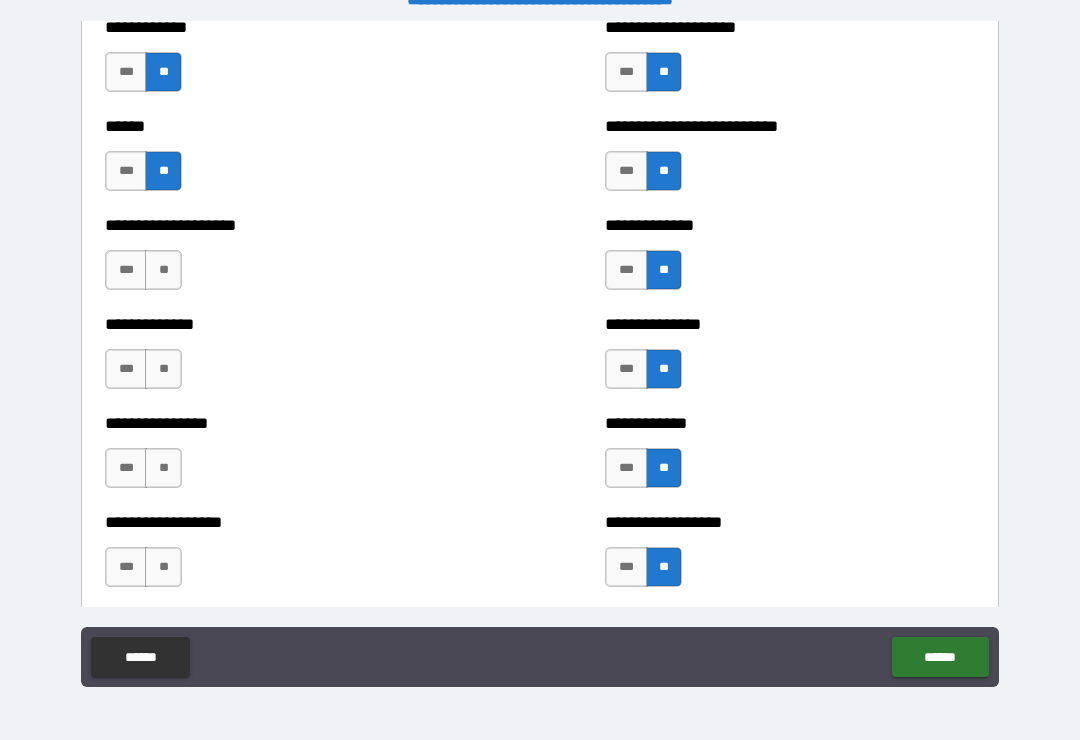 click on "**" at bounding box center [163, 270] 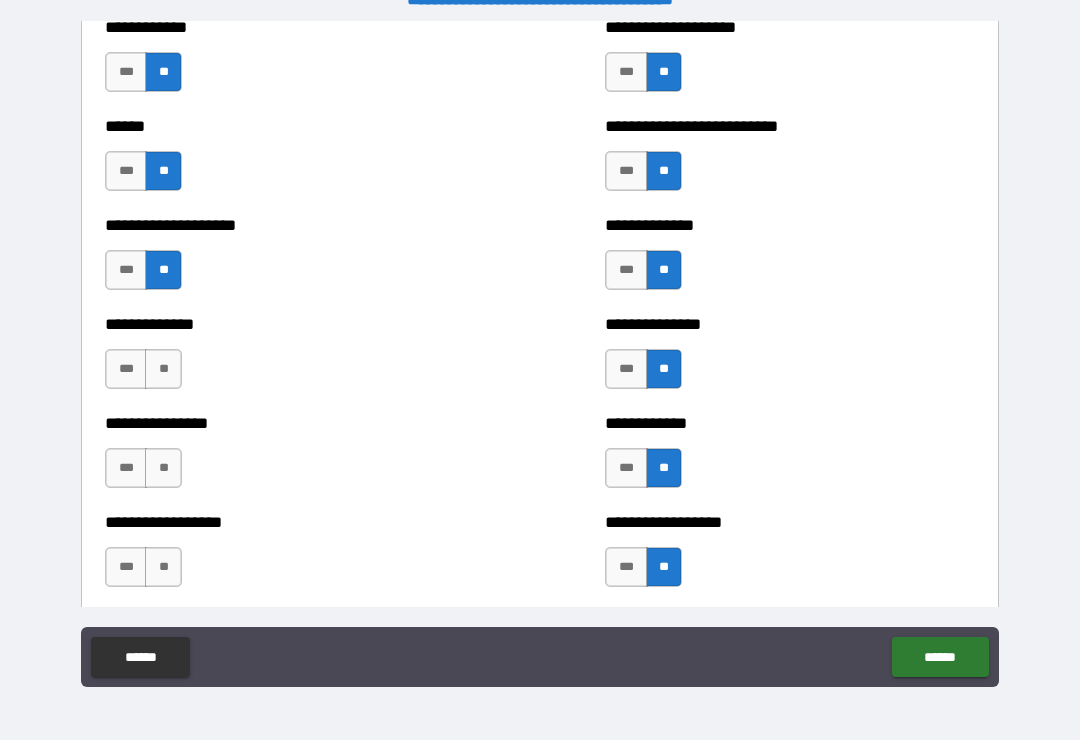 scroll, scrollTop: 4066, scrollLeft: 0, axis: vertical 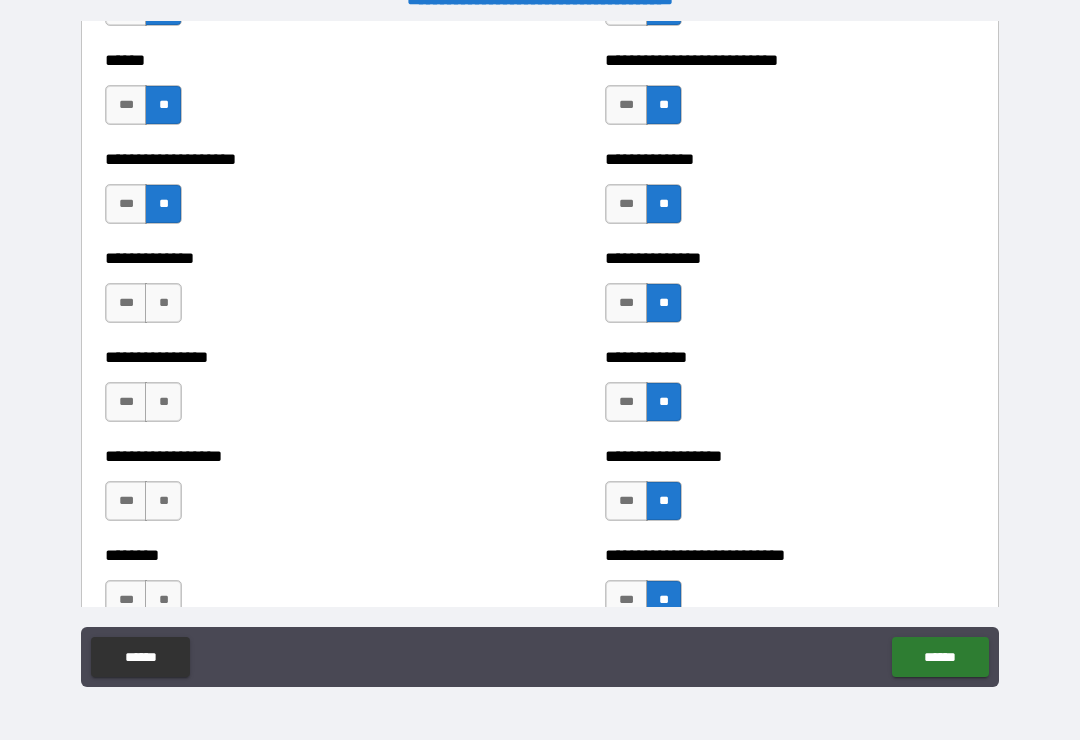 click on "**" at bounding box center (163, 303) 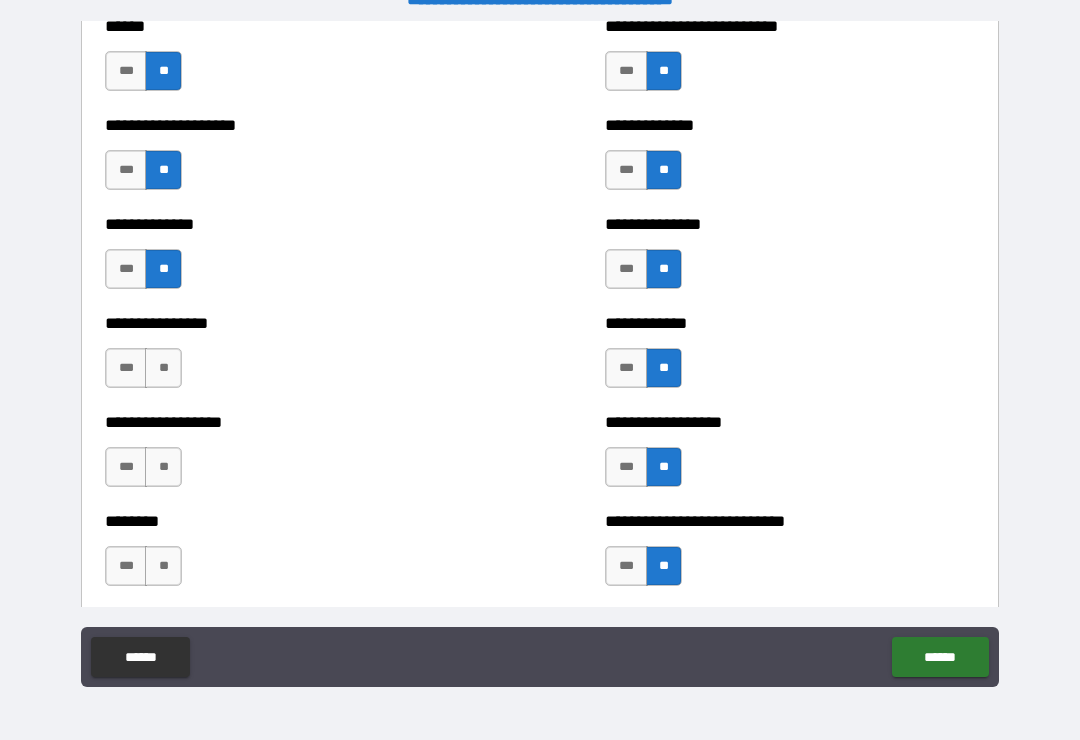 scroll, scrollTop: 4131, scrollLeft: 0, axis: vertical 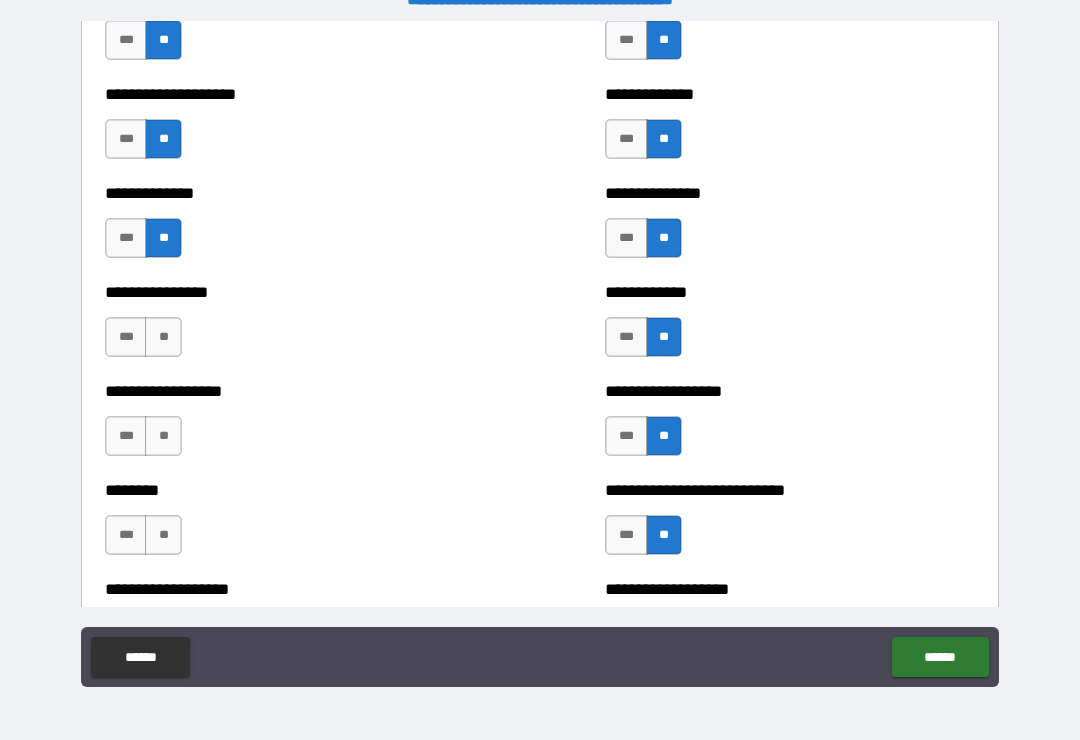 click on "***" at bounding box center (126, 337) 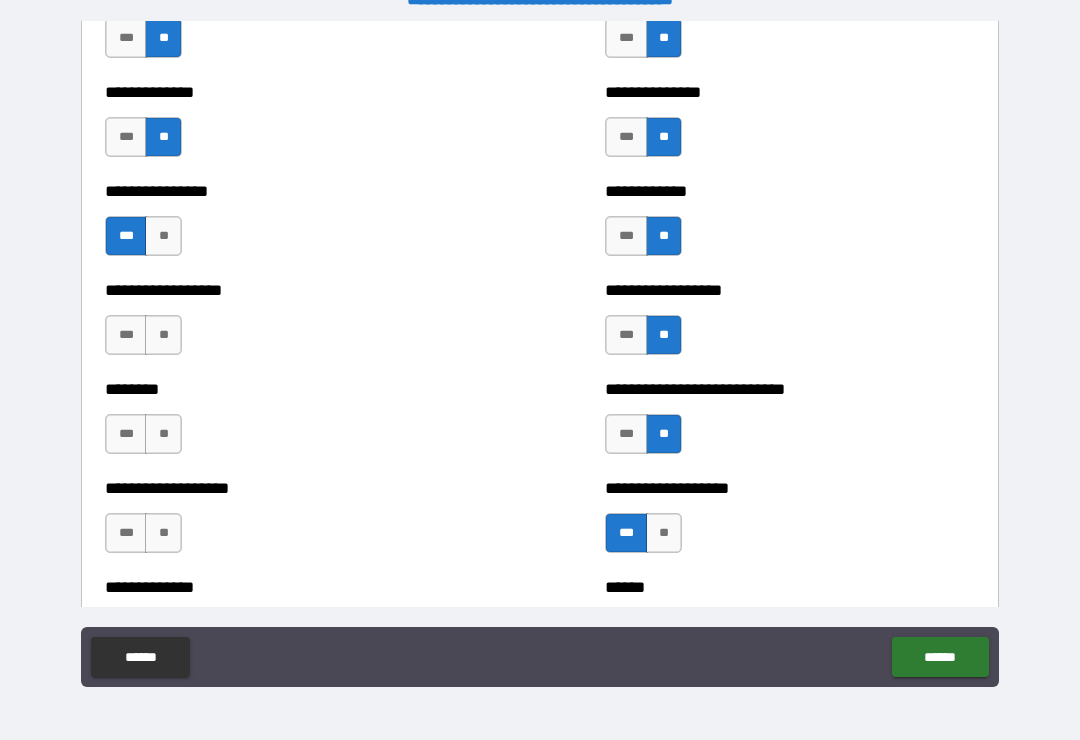 scroll, scrollTop: 4234, scrollLeft: 0, axis: vertical 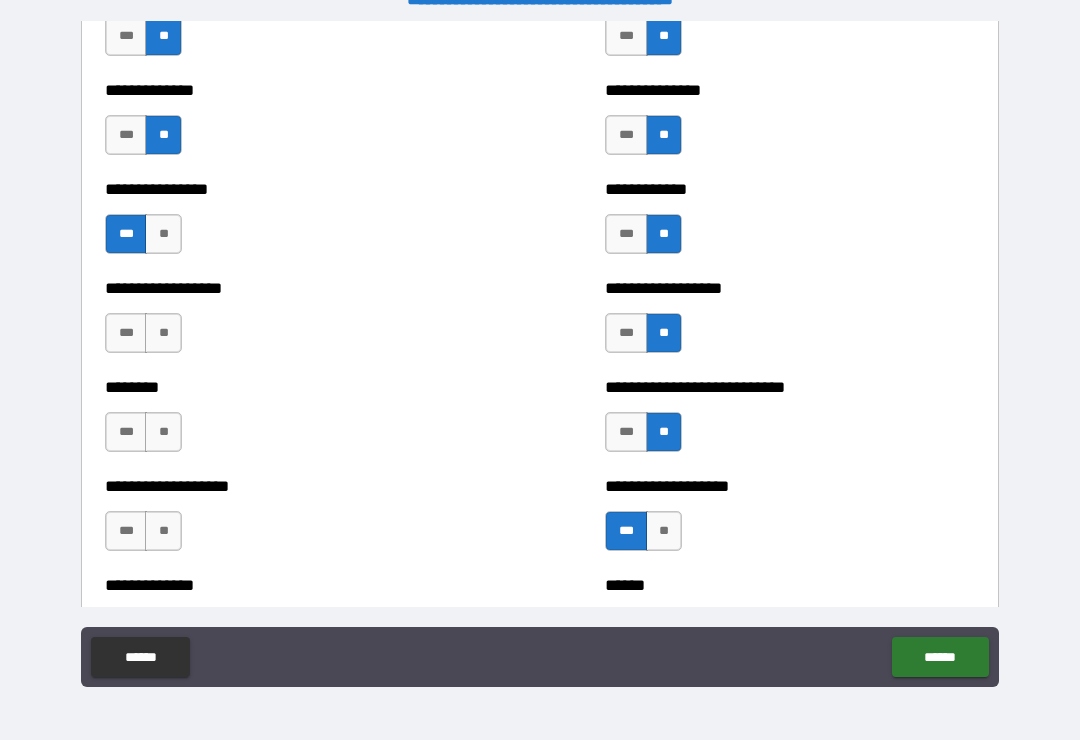 click on "**" at bounding box center (163, 333) 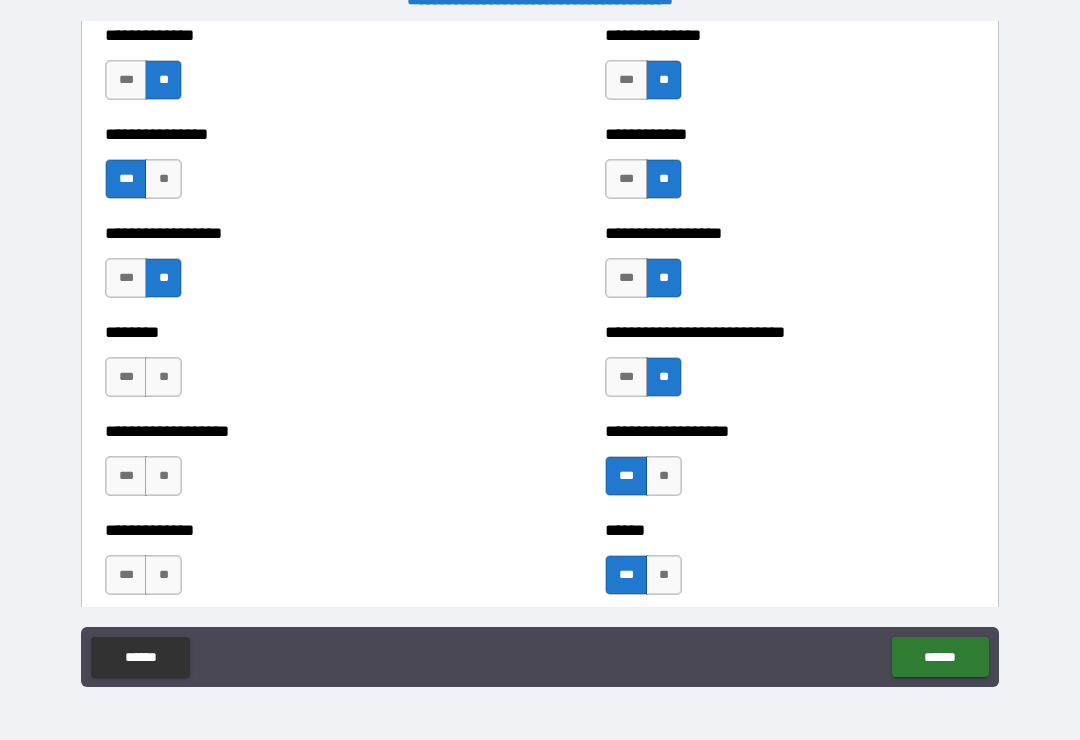 scroll, scrollTop: 4315, scrollLeft: 0, axis: vertical 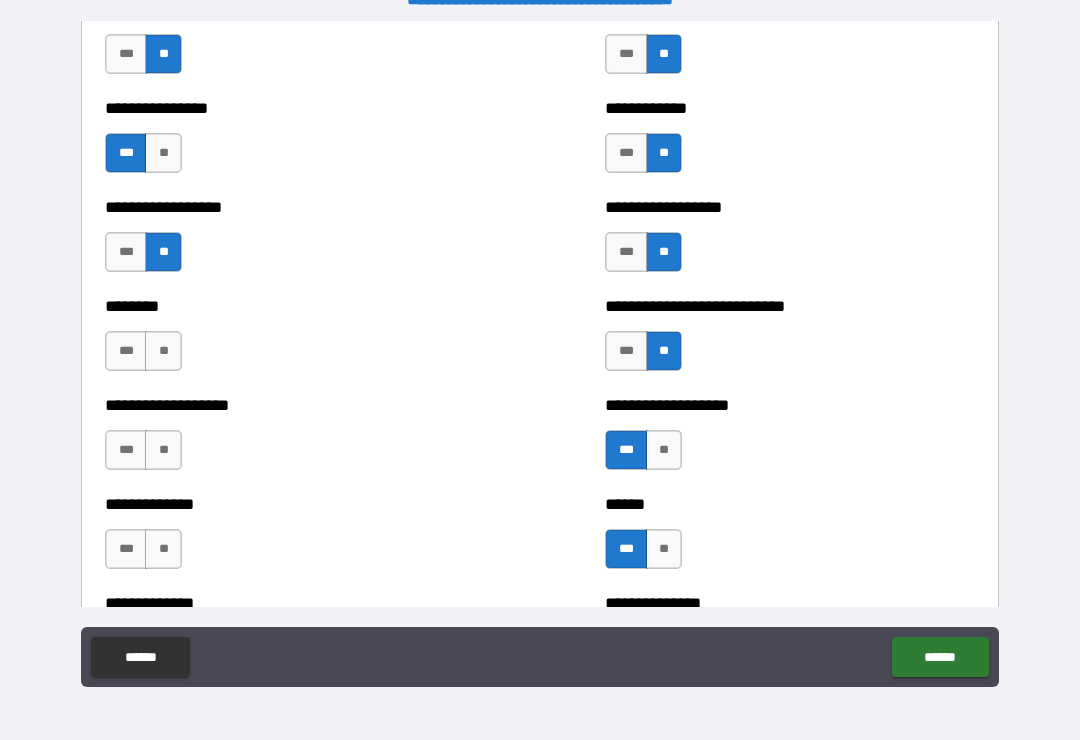 click on "**" at bounding box center (163, 351) 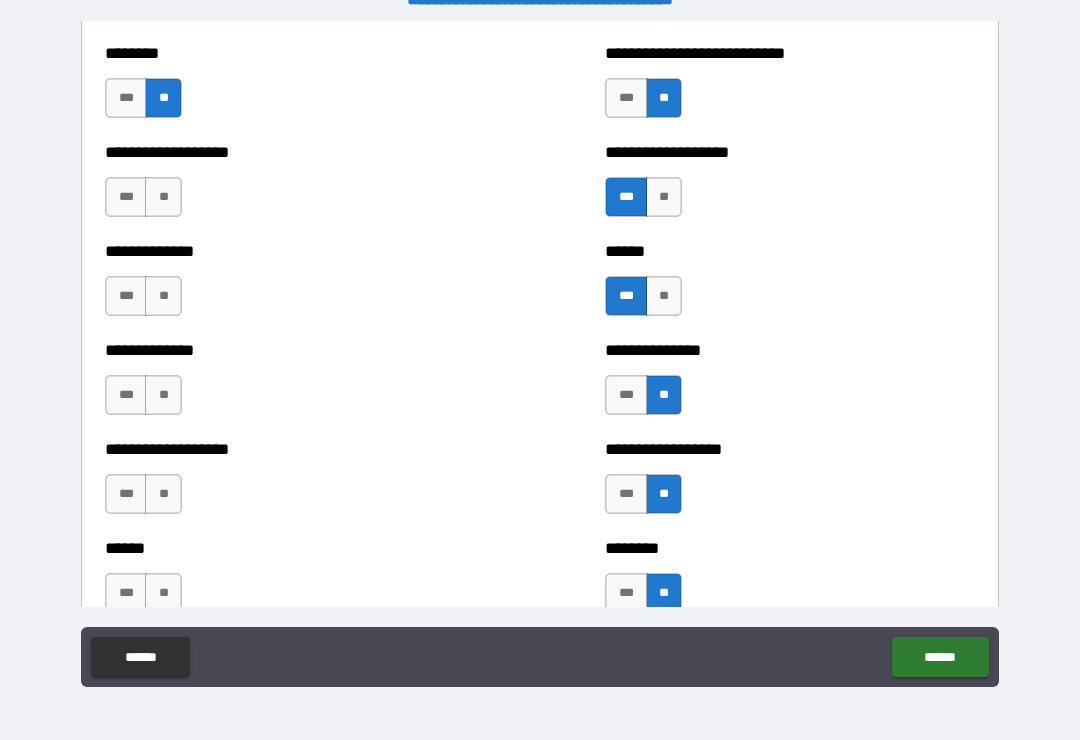 scroll, scrollTop: 4570, scrollLeft: 0, axis: vertical 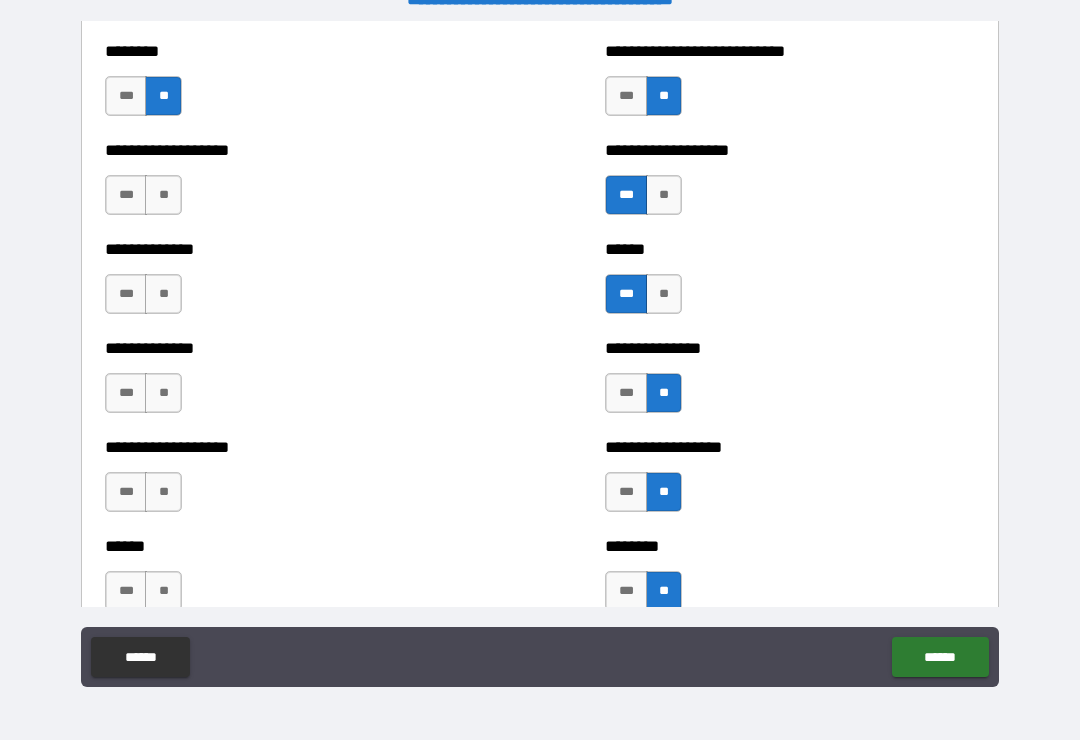 click on "**" at bounding box center (163, 195) 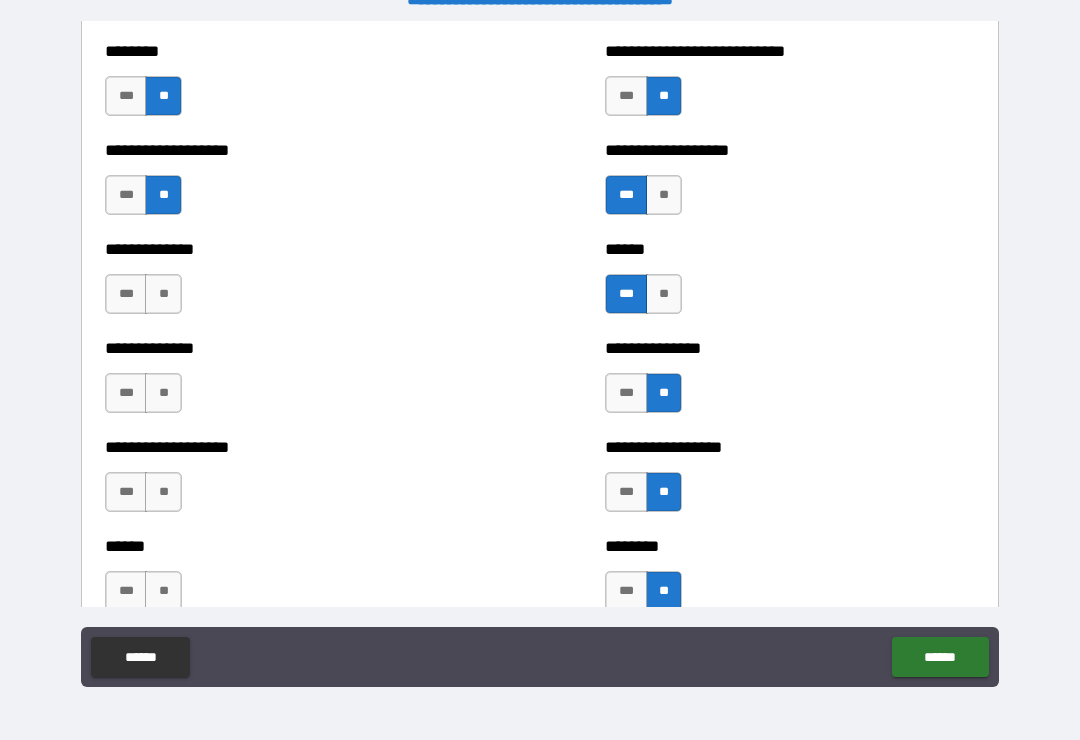 click on "**" at bounding box center (163, 294) 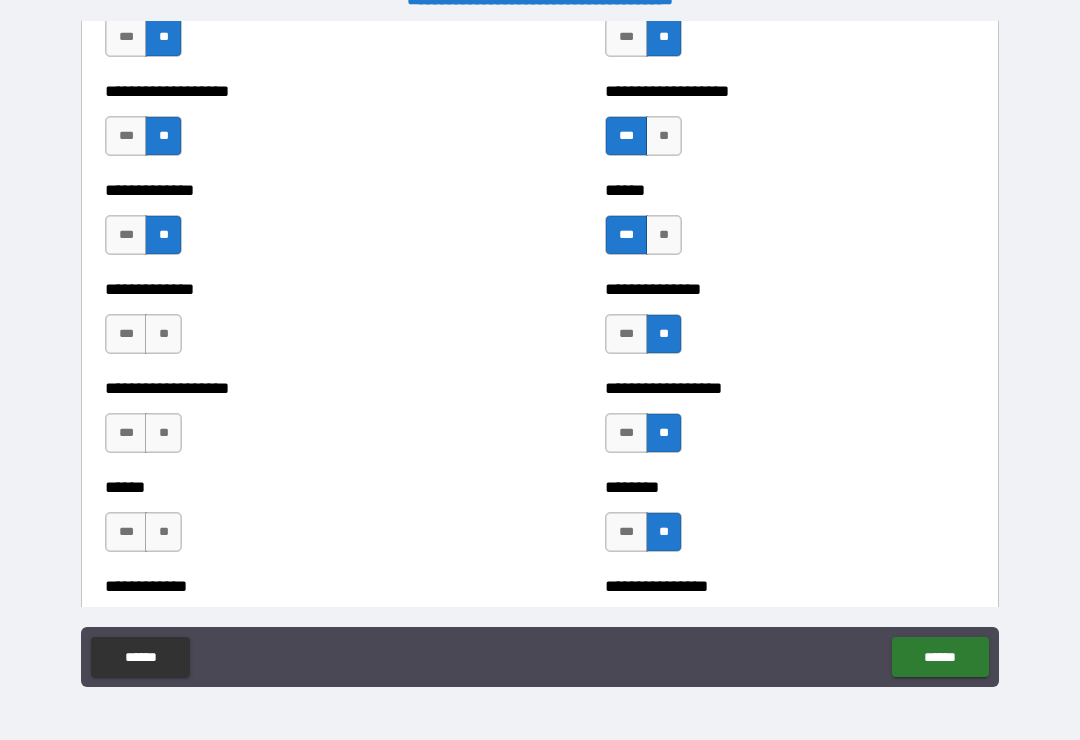 scroll, scrollTop: 4631, scrollLeft: 0, axis: vertical 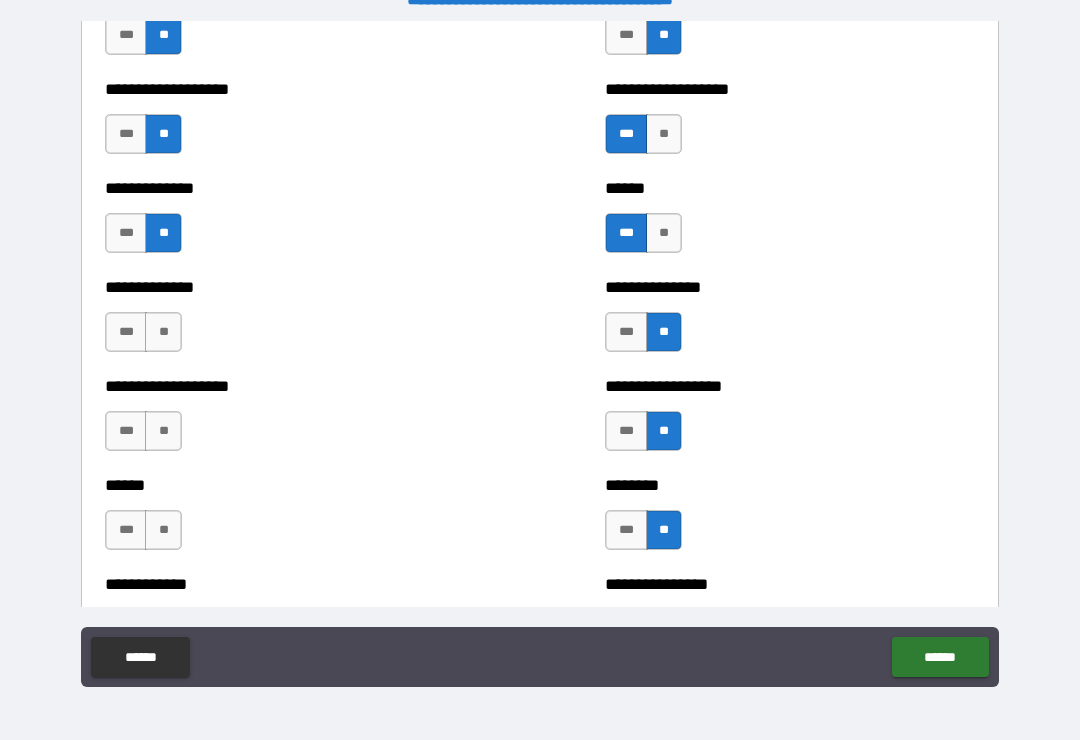 click on "**" at bounding box center [163, 332] 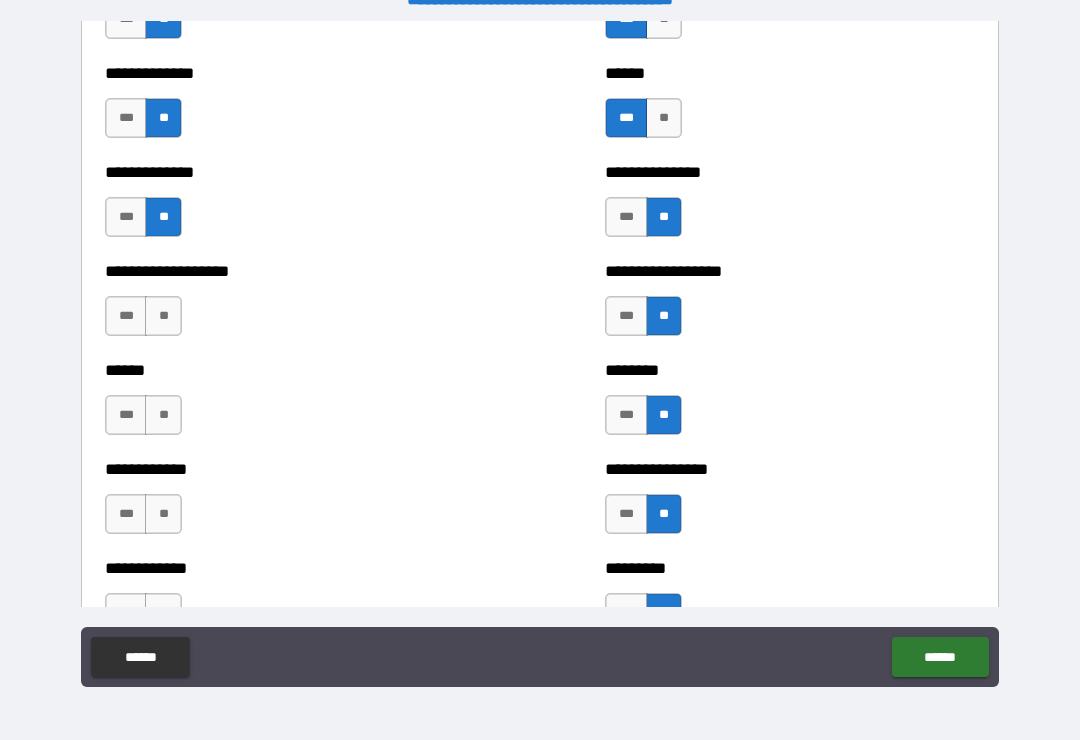 scroll, scrollTop: 4753, scrollLeft: 0, axis: vertical 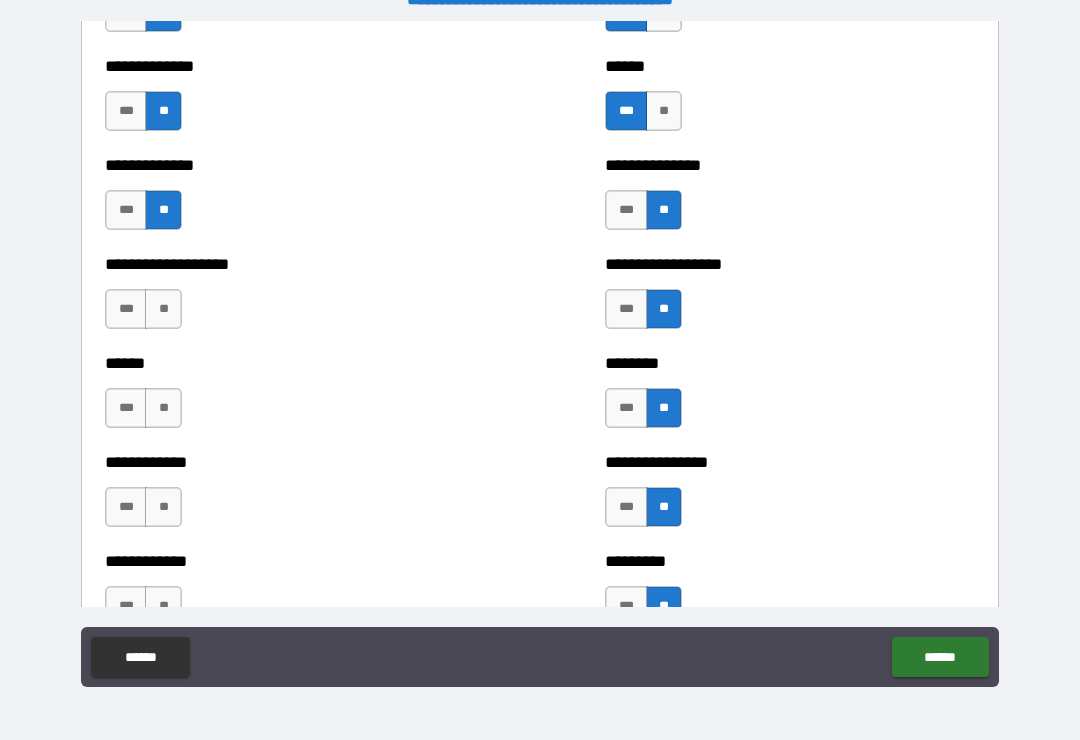 click on "**" at bounding box center (163, 309) 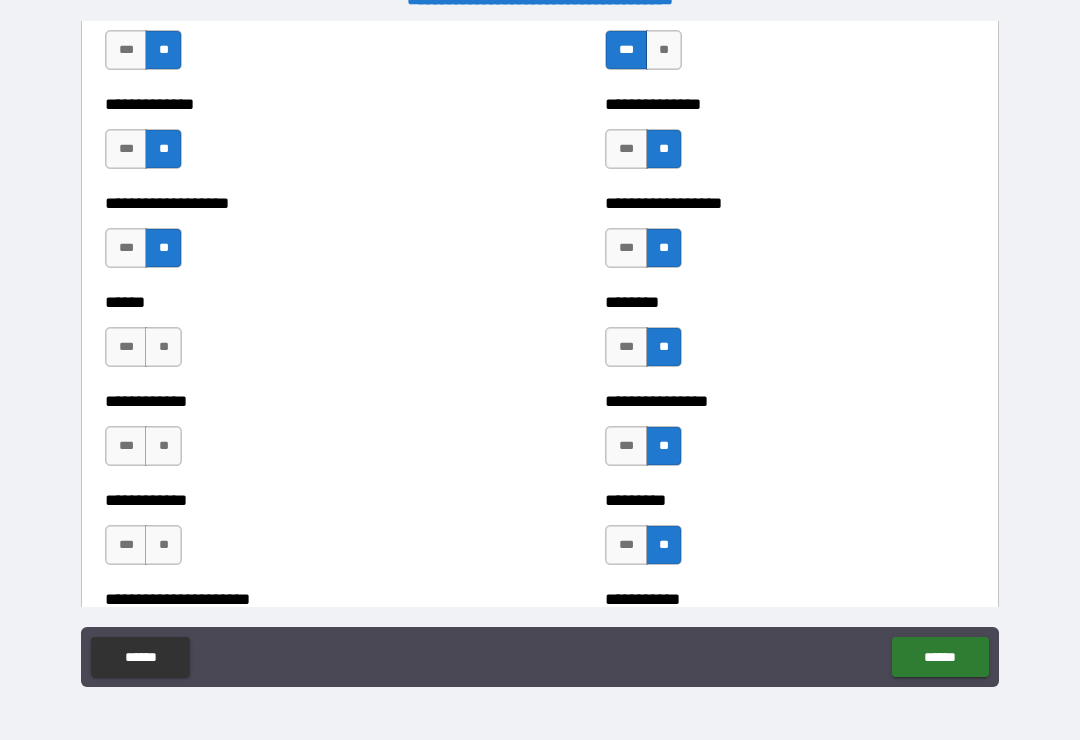 scroll, scrollTop: 4822, scrollLeft: 0, axis: vertical 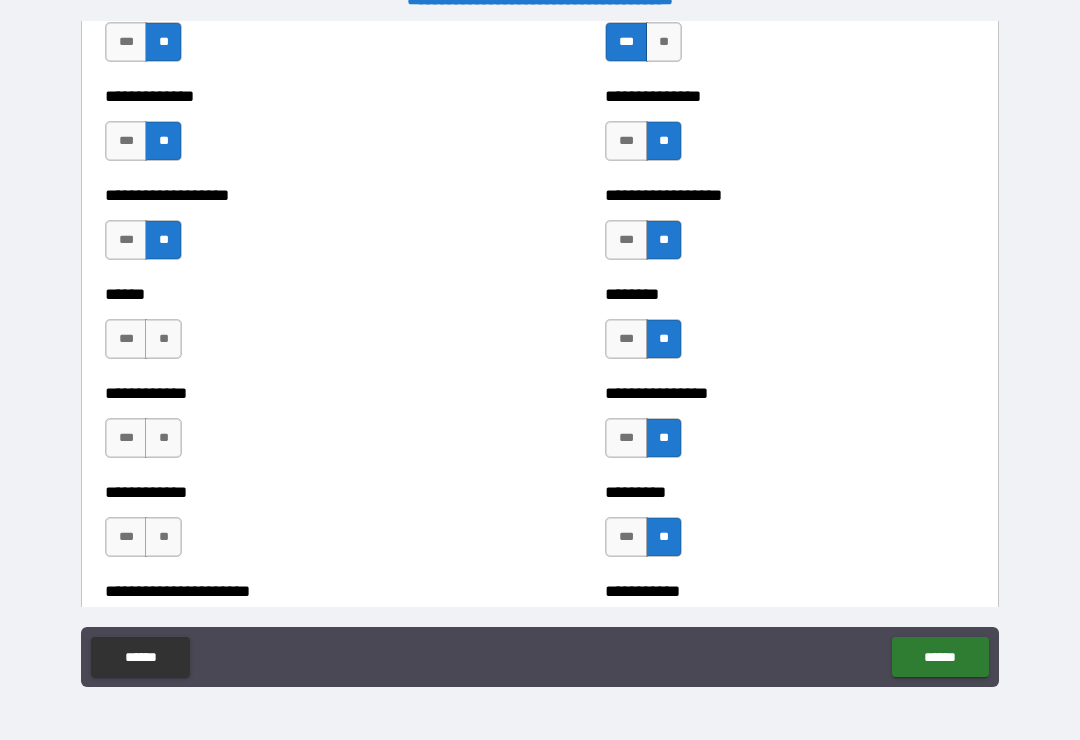 click on "**" at bounding box center (163, 339) 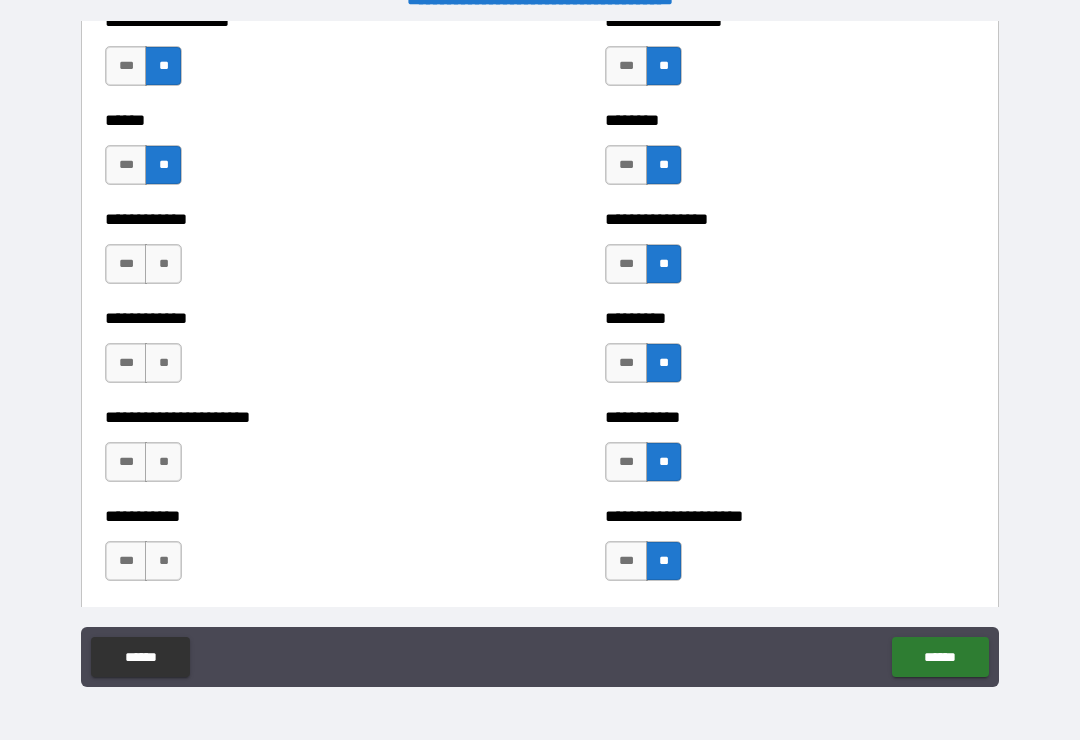 scroll, scrollTop: 5000, scrollLeft: 0, axis: vertical 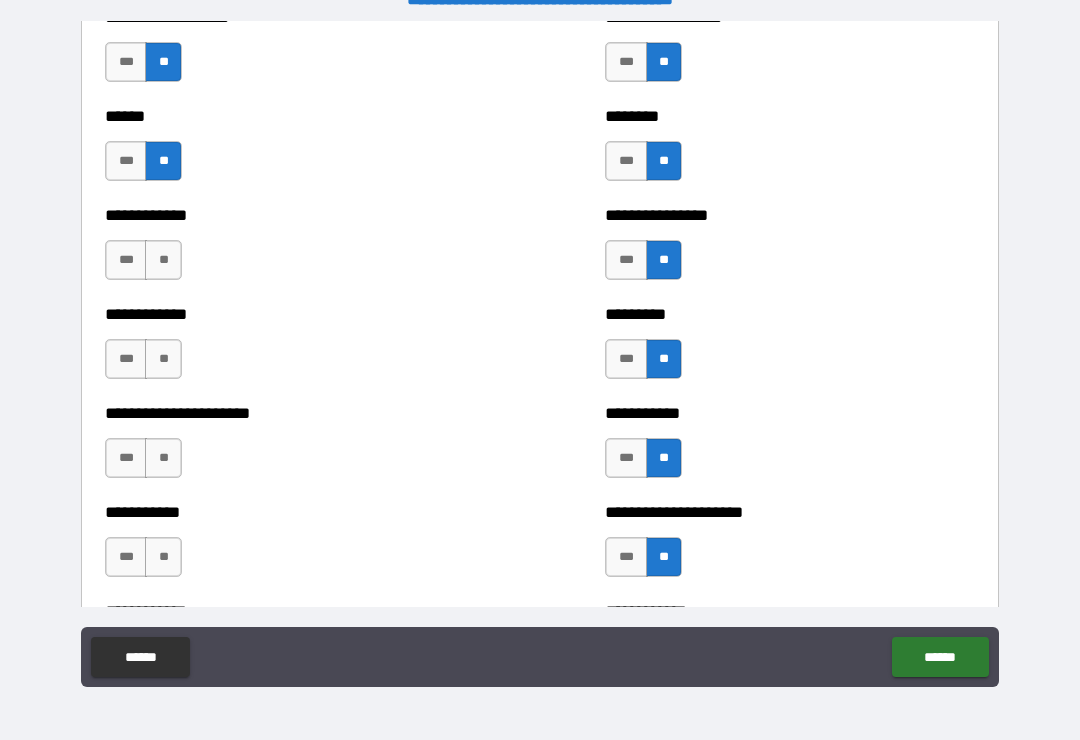 click on "**" at bounding box center (163, 260) 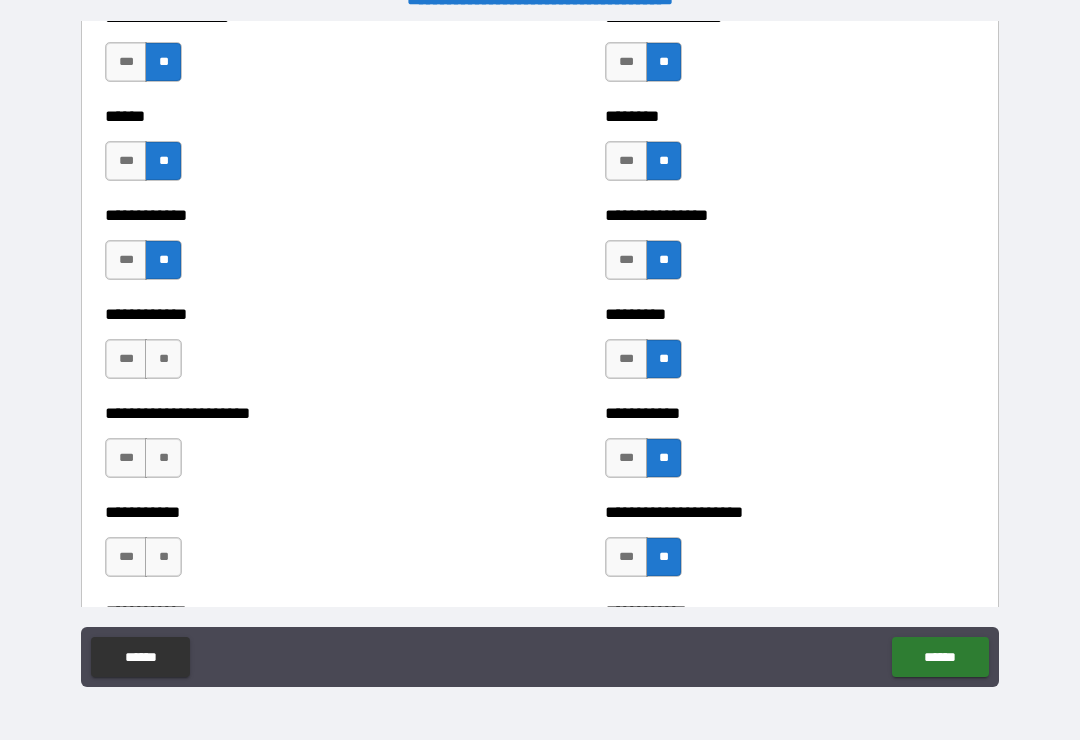 click on "**" at bounding box center [163, 359] 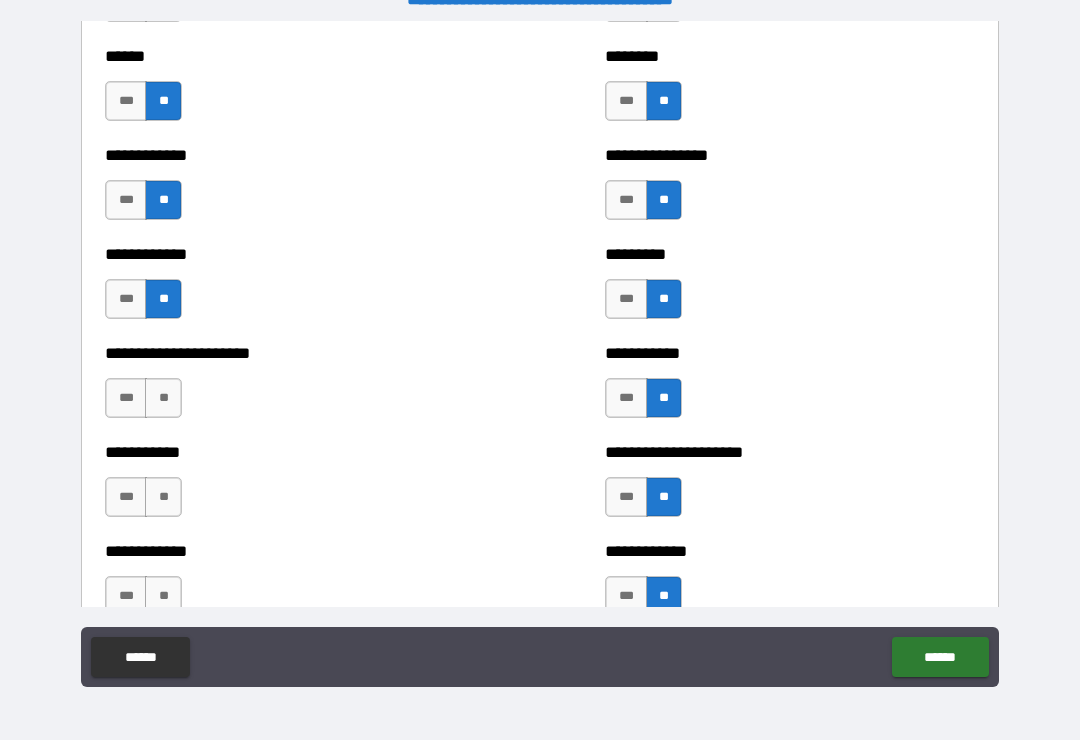 scroll, scrollTop: 5066, scrollLeft: 0, axis: vertical 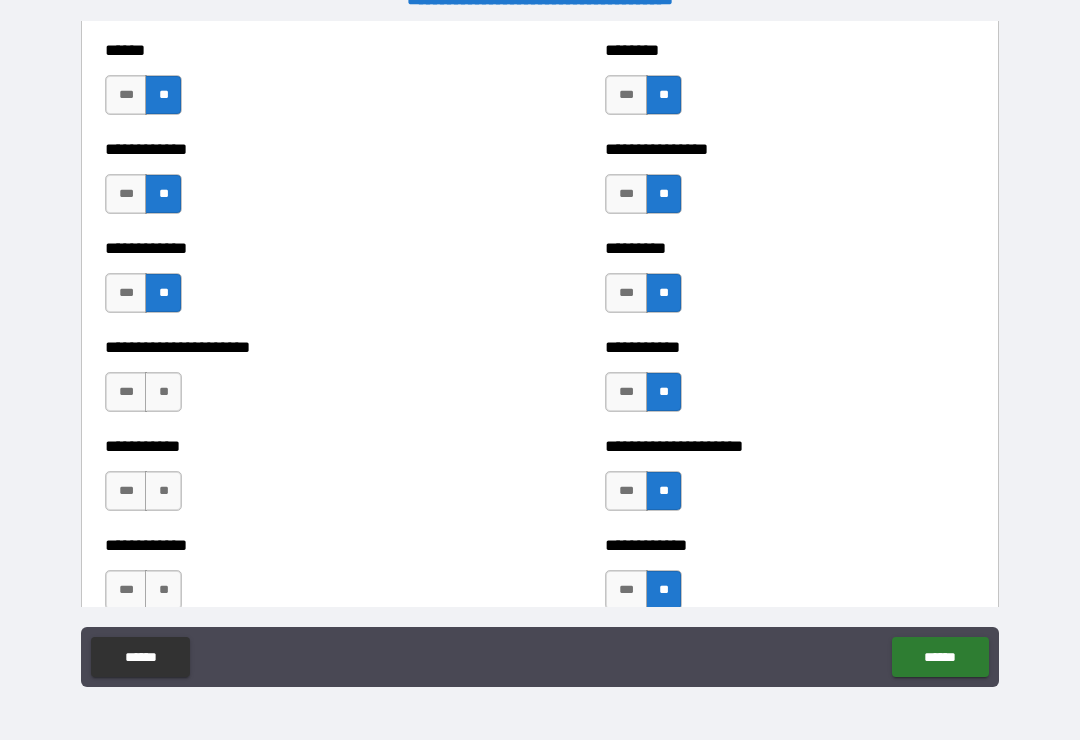 click on "**" at bounding box center (163, 392) 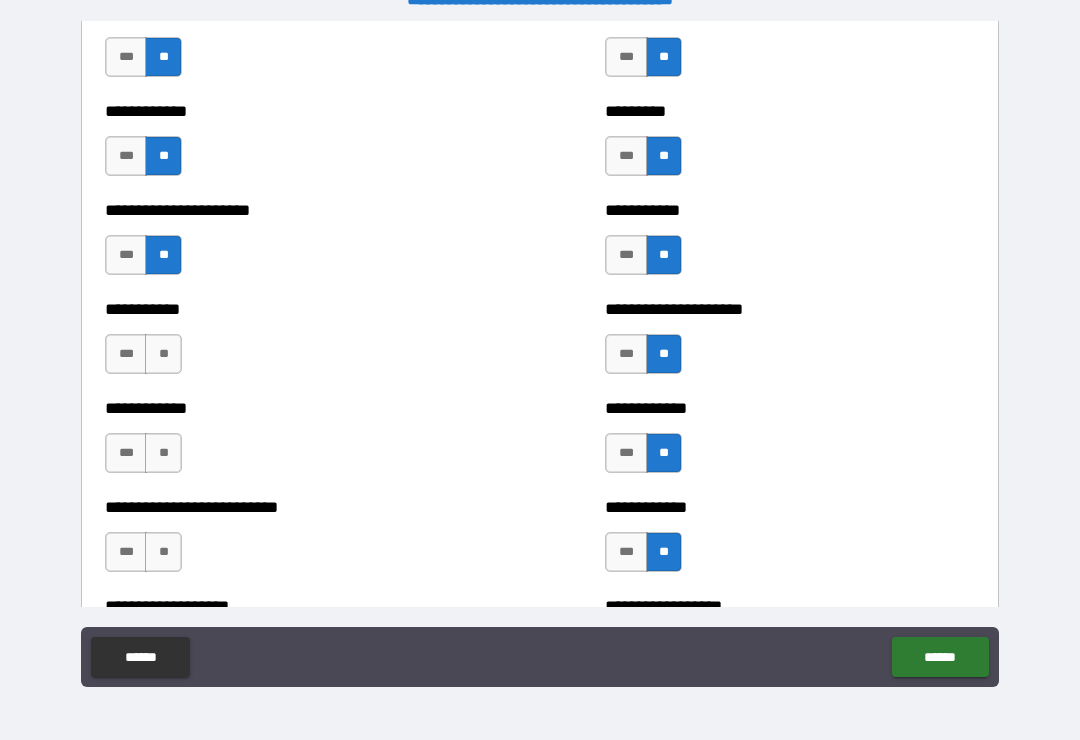 scroll, scrollTop: 5220, scrollLeft: 0, axis: vertical 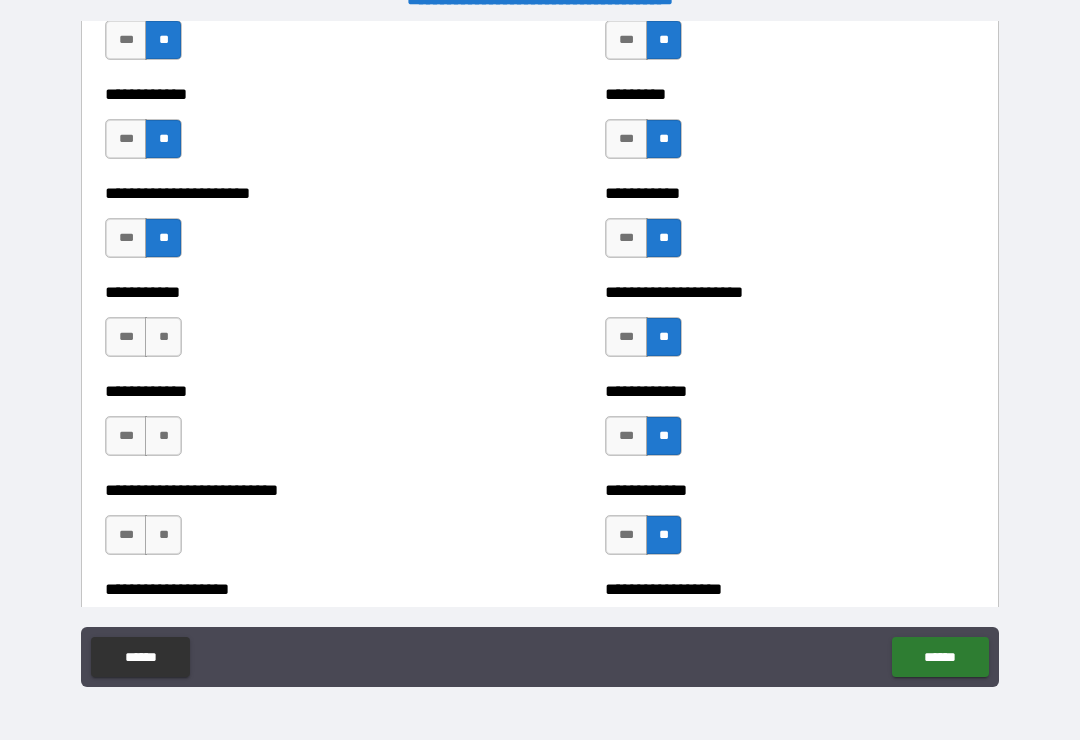 click on "**********" at bounding box center [290, 327] 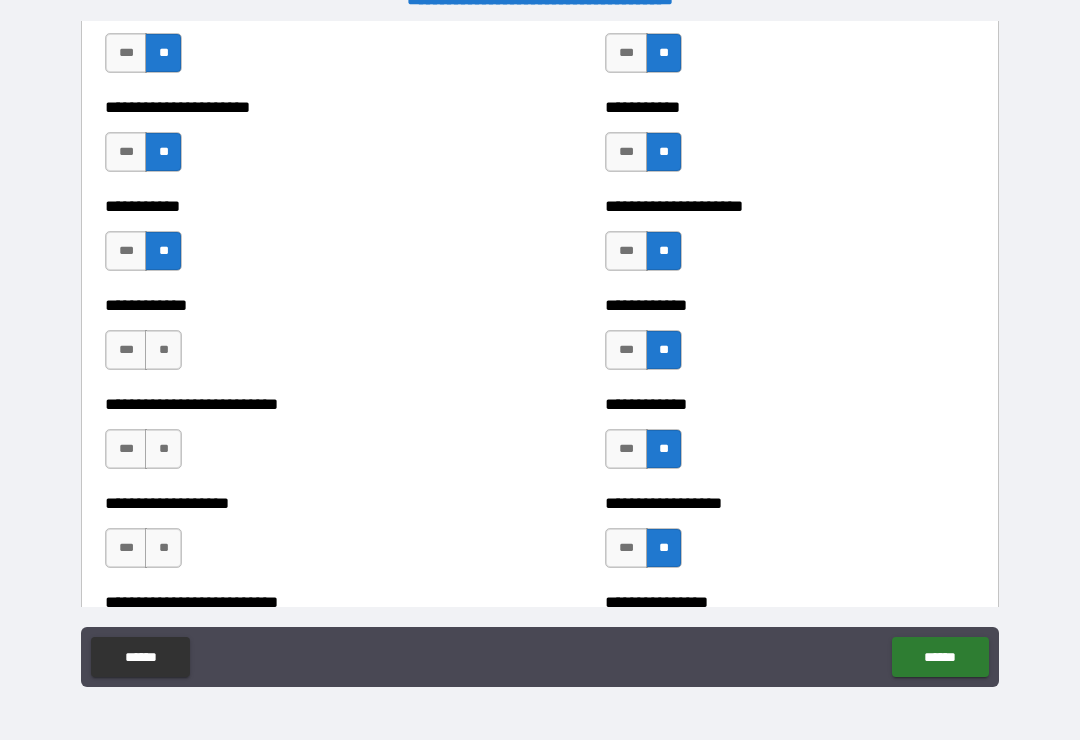 scroll, scrollTop: 5312, scrollLeft: 0, axis: vertical 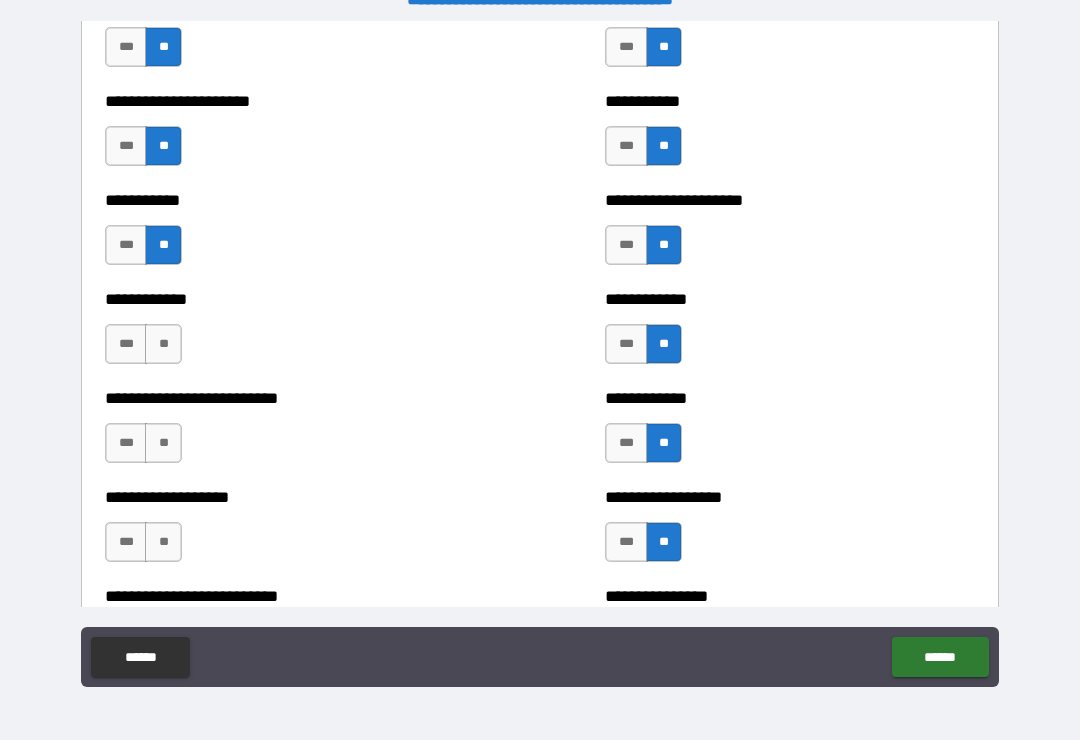 click on "**" at bounding box center [163, 344] 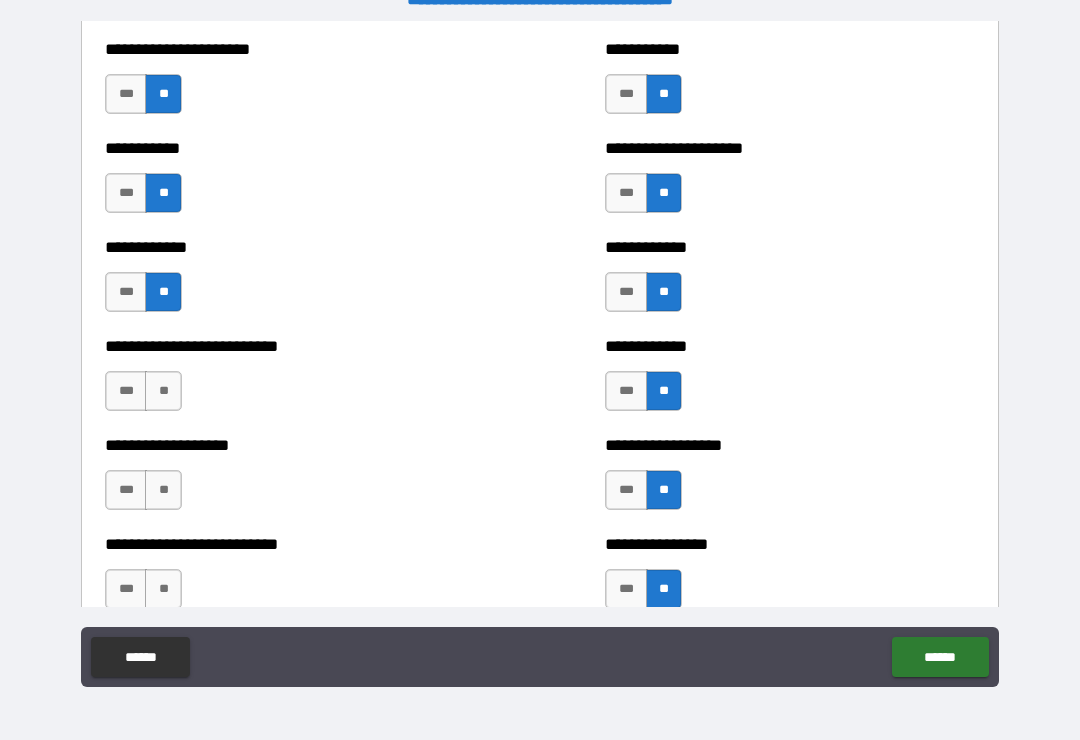 scroll, scrollTop: 5417, scrollLeft: 0, axis: vertical 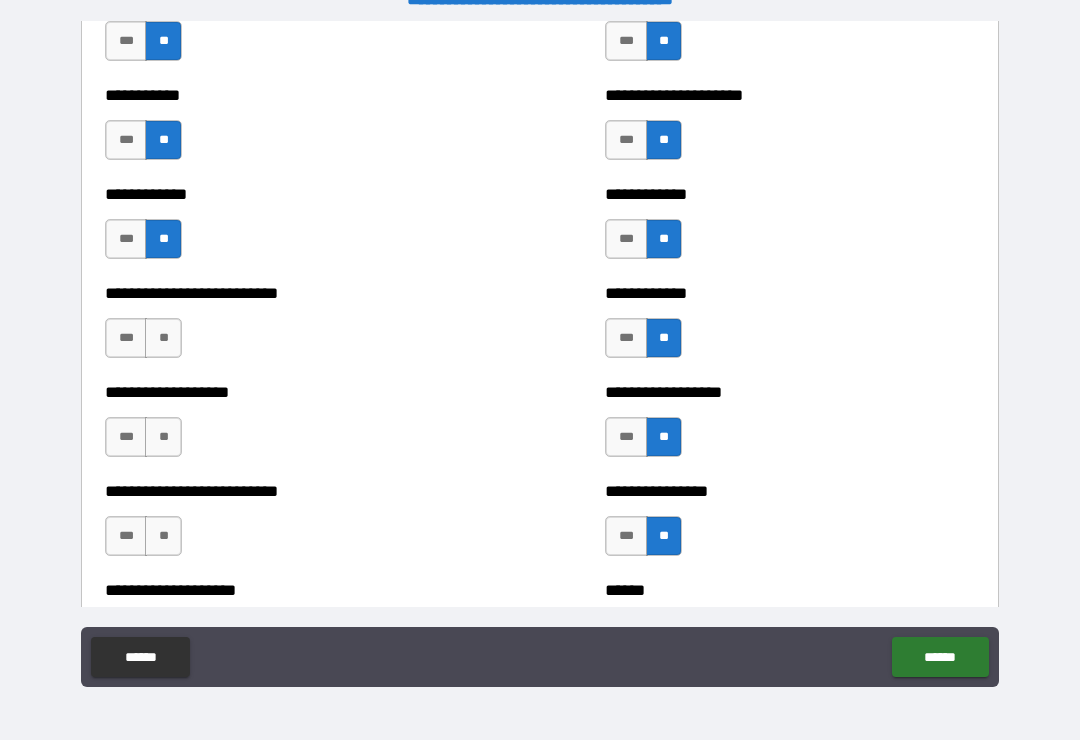 click on "**" at bounding box center (163, 338) 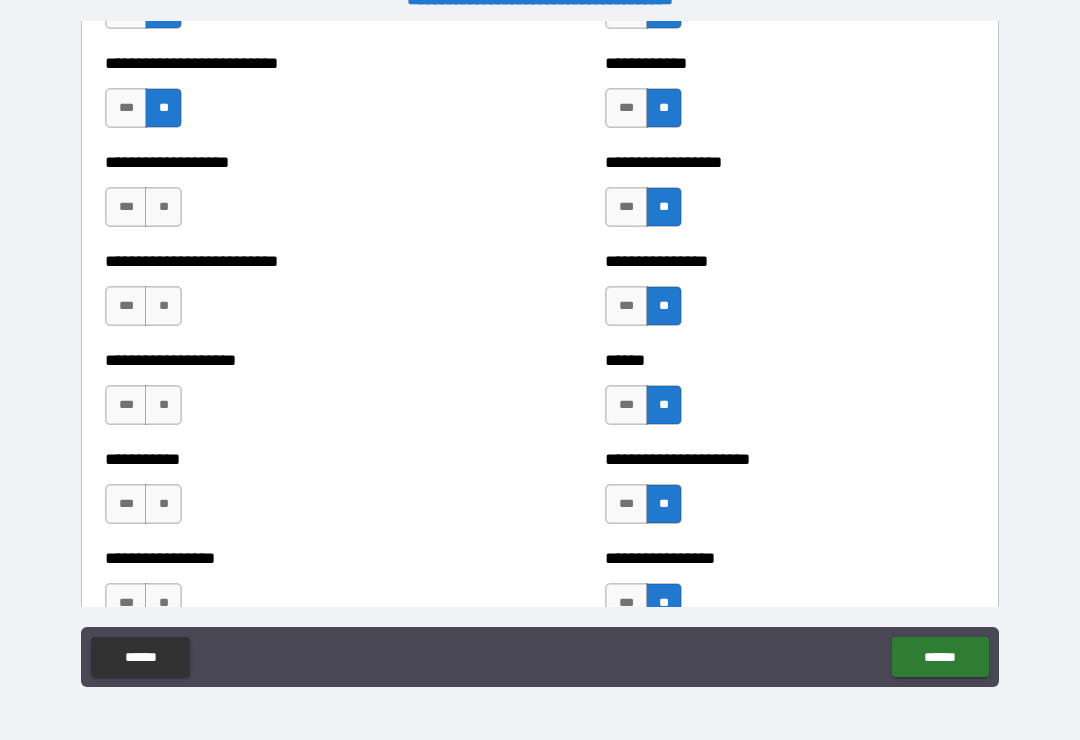 scroll, scrollTop: 5645, scrollLeft: 0, axis: vertical 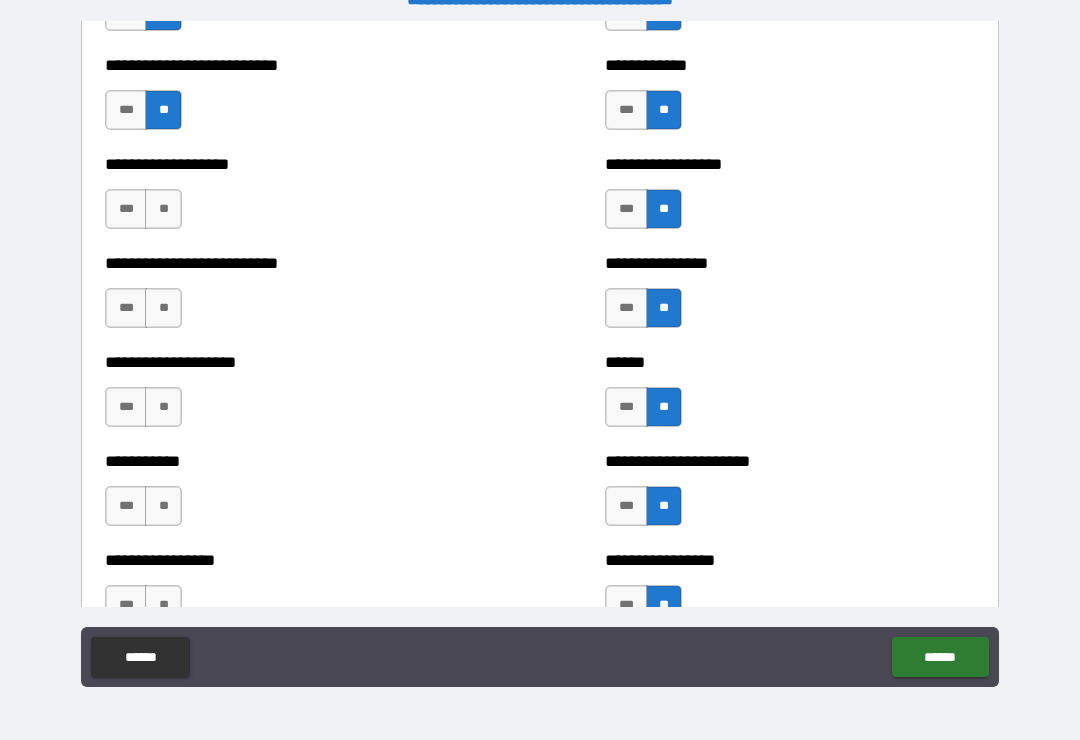 click on "**" at bounding box center (163, 209) 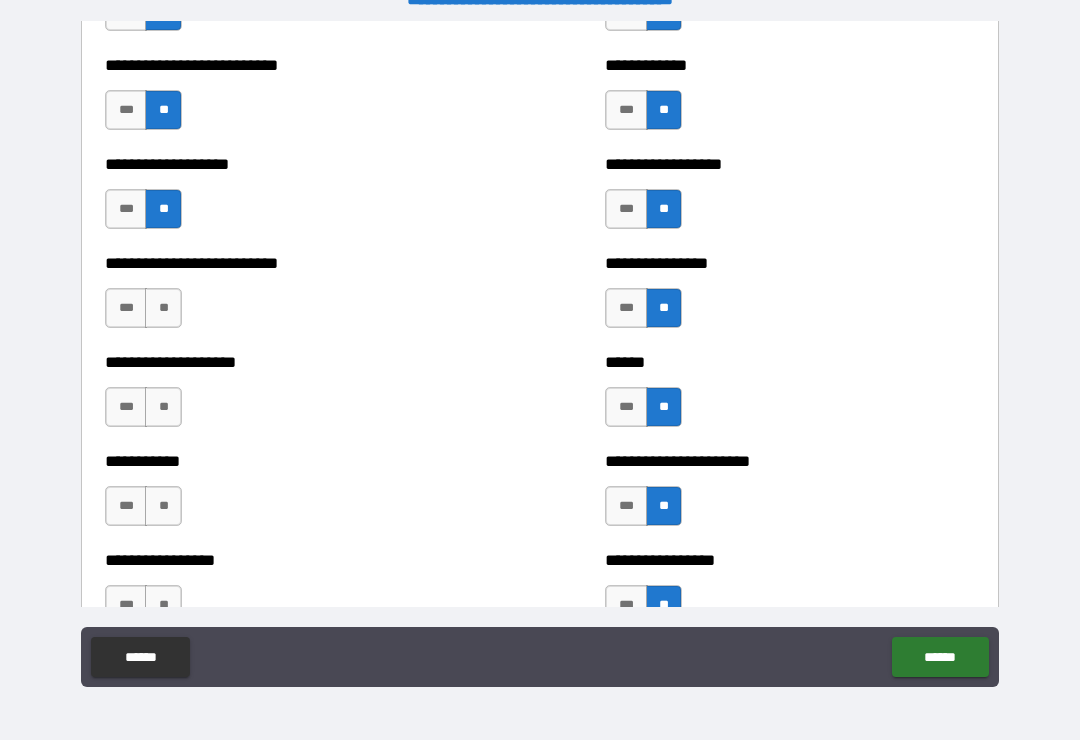 click on "**" at bounding box center (163, 308) 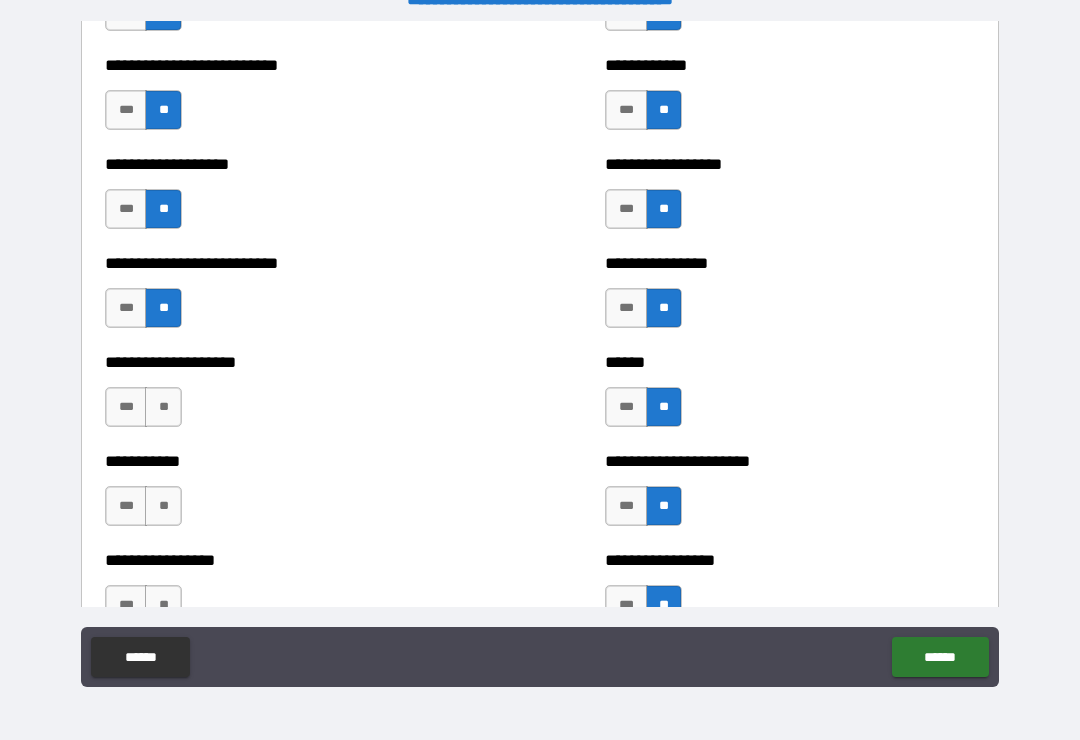 click on "**" at bounding box center [163, 407] 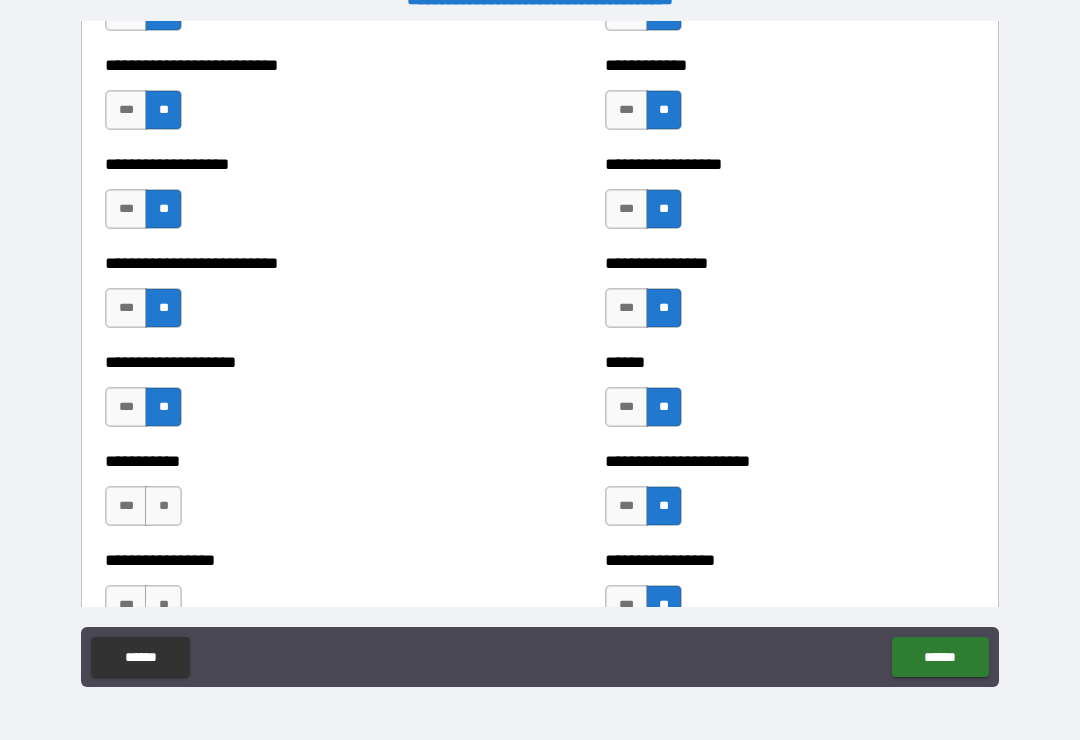click on "**" at bounding box center [163, 506] 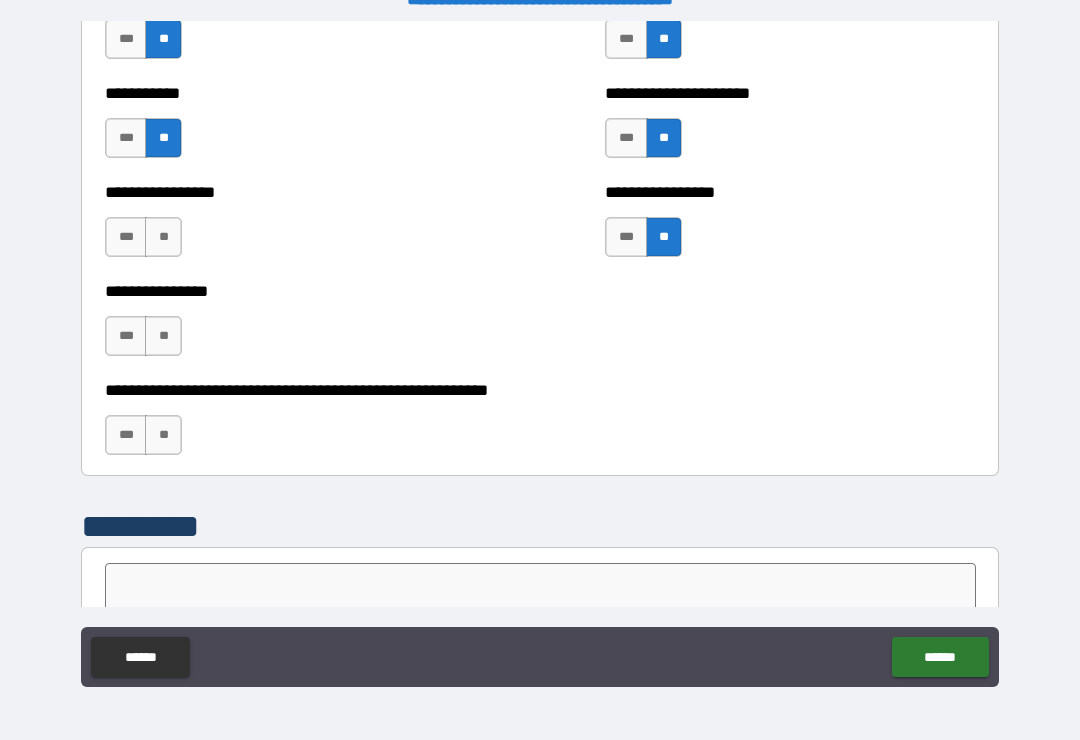 scroll, scrollTop: 6010, scrollLeft: 0, axis: vertical 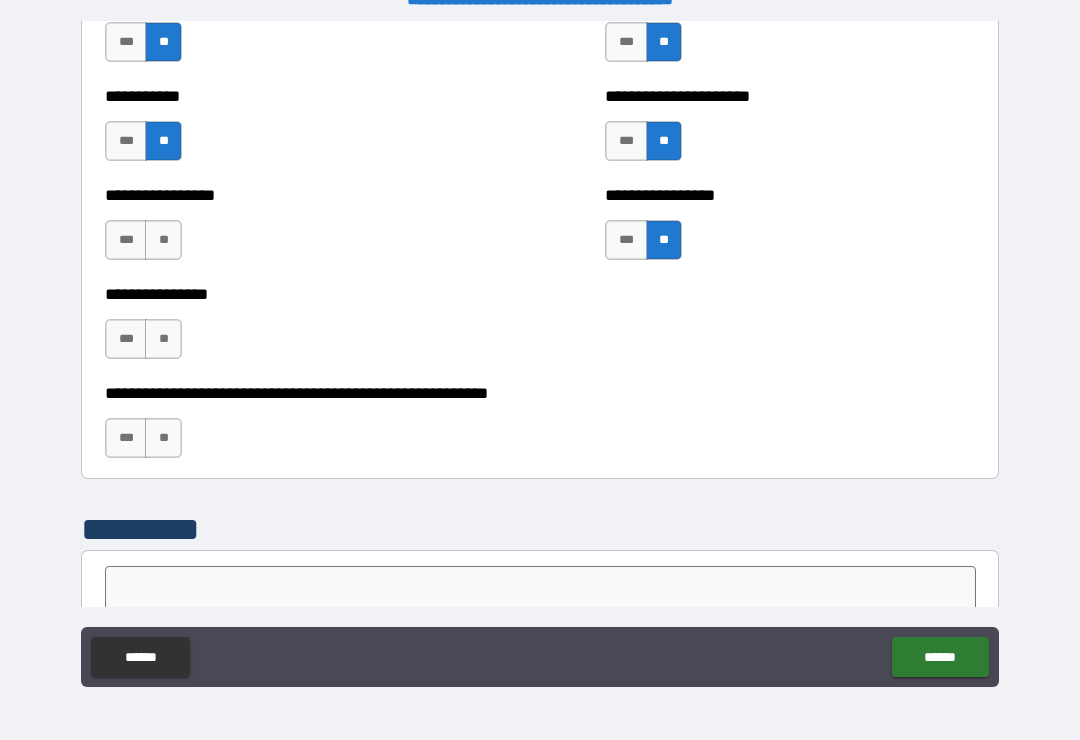 click on "**" at bounding box center [163, 240] 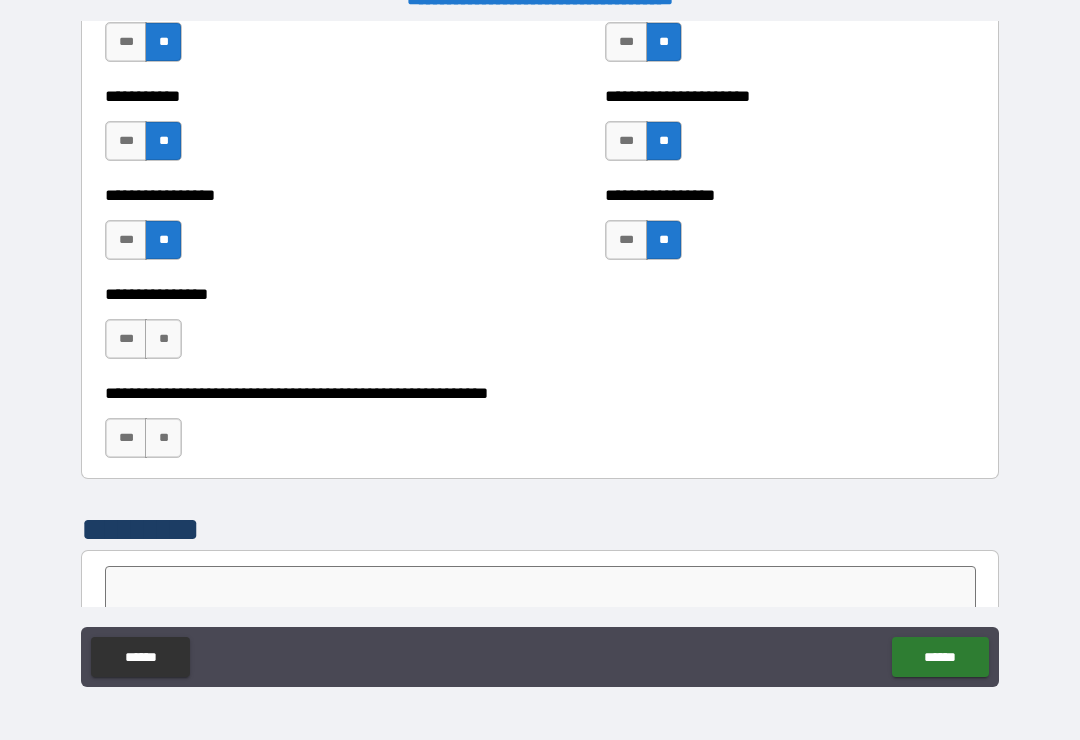 click on "***" at bounding box center [126, 240] 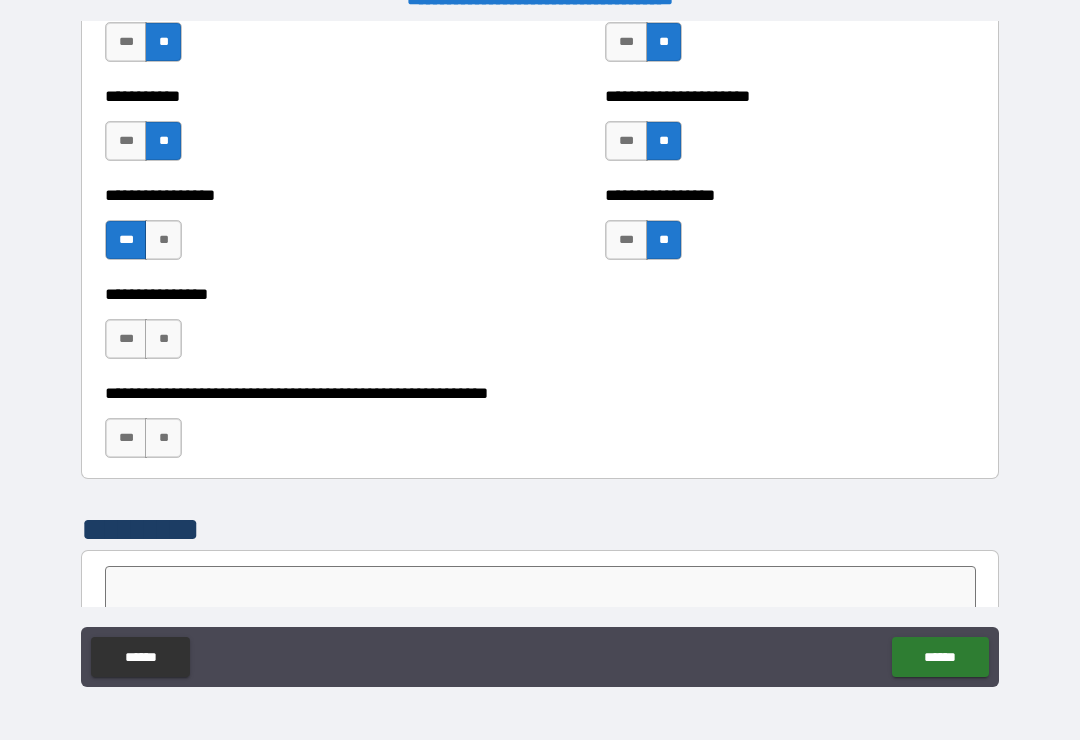 click on "**" at bounding box center (163, 339) 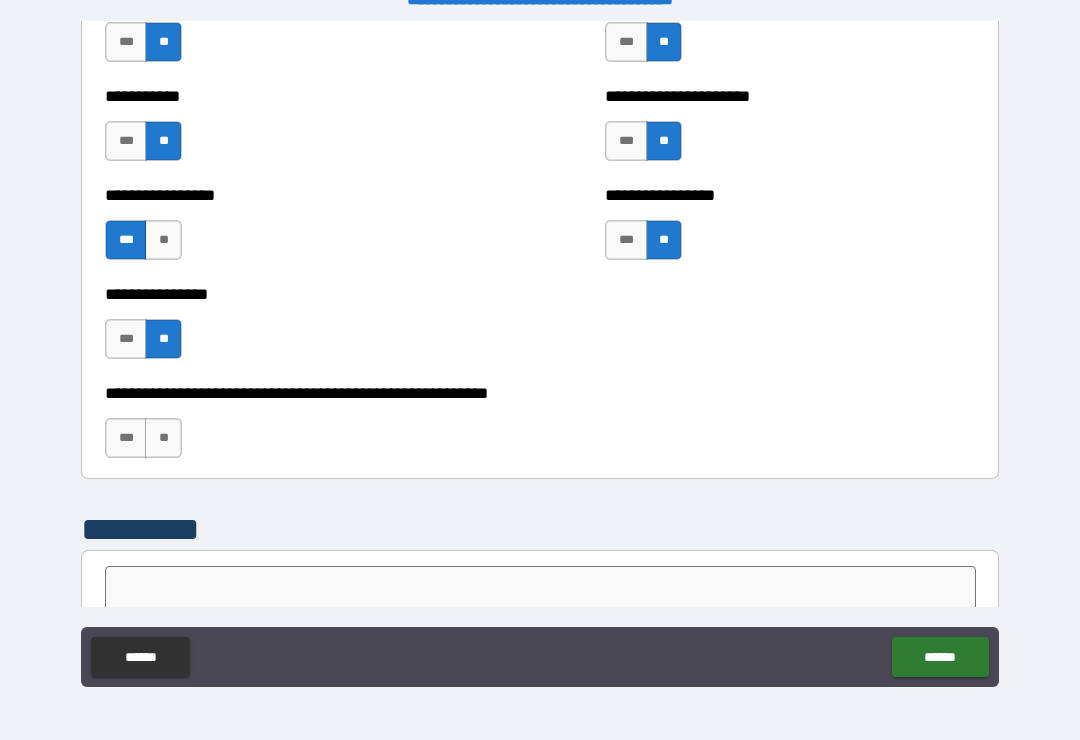 click on "**" at bounding box center [163, 438] 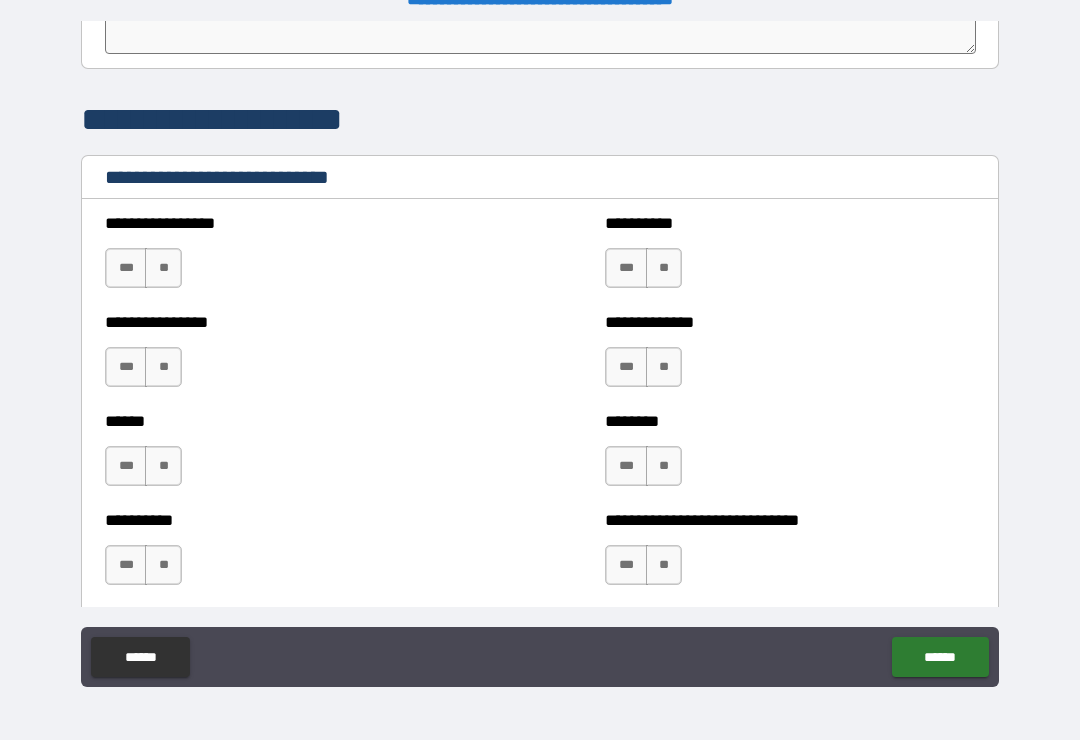 scroll, scrollTop: 6603, scrollLeft: 0, axis: vertical 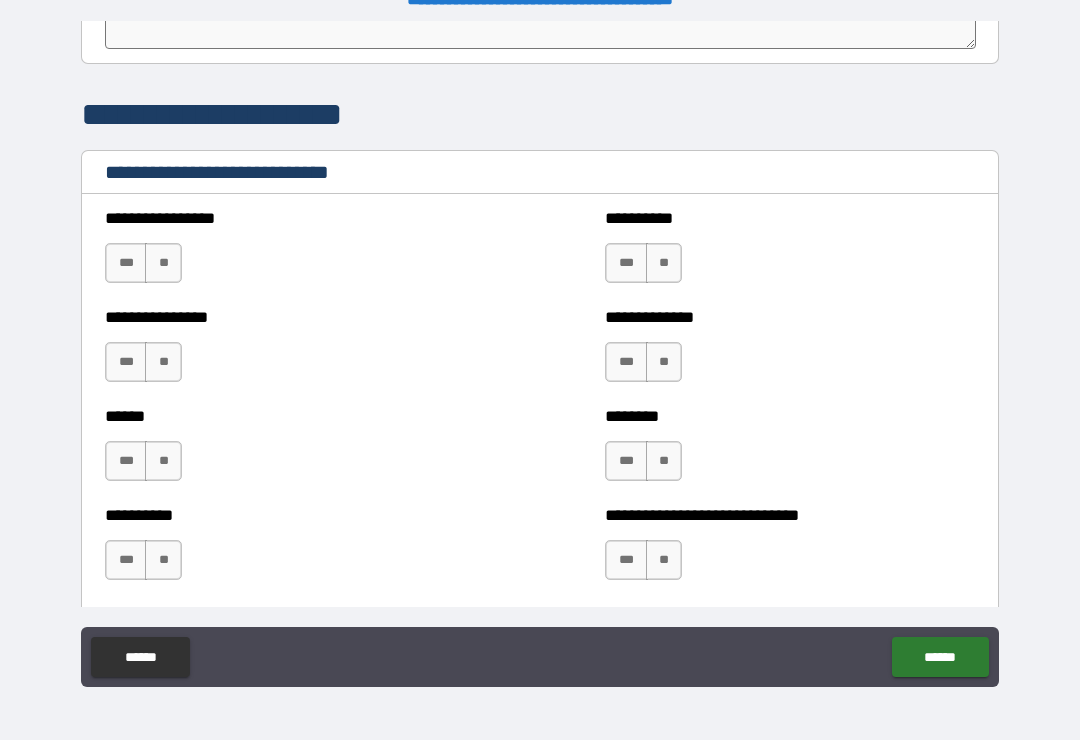 click on "***" at bounding box center [126, 461] 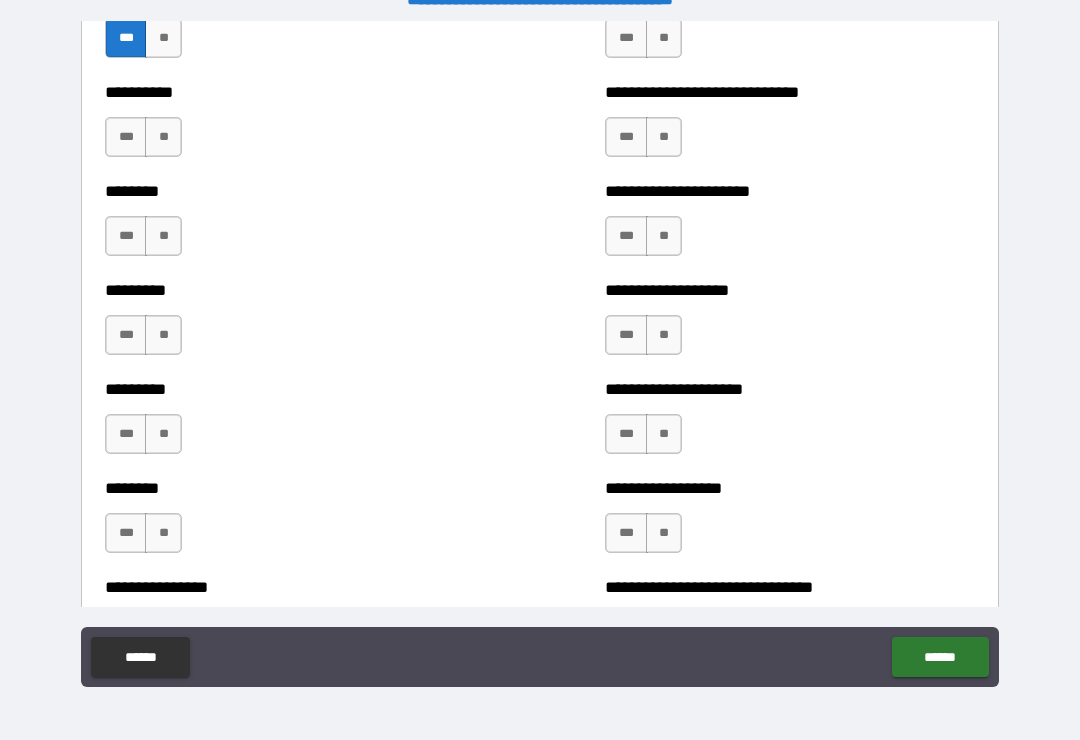 scroll, scrollTop: 7027, scrollLeft: 0, axis: vertical 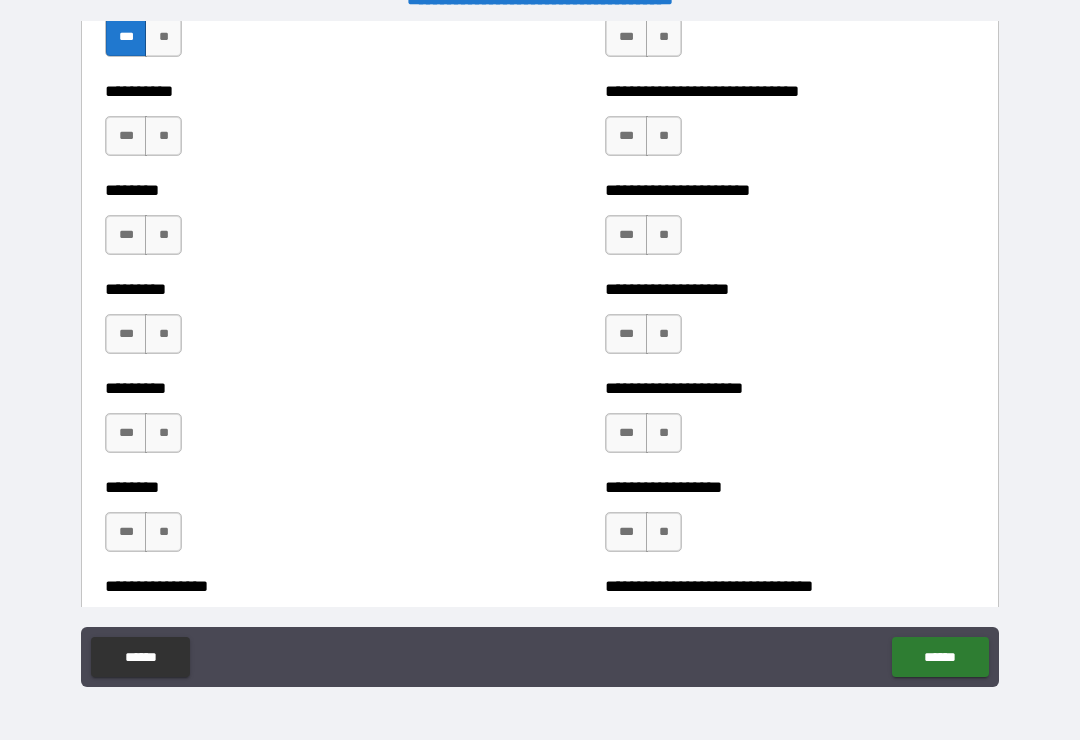 click on "***" at bounding box center [126, 433] 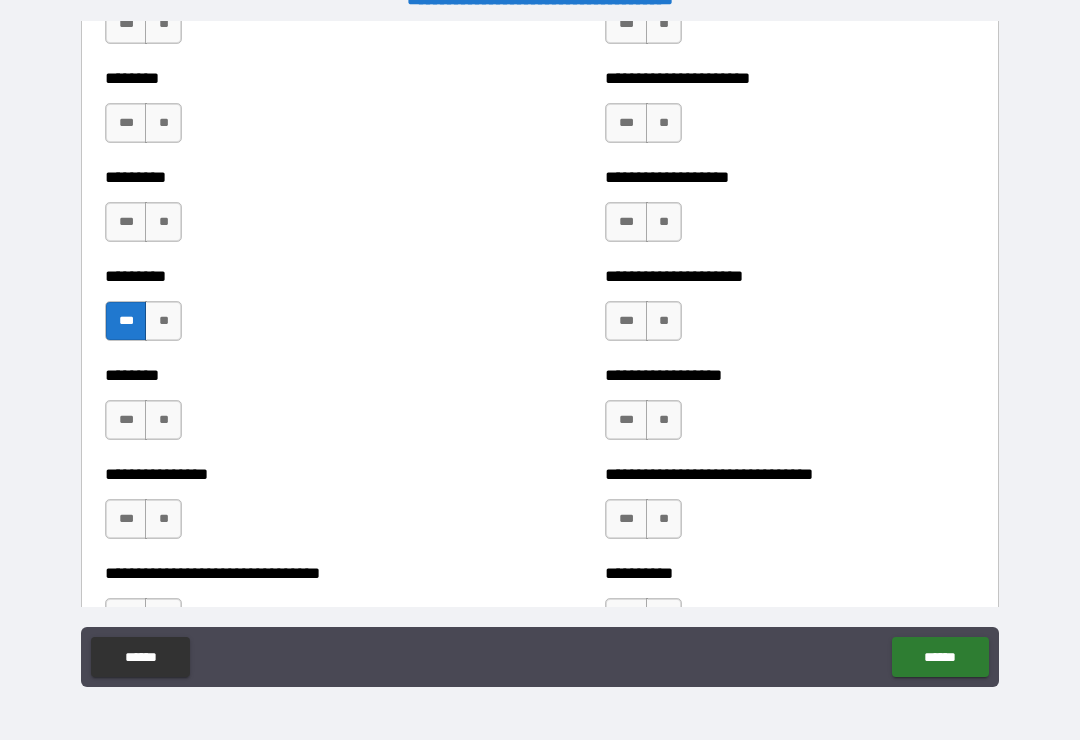 scroll, scrollTop: 7140, scrollLeft: 0, axis: vertical 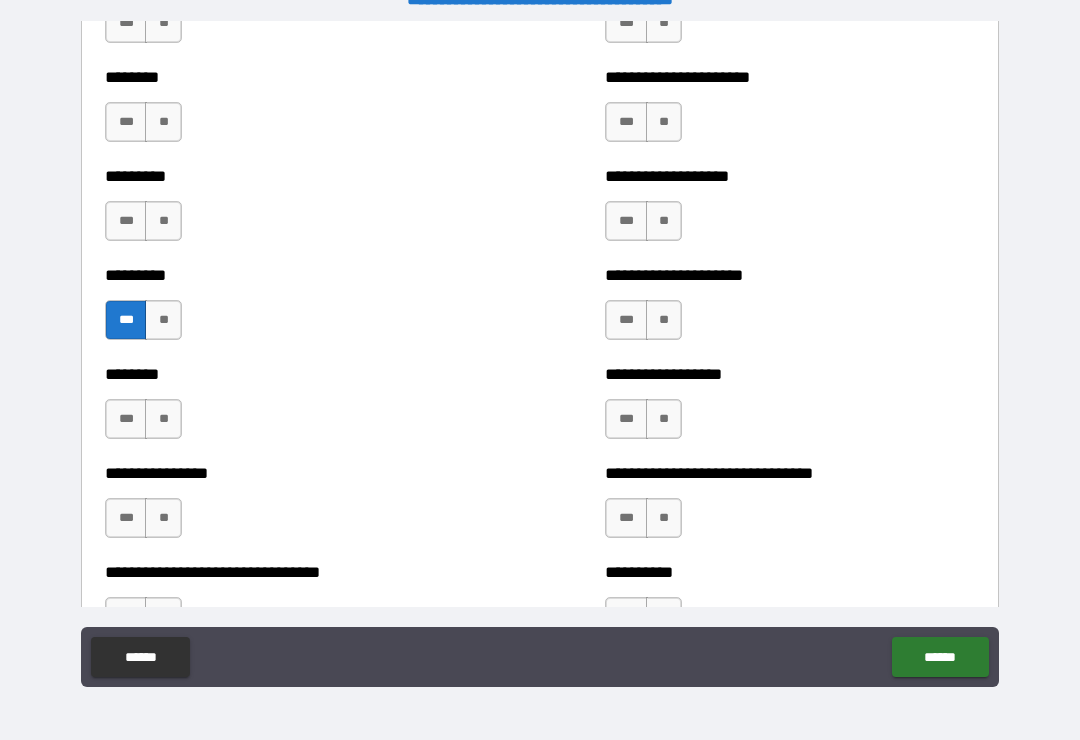 click on "***" at bounding box center (126, 419) 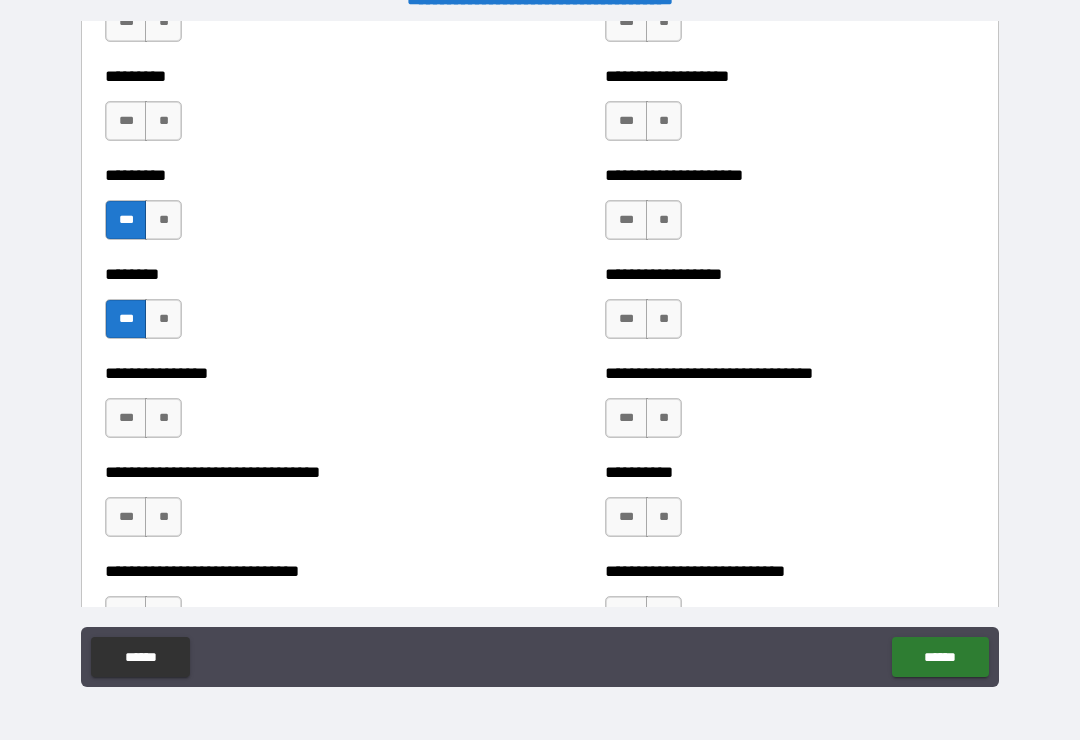 scroll, scrollTop: 7242, scrollLeft: 0, axis: vertical 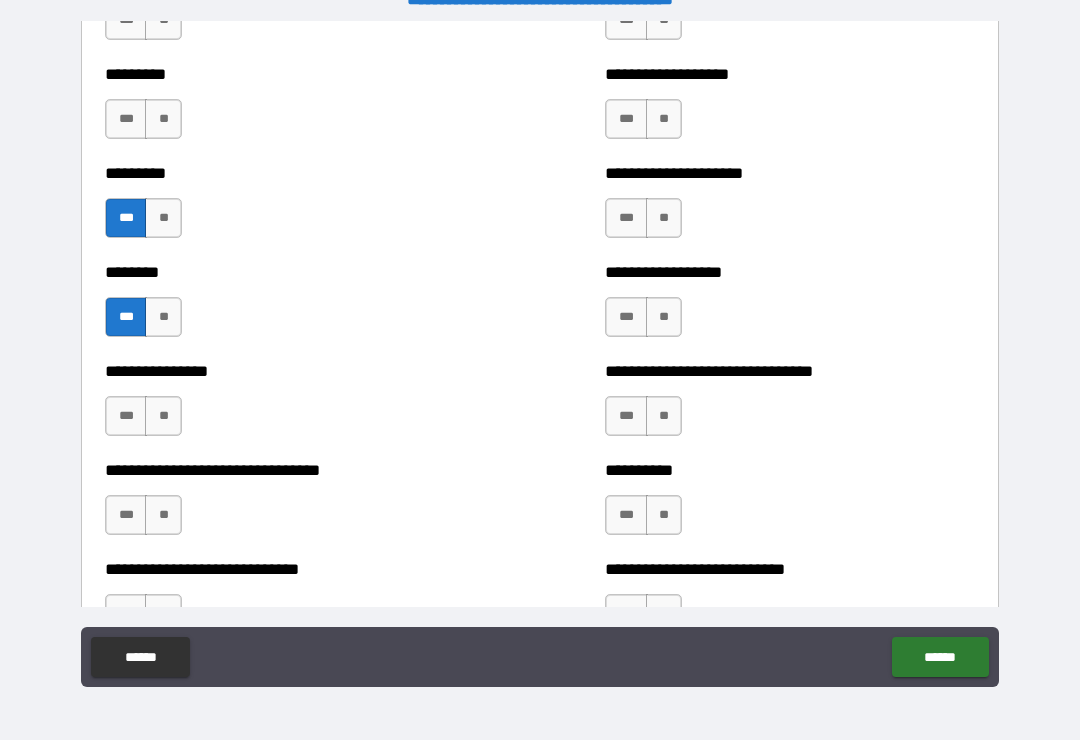 click on "**" at bounding box center [163, 416] 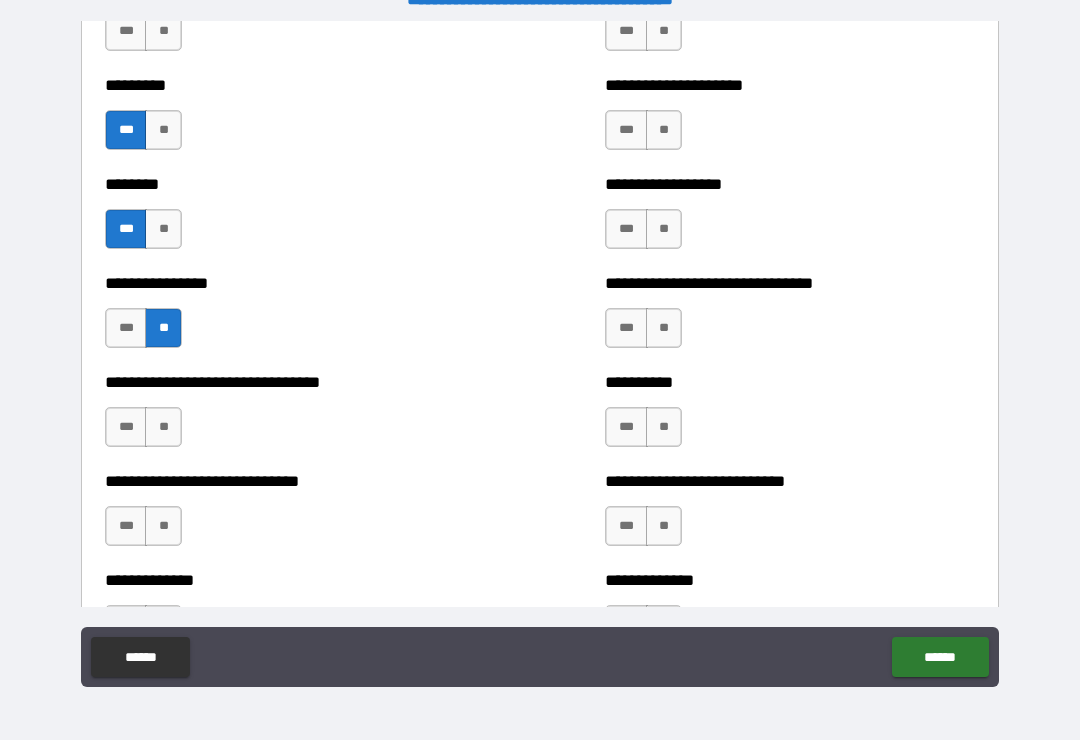 scroll, scrollTop: 7378, scrollLeft: 0, axis: vertical 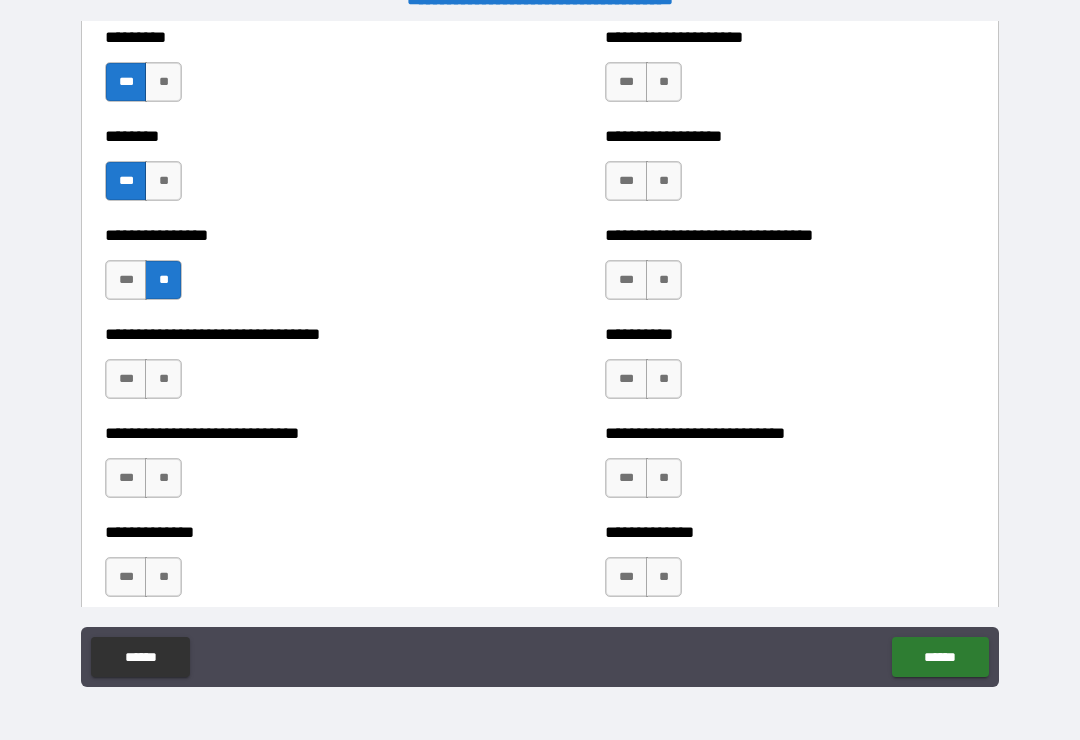 click on "**" at bounding box center (163, 379) 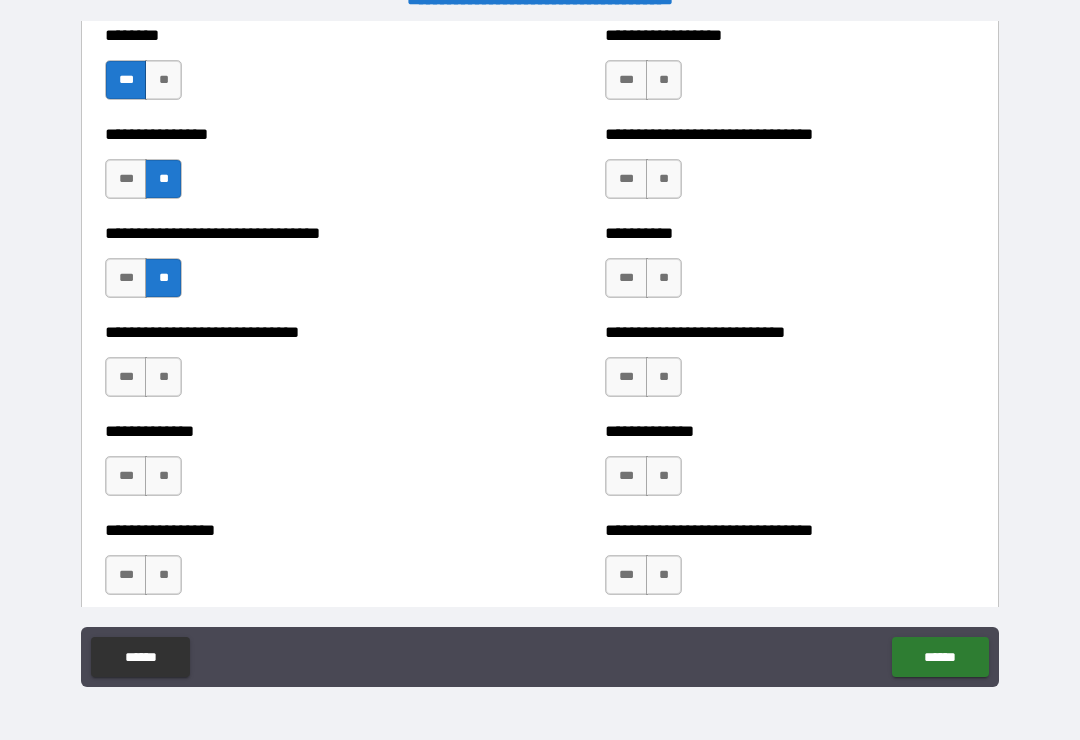 scroll, scrollTop: 7482, scrollLeft: 0, axis: vertical 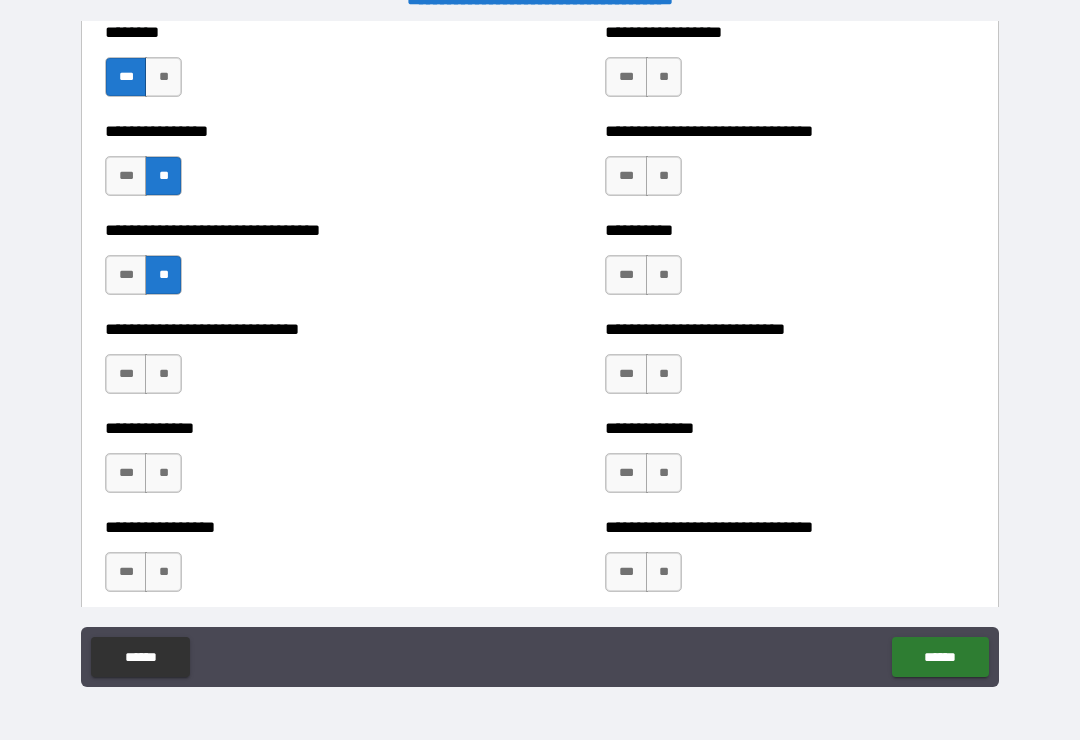 click on "**" at bounding box center [163, 374] 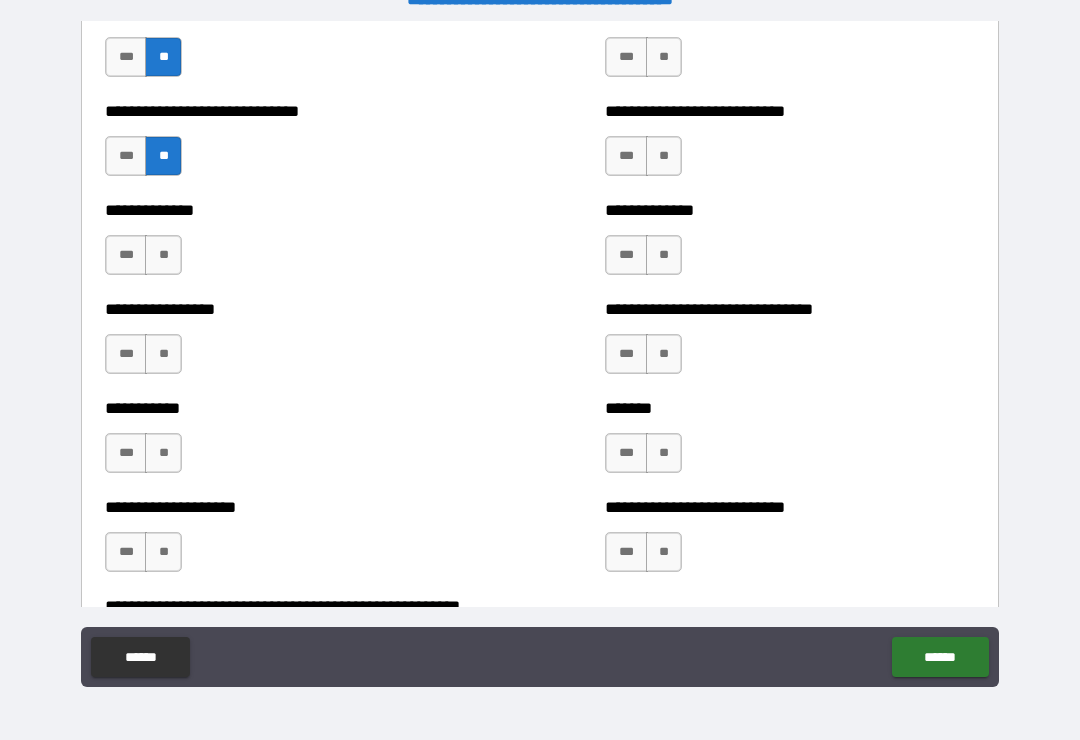 scroll, scrollTop: 7702, scrollLeft: 0, axis: vertical 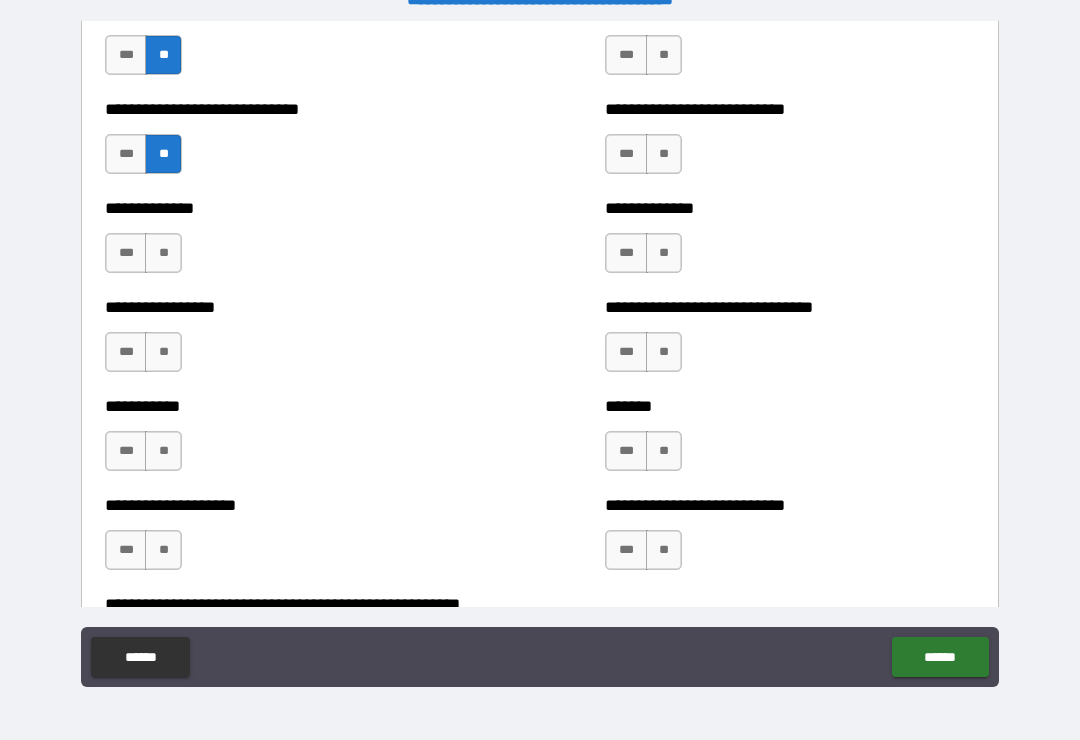 click on "**" at bounding box center [163, 253] 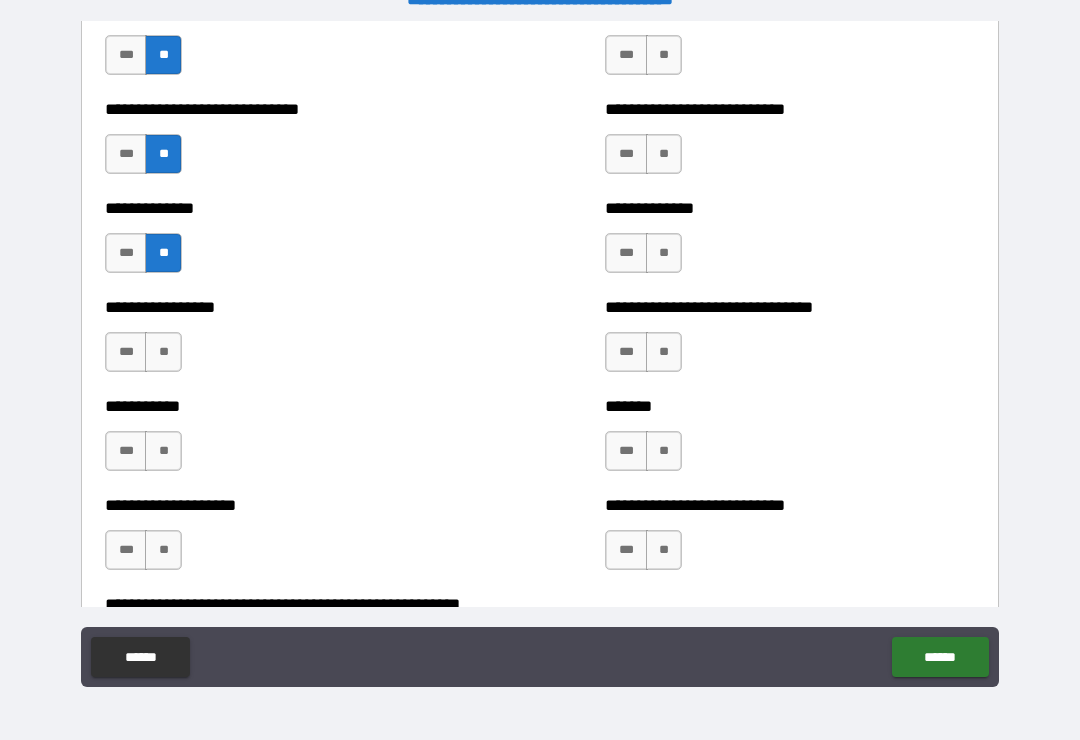 click on "**" at bounding box center [163, 352] 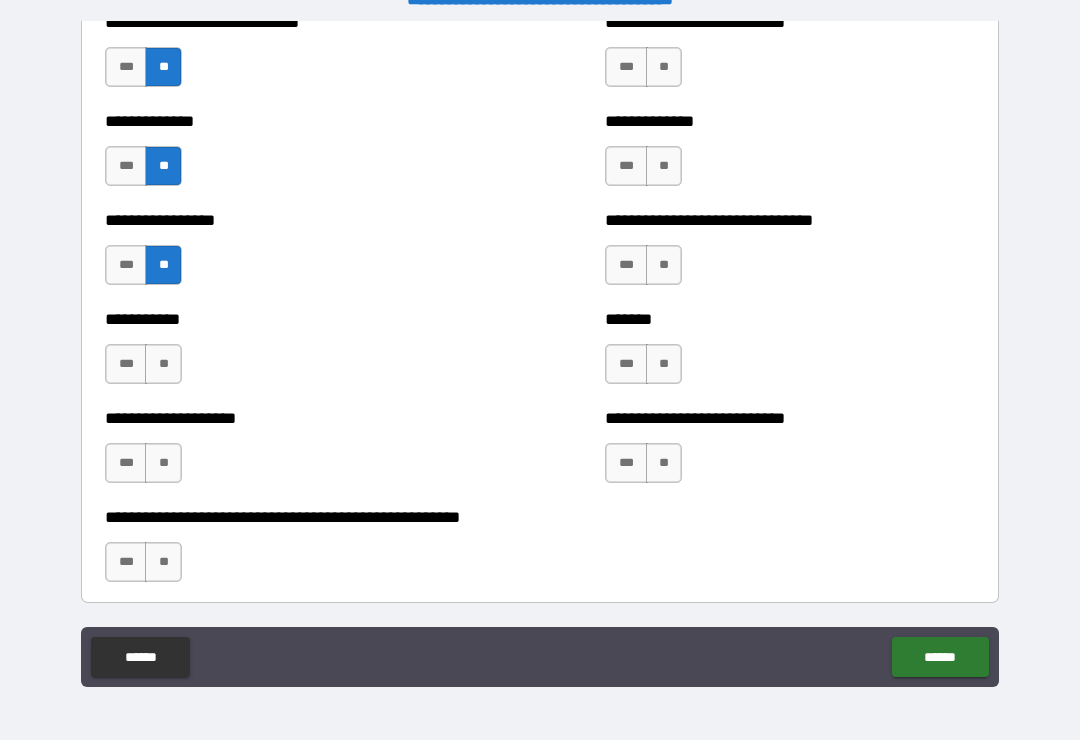 scroll, scrollTop: 7790, scrollLeft: 0, axis: vertical 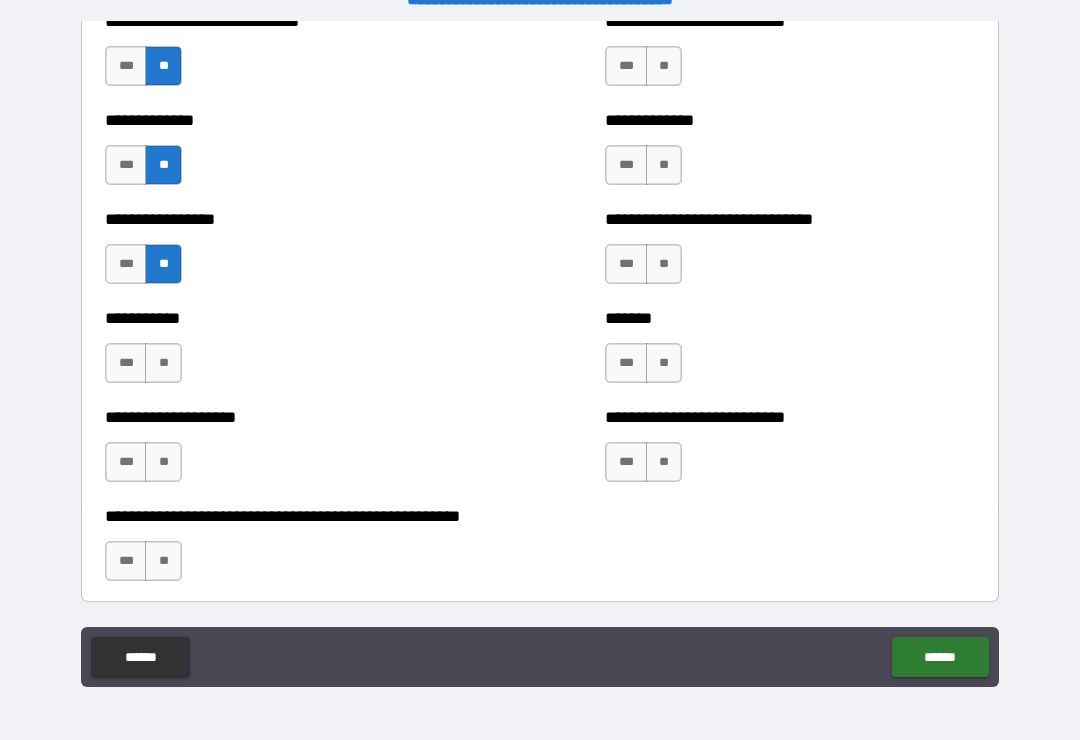 click on "**" at bounding box center (163, 363) 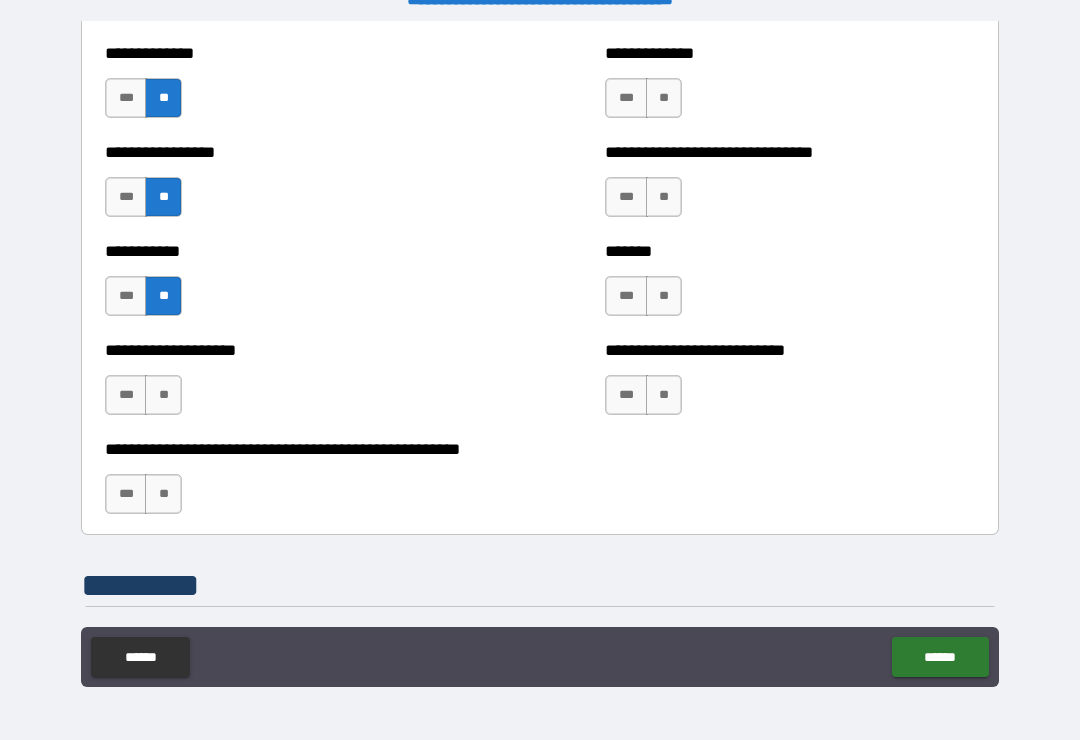 scroll, scrollTop: 7877, scrollLeft: 0, axis: vertical 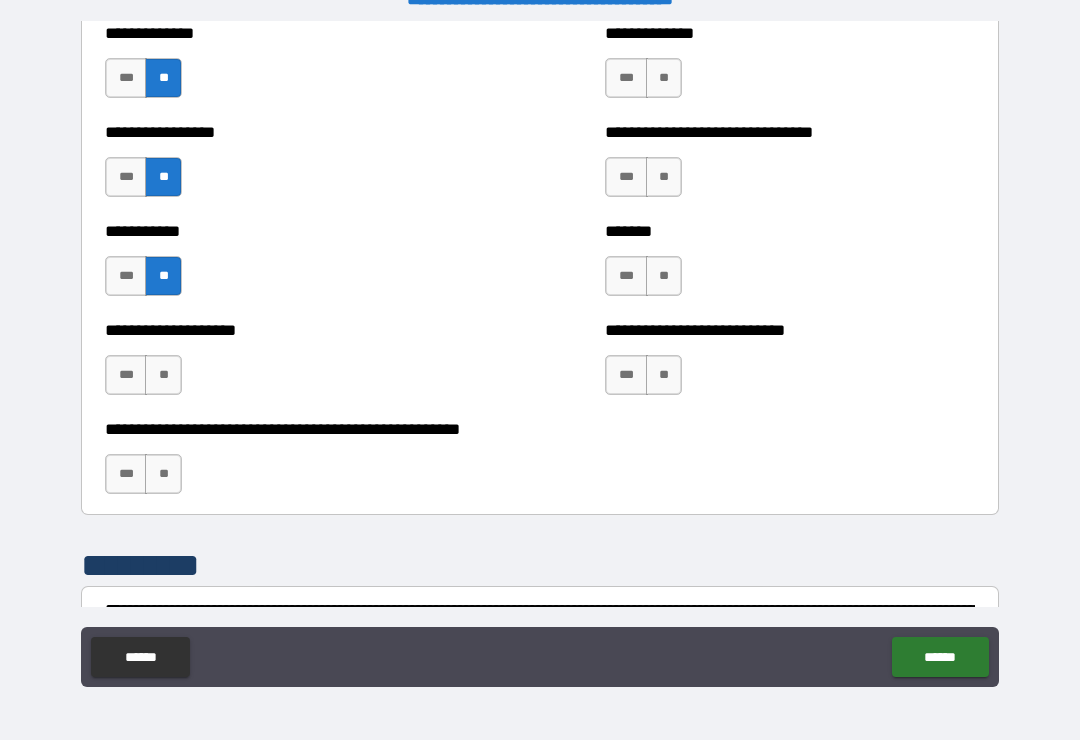 click on "**" at bounding box center (163, 375) 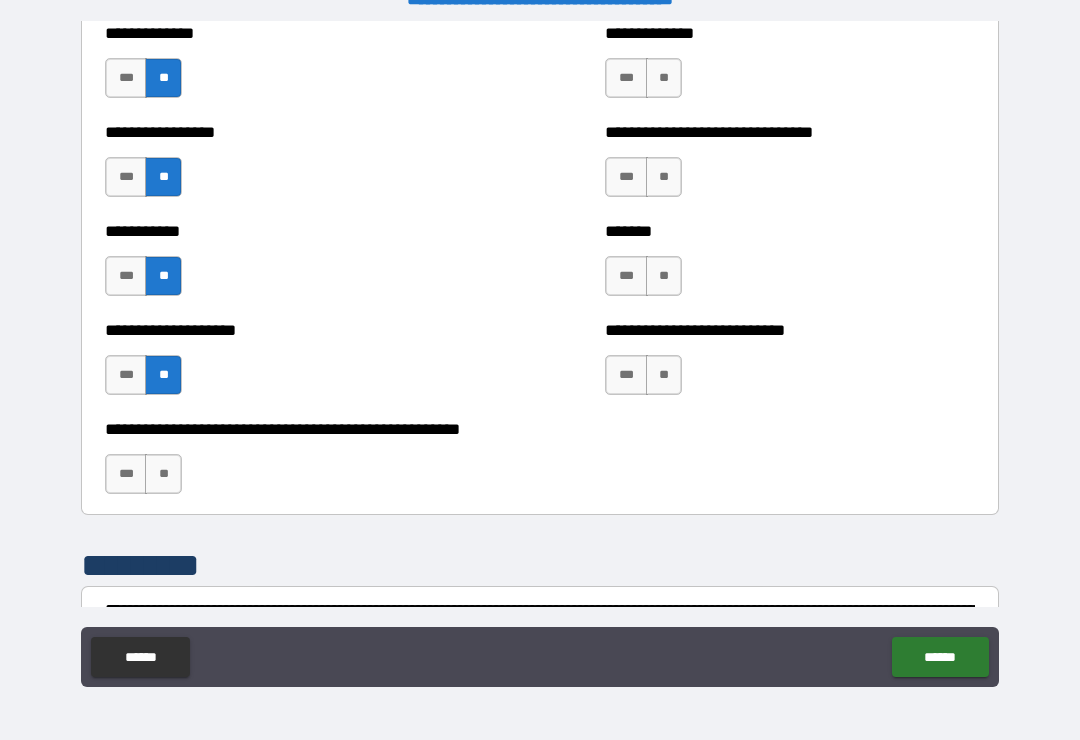 click on "**" at bounding box center [163, 474] 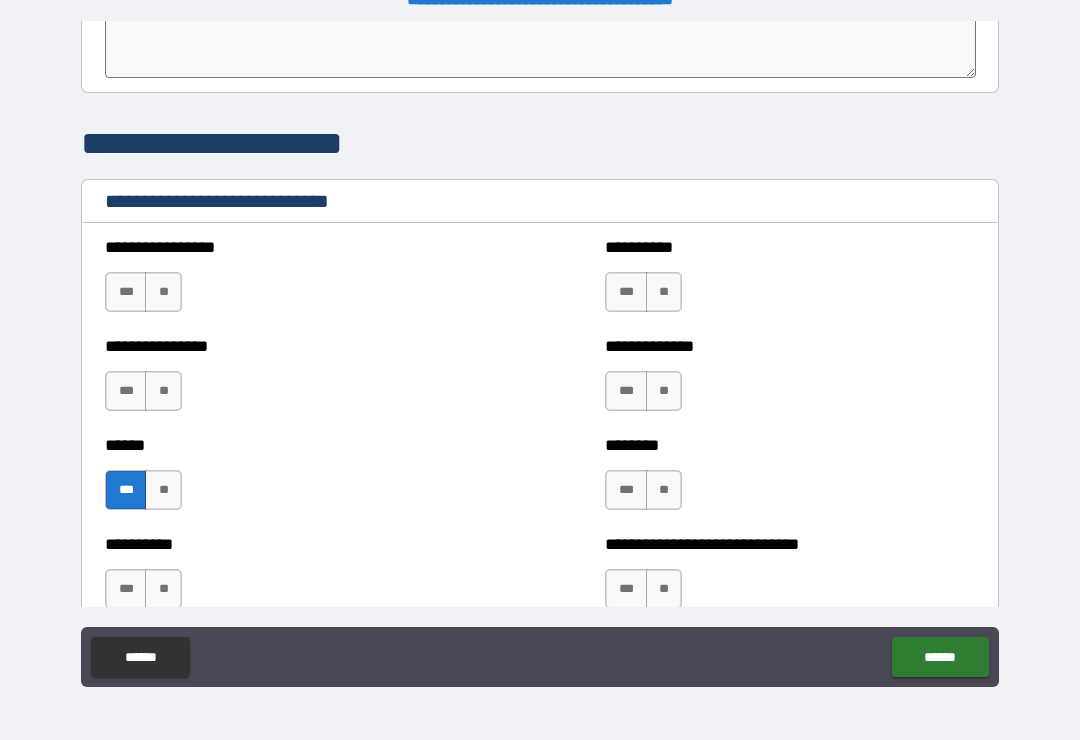scroll, scrollTop: 6582, scrollLeft: 0, axis: vertical 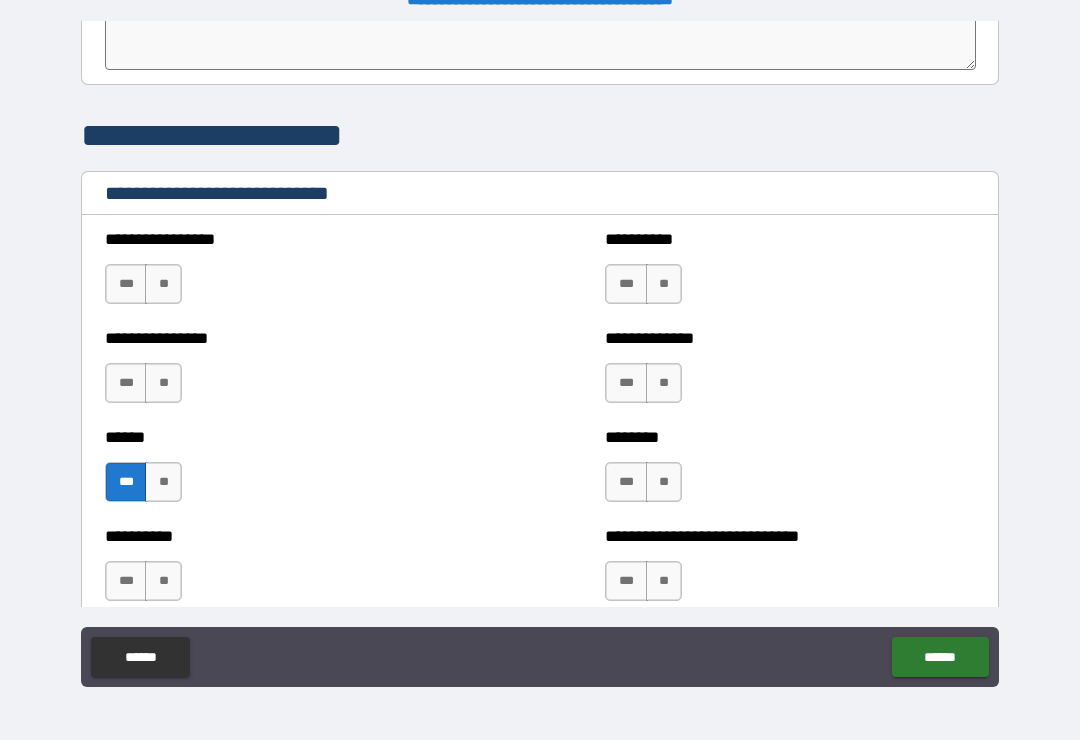 click on "**" at bounding box center [163, 284] 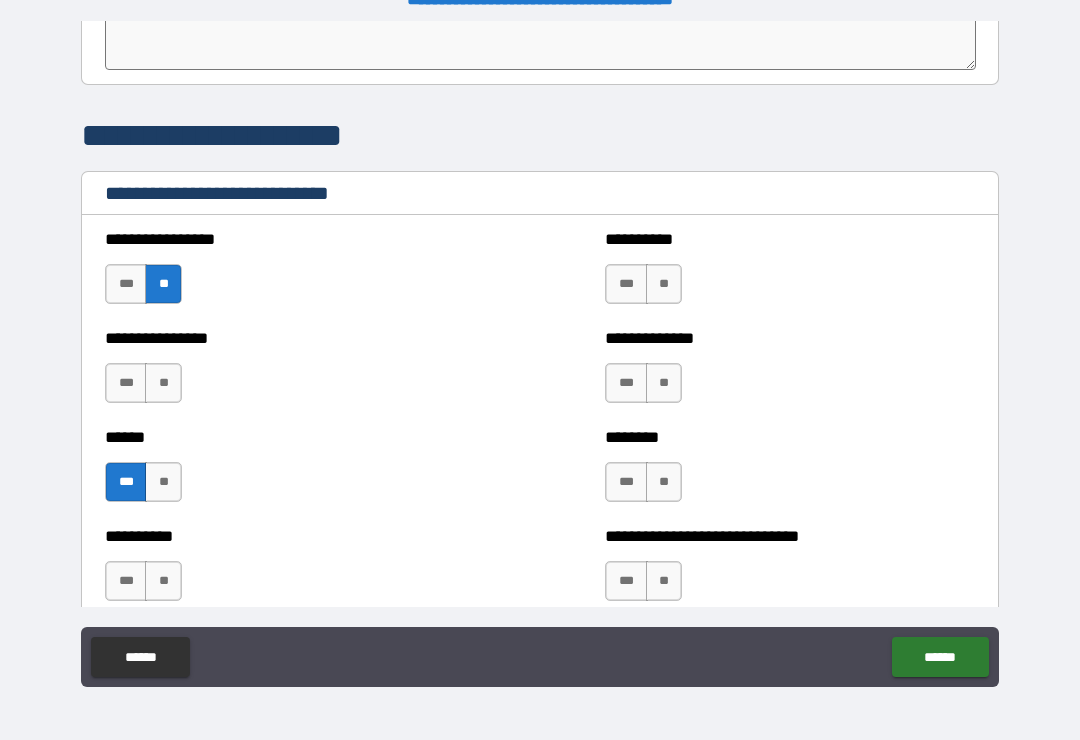 click on "**" at bounding box center (163, 383) 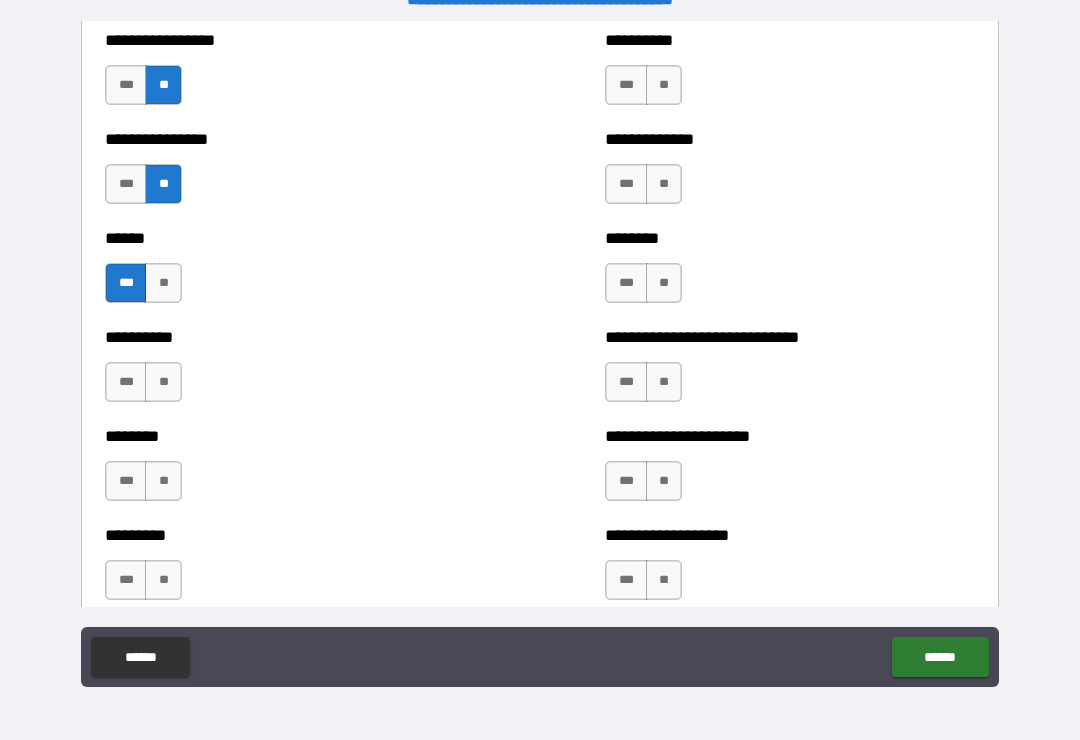 scroll, scrollTop: 6784, scrollLeft: 0, axis: vertical 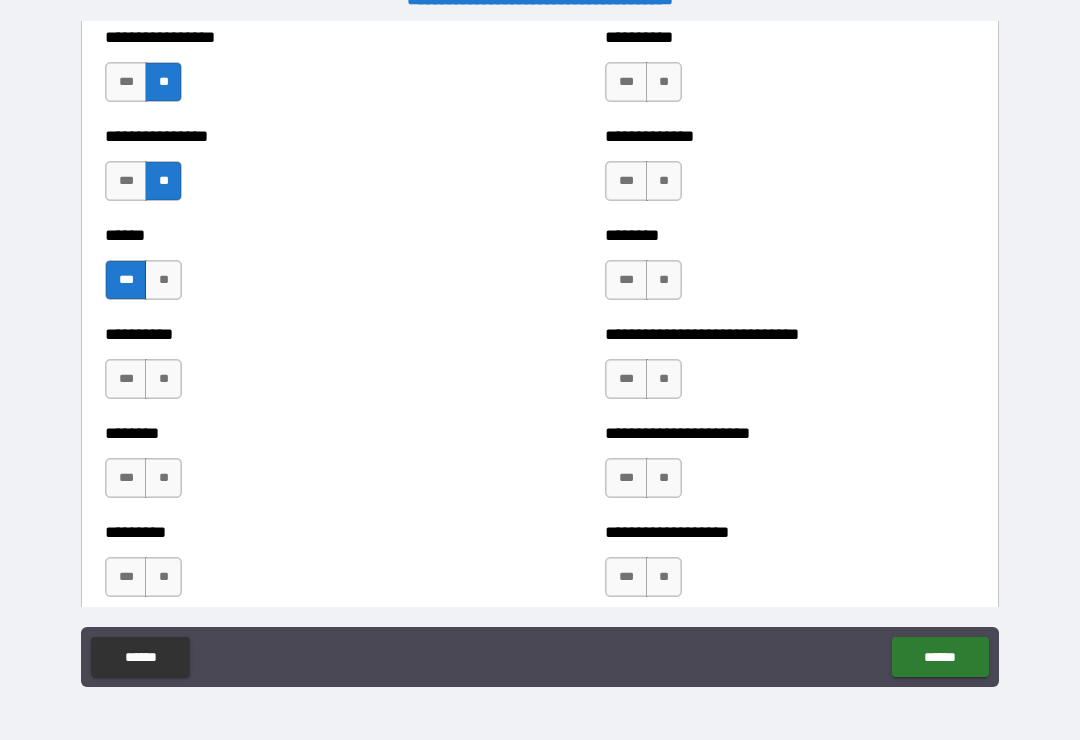 click on "**" at bounding box center [163, 379] 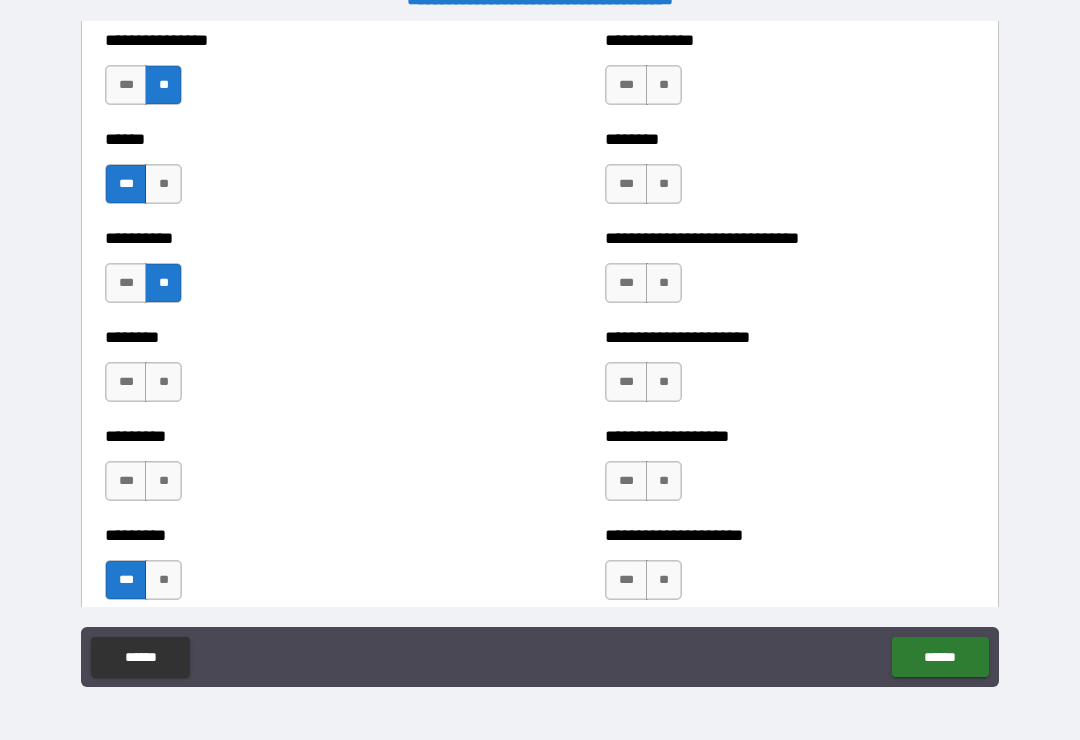 scroll, scrollTop: 6881, scrollLeft: 0, axis: vertical 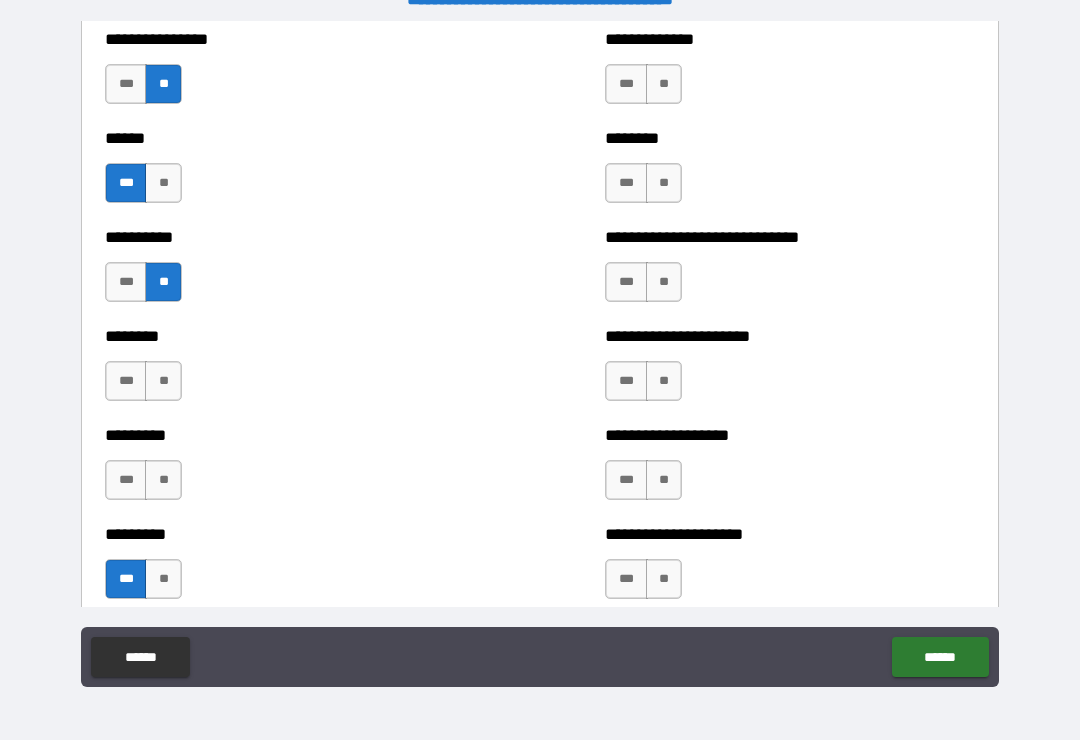 click on "**" at bounding box center [163, 381] 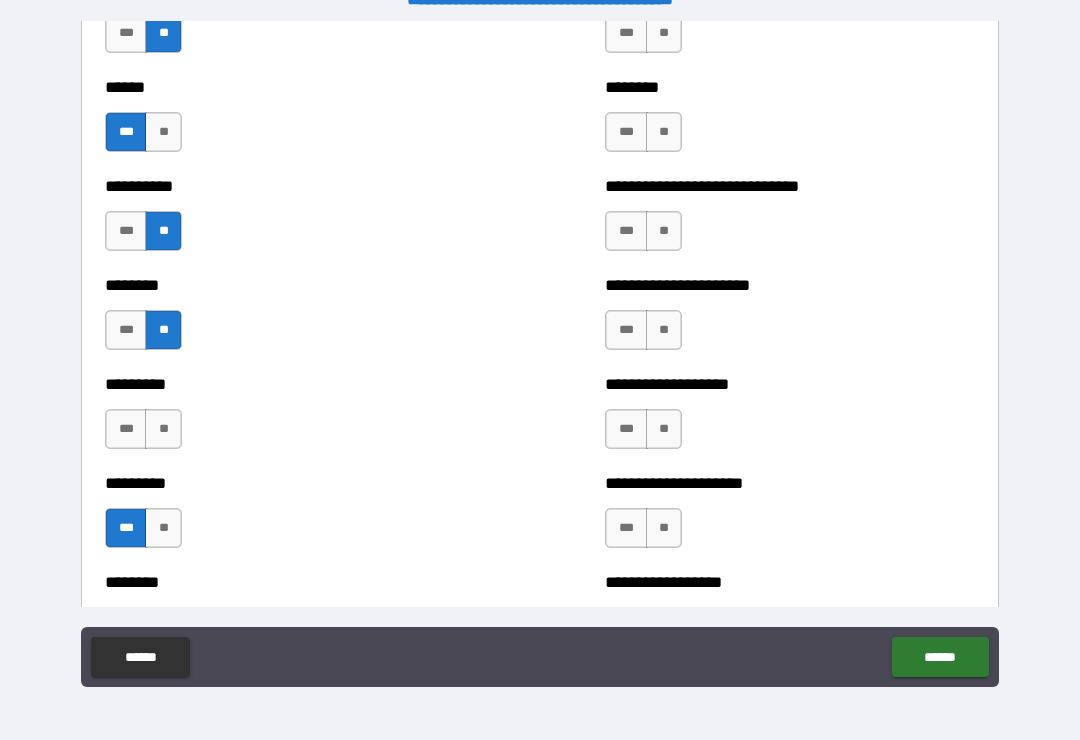 scroll, scrollTop: 6942, scrollLeft: 0, axis: vertical 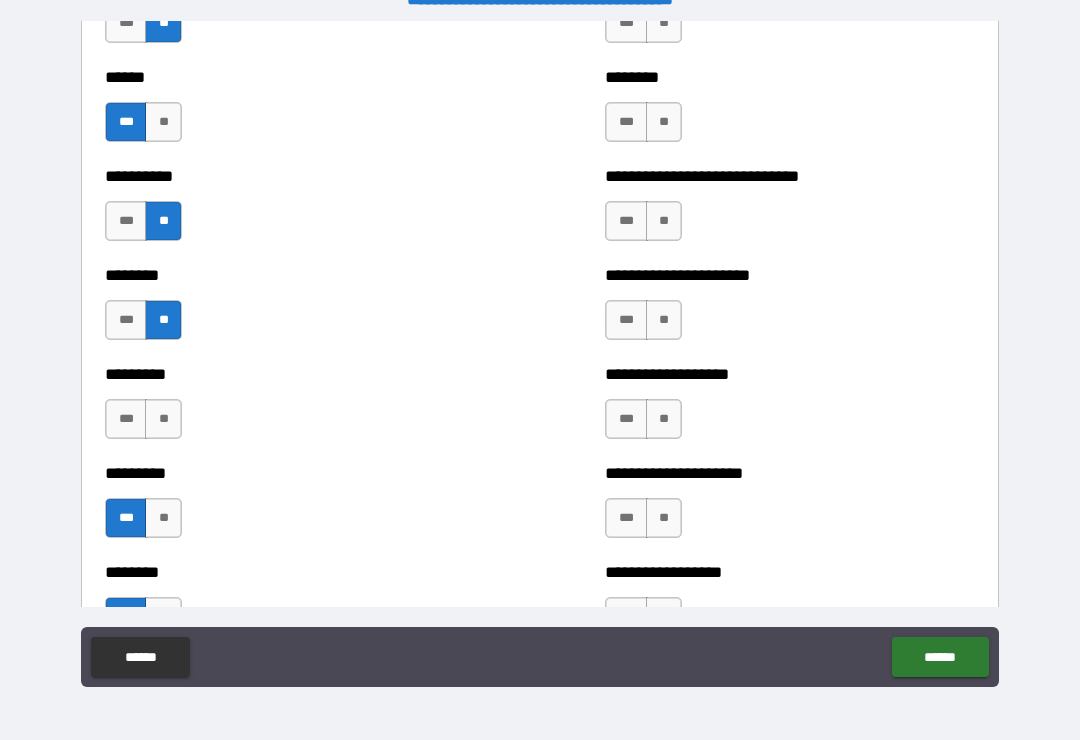 click on "***" at bounding box center (126, 419) 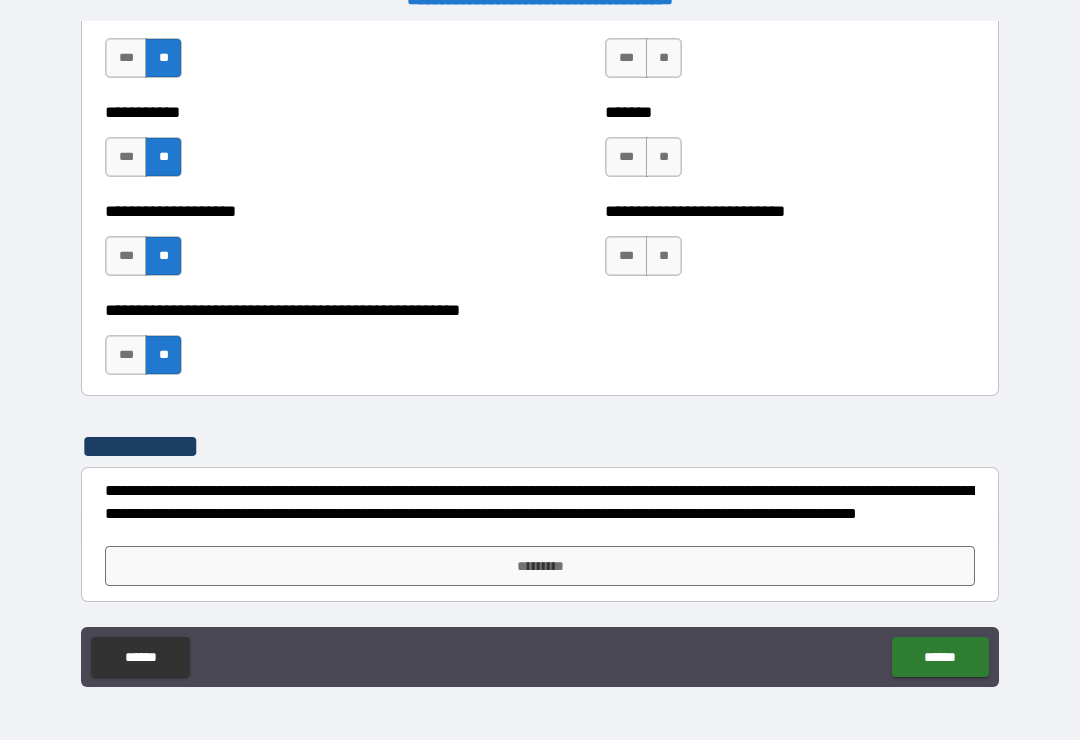 scroll, scrollTop: 7996, scrollLeft: 0, axis: vertical 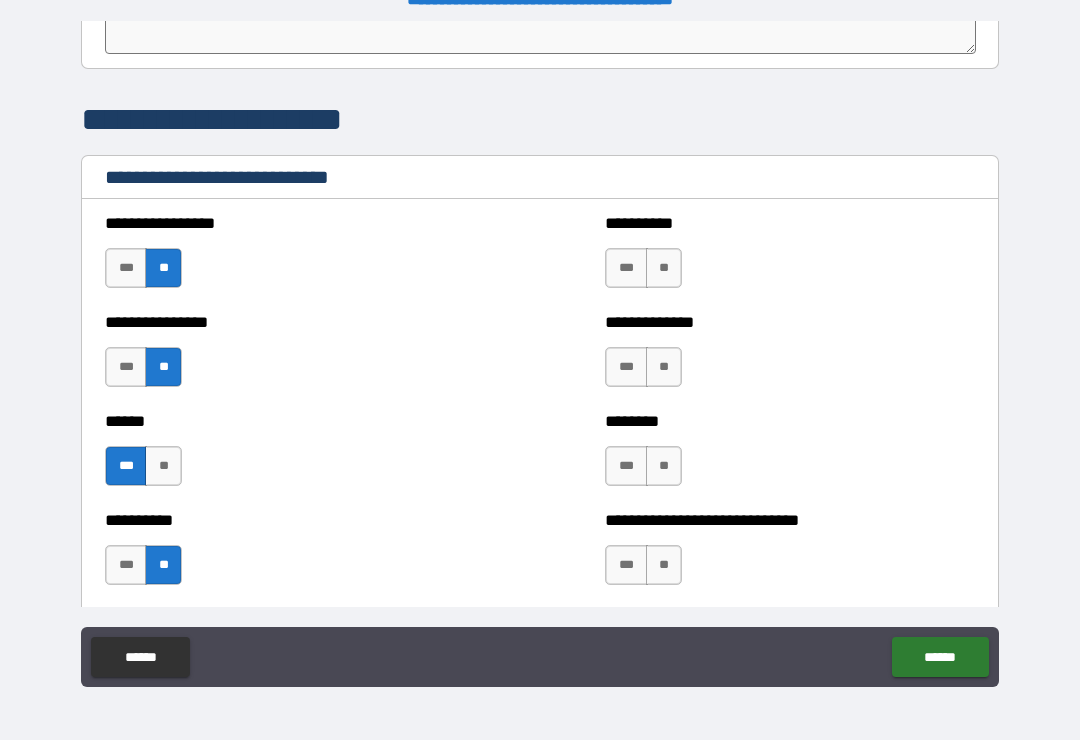 click on "***" at bounding box center (626, 268) 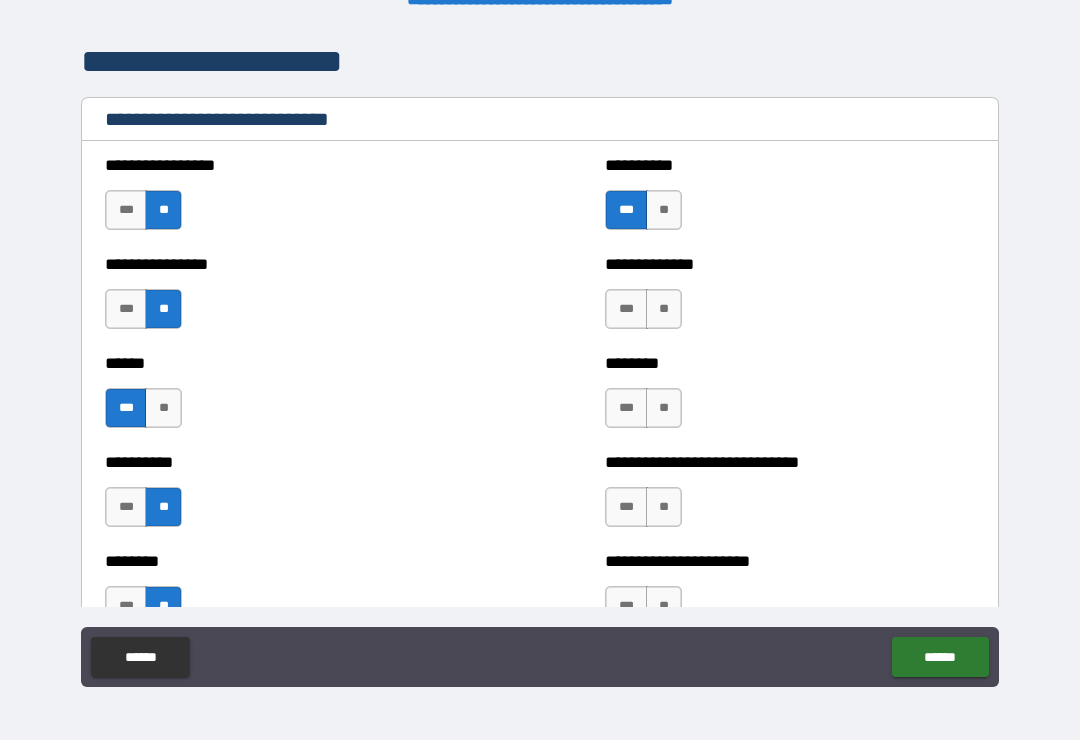 scroll, scrollTop: 6663, scrollLeft: 0, axis: vertical 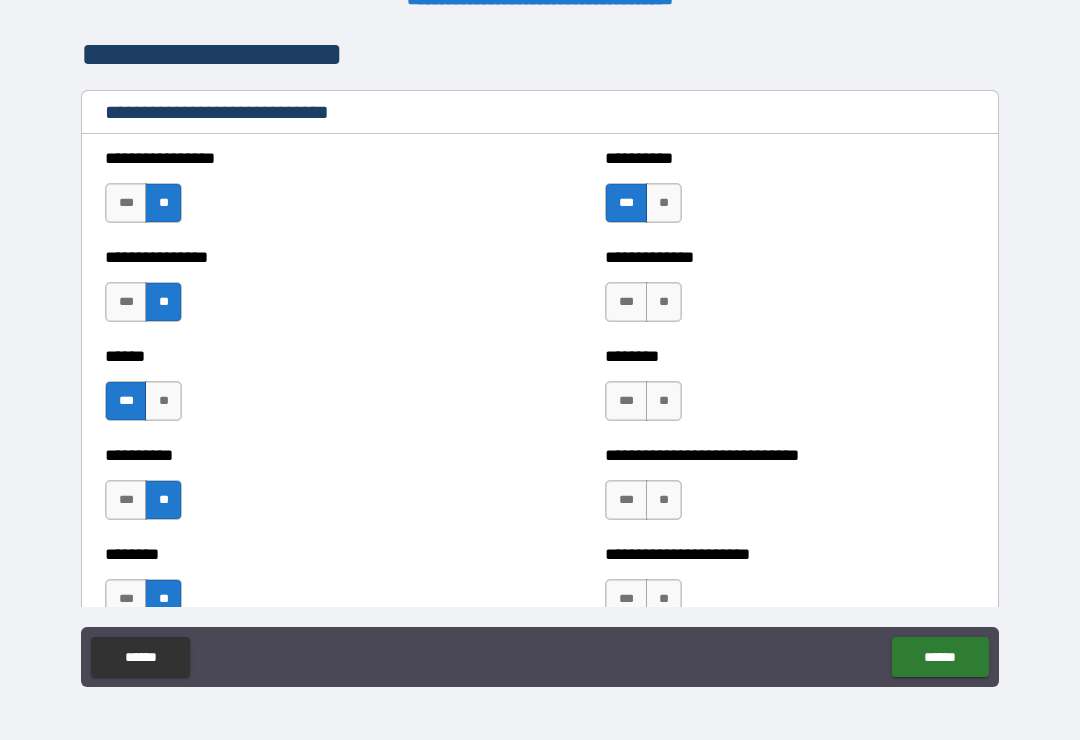 click on "***" at bounding box center [626, 302] 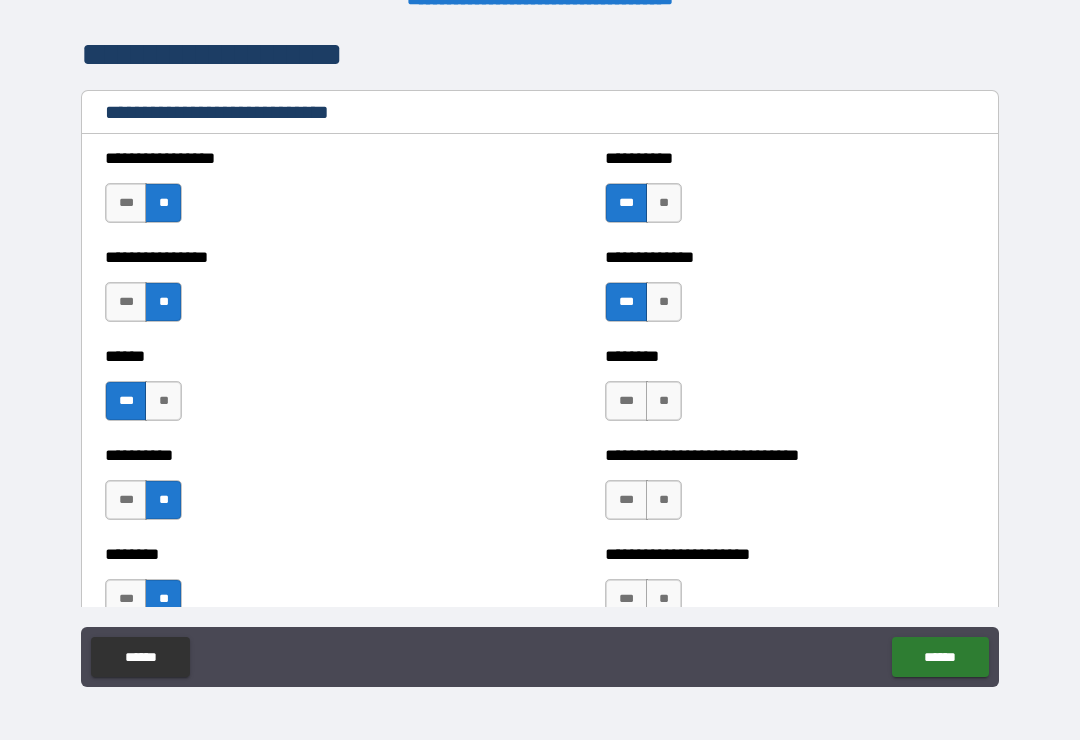 click on "***" at bounding box center (626, 401) 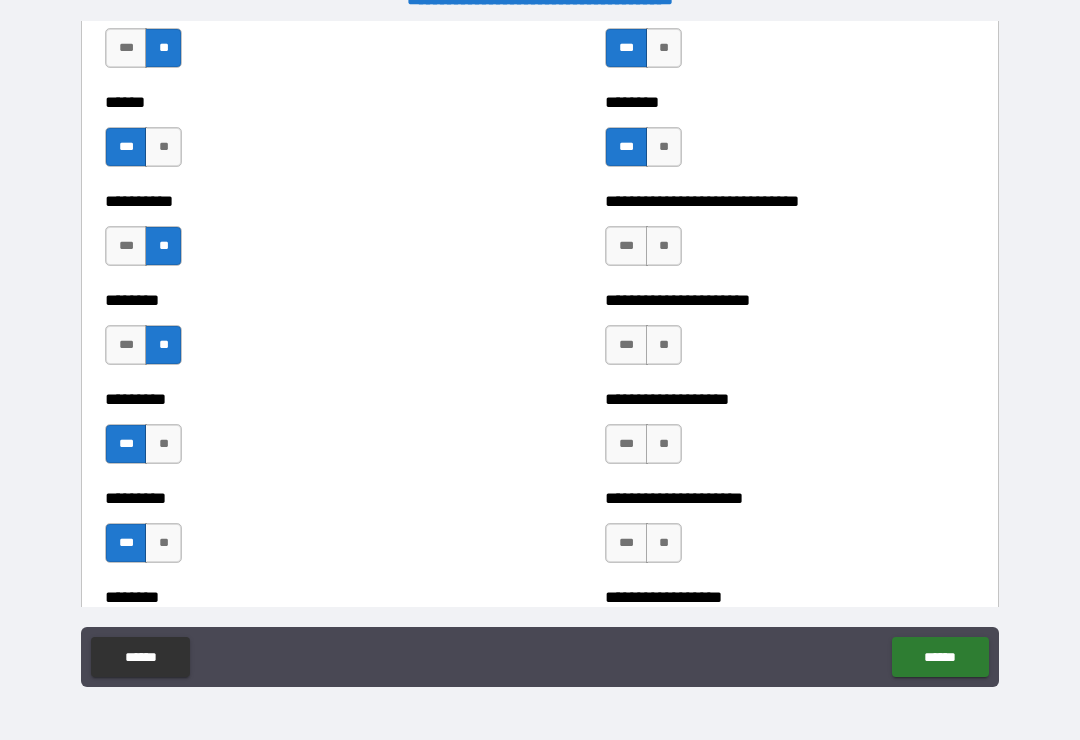 scroll, scrollTop: 6932, scrollLeft: 0, axis: vertical 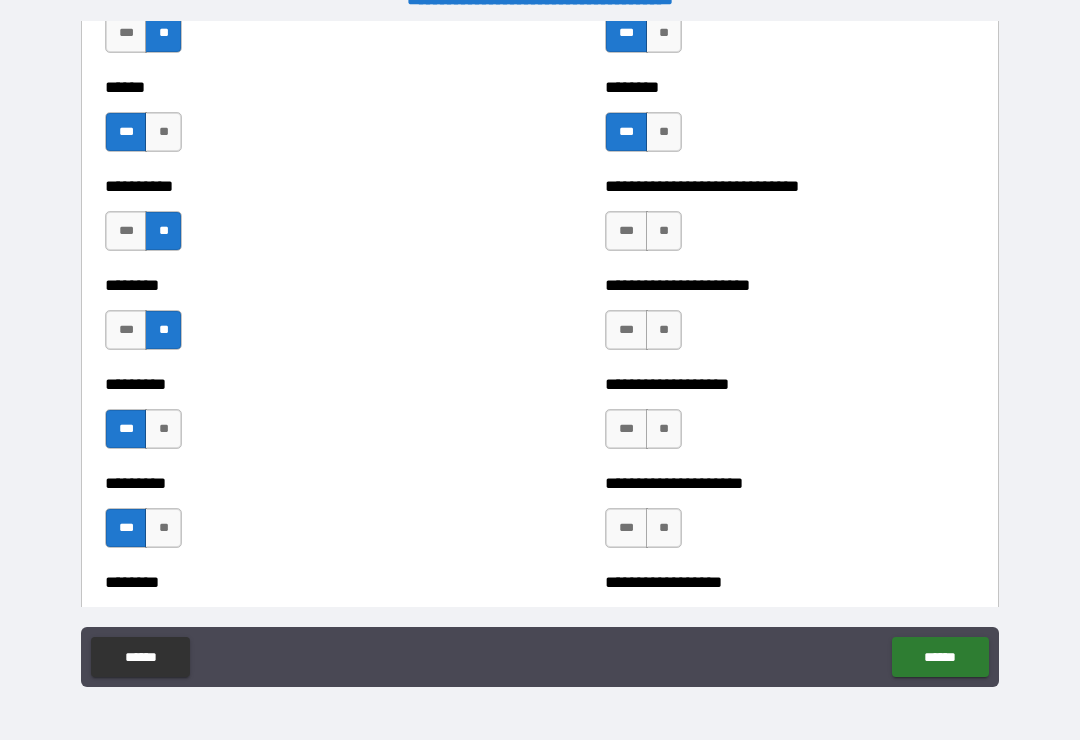 click on "***" at bounding box center (626, 231) 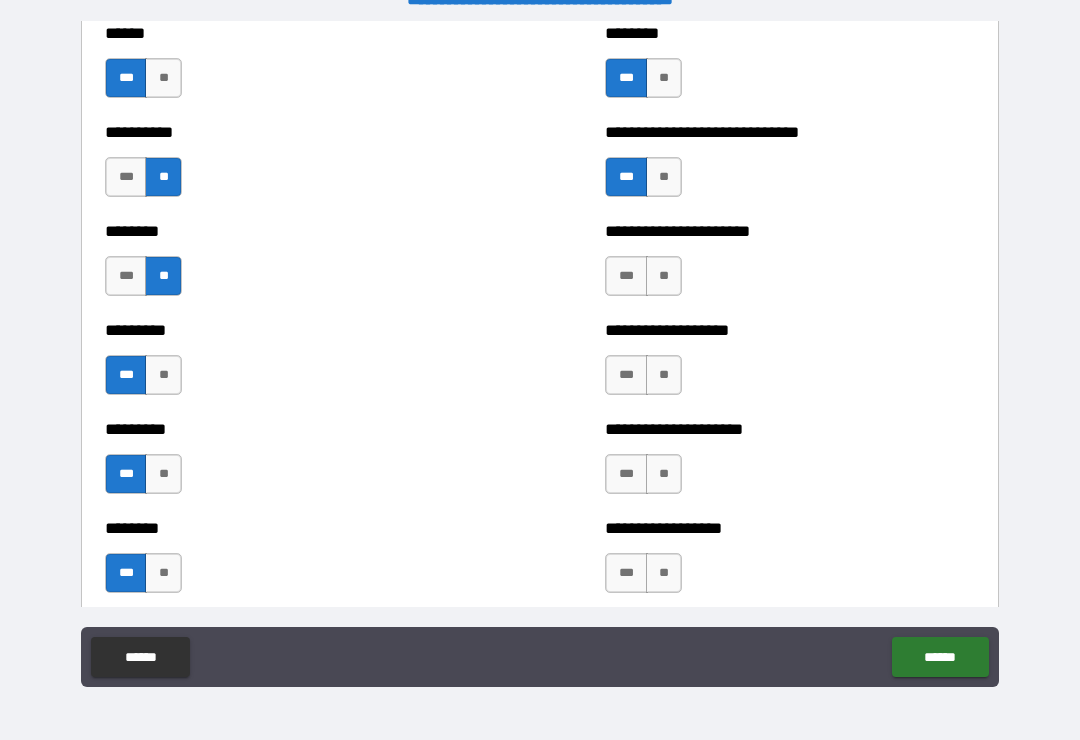 scroll, scrollTop: 6991, scrollLeft: 0, axis: vertical 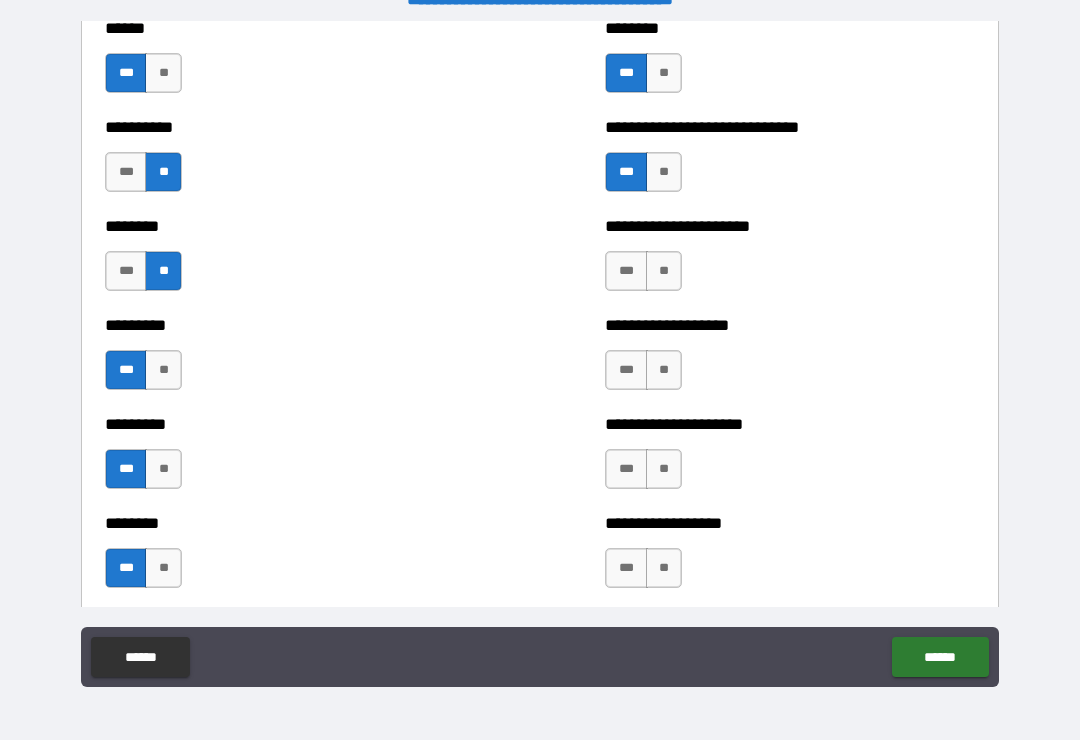 click on "***" at bounding box center (626, 271) 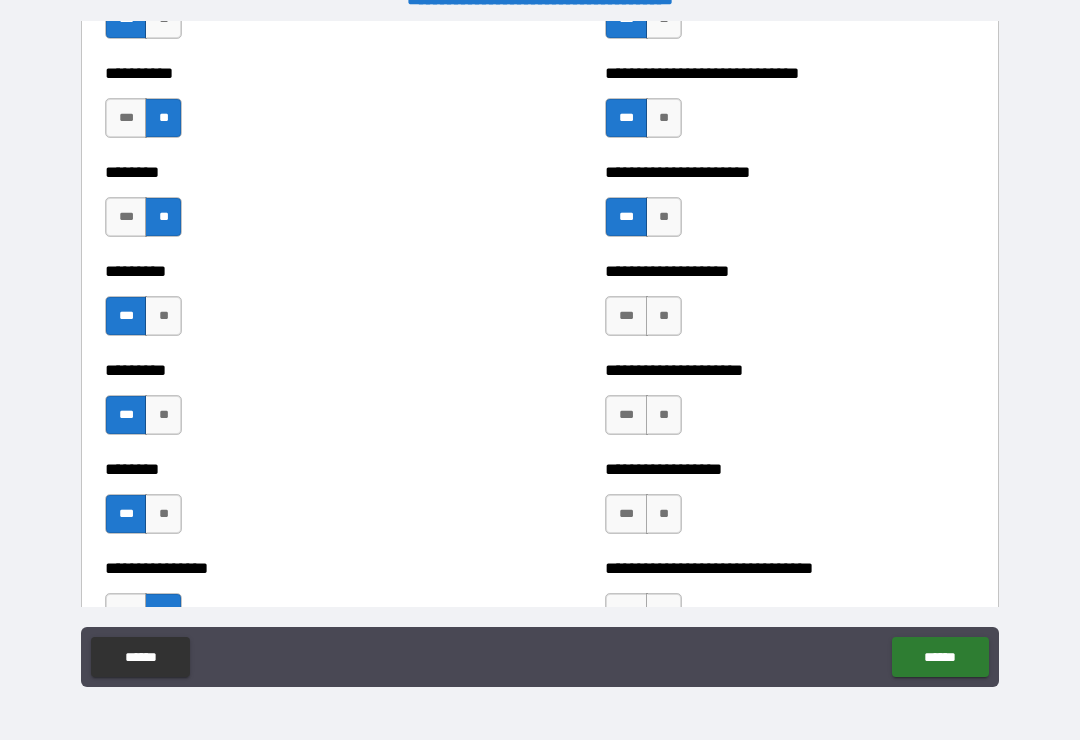 scroll, scrollTop: 7054, scrollLeft: 0, axis: vertical 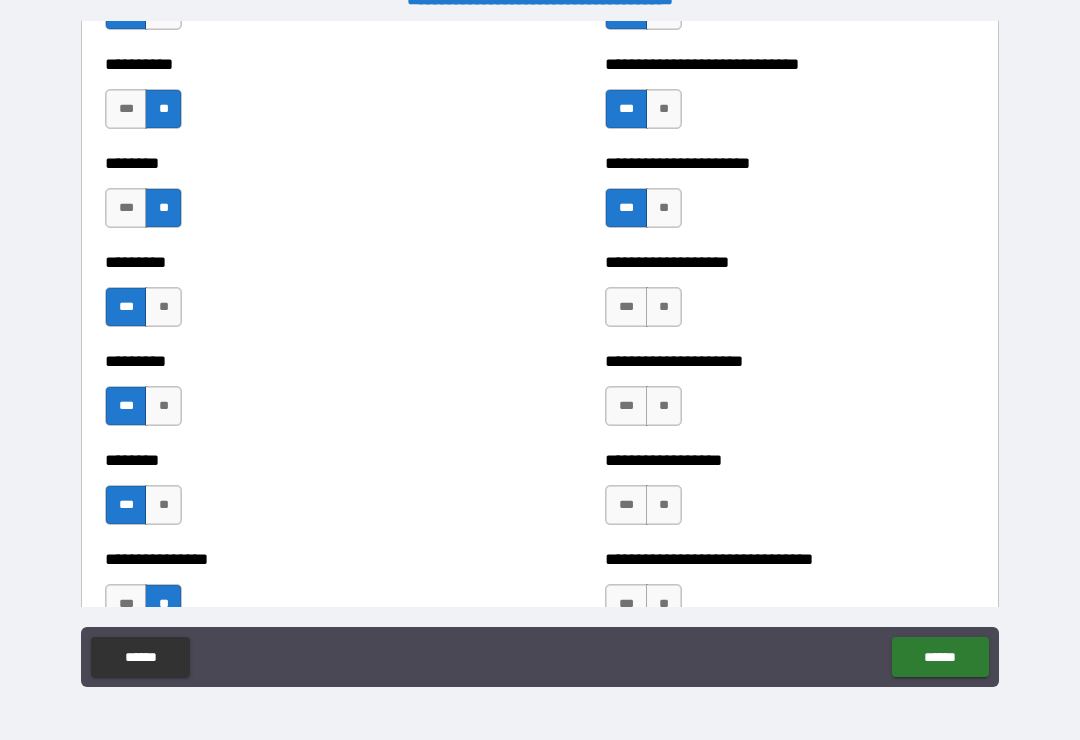 click on "**" at bounding box center [664, 307] 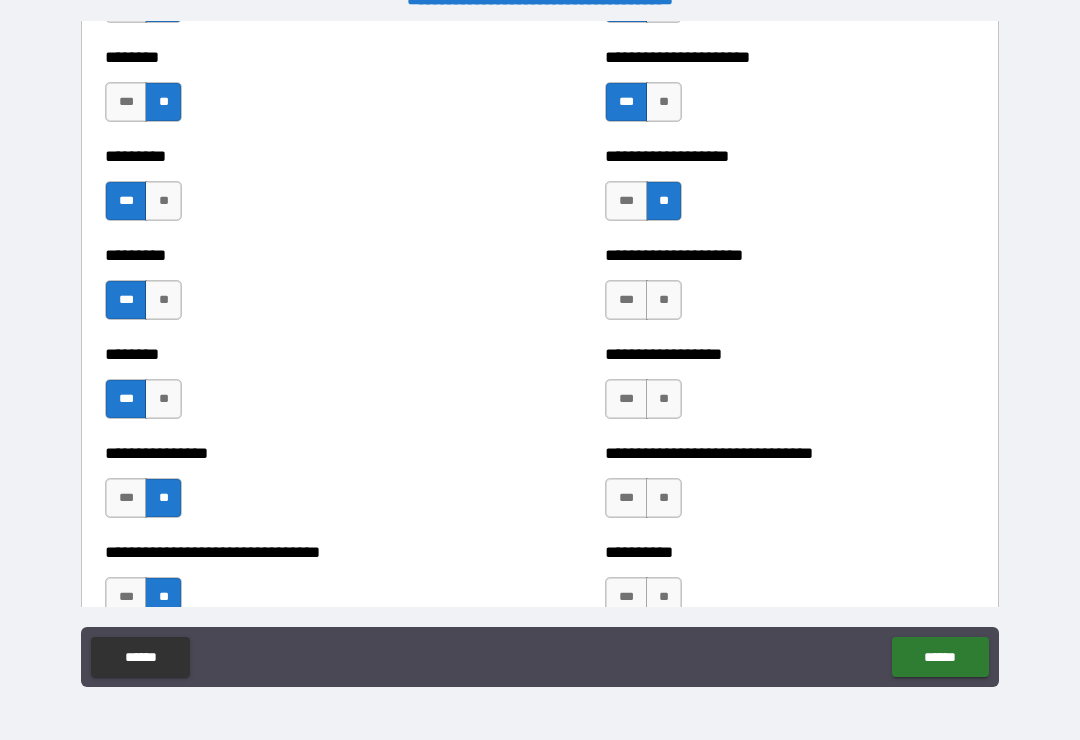 scroll, scrollTop: 7163, scrollLeft: 0, axis: vertical 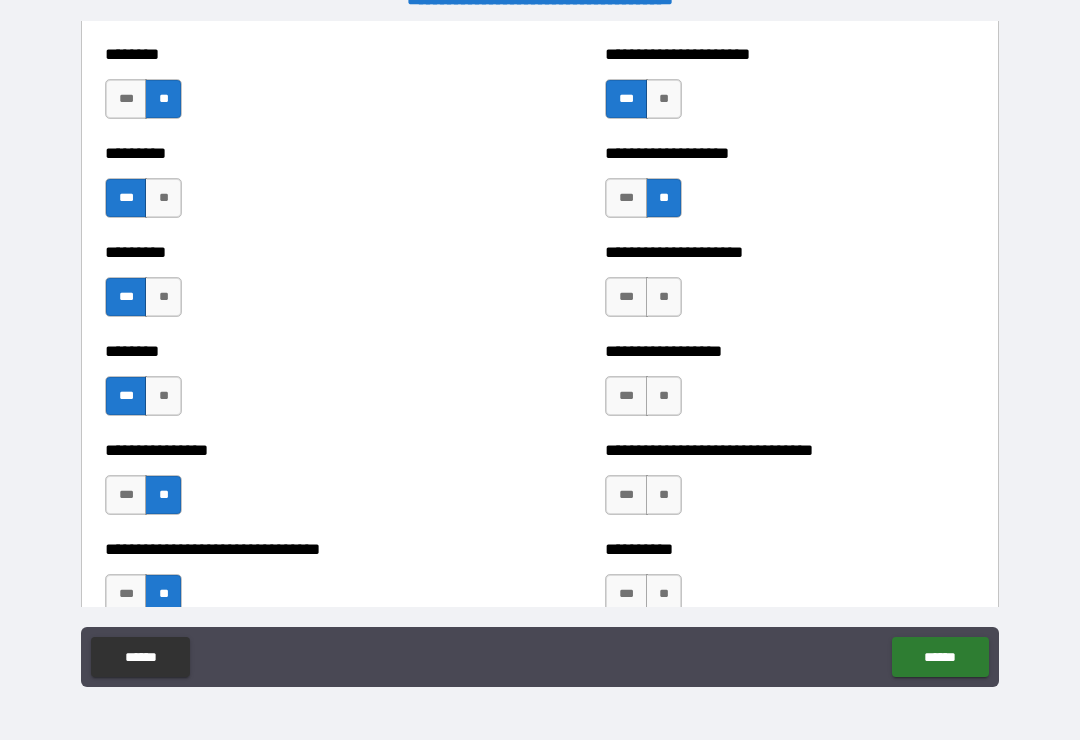 click on "***" at bounding box center (626, 297) 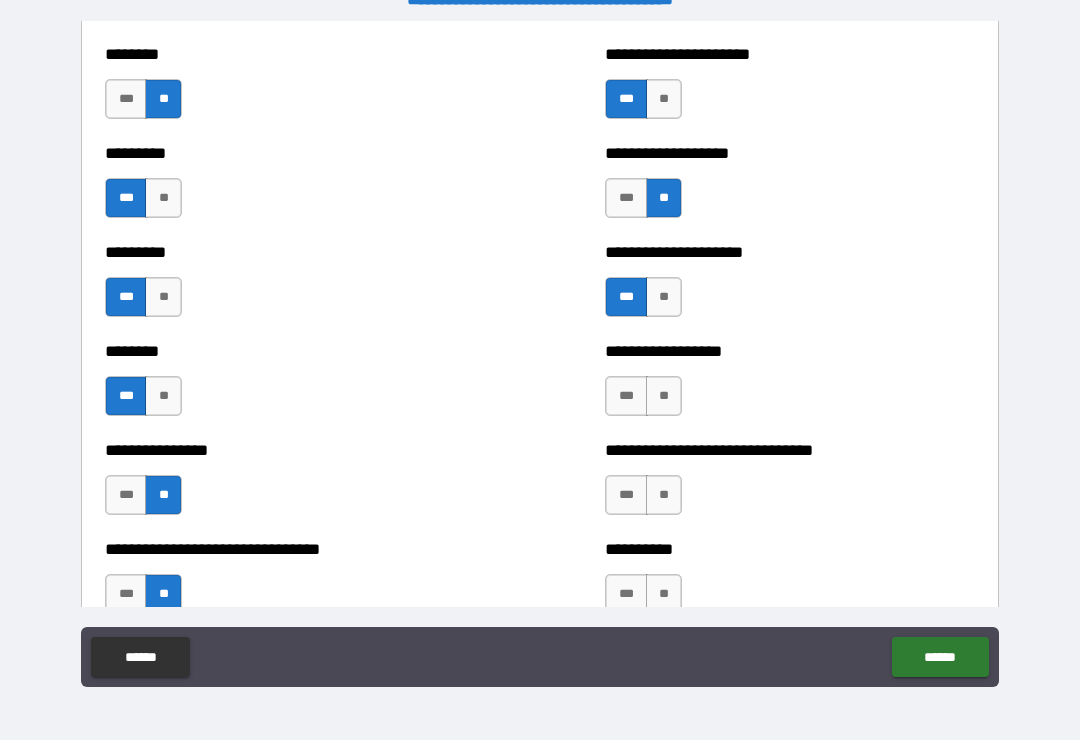 click on "**" at bounding box center (664, 396) 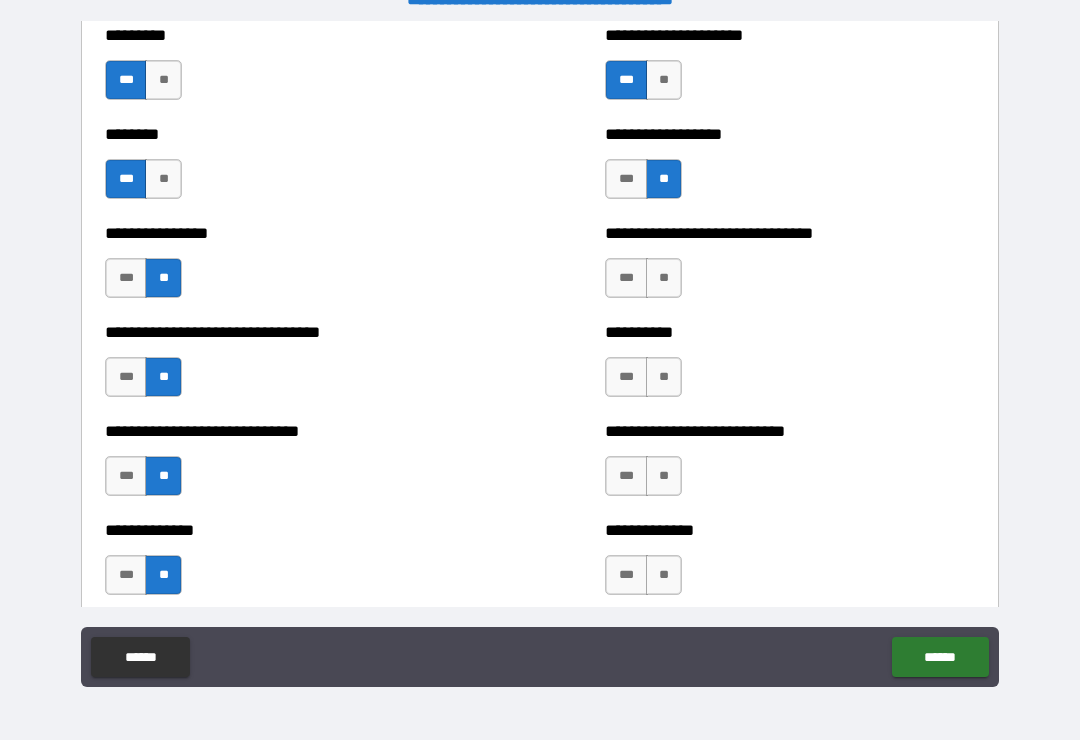 scroll, scrollTop: 7382, scrollLeft: 0, axis: vertical 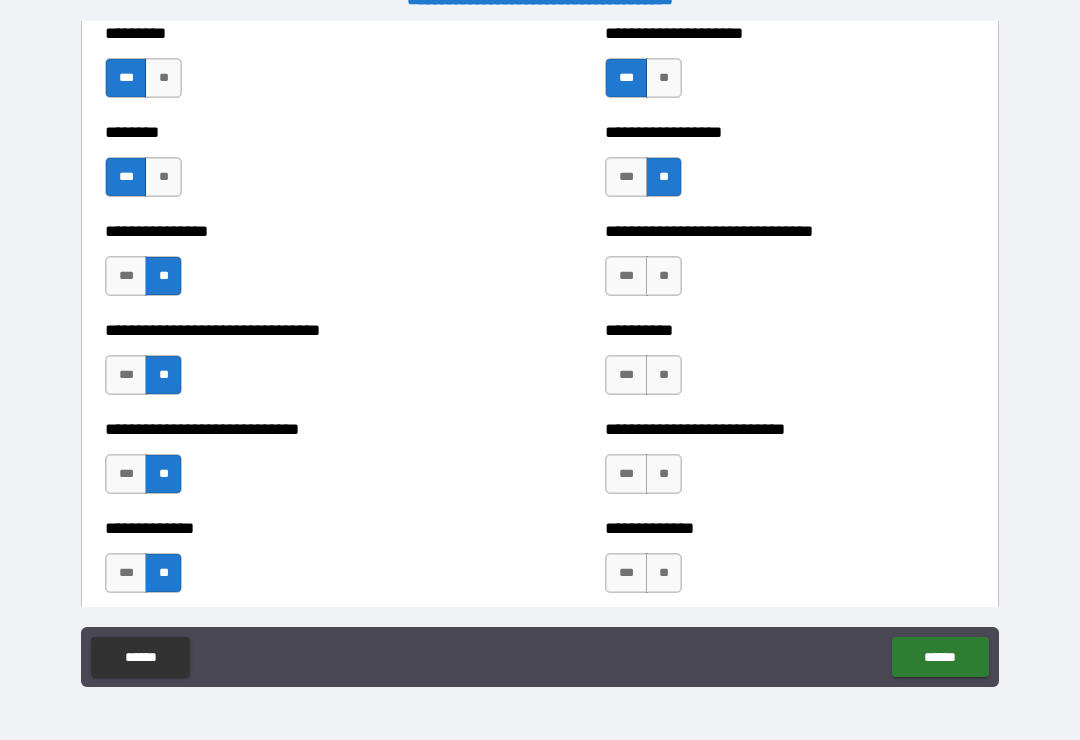 click on "***" at bounding box center [626, 276] 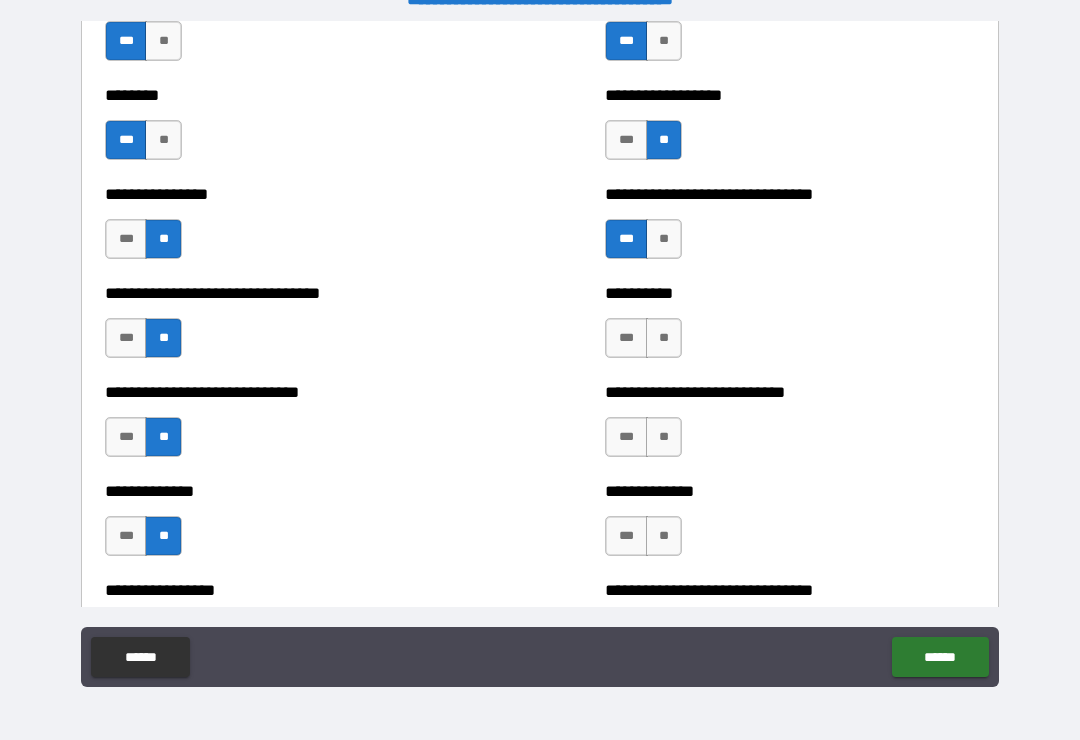scroll, scrollTop: 7435, scrollLeft: 0, axis: vertical 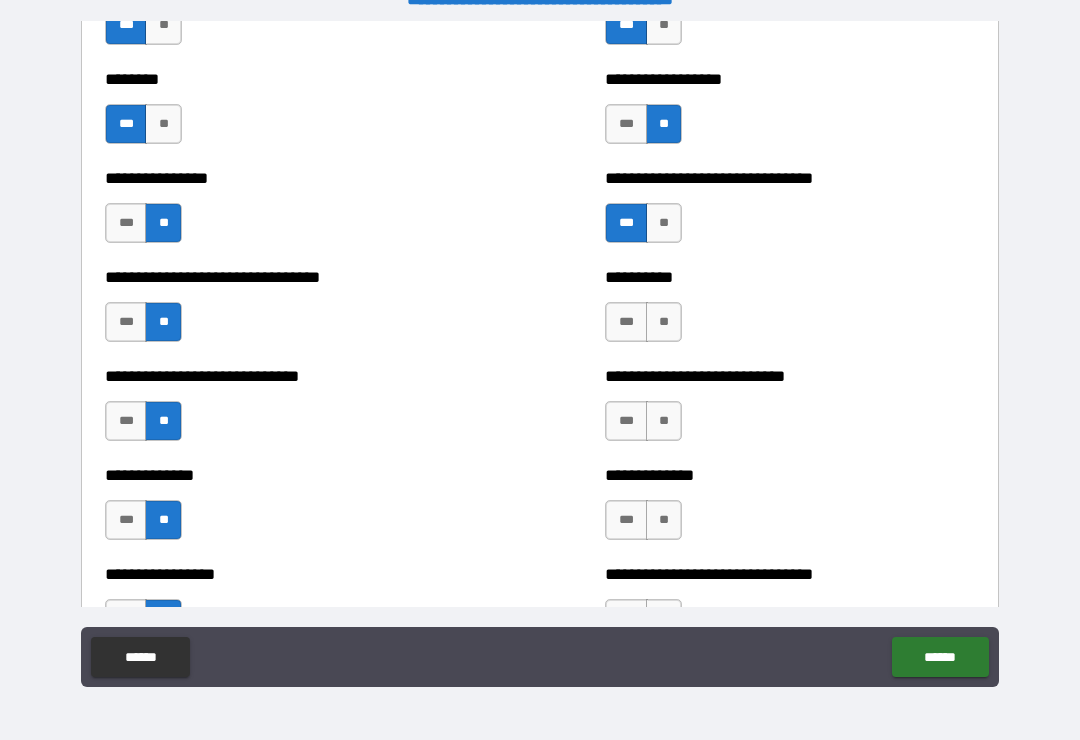 click on "***" at bounding box center [626, 322] 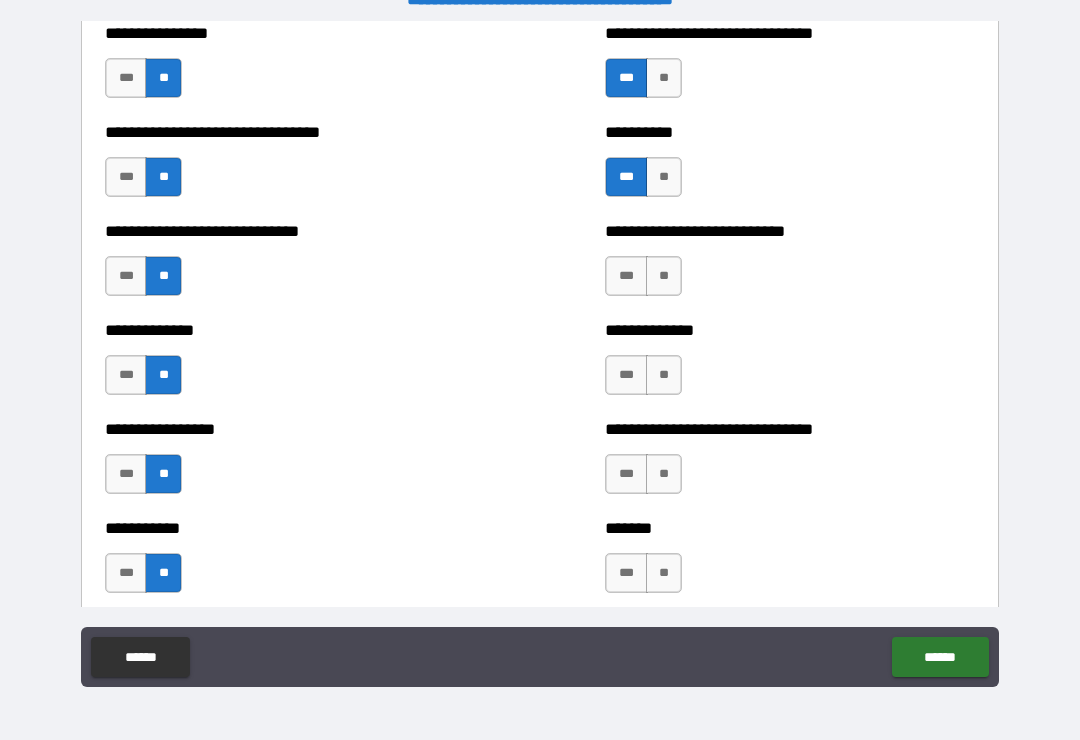scroll, scrollTop: 7581, scrollLeft: 0, axis: vertical 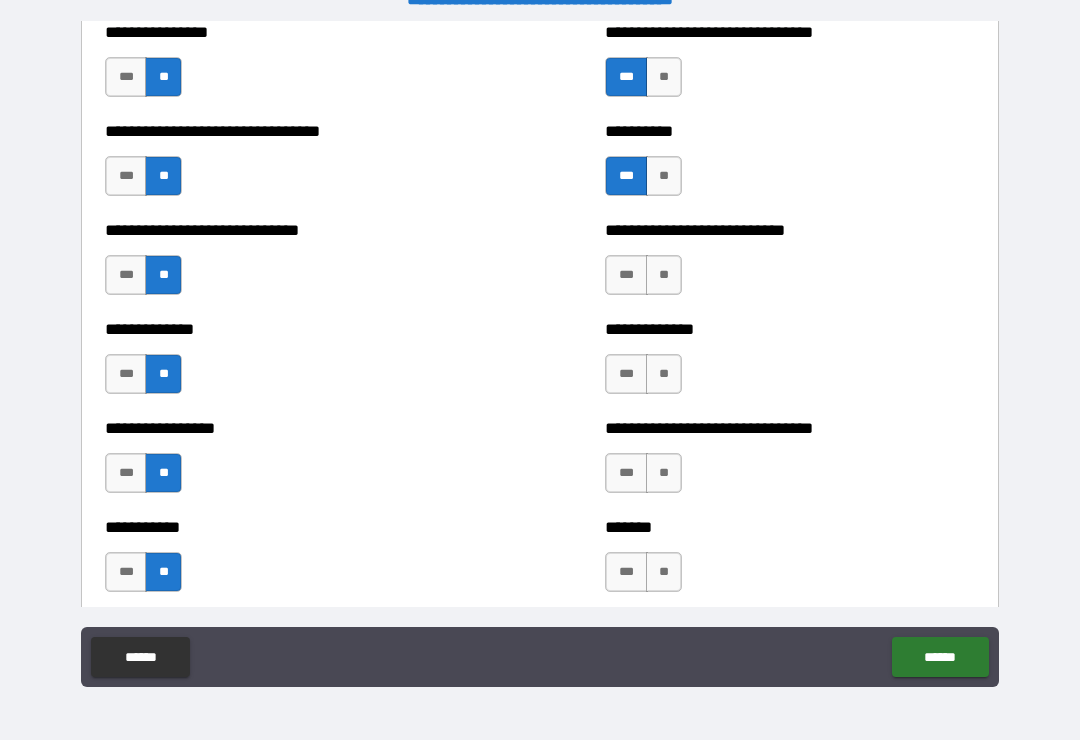 click on "**" at bounding box center [664, 275] 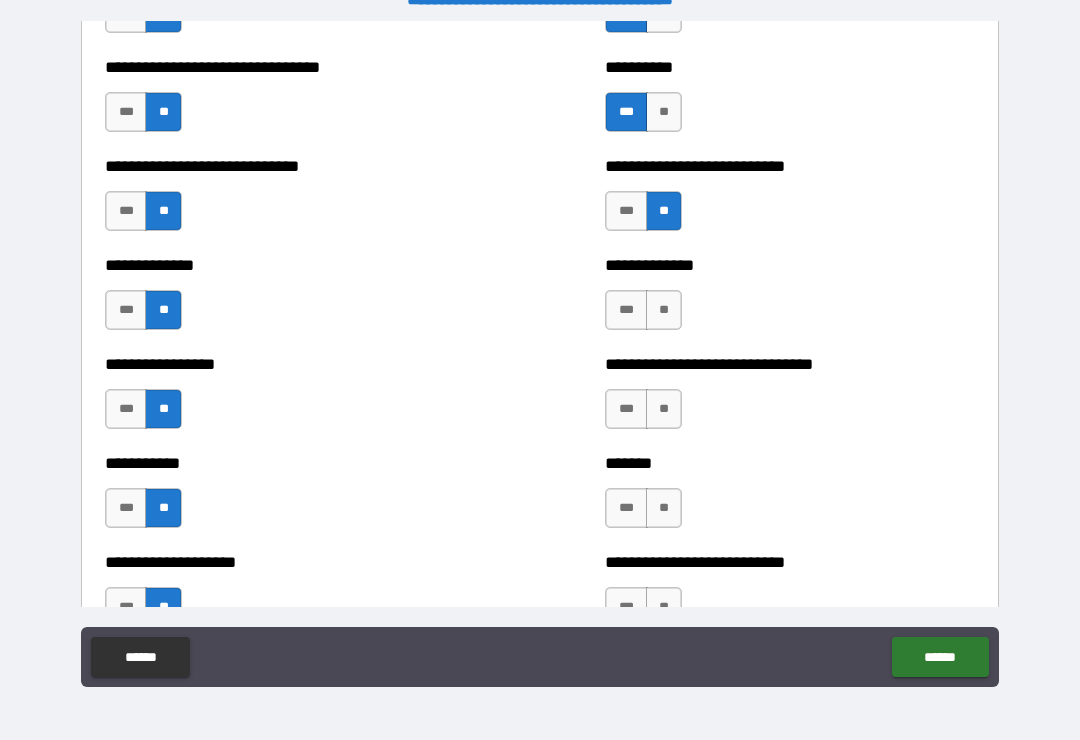 scroll, scrollTop: 7651, scrollLeft: 0, axis: vertical 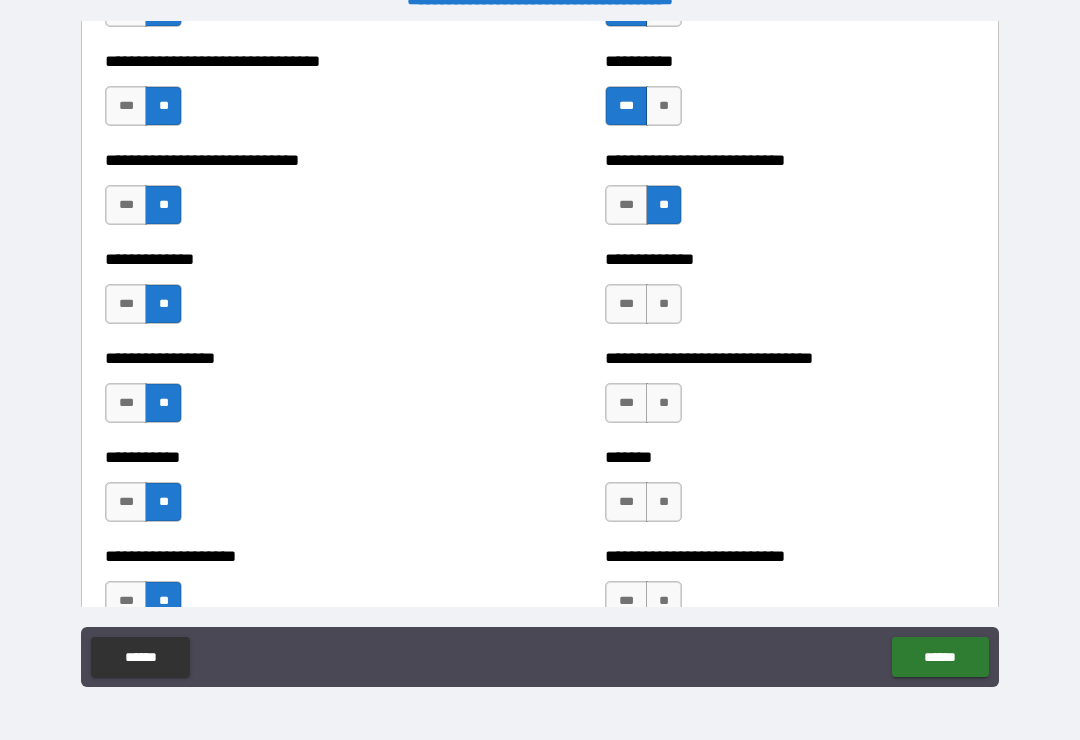 click on "**" at bounding box center [664, 304] 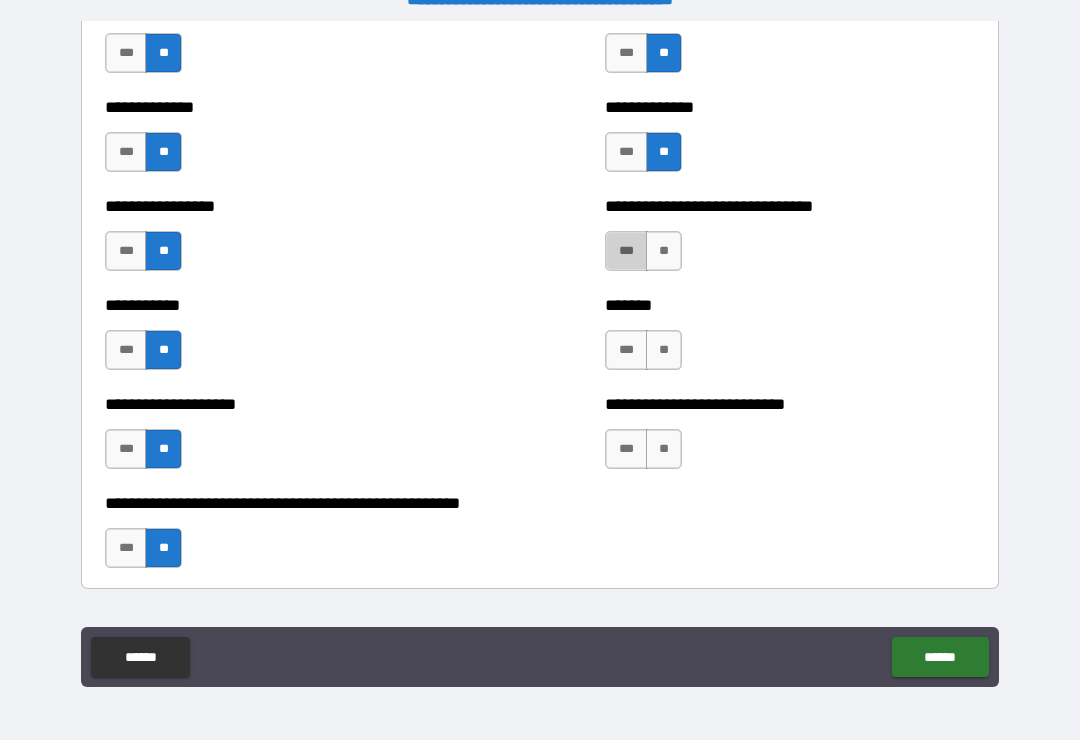 scroll, scrollTop: 7804, scrollLeft: 0, axis: vertical 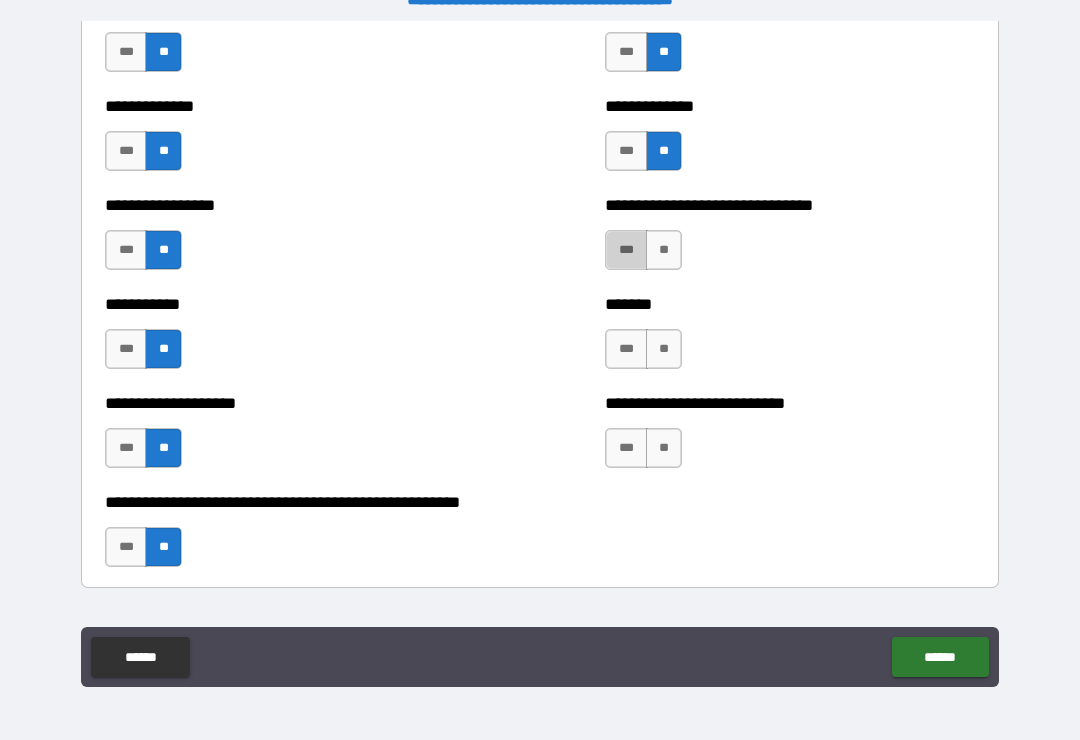 click on "***" at bounding box center [626, 250] 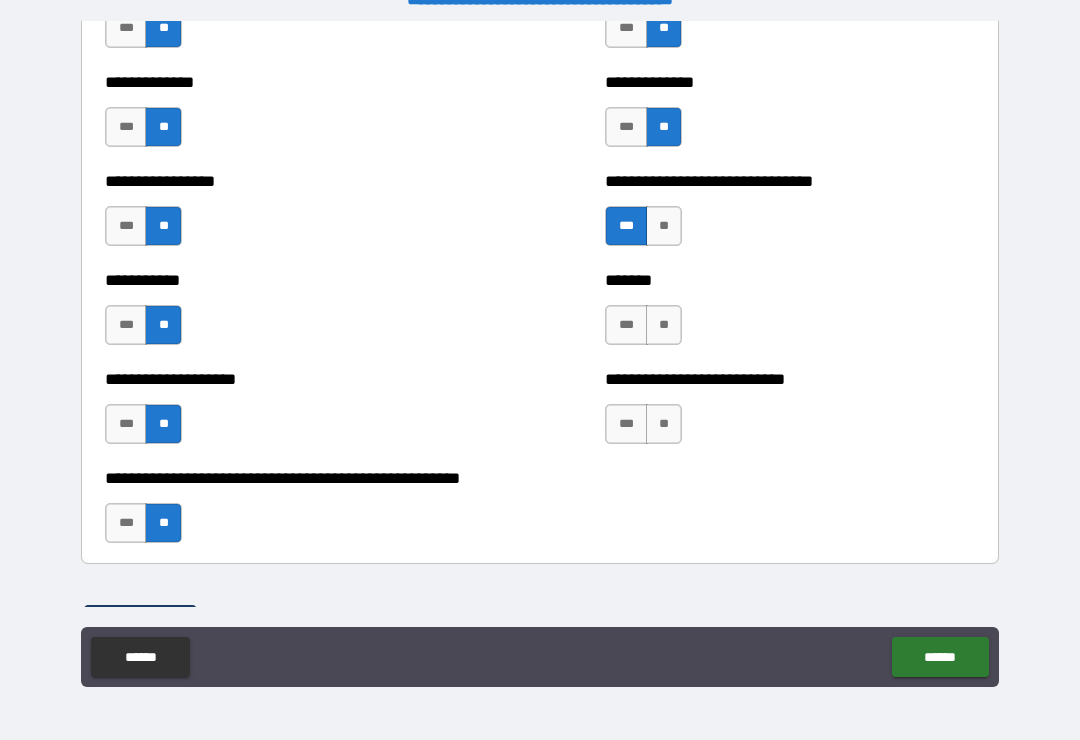 scroll, scrollTop: 7831, scrollLeft: 0, axis: vertical 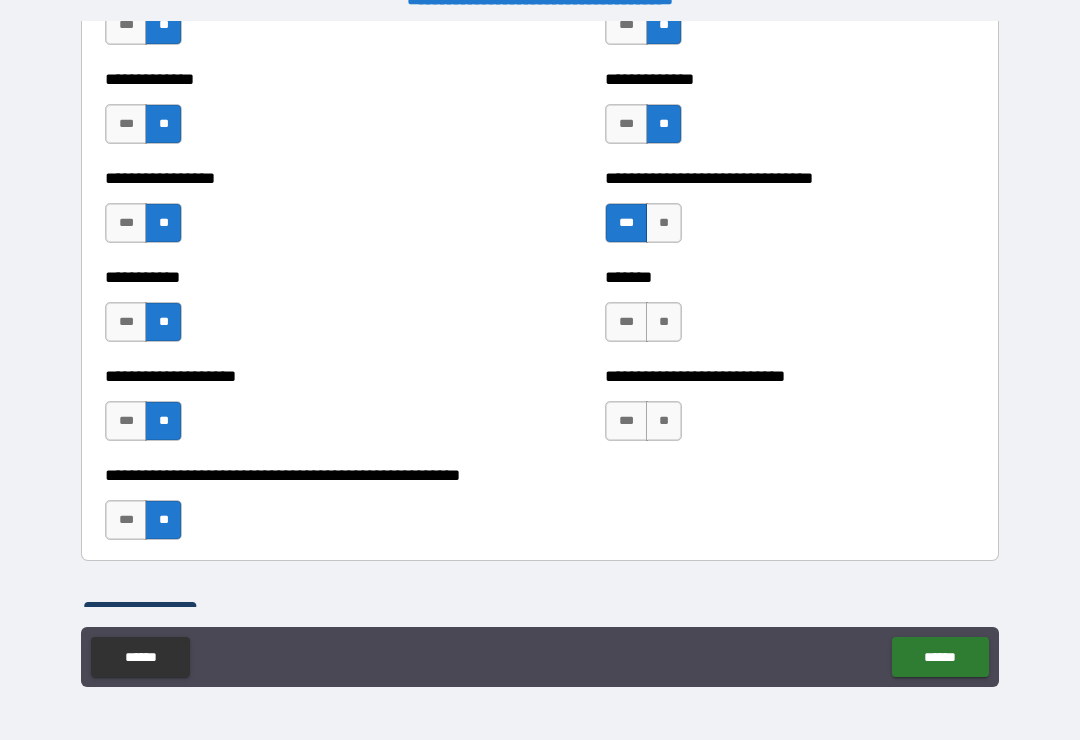 click on "**" at bounding box center (664, 322) 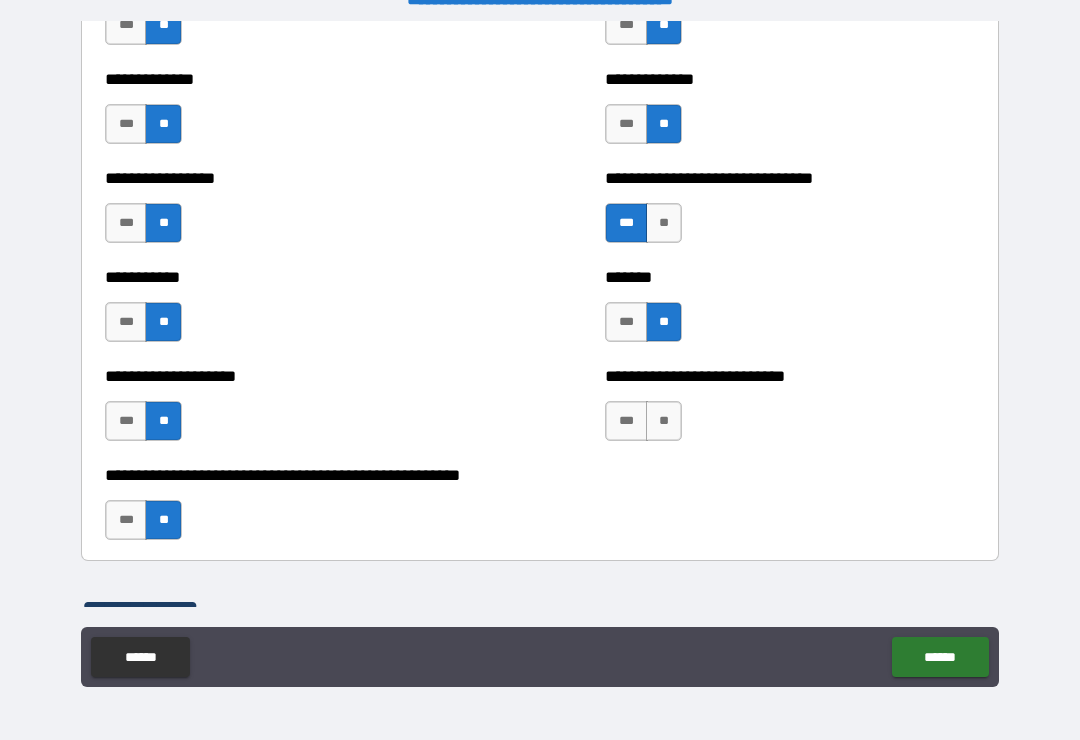 click on "**" at bounding box center (664, 421) 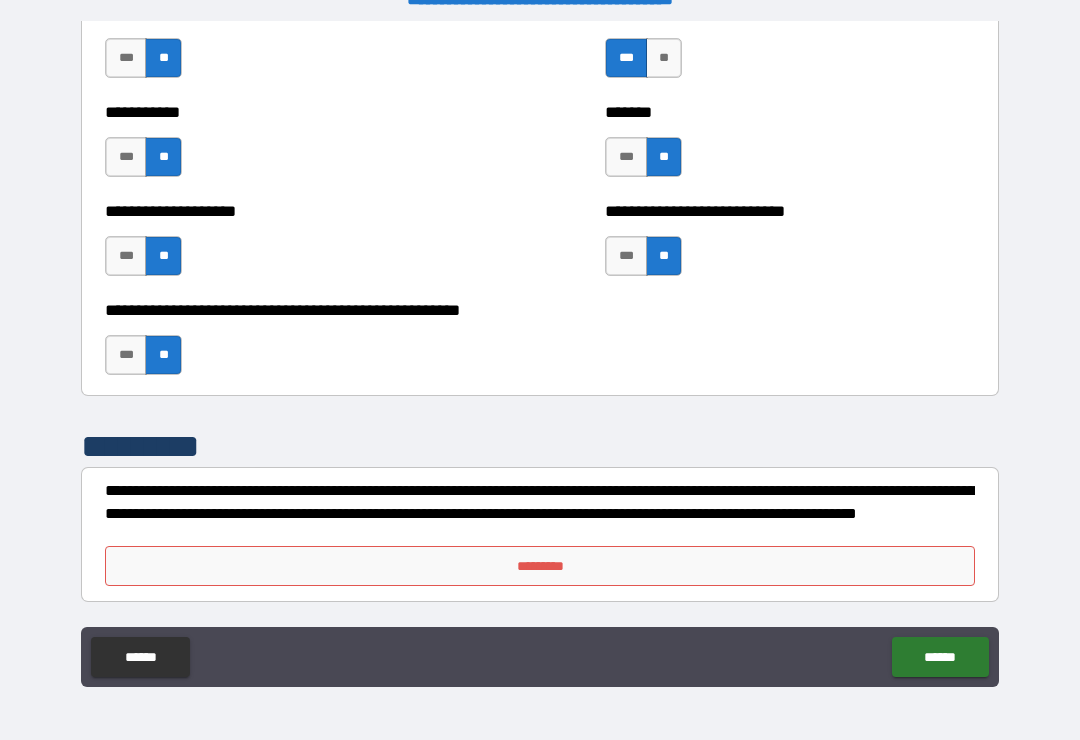 scroll, scrollTop: 7996, scrollLeft: 0, axis: vertical 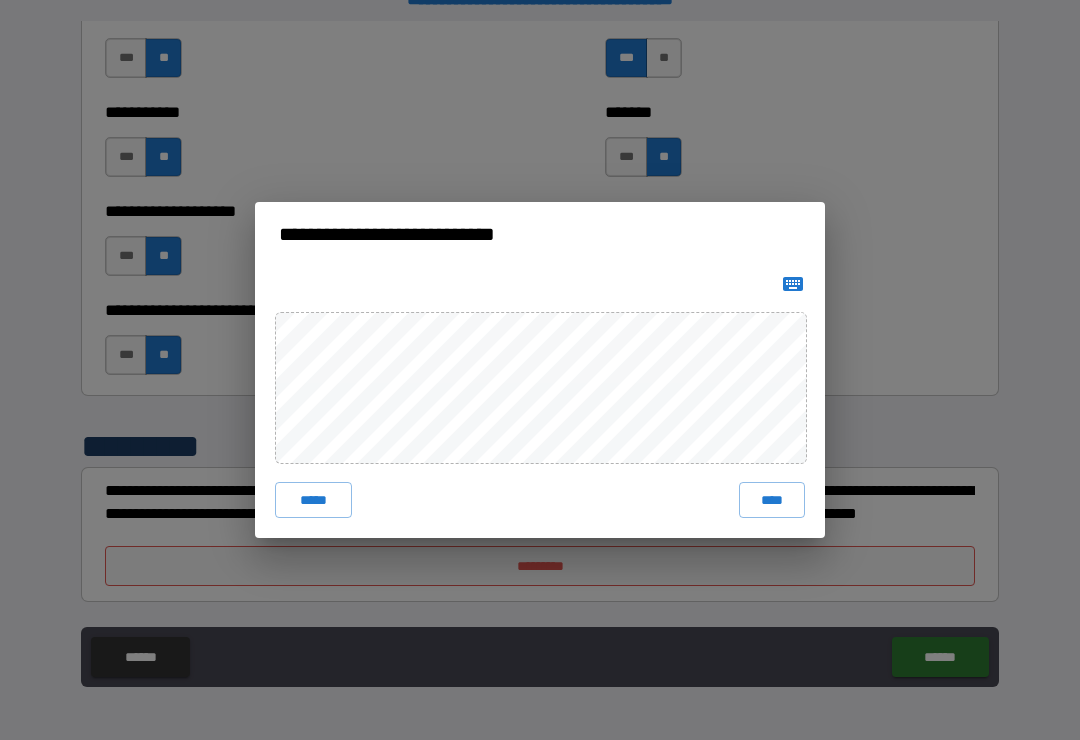 click on "****" at bounding box center [772, 500] 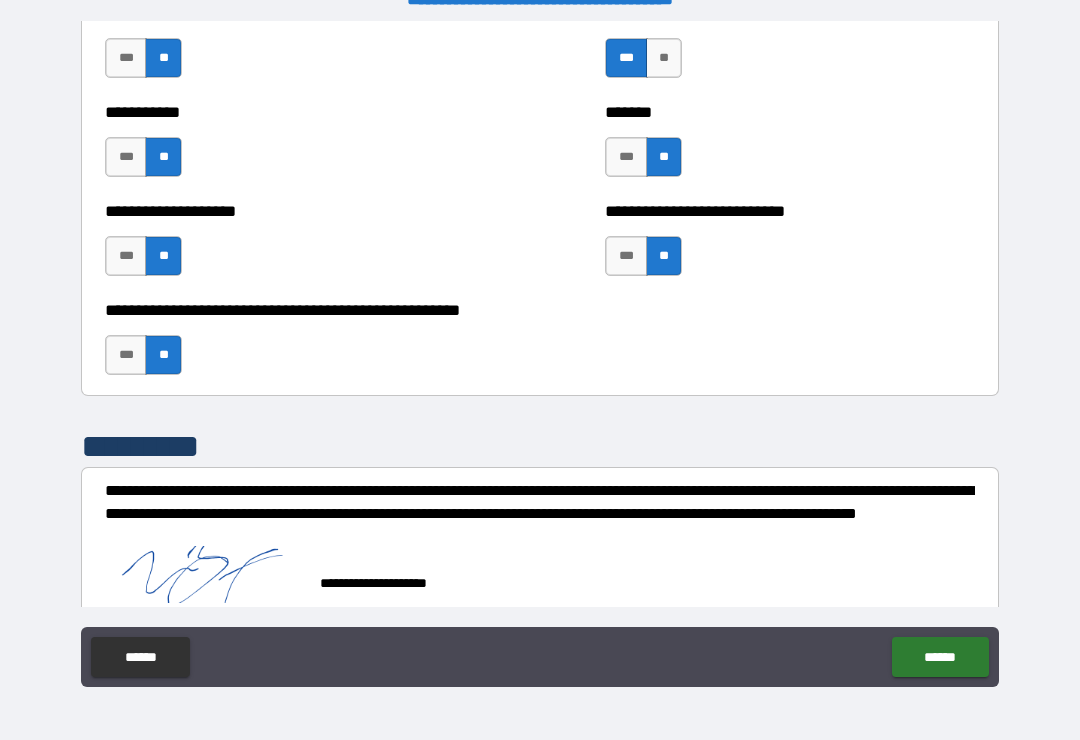 scroll, scrollTop: 7986, scrollLeft: 0, axis: vertical 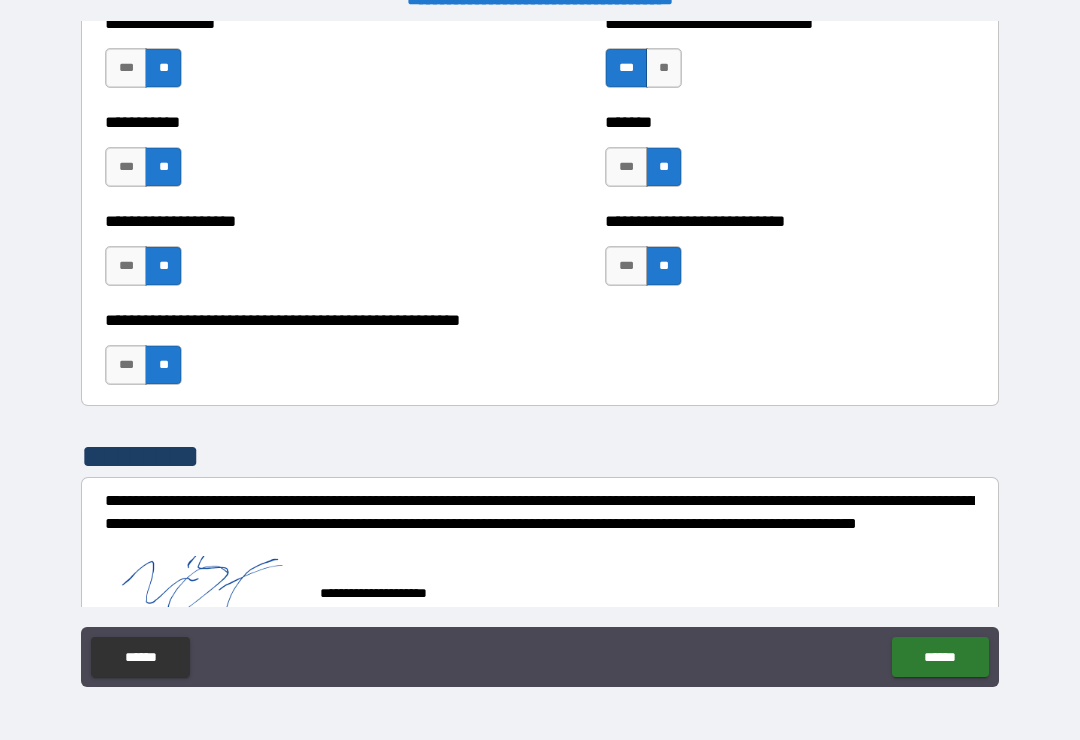 click on "******" at bounding box center [940, 657] 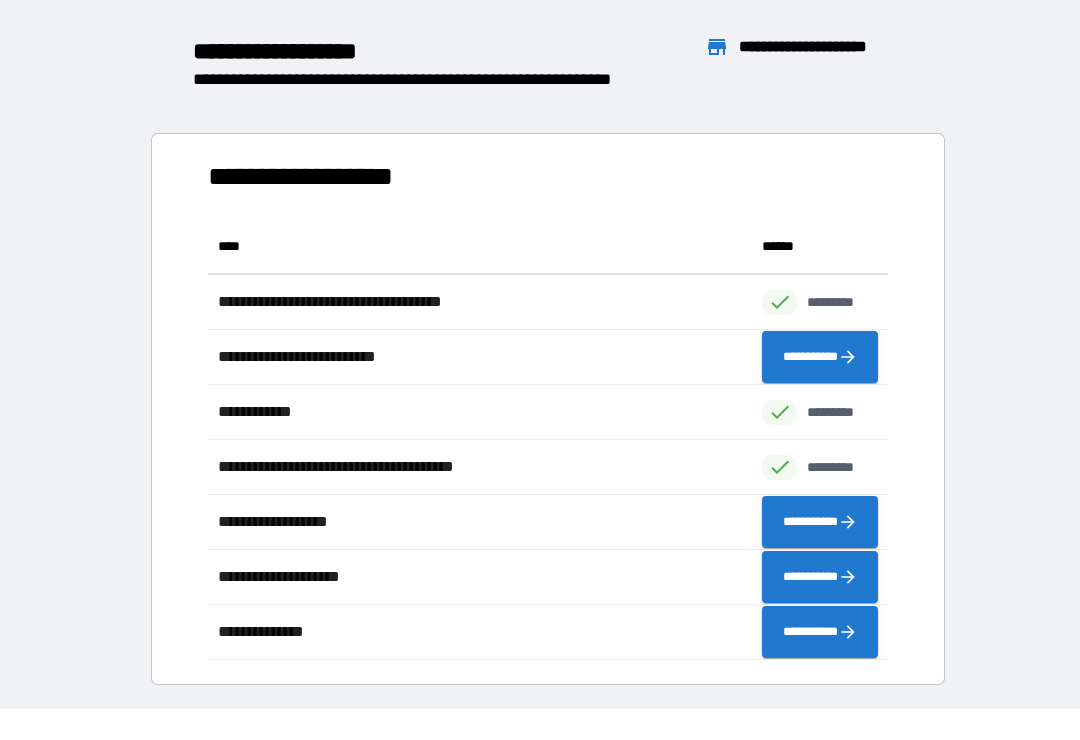 scroll, scrollTop: 1, scrollLeft: 1, axis: both 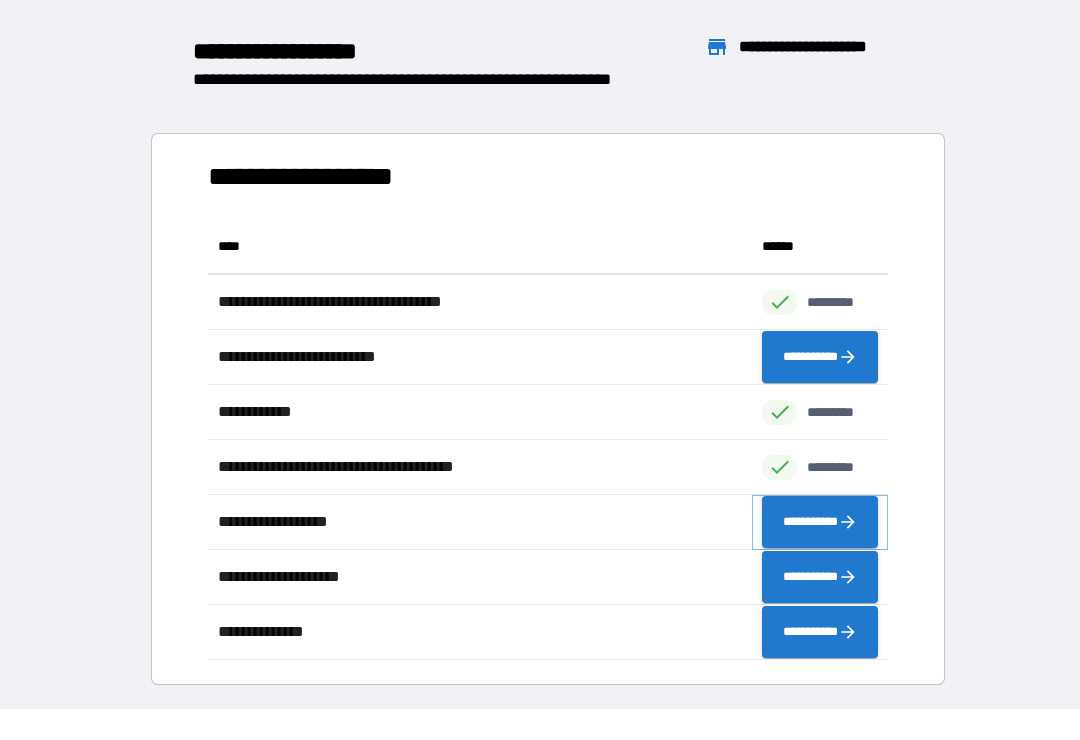 click on "**********" at bounding box center [820, 522] 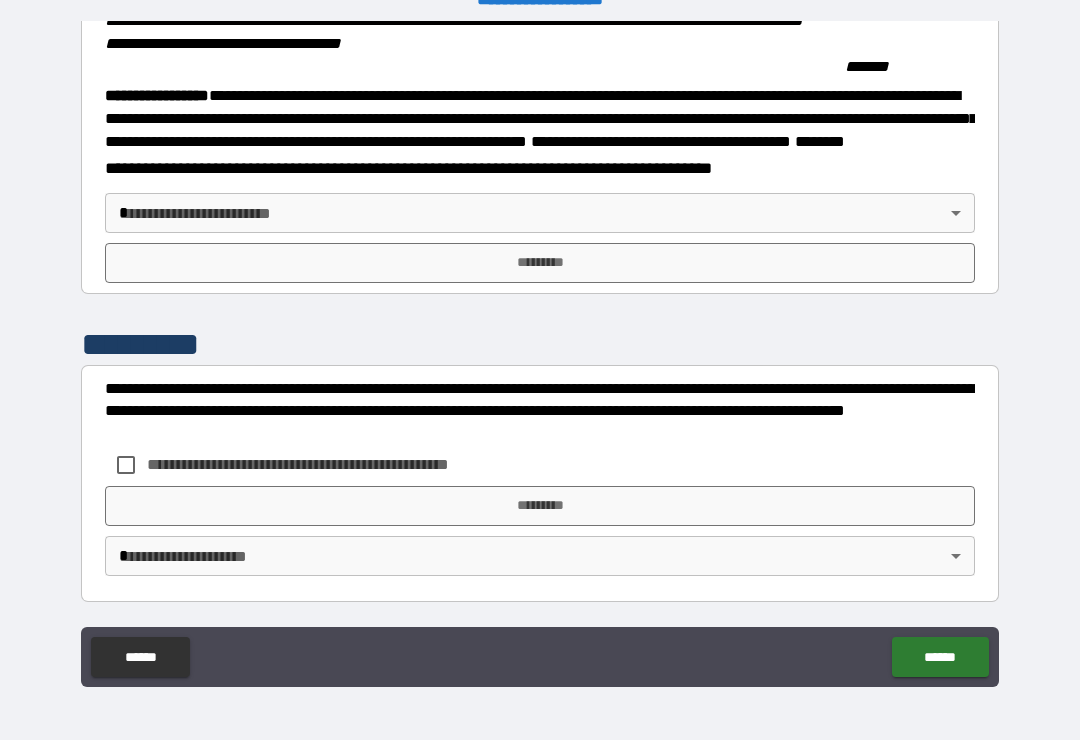 scroll, scrollTop: 2071, scrollLeft: 0, axis: vertical 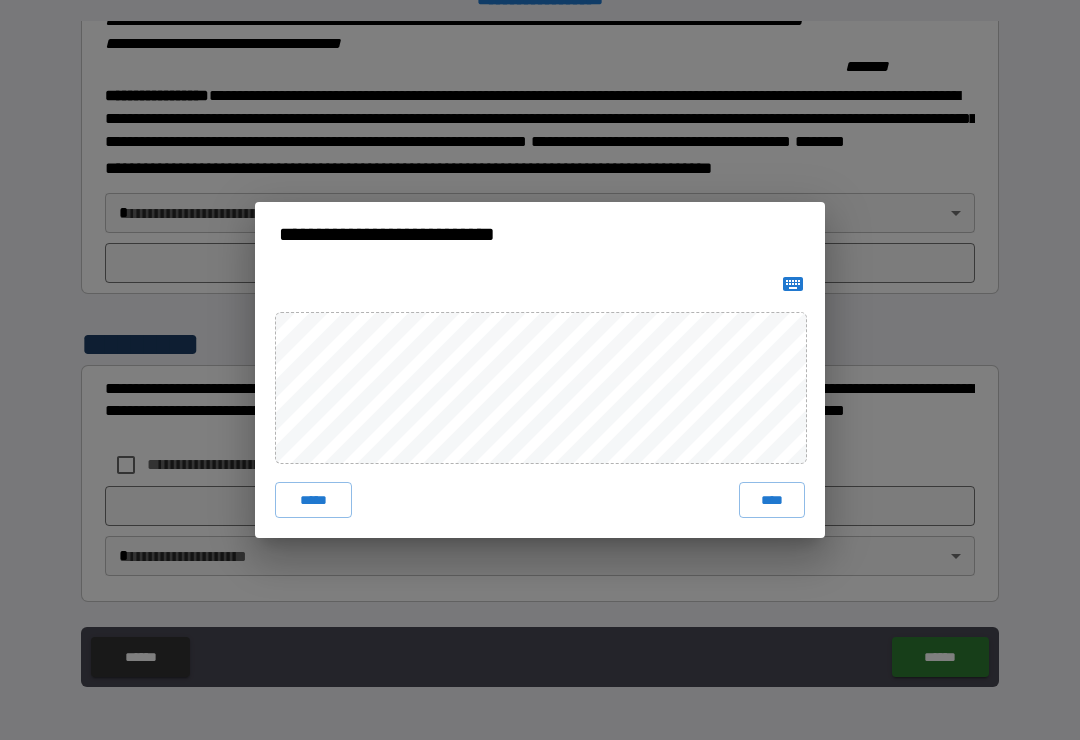 click on "****" at bounding box center (772, 500) 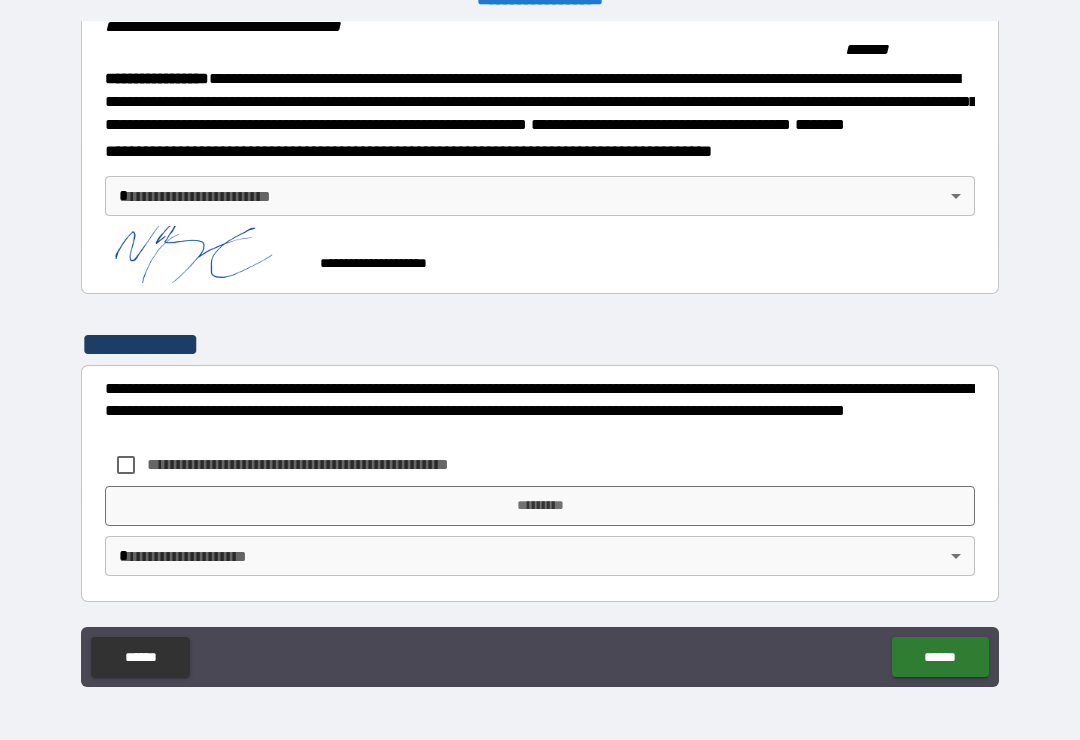 click on "******" at bounding box center (940, 657) 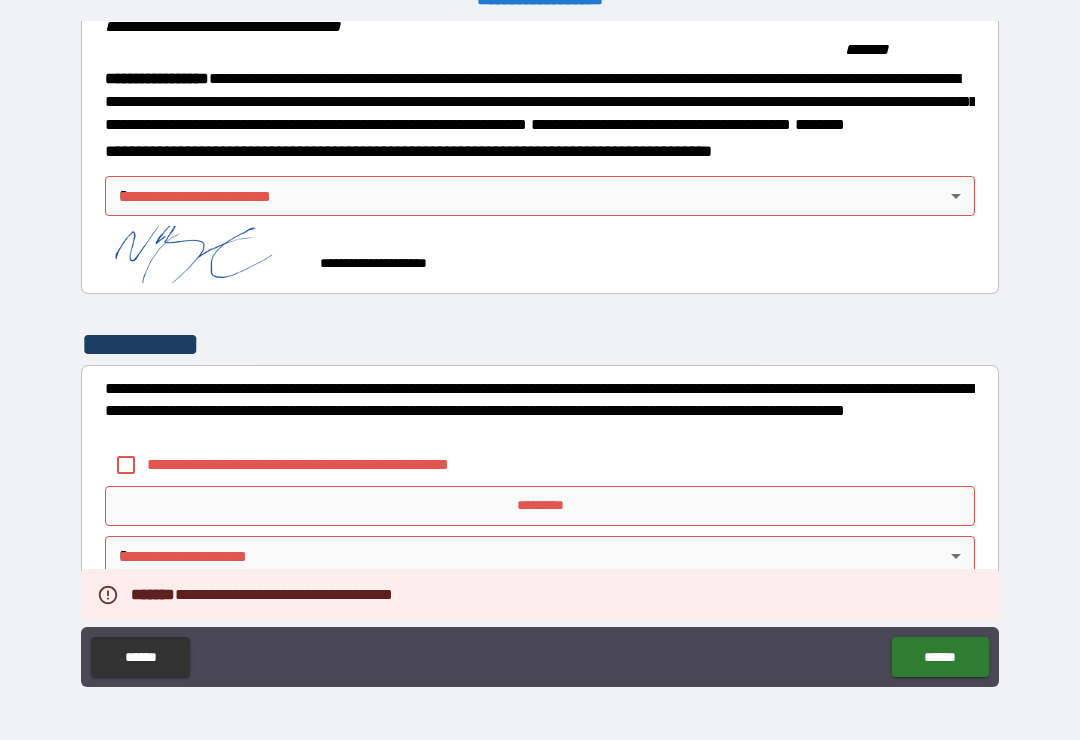 click on "**********" at bounding box center (540, 354) 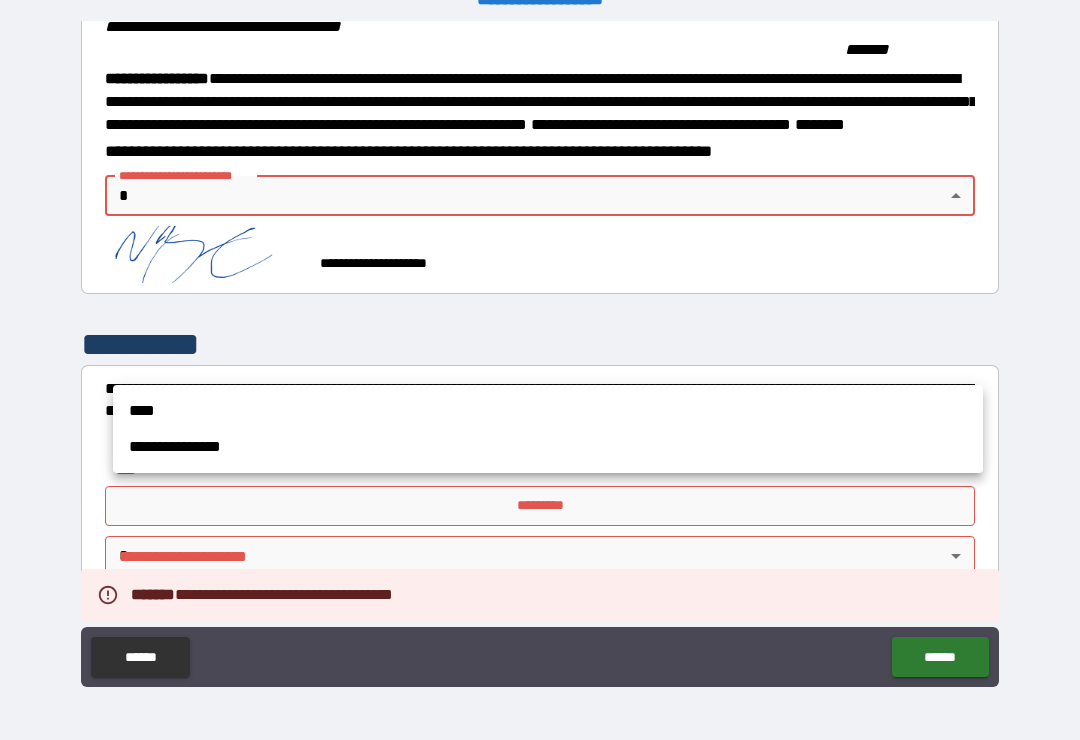 click on "****" at bounding box center (548, 411) 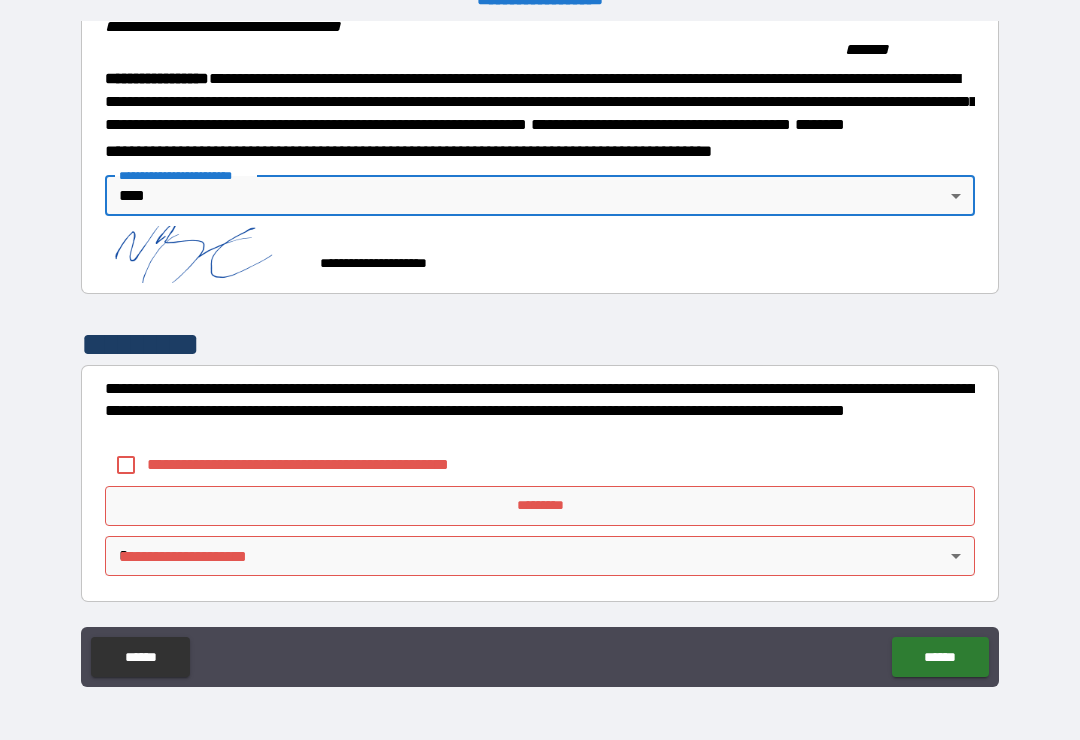 click on "******" at bounding box center [940, 657] 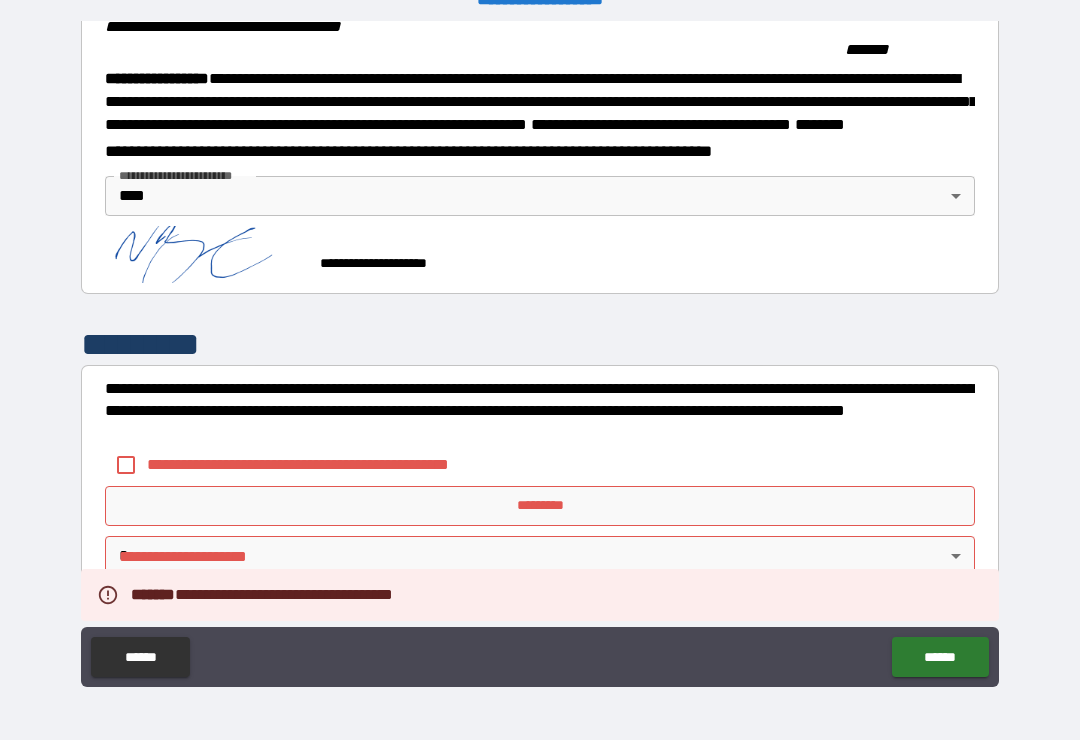 click on "******" at bounding box center [940, 657] 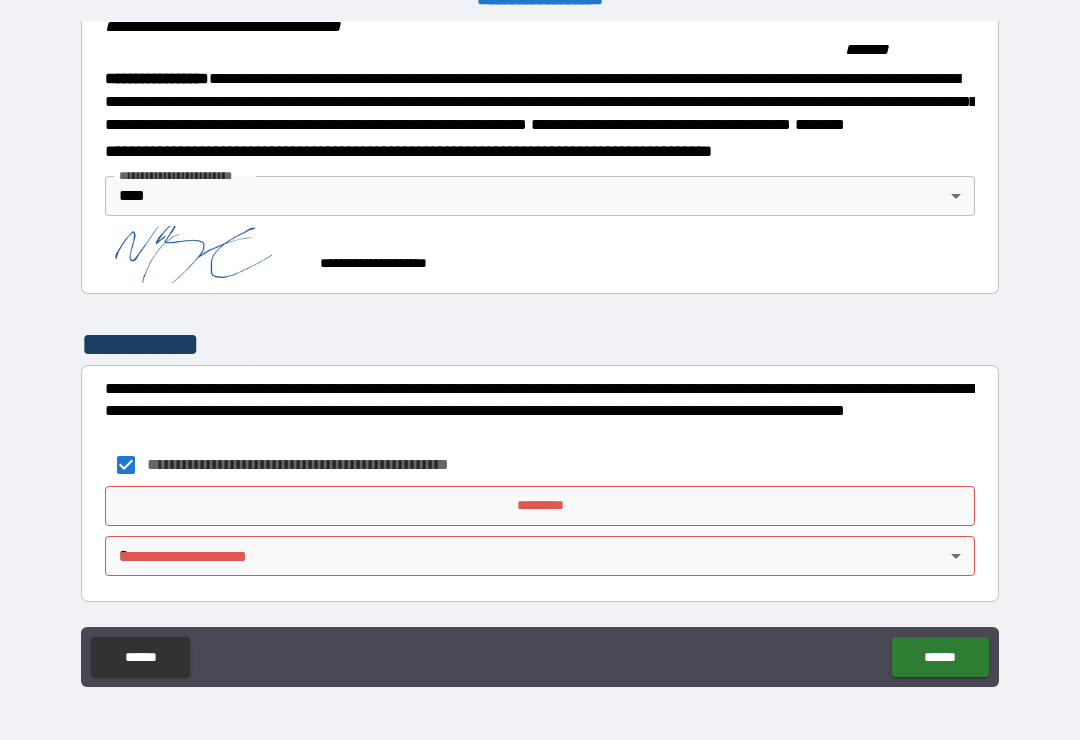 click on "*********" at bounding box center [540, 506] 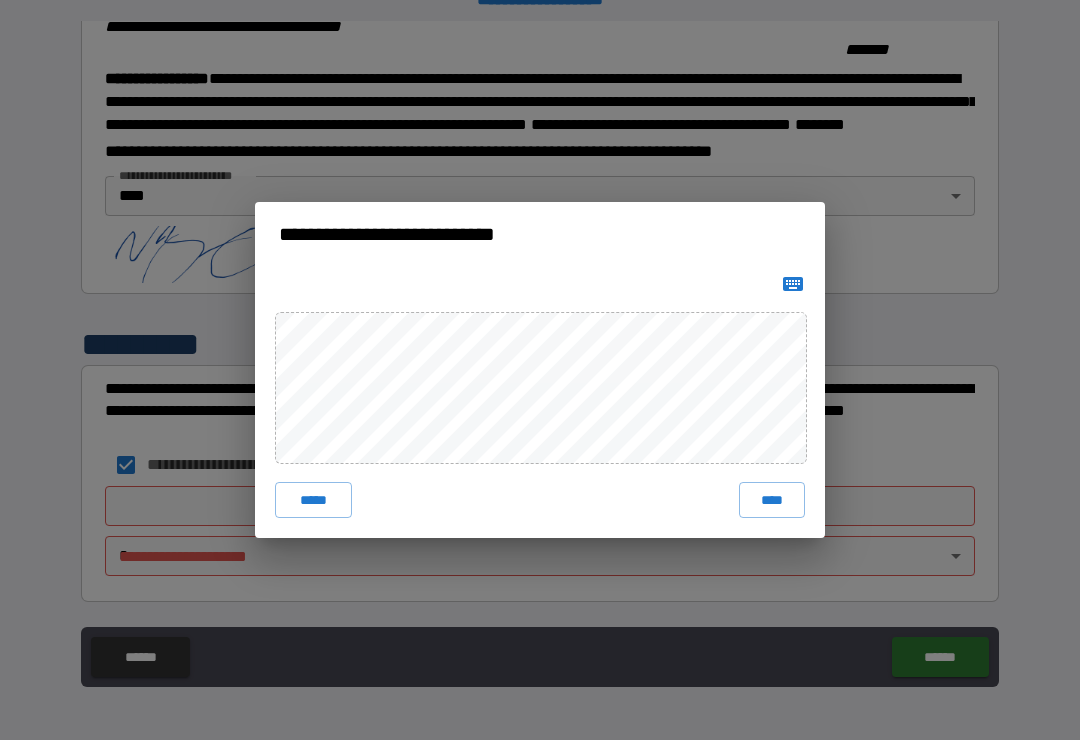 click on "****" at bounding box center [772, 500] 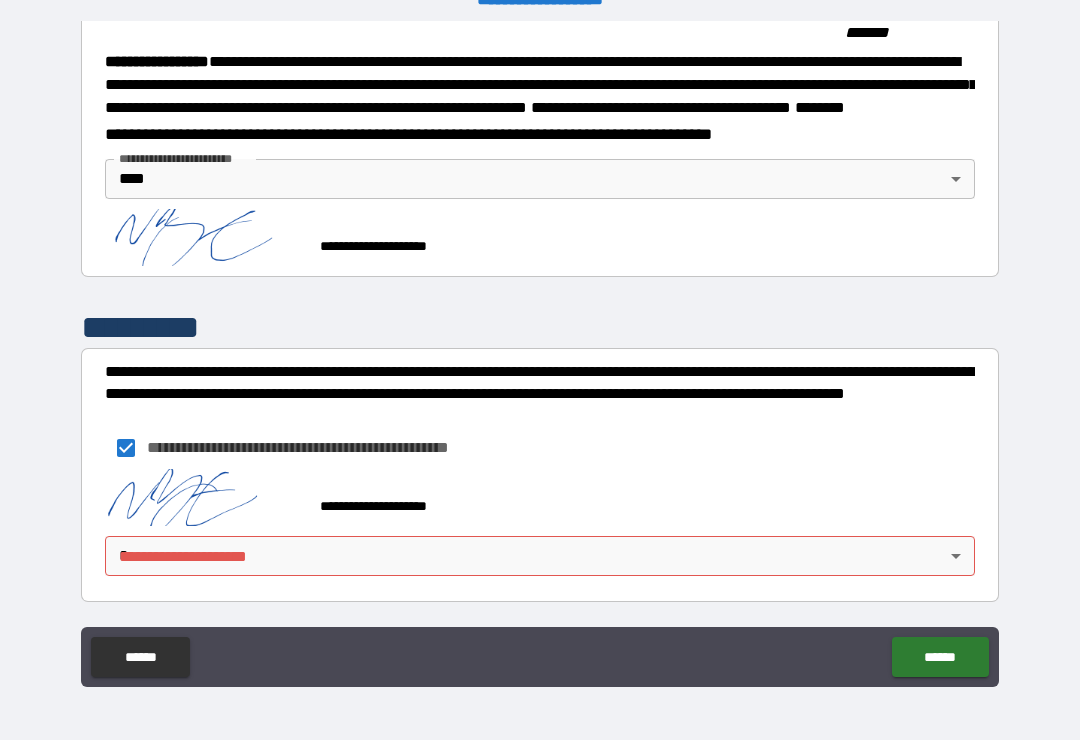 click on "******" at bounding box center [940, 657] 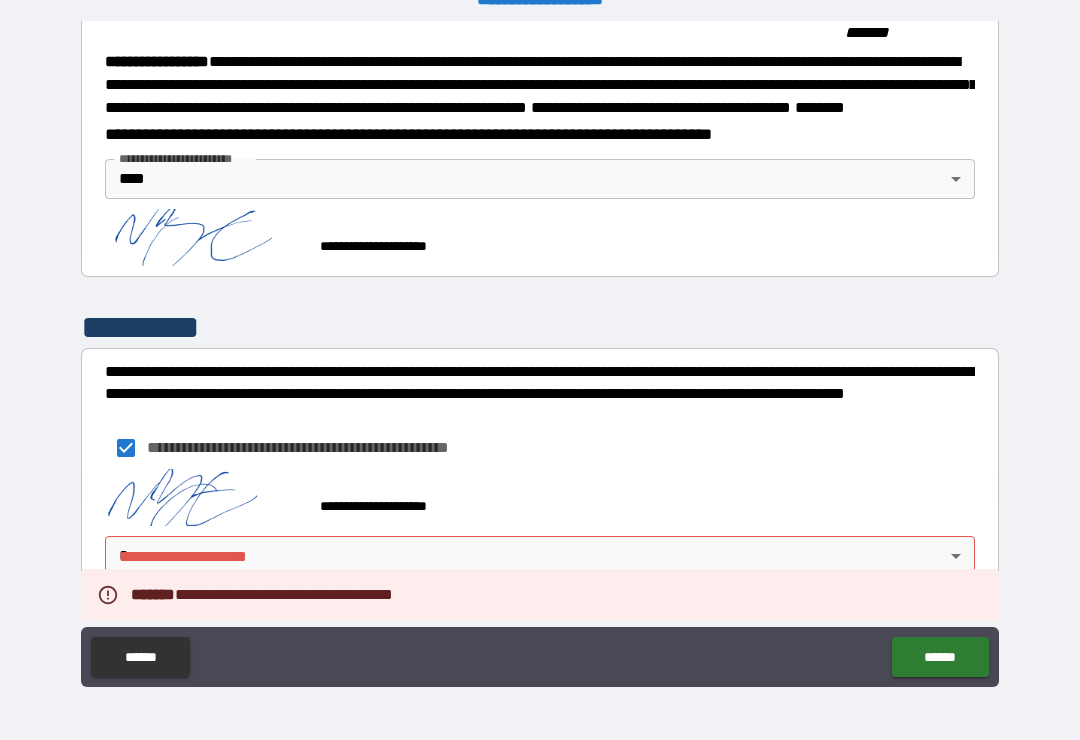 scroll, scrollTop: 2249, scrollLeft: 0, axis: vertical 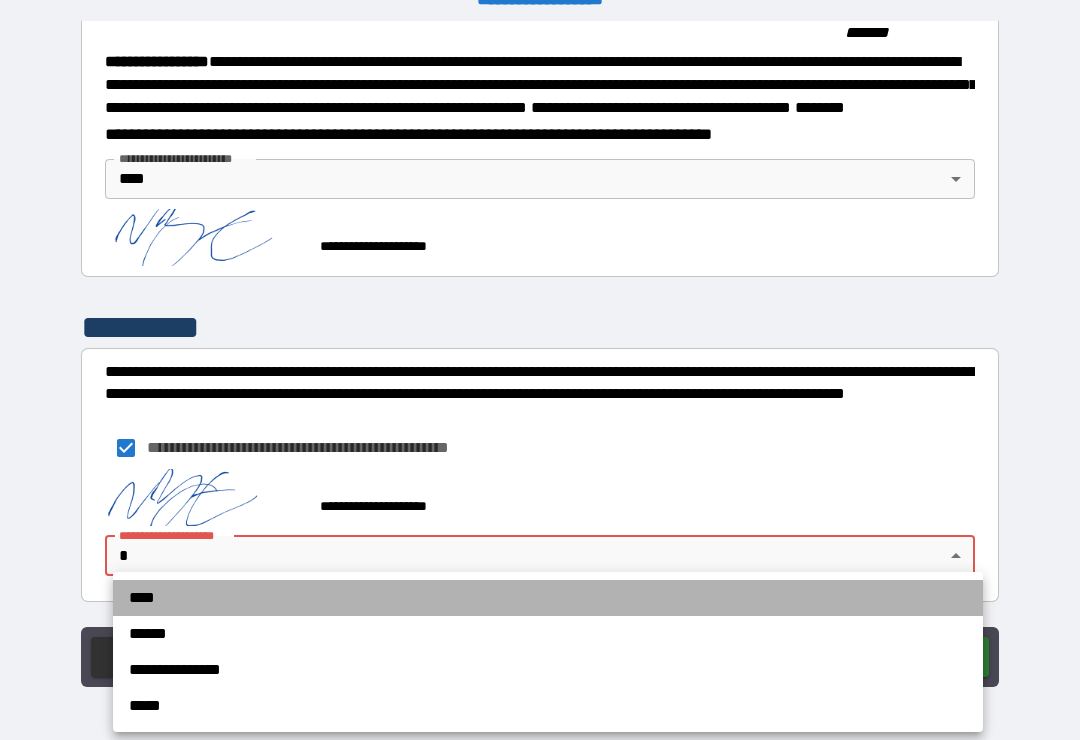 click on "****" at bounding box center [548, 598] 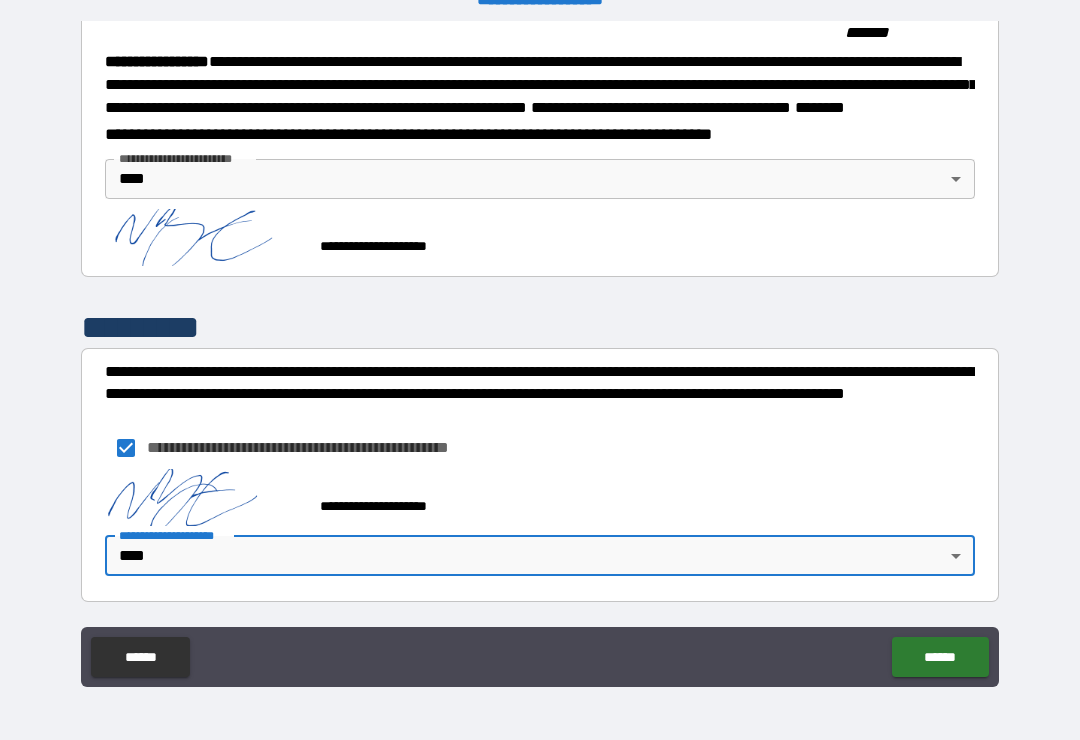 click on "******" at bounding box center [940, 657] 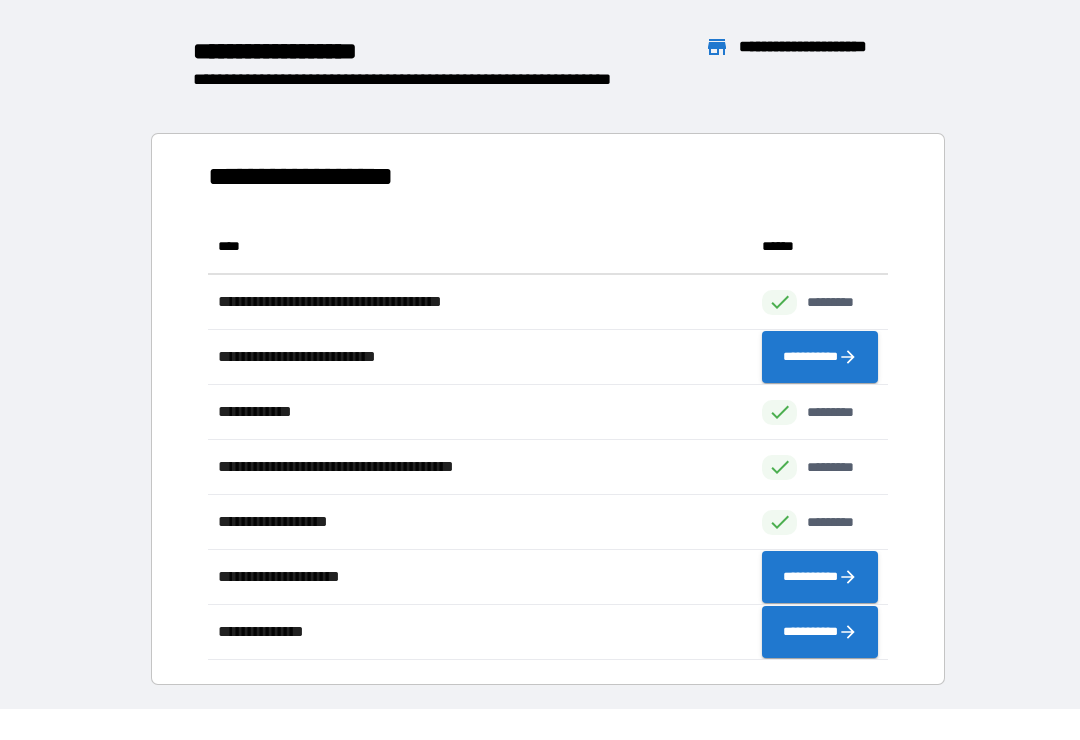 scroll, scrollTop: 441, scrollLeft: 680, axis: both 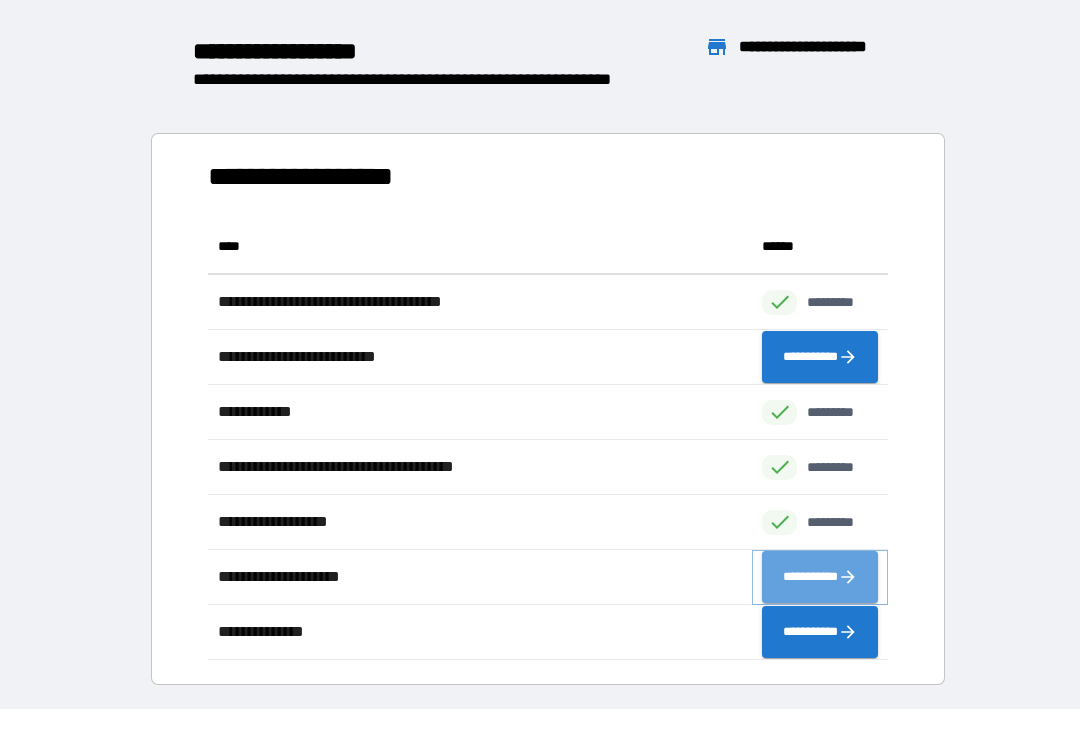 click on "**********" at bounding box center [820, 577] 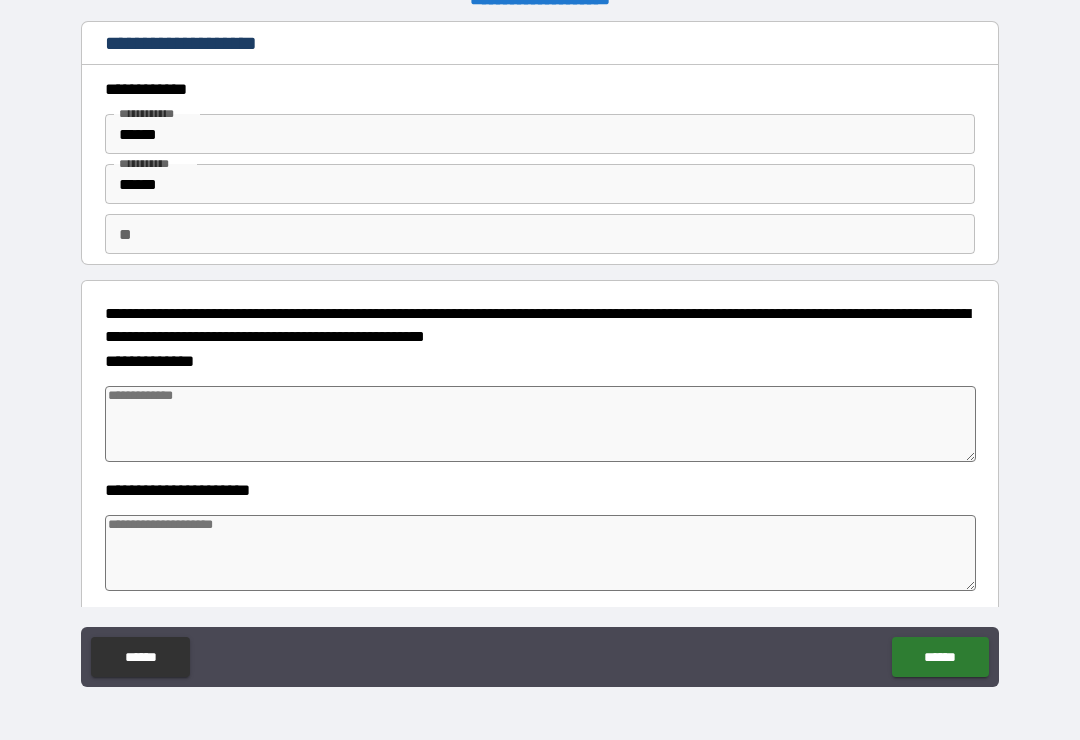 type on "*" 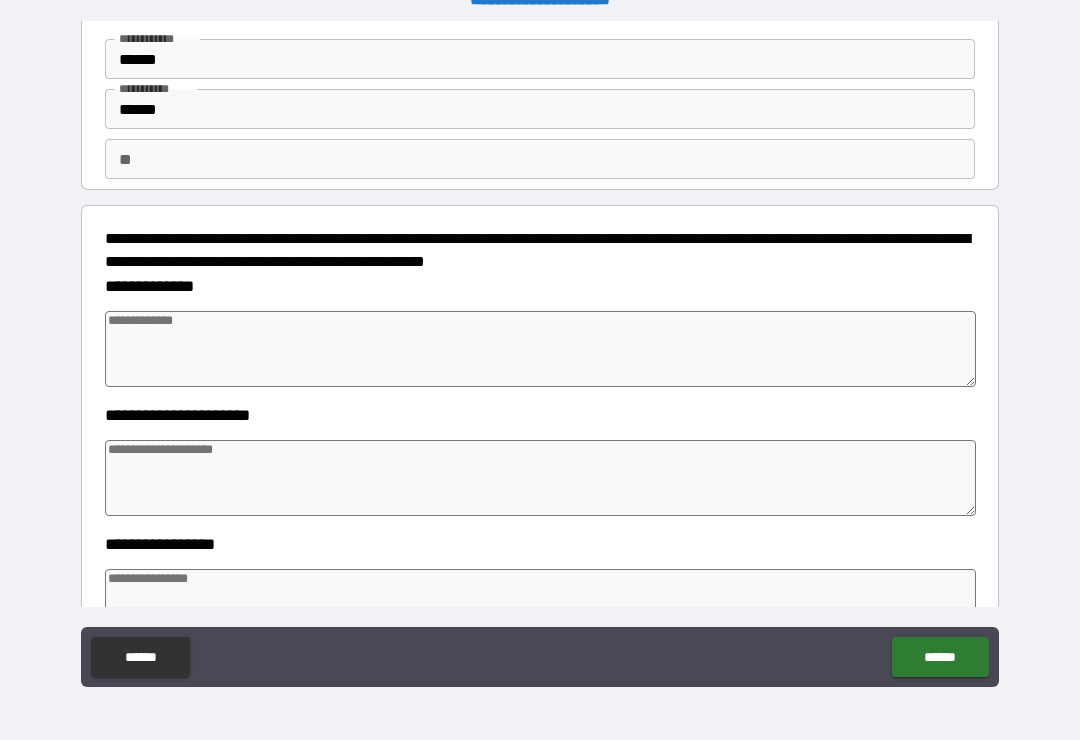 scroll, scrollTop: 78, scrollLeft: 0, axis: vertical 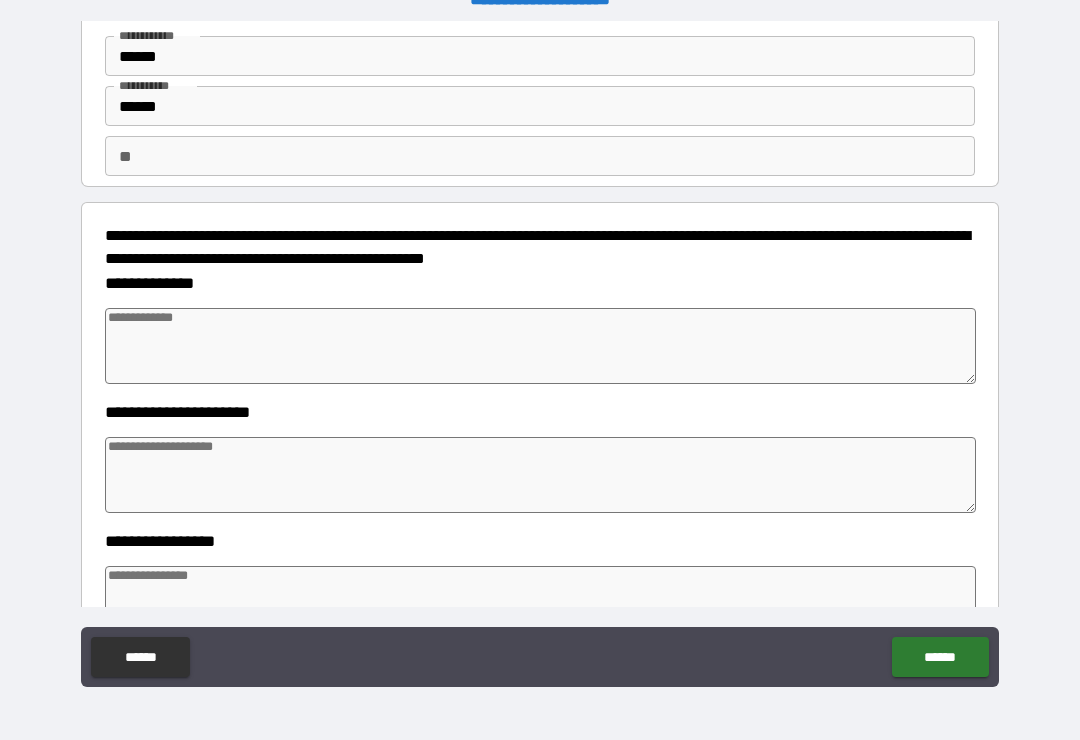 click at bounding box center (540, 346) 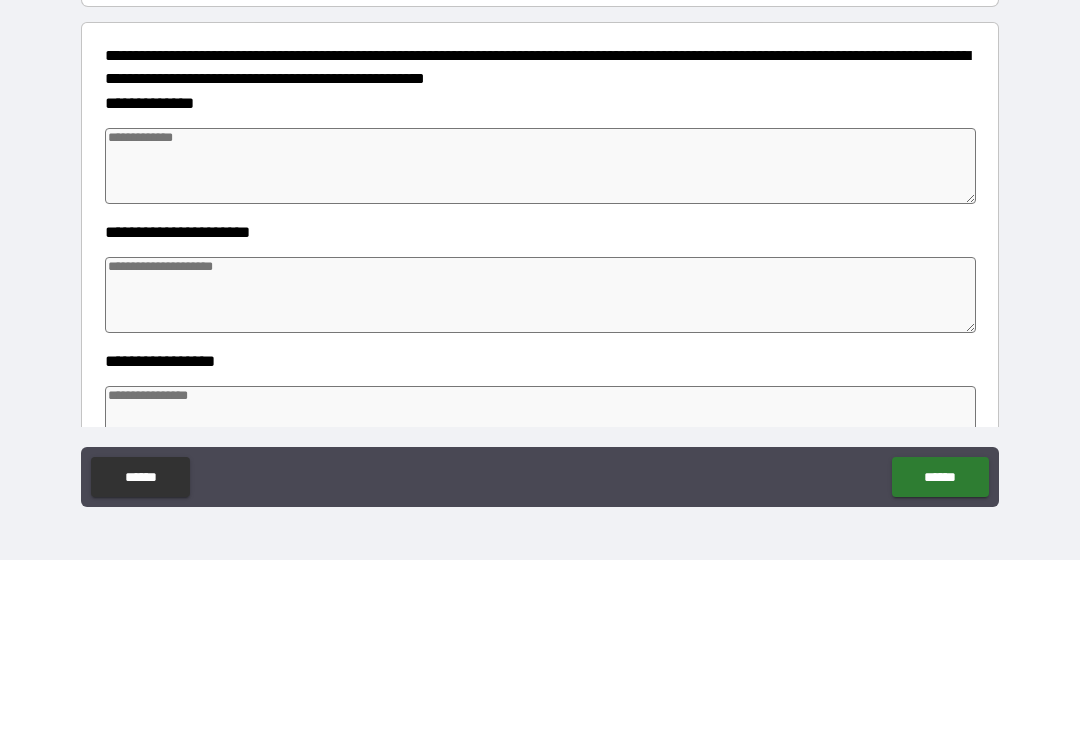 type on "*" 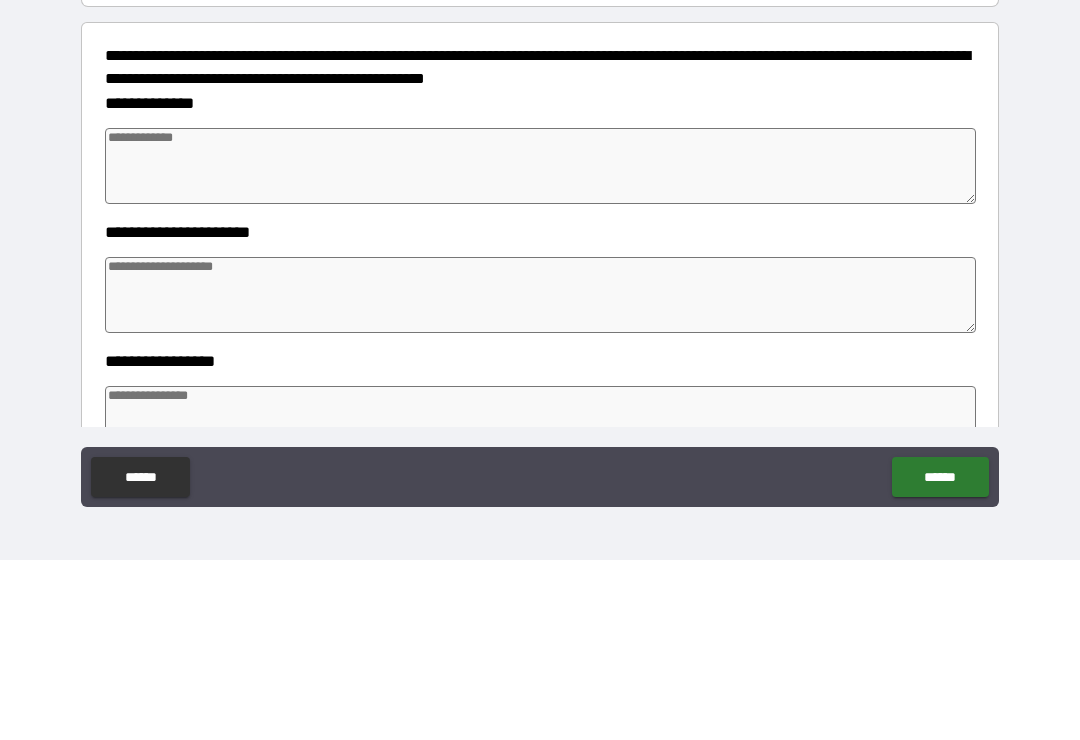 type on "*" 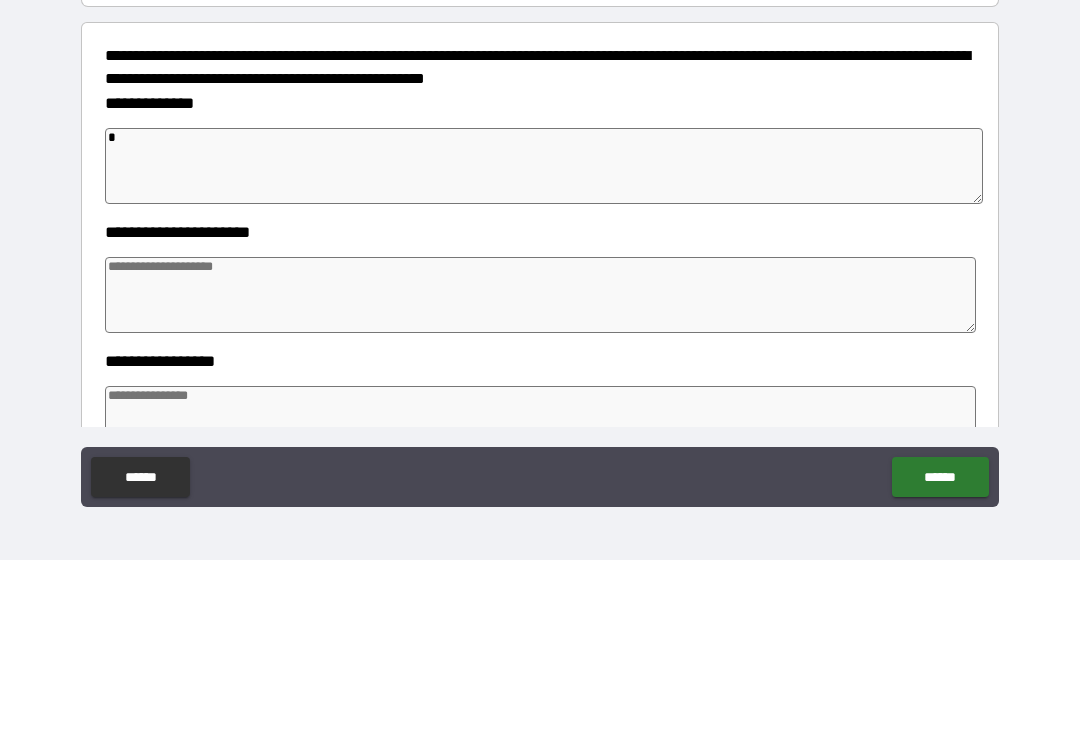 type on "*" 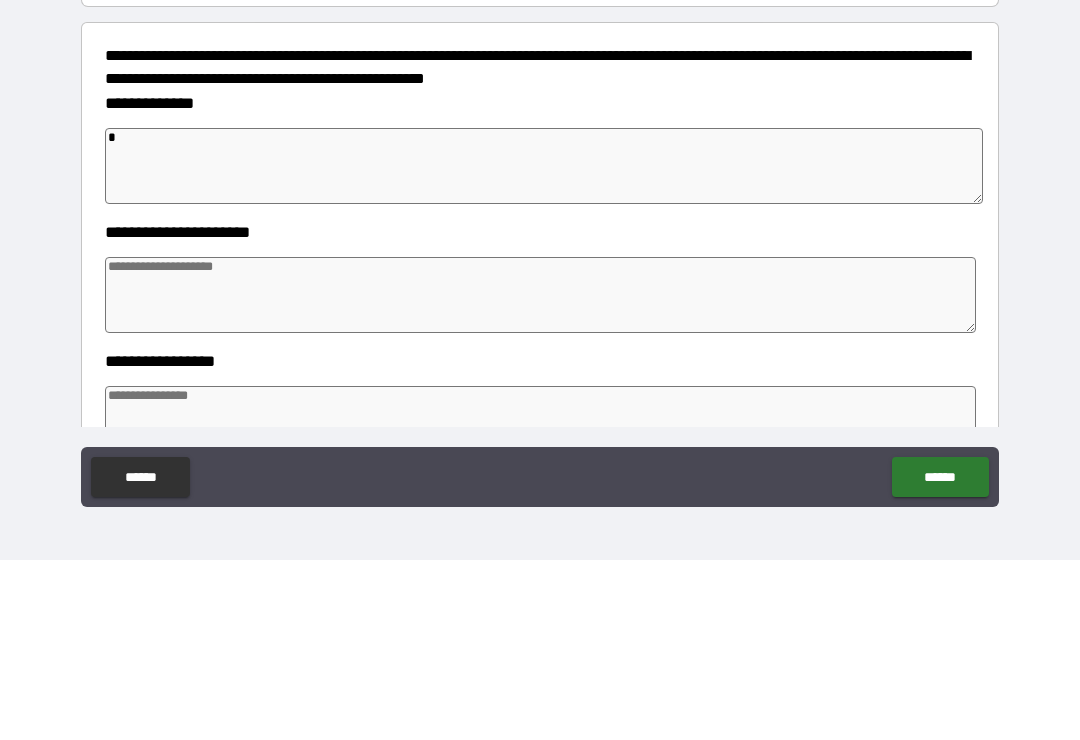 type on "*" 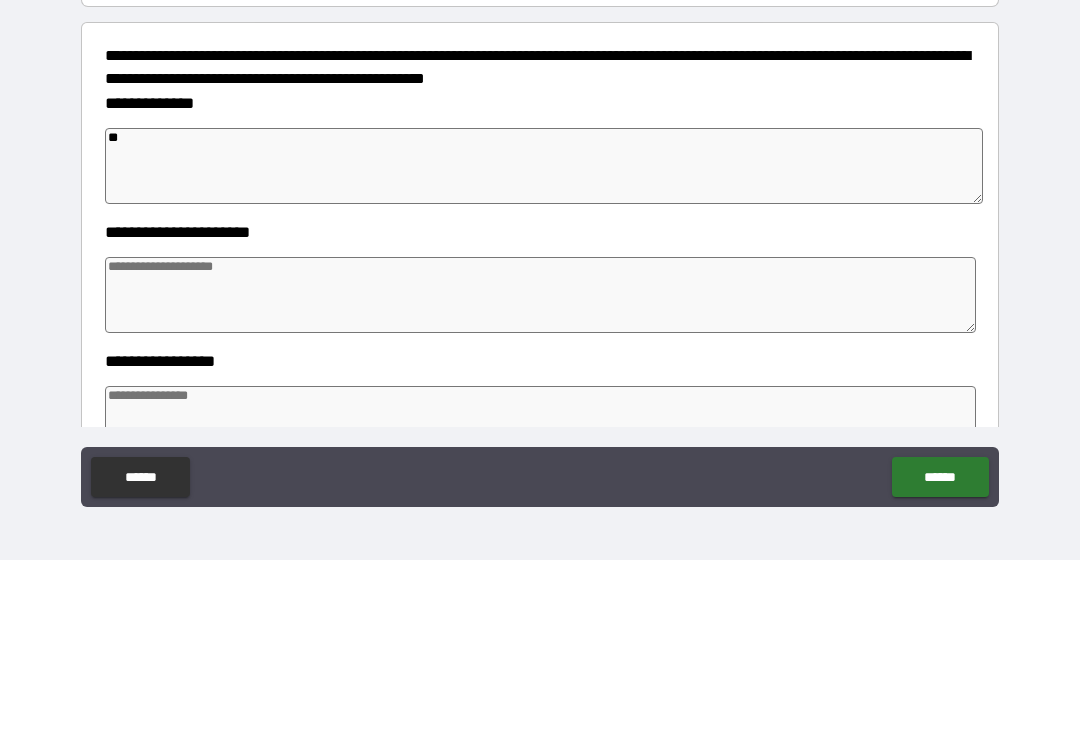 type on "*" 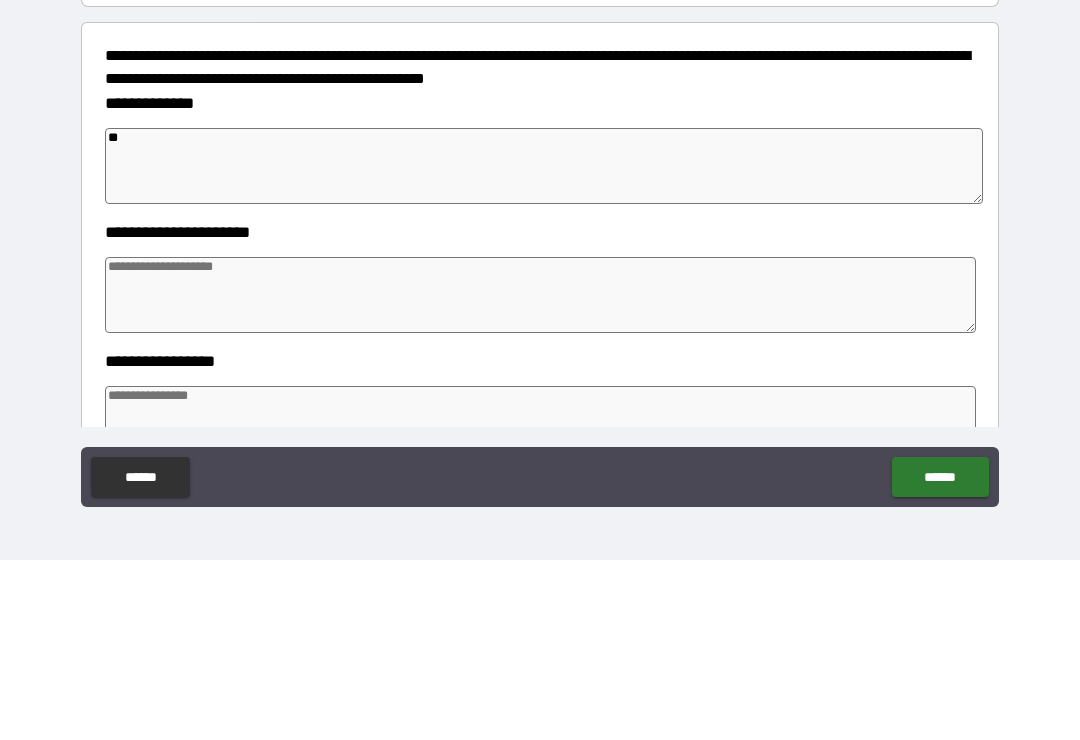 type on "*" 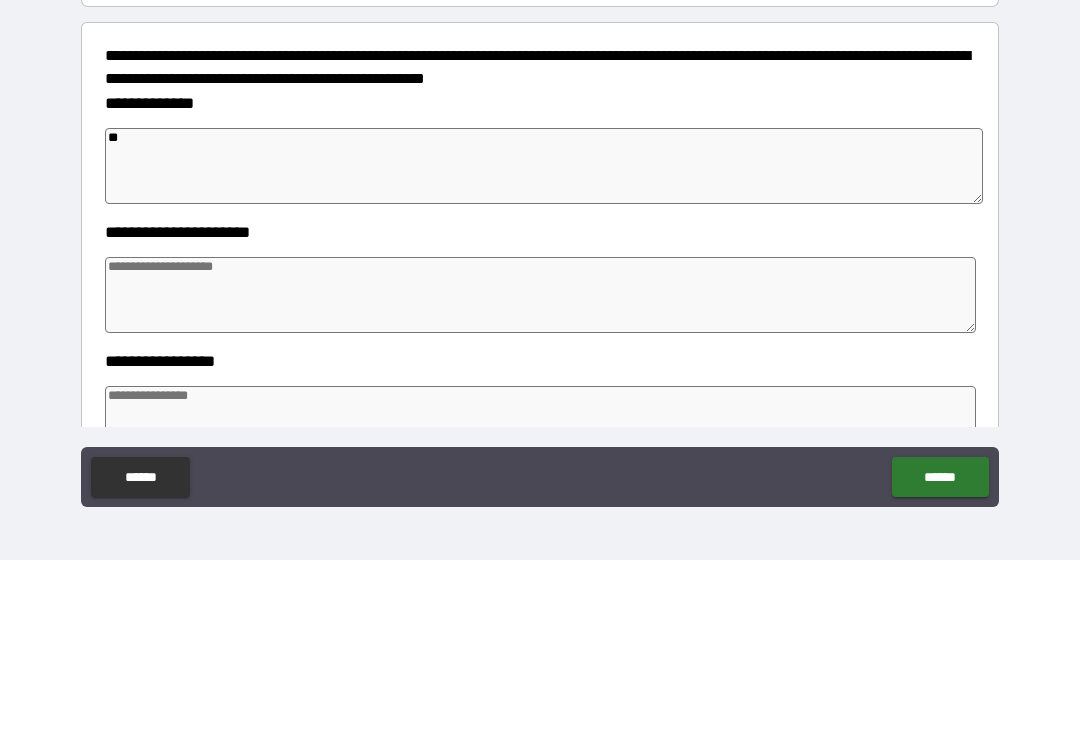 type on "***" 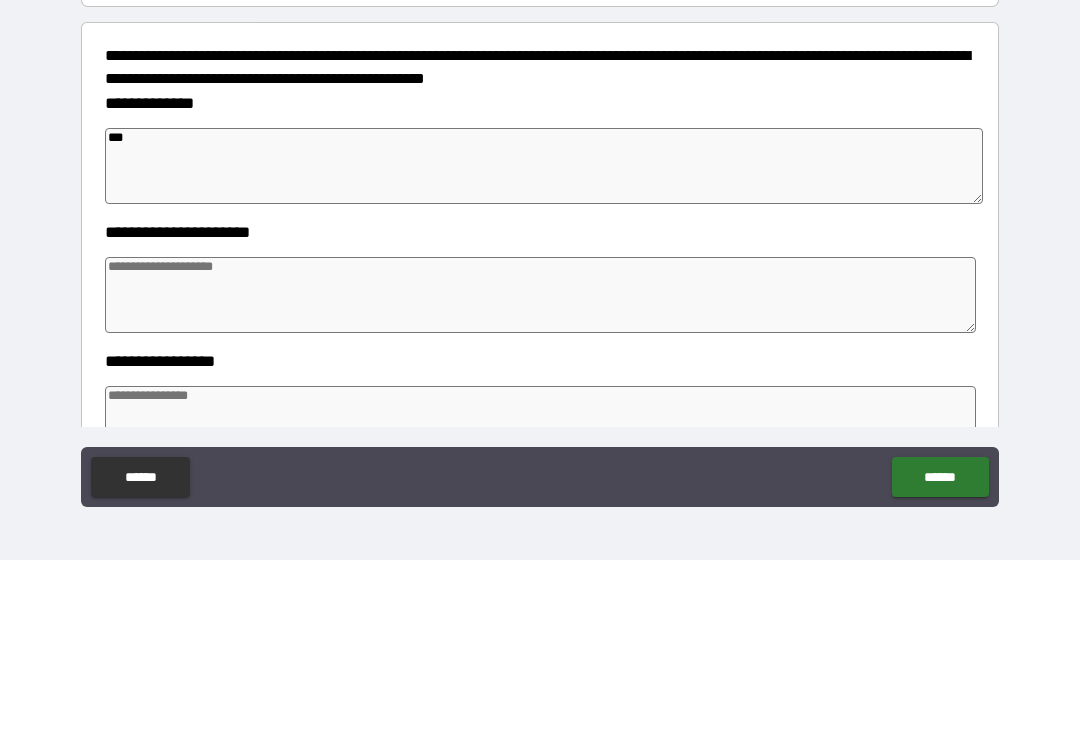type on "*" 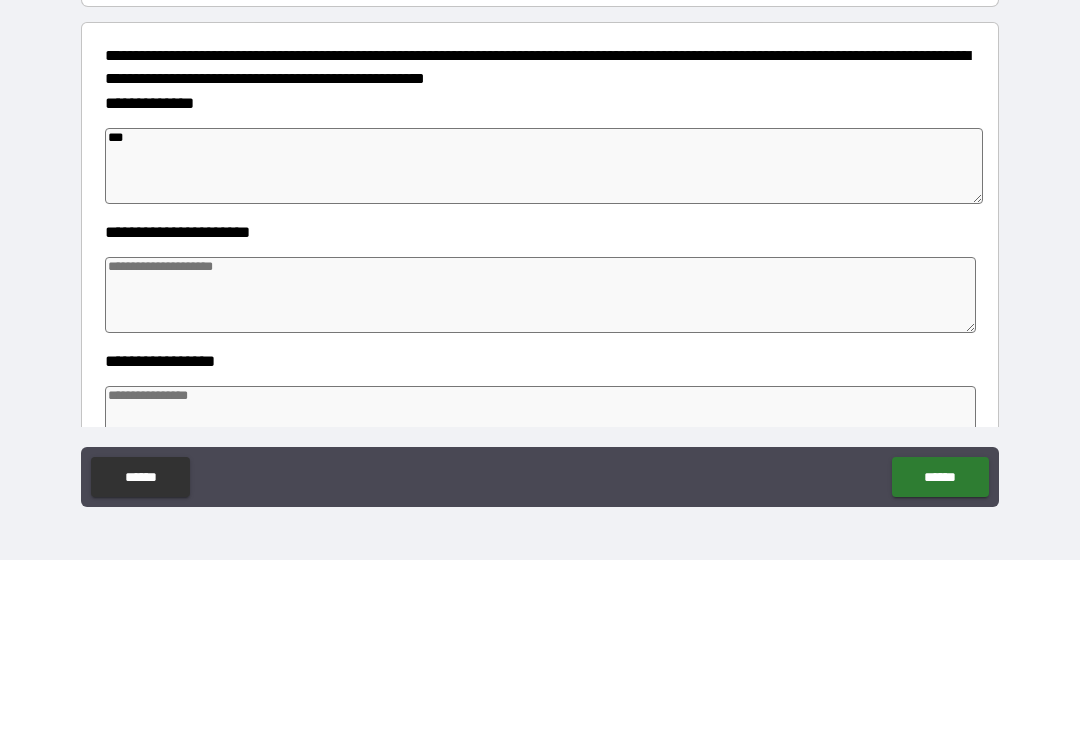 type on "*" 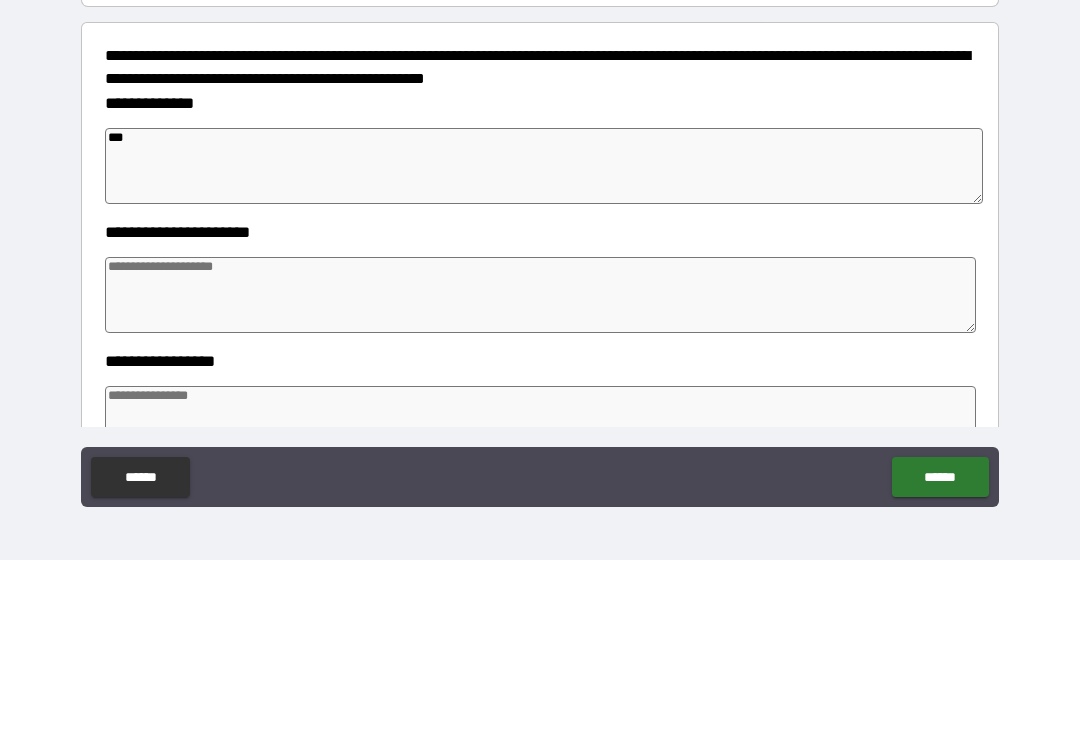 type on "*" 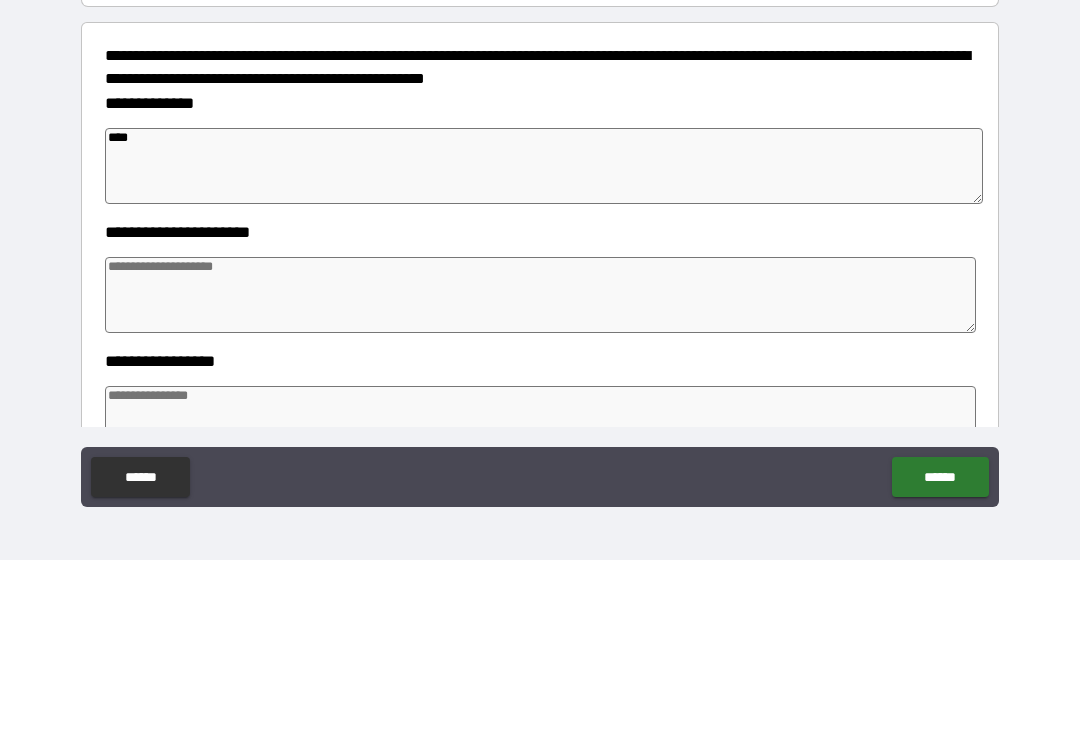 type on "*" 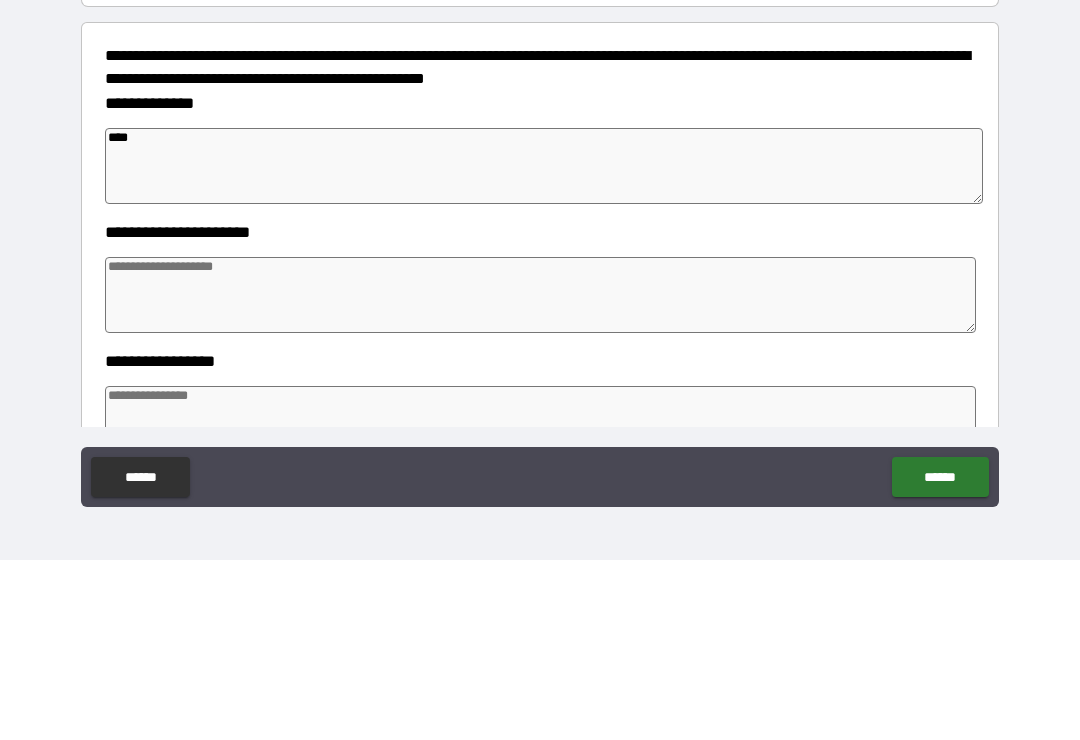 type on "*" 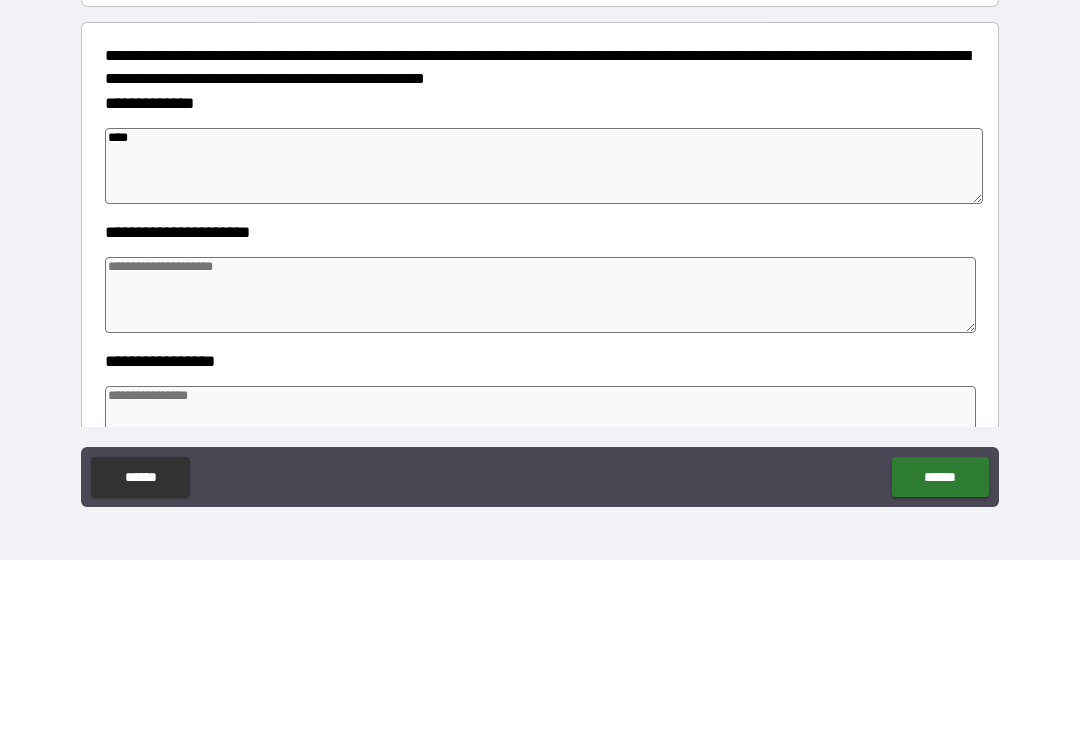 type on "*" 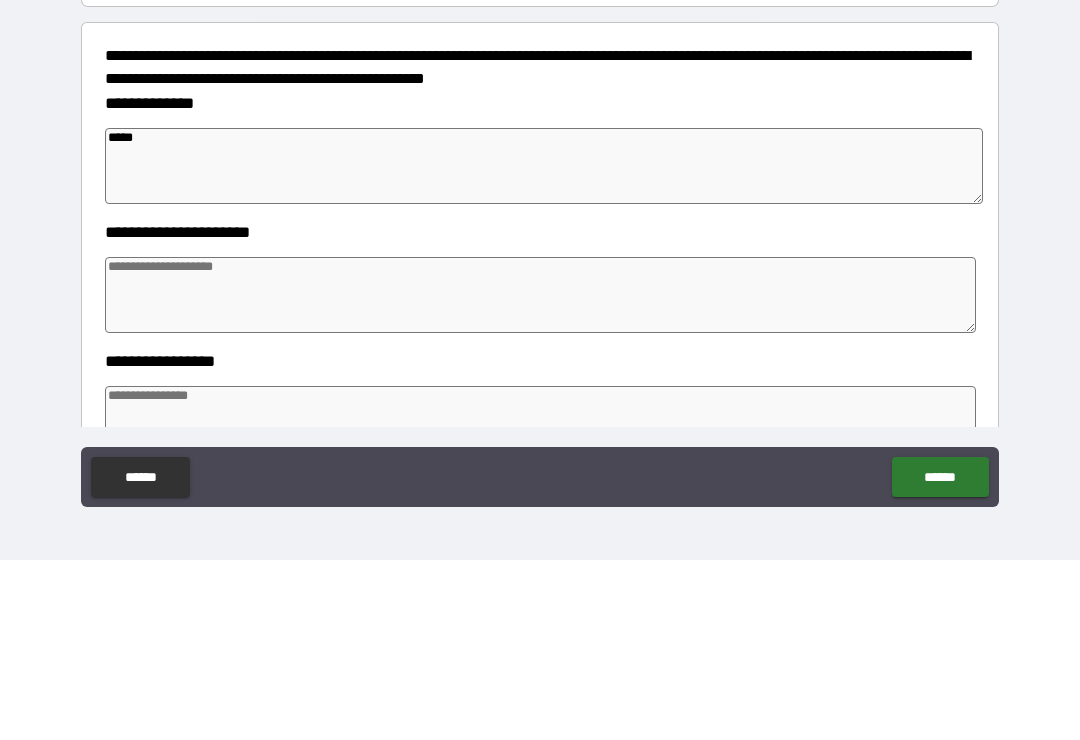 type on "*" 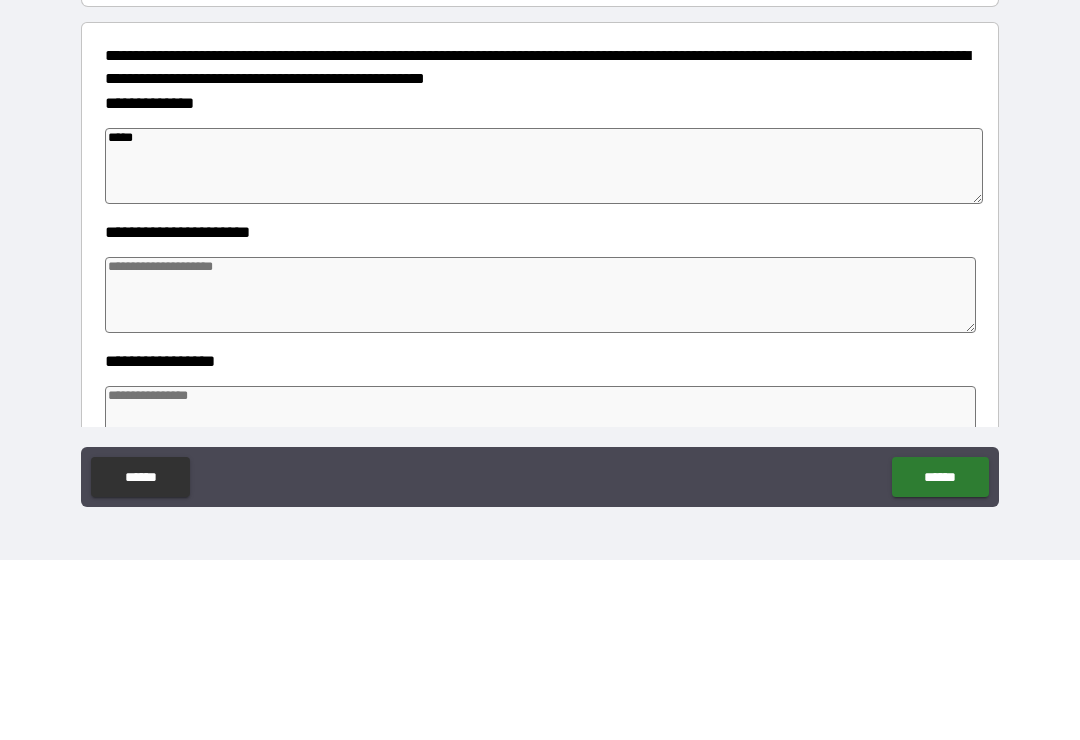 type on "*" 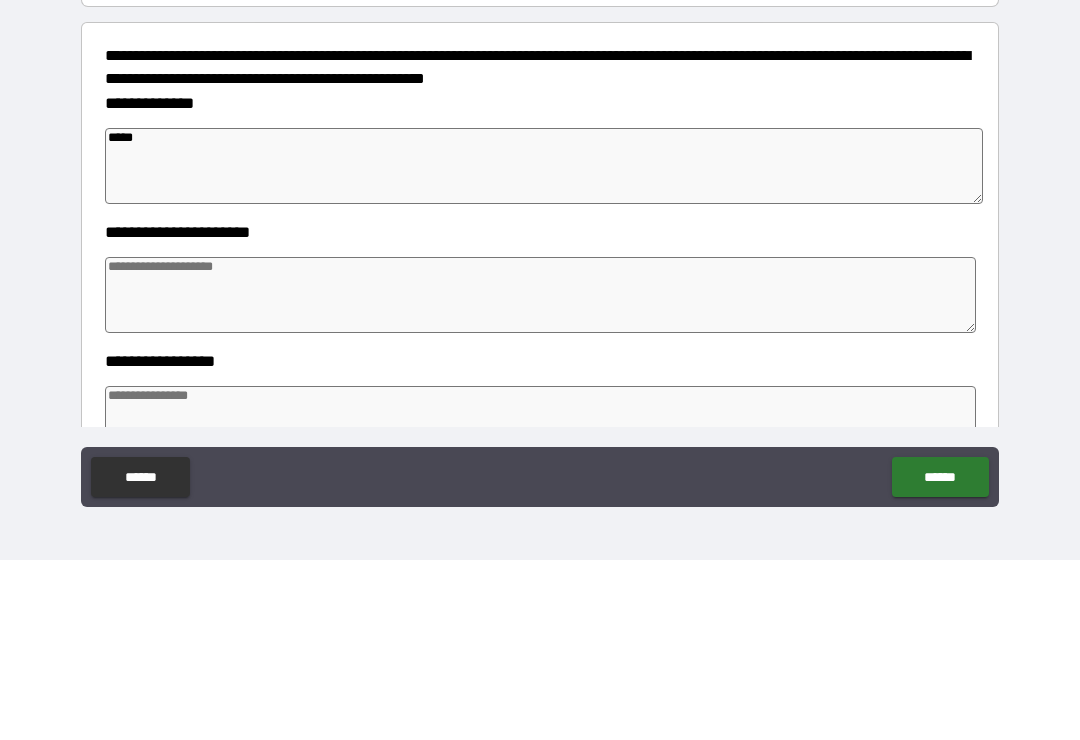 type on "*" 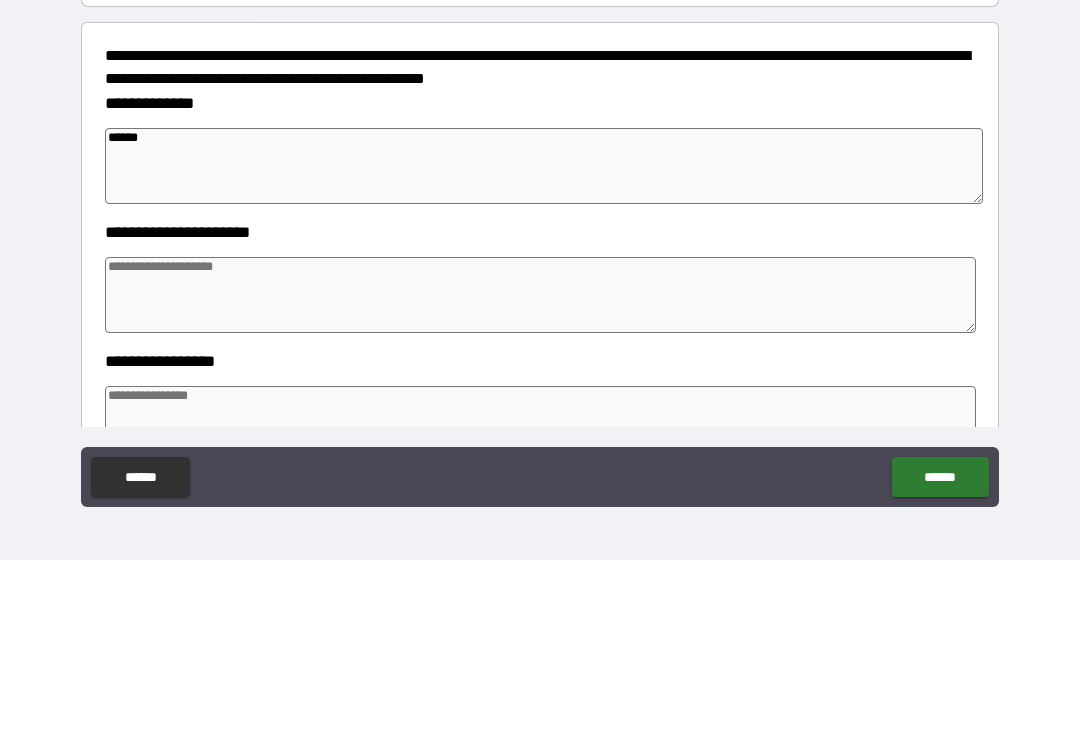 type on "*" 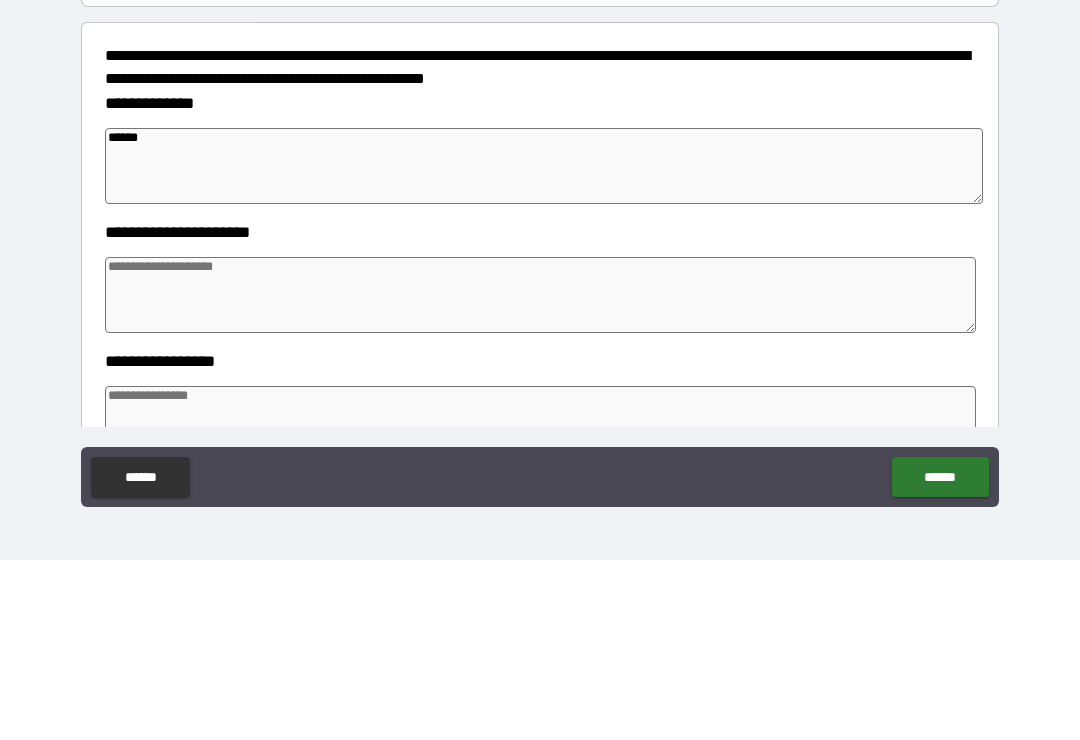 type on "*******" 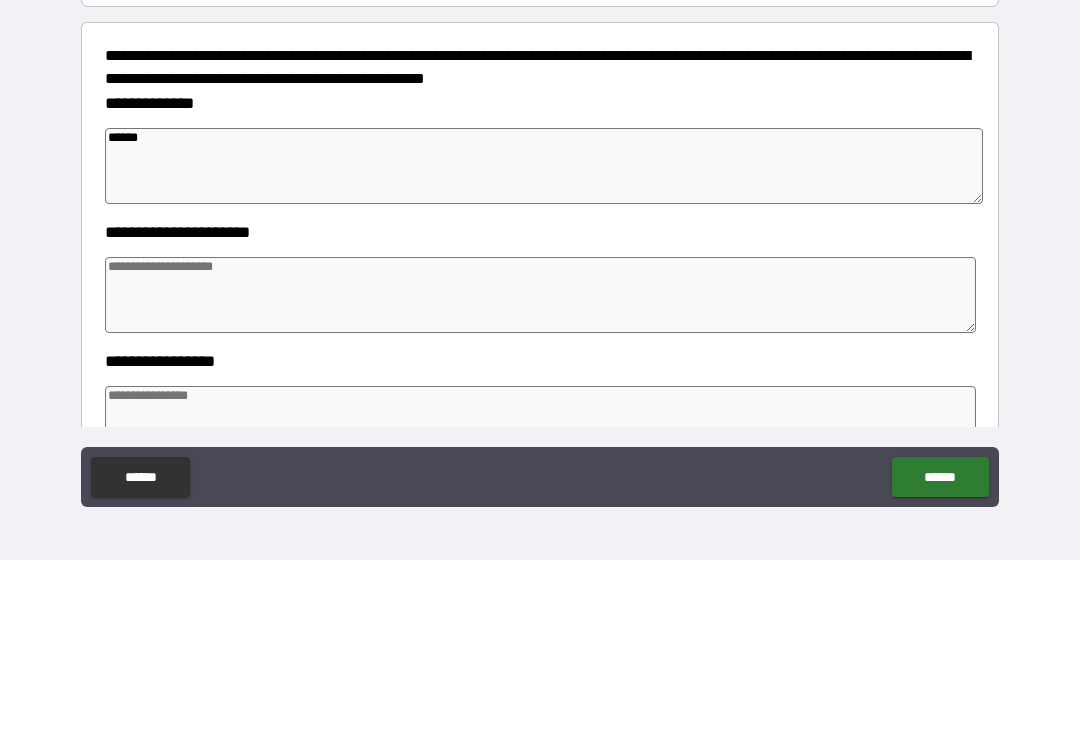 type on "*" 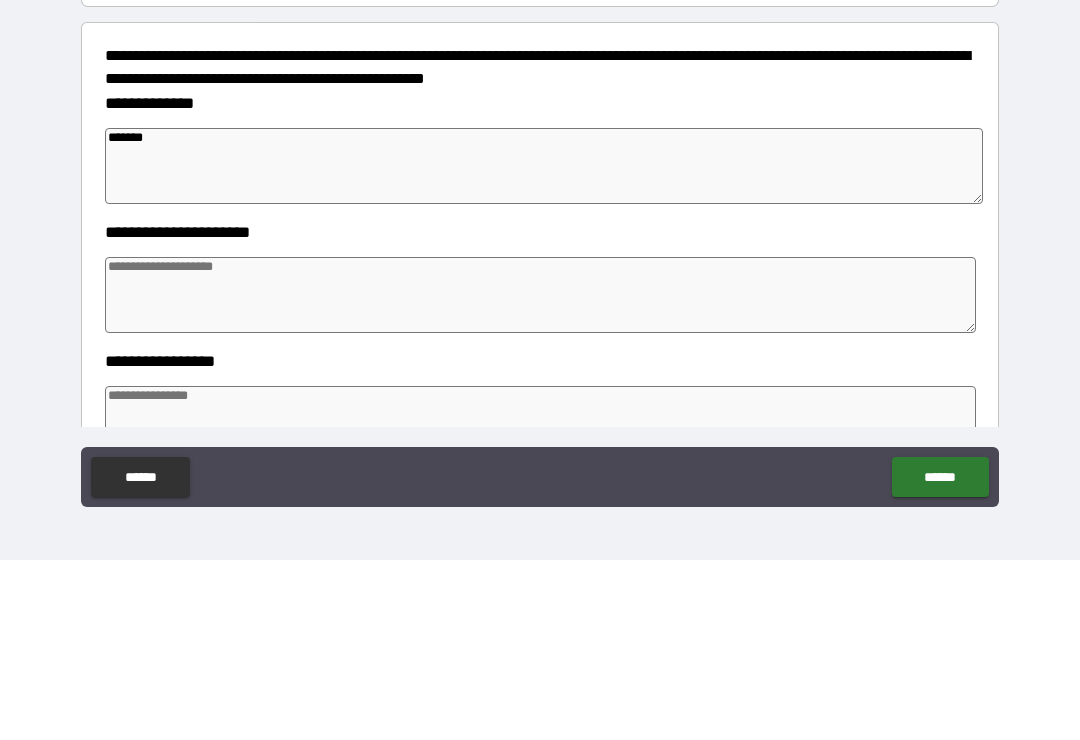 type on "*" 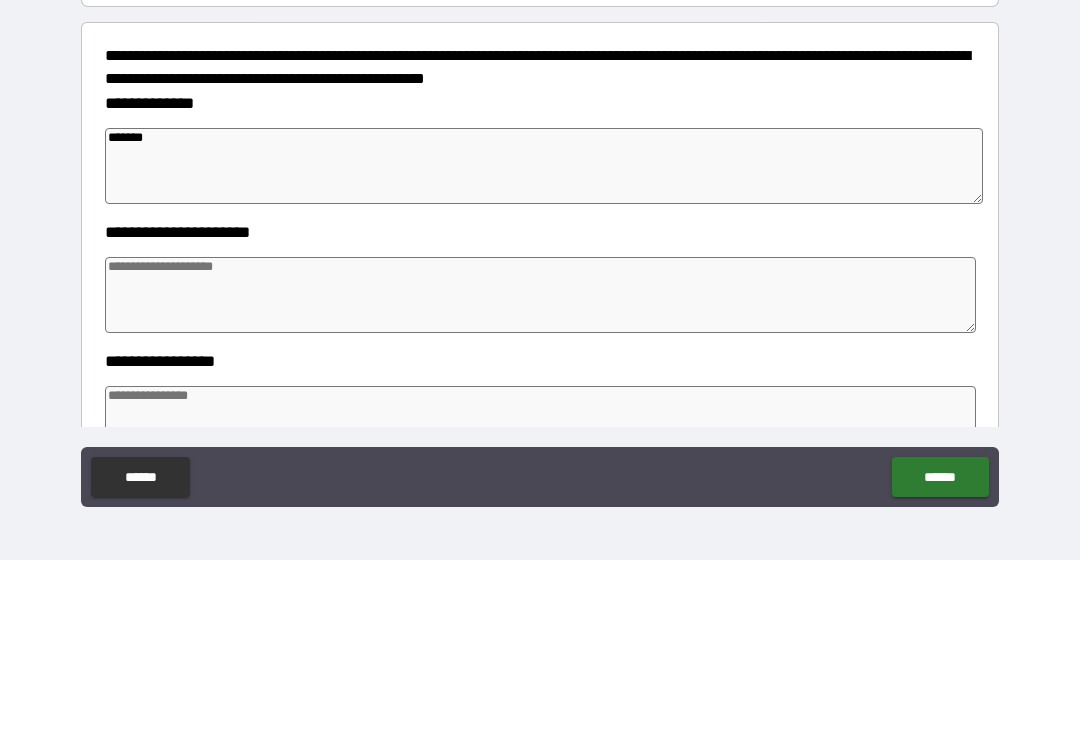 type on "*********" 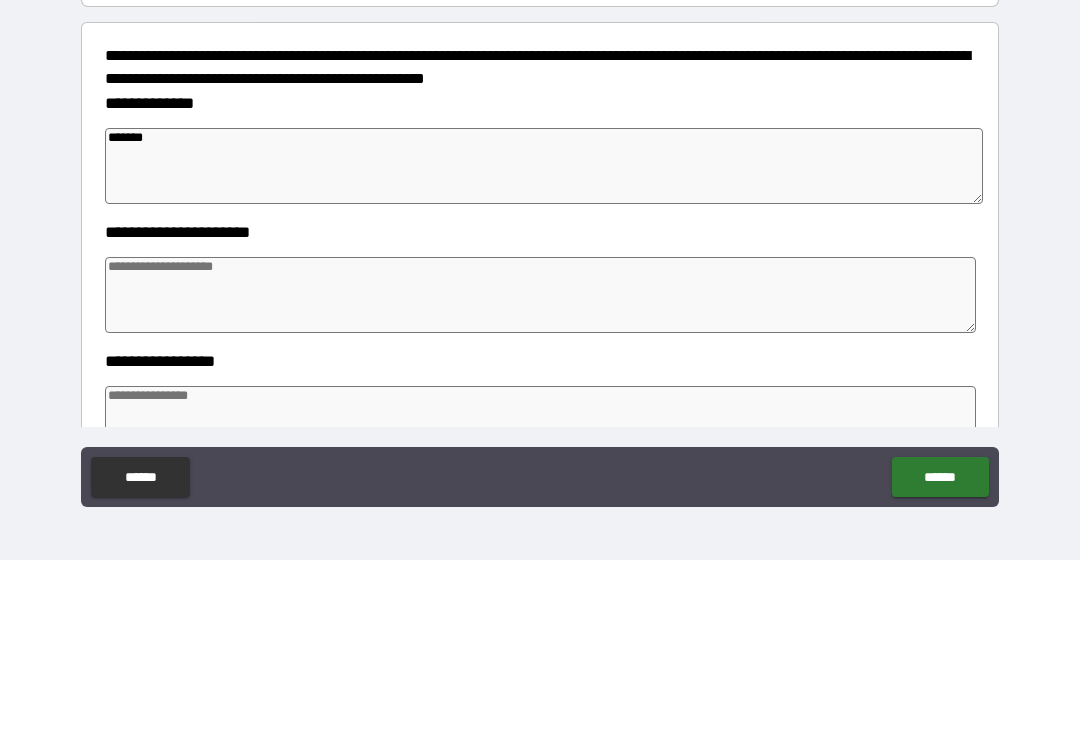 type on "*" 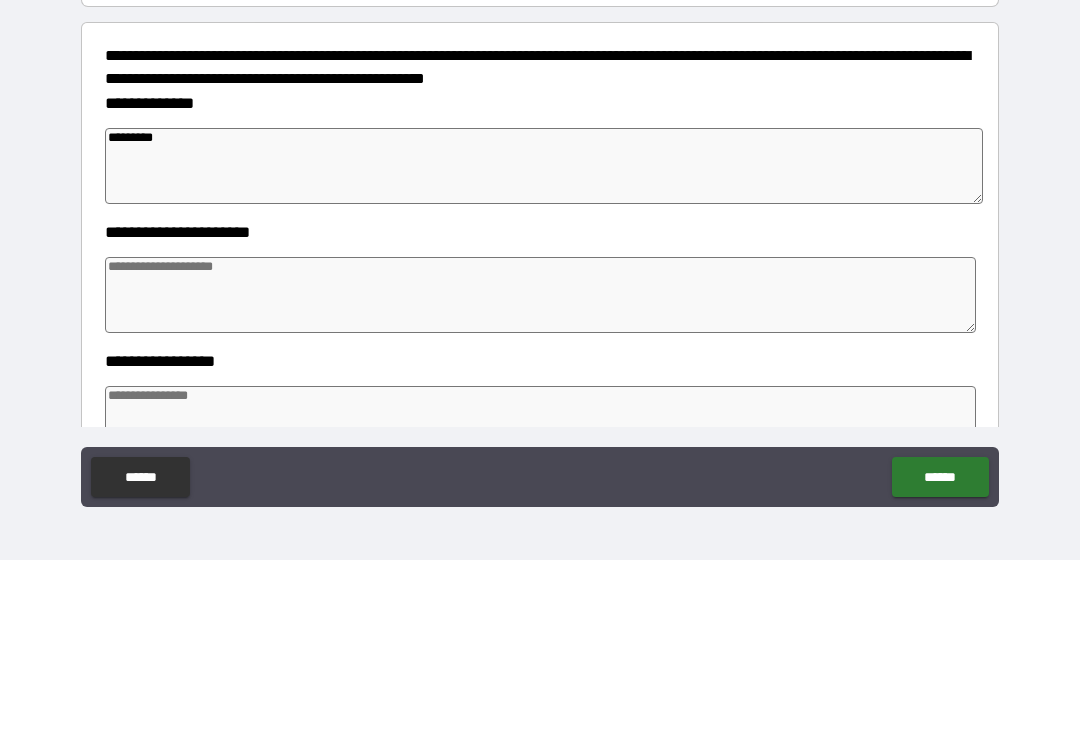 type on "*********" 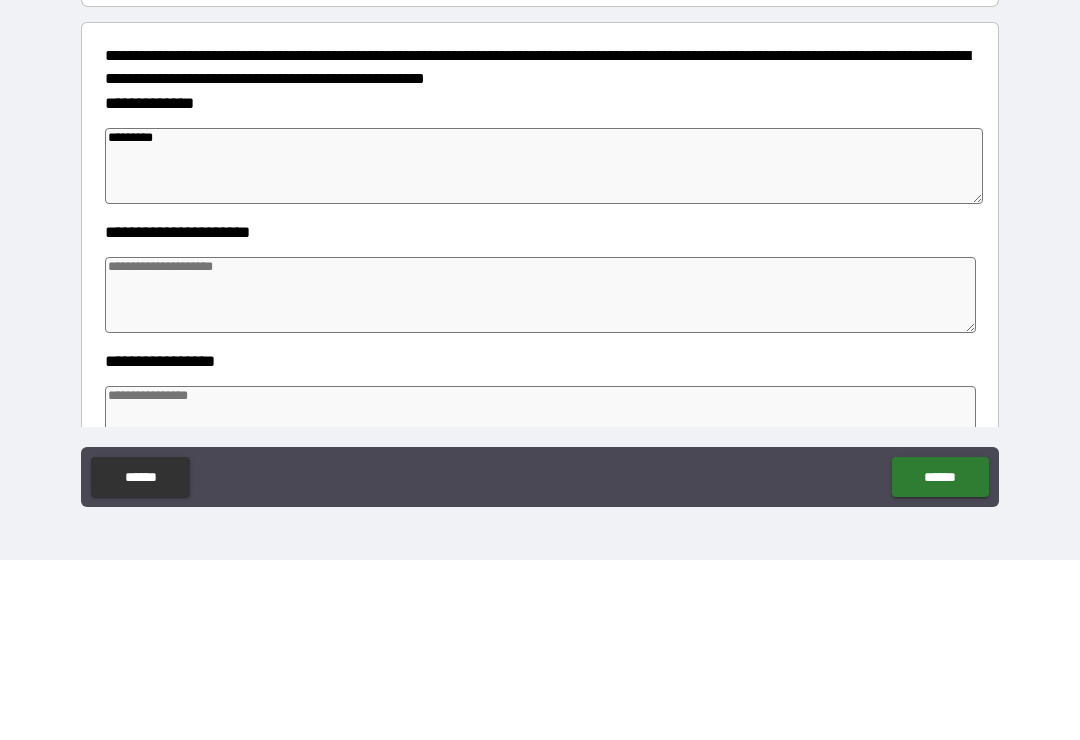 type on "*" 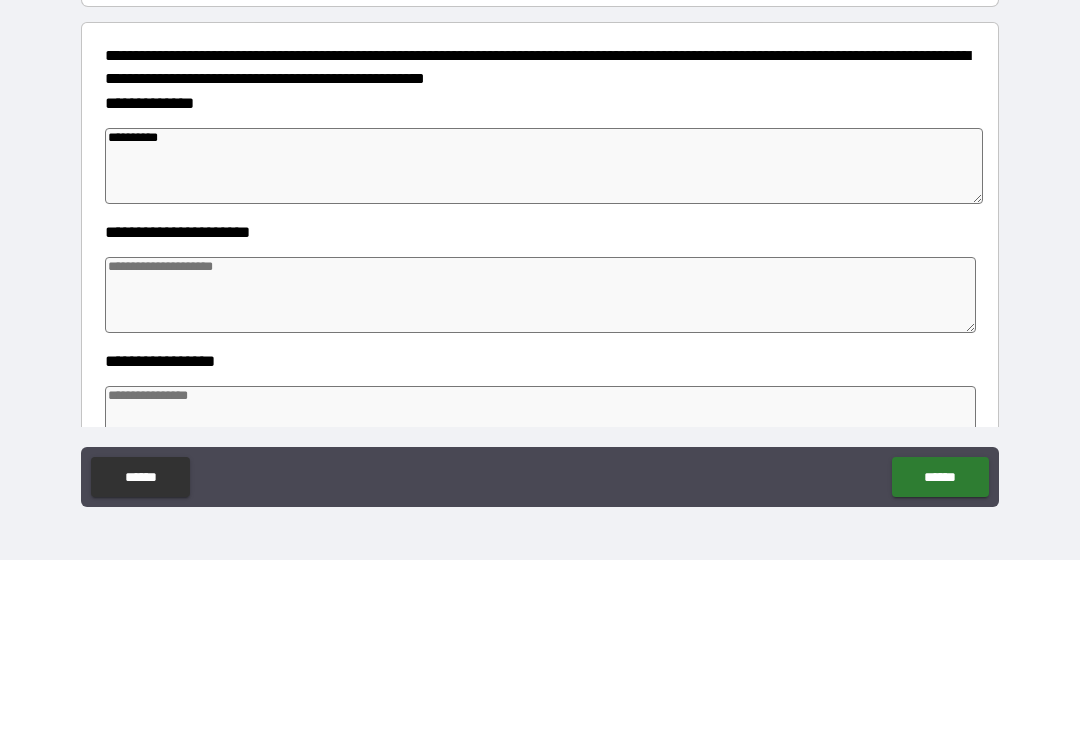 type on "*" 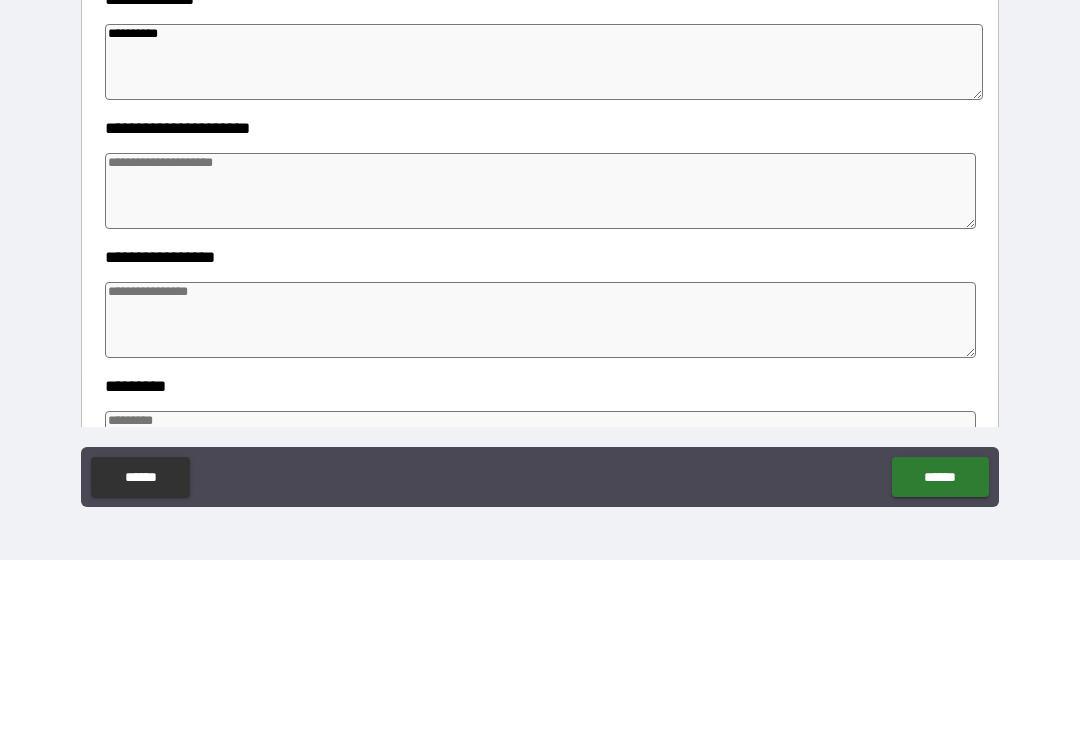 scroll, scrollTop: 178, scrollLeft: 0, axis: vertical 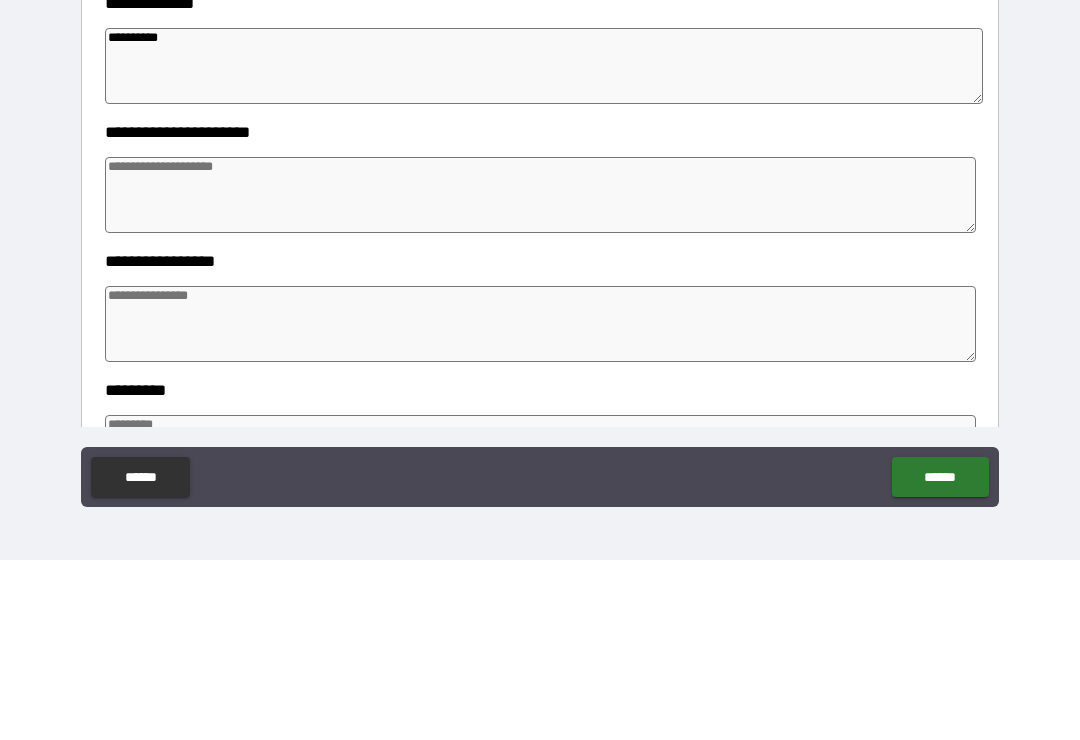 type on "**********" 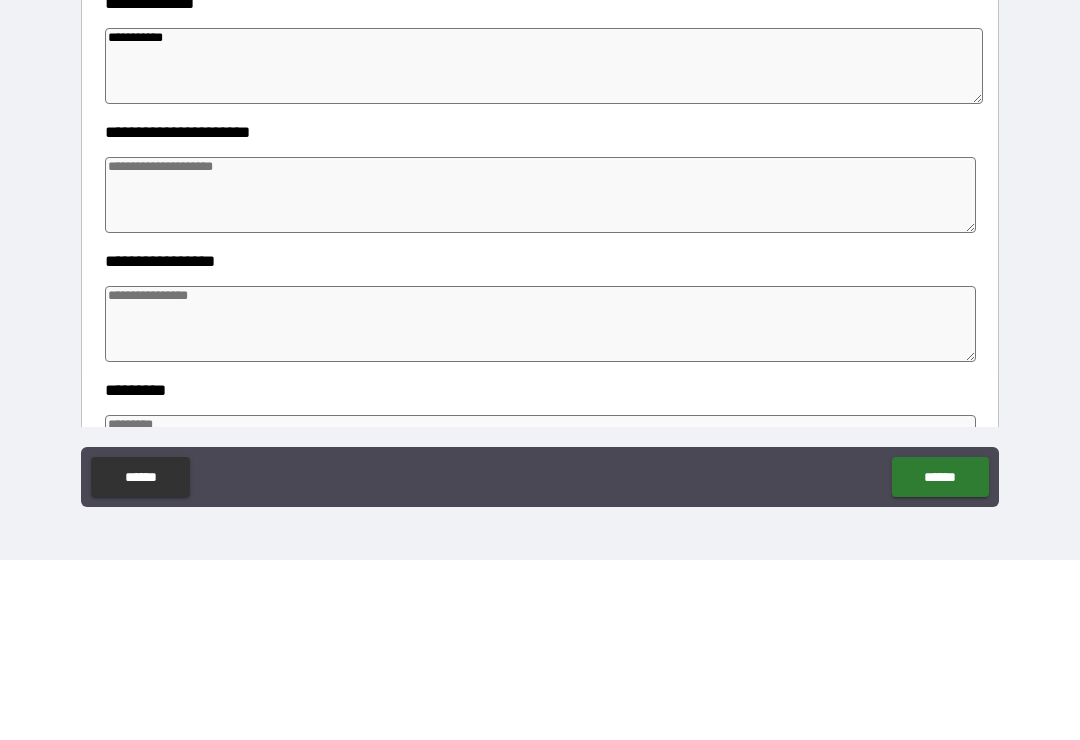type on "*" 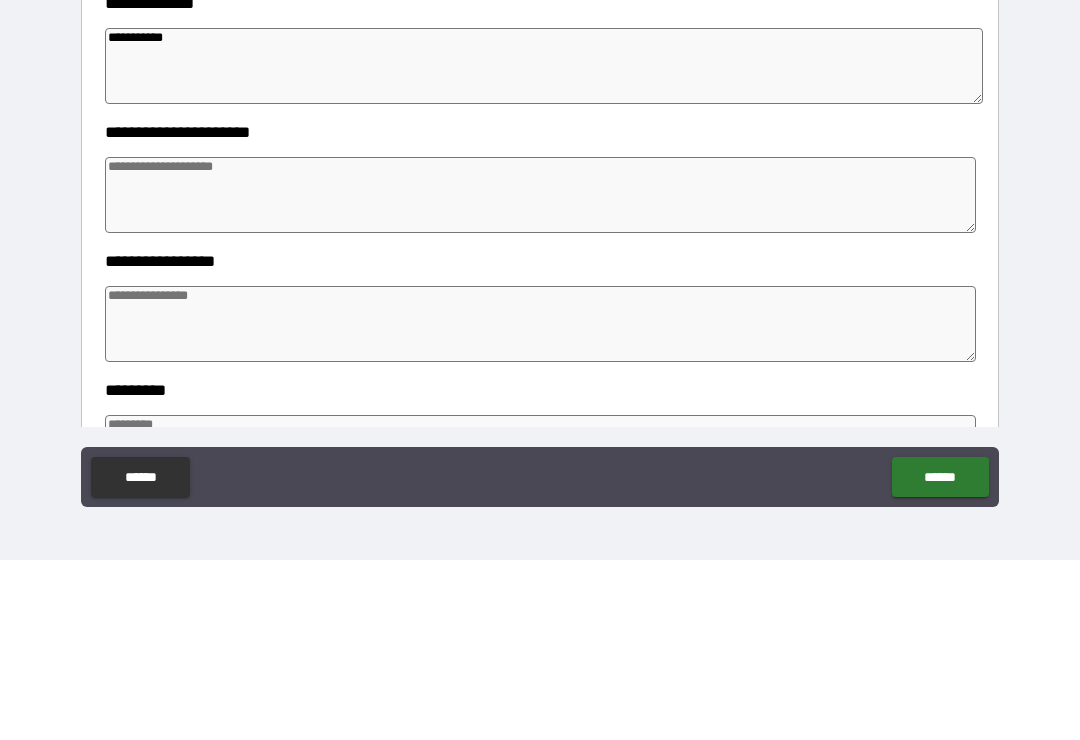 type on "*" 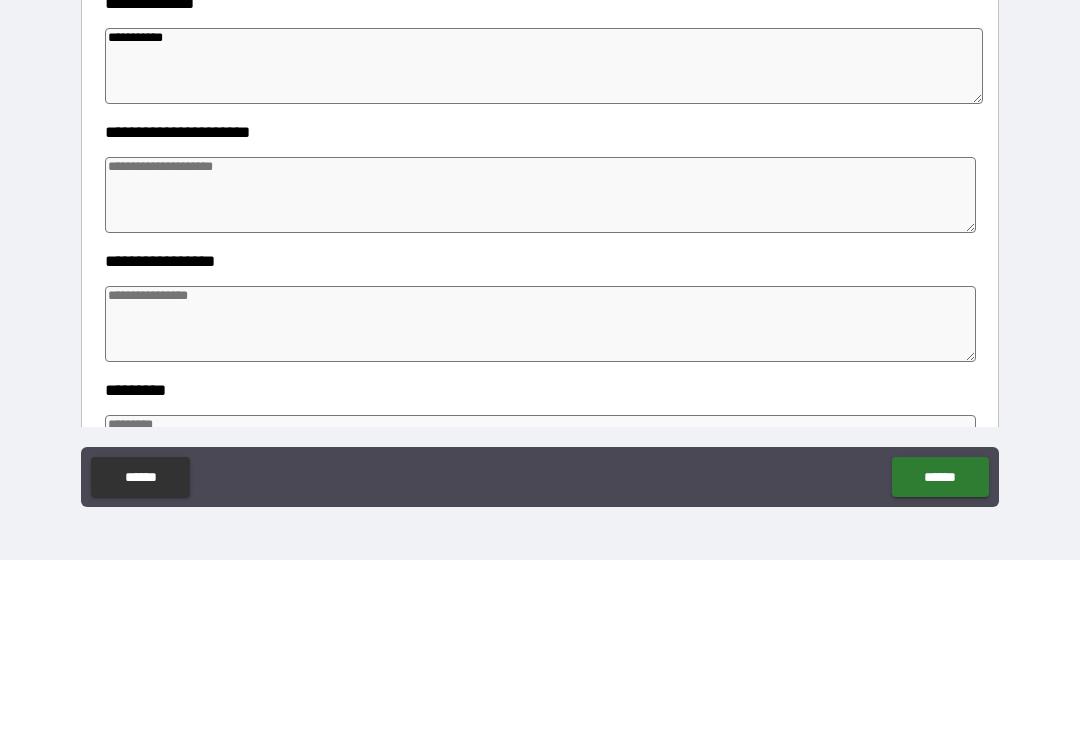 type on "*" 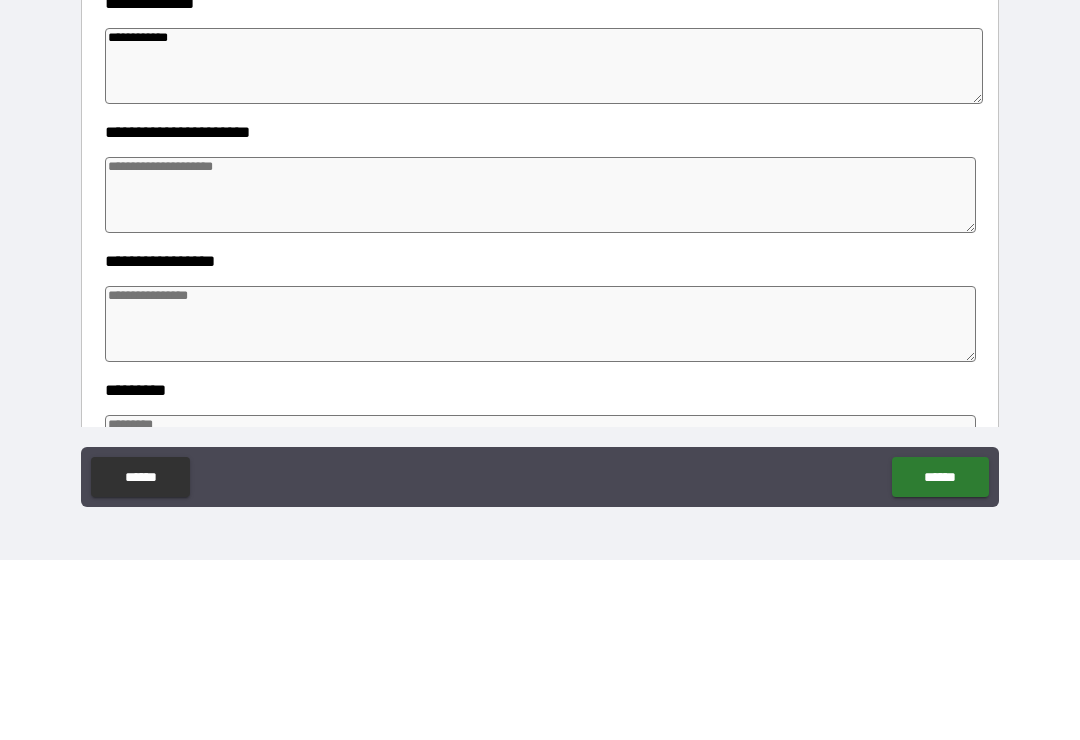 type on "*" 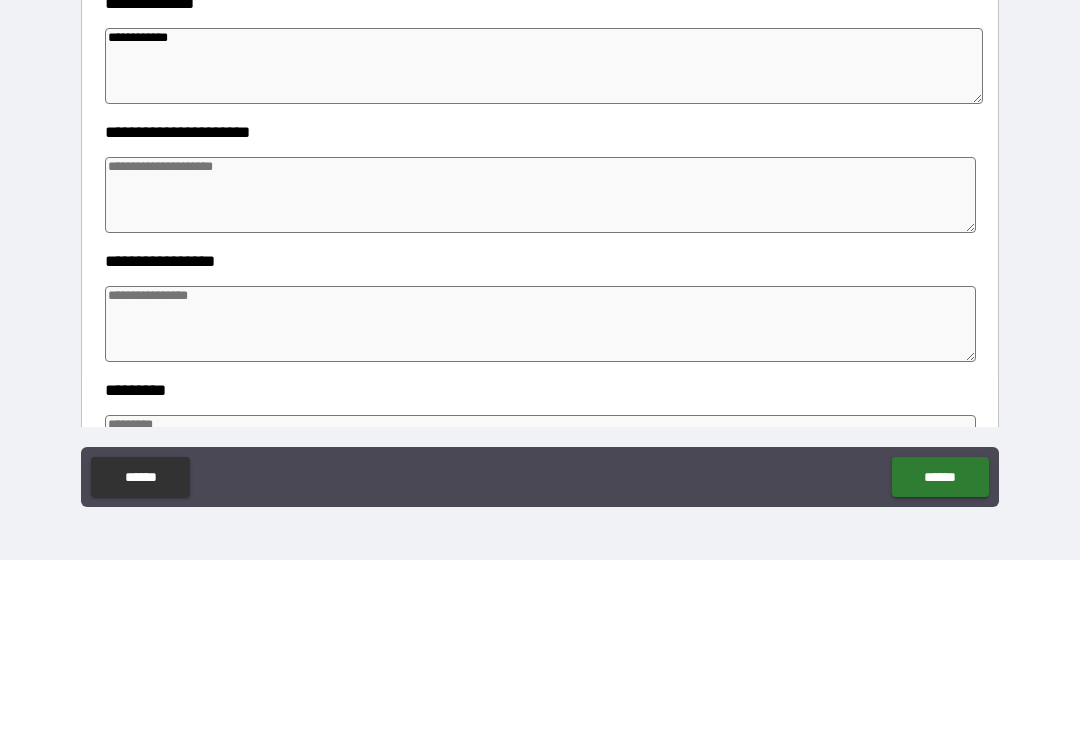 type on "*" 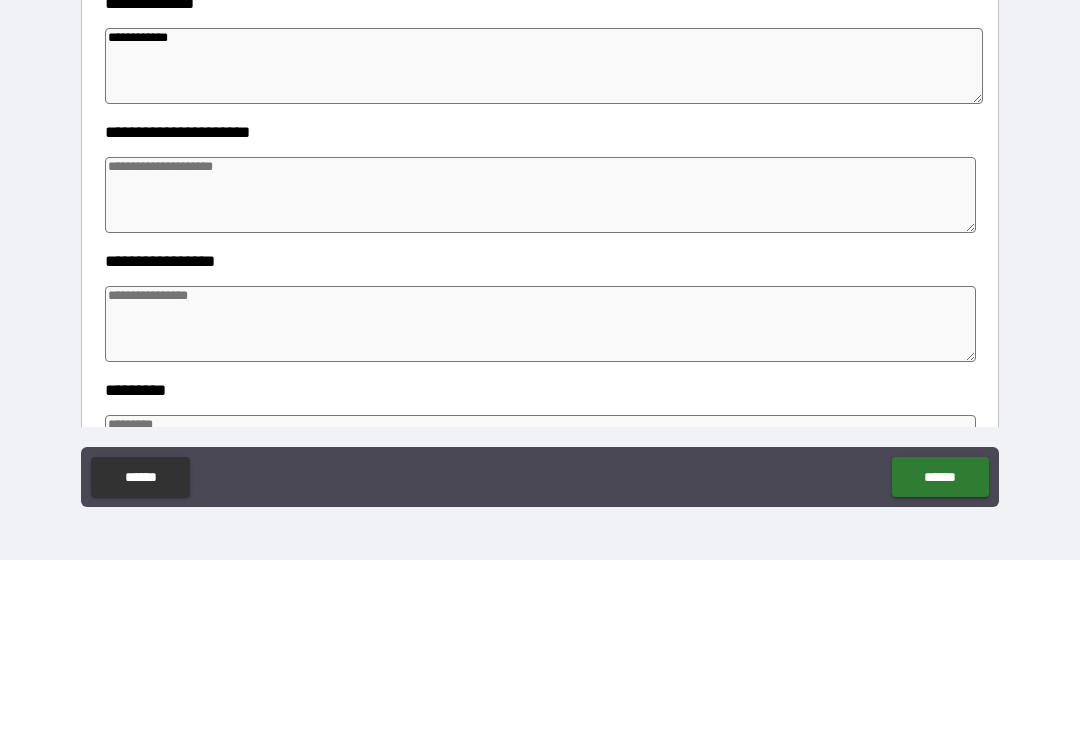 type on "*" 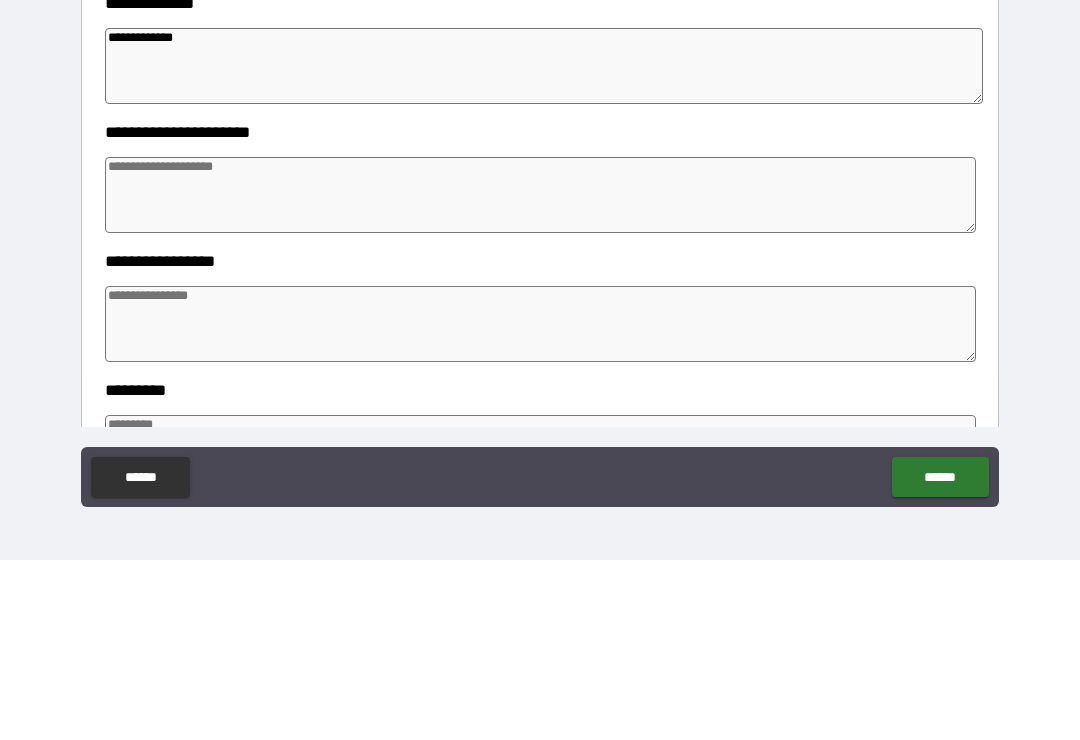 type on "*" 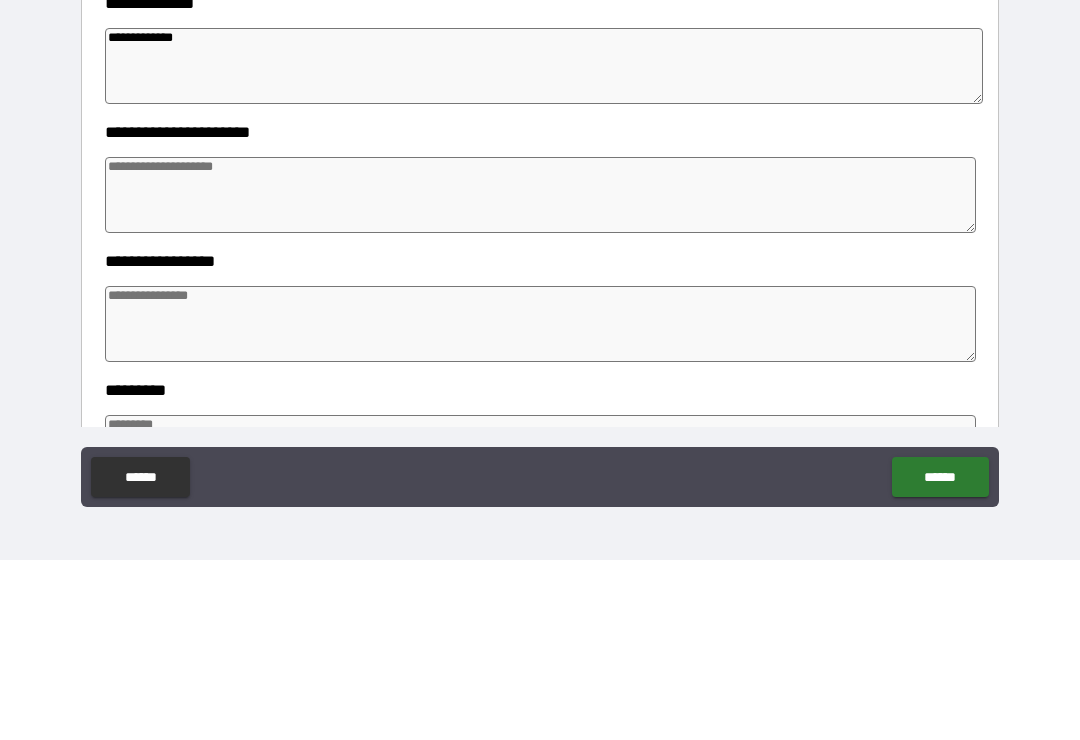 type on "*" 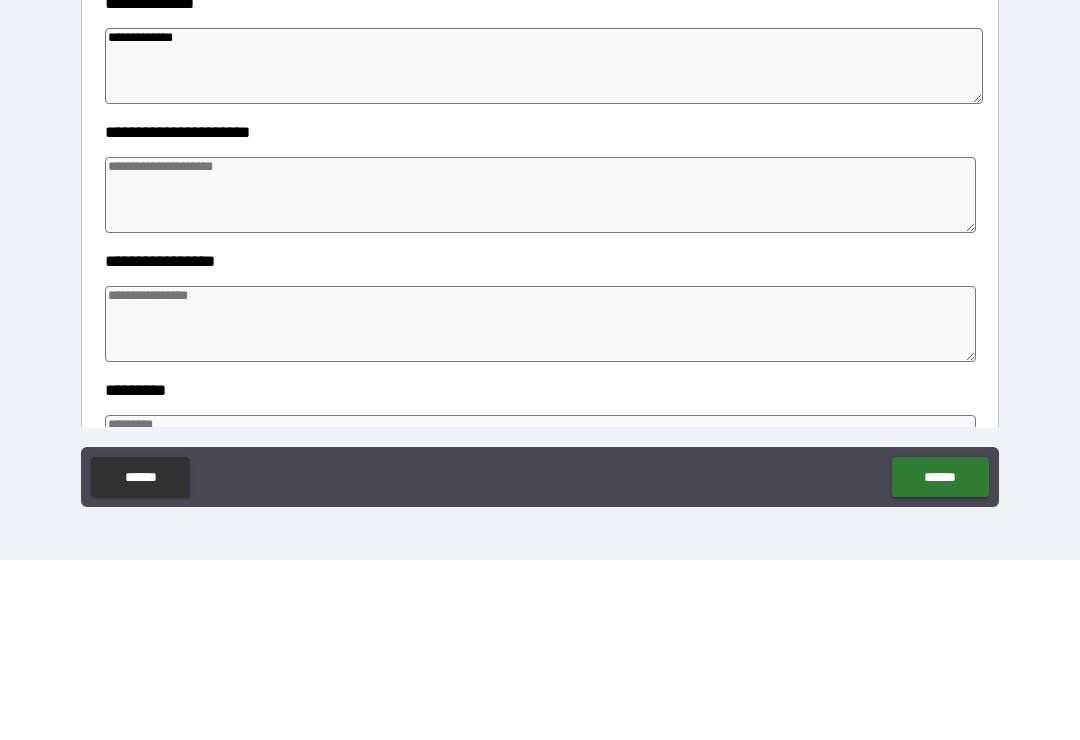 type on "*" 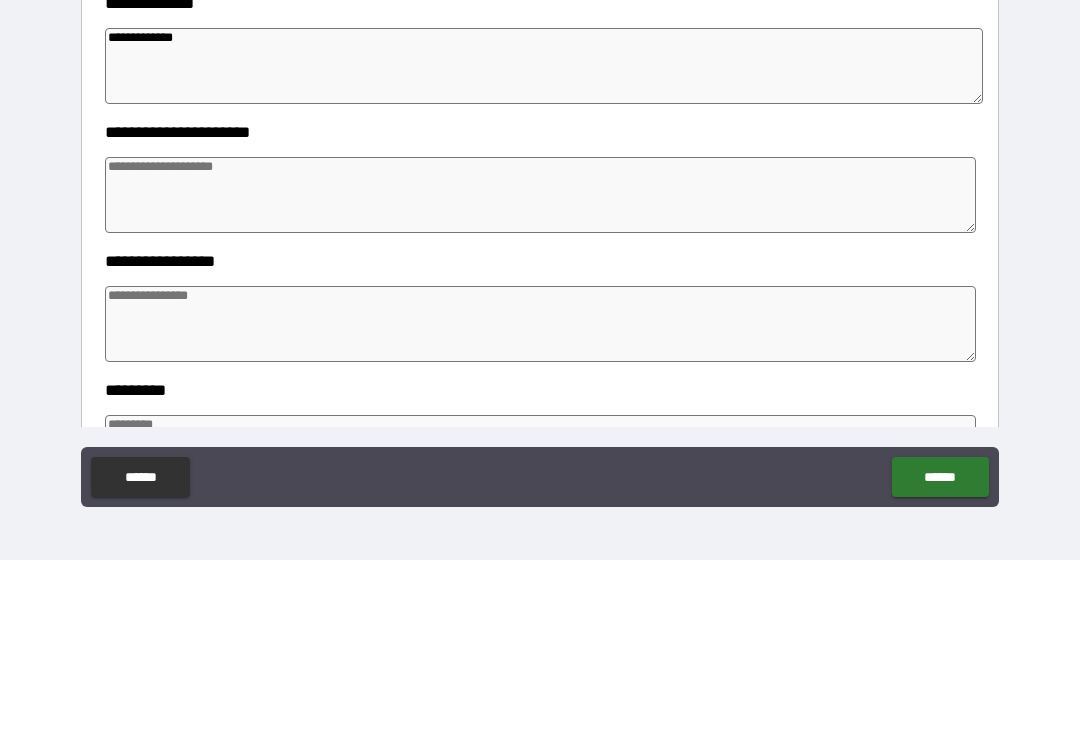 type on "**********" 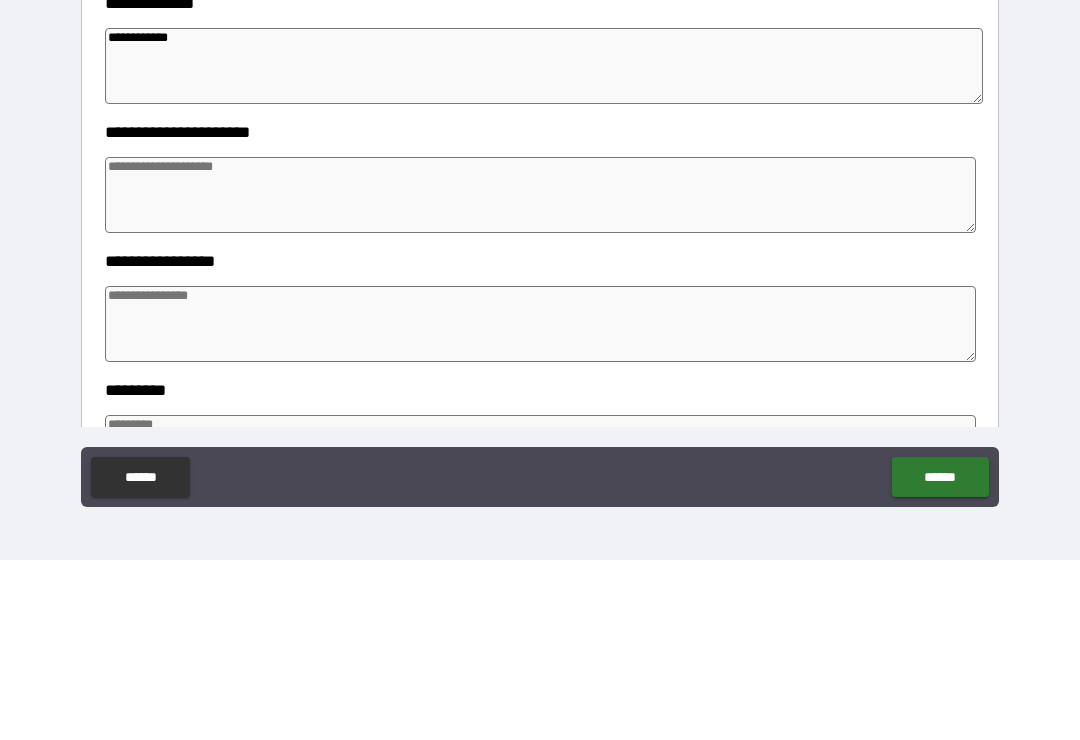 type on "*" 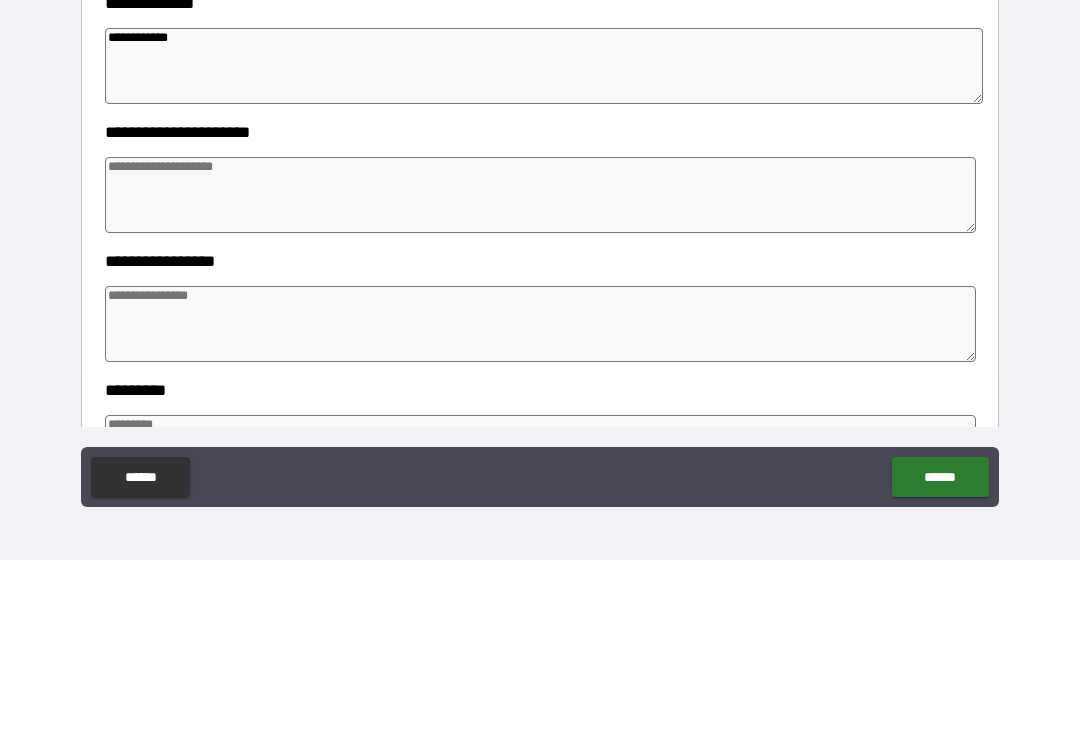 type on "**********" 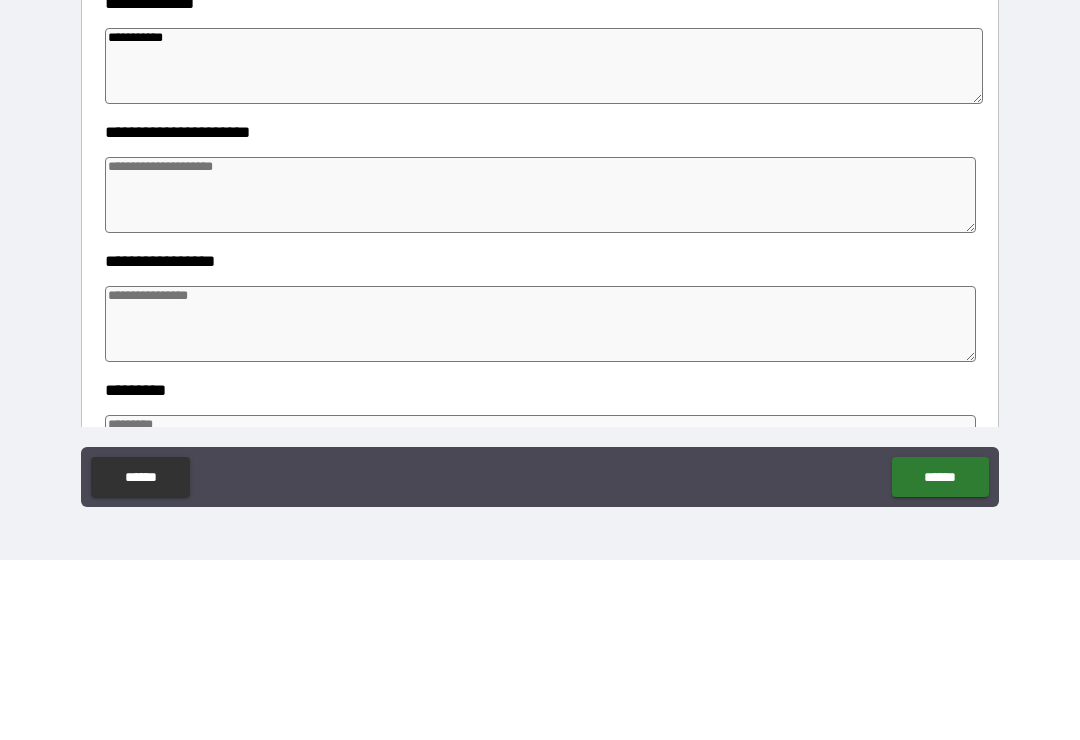 type on "*" 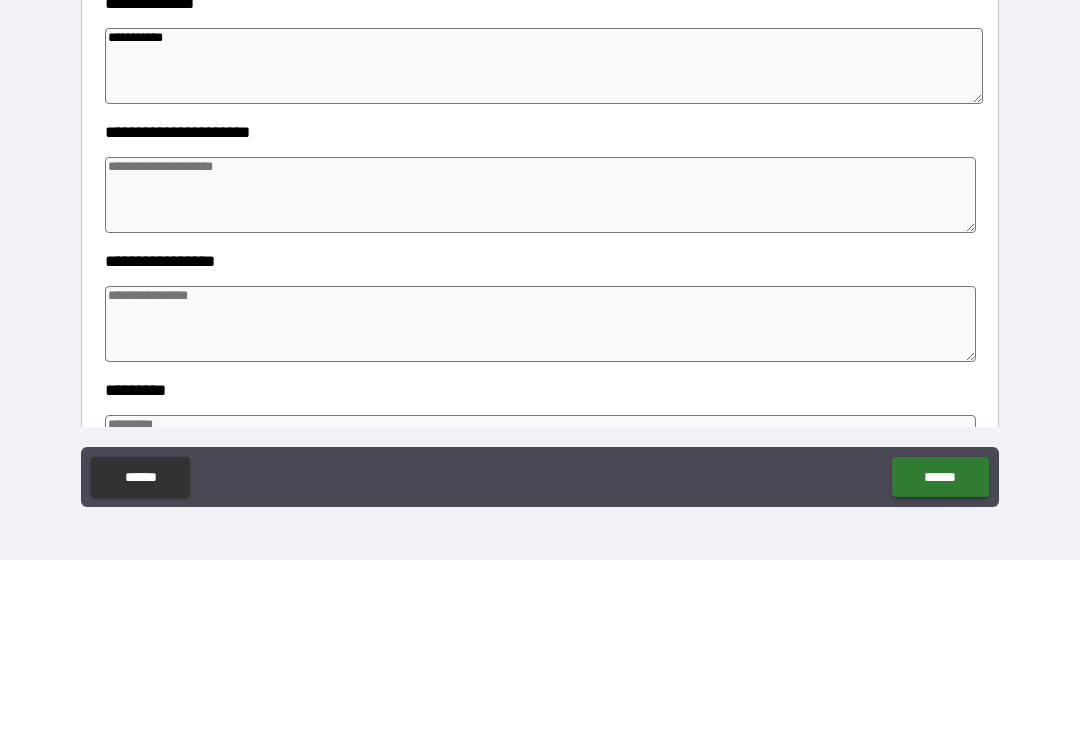type on "*" 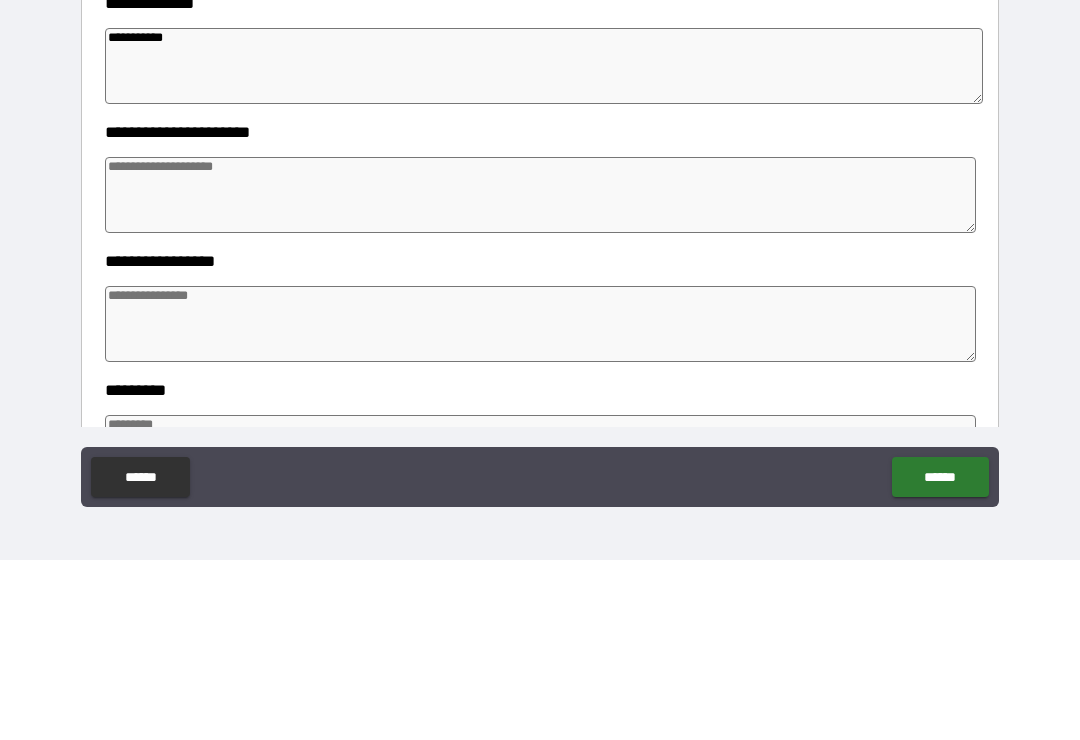 type on "*" 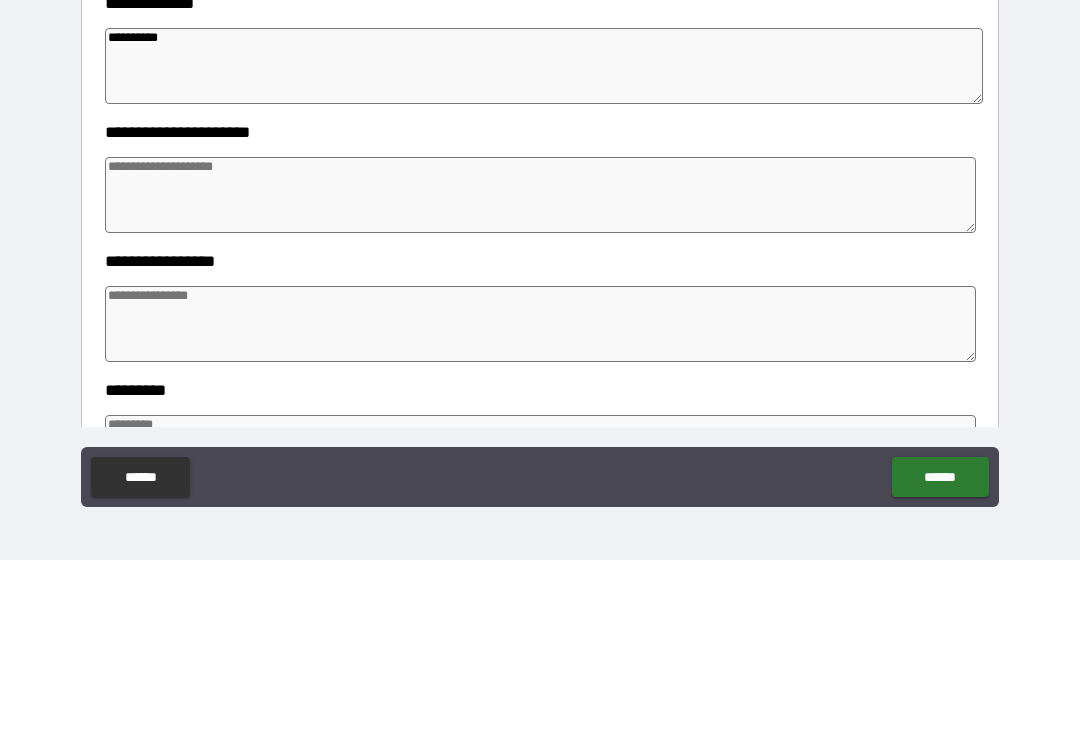 type on "*" 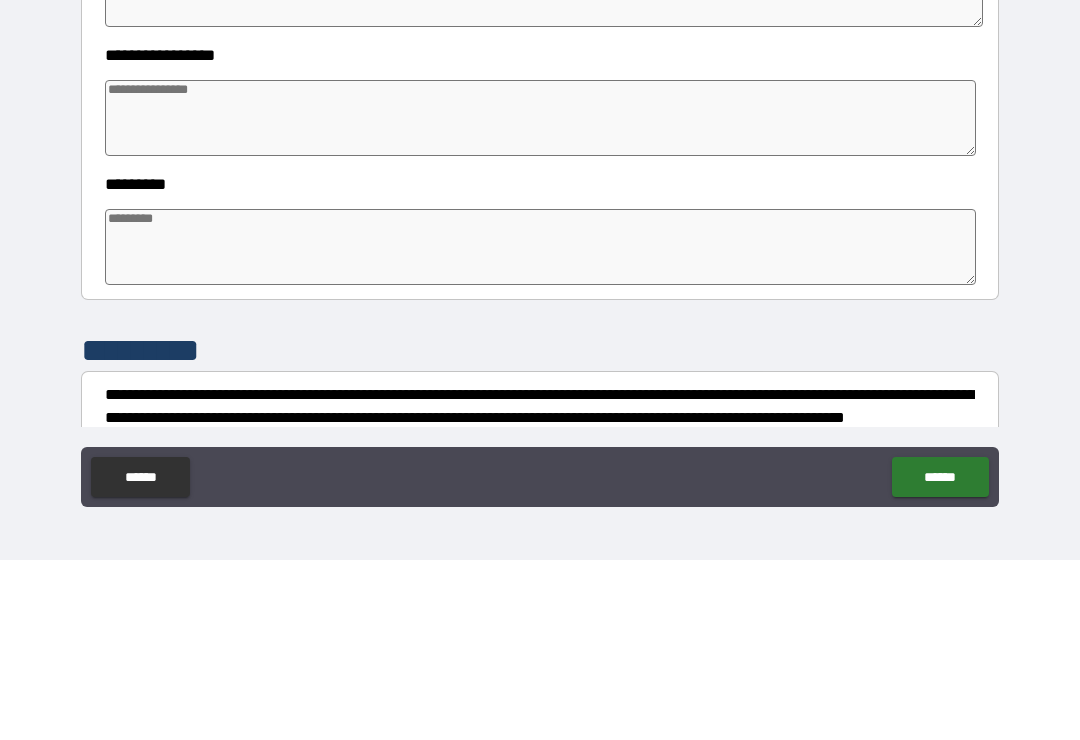 scroll, scrollTop: 383, scrollLeft: 0, axis: vertical 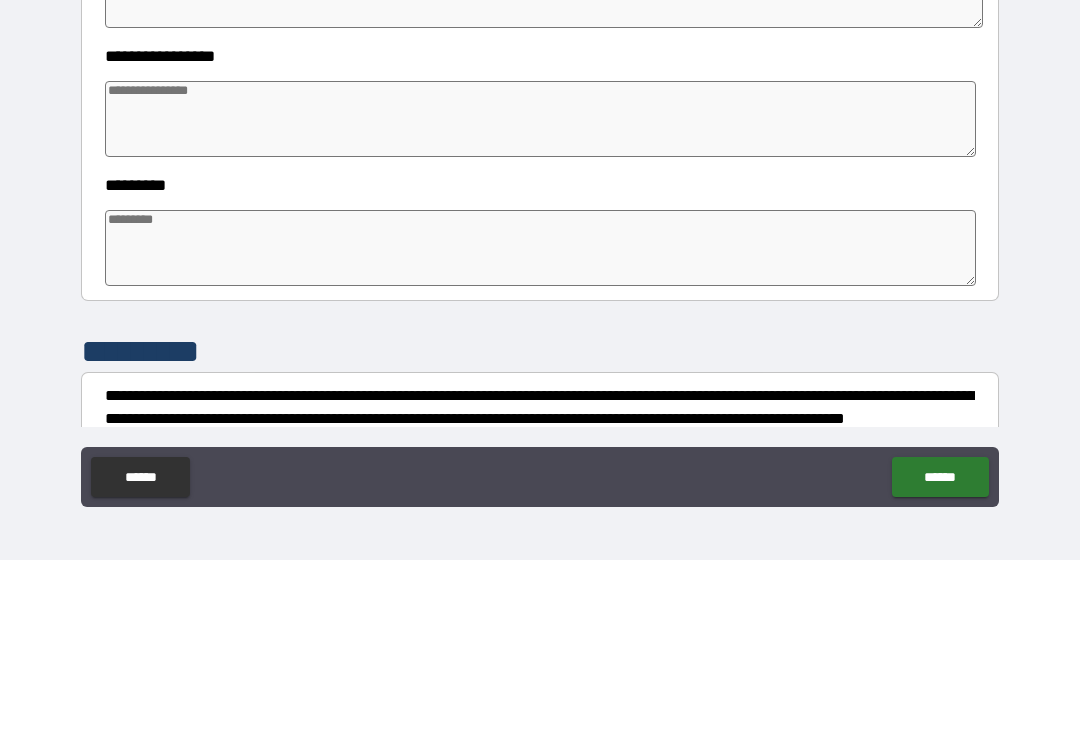 click at bounding box center [540, 428] 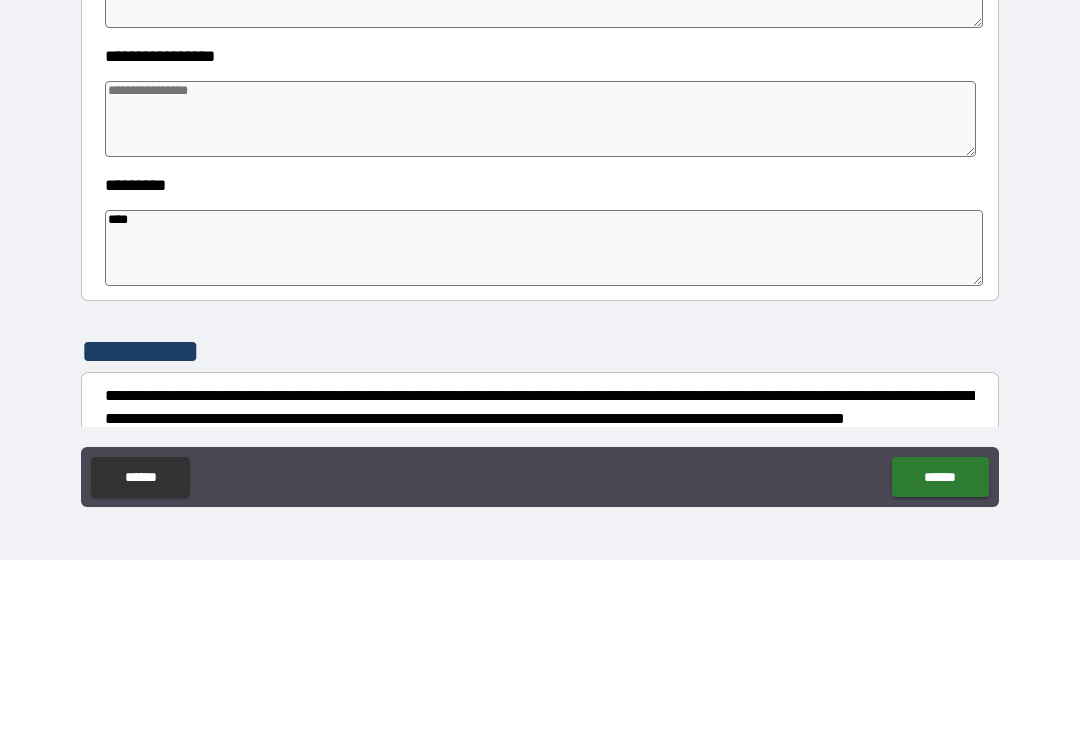 scroll, scrollTop: 393, scrollLeft: 0, axis: vertical 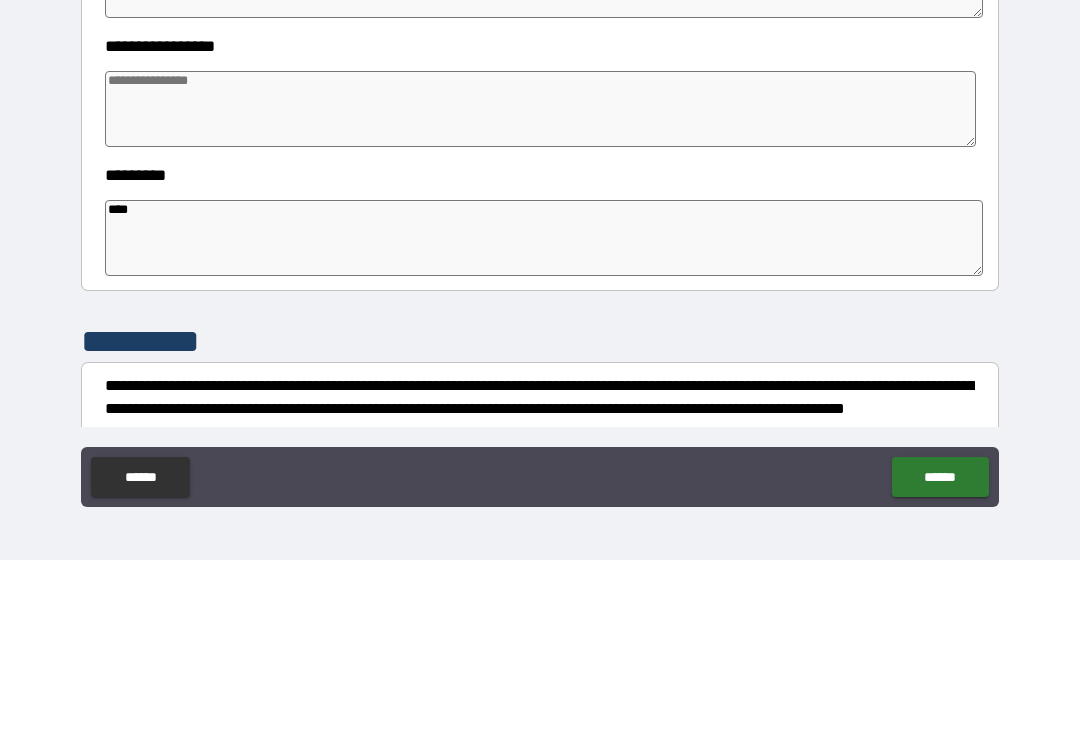 click at bounding box center (540, 289) 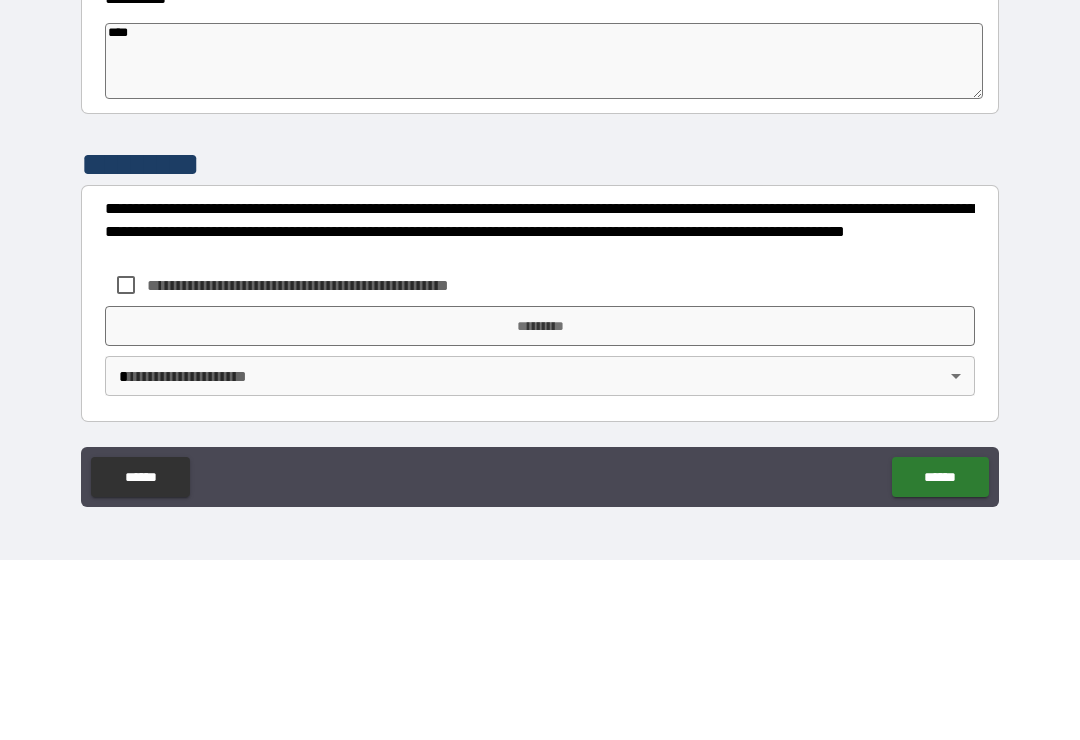 scroll, scrollTop: 570, scrollLeft: 0, axis: vertical 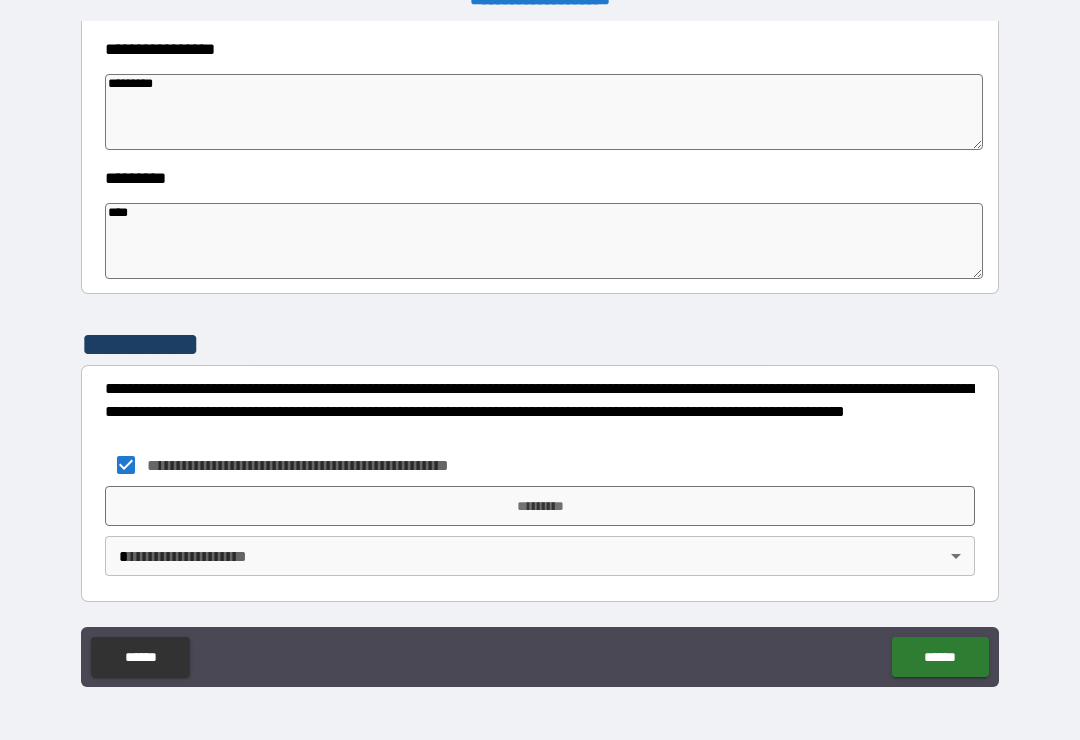 click on "**********" at bounding box center (540, 354) 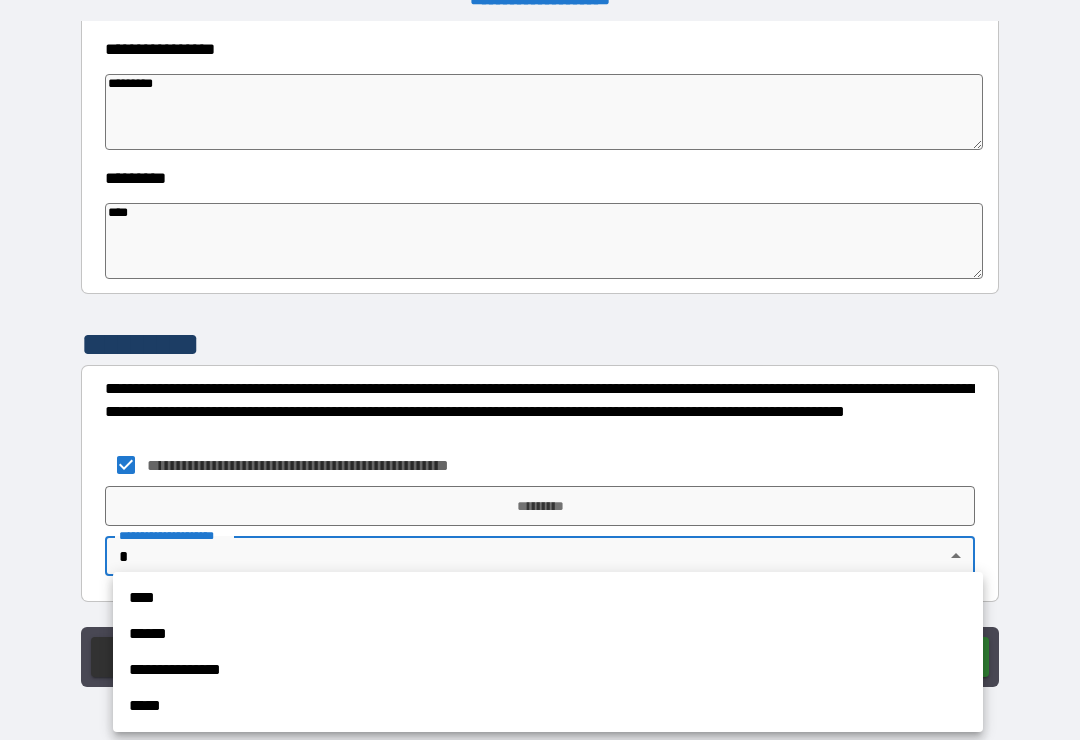 click on "****" at bounding box center [548, 598] 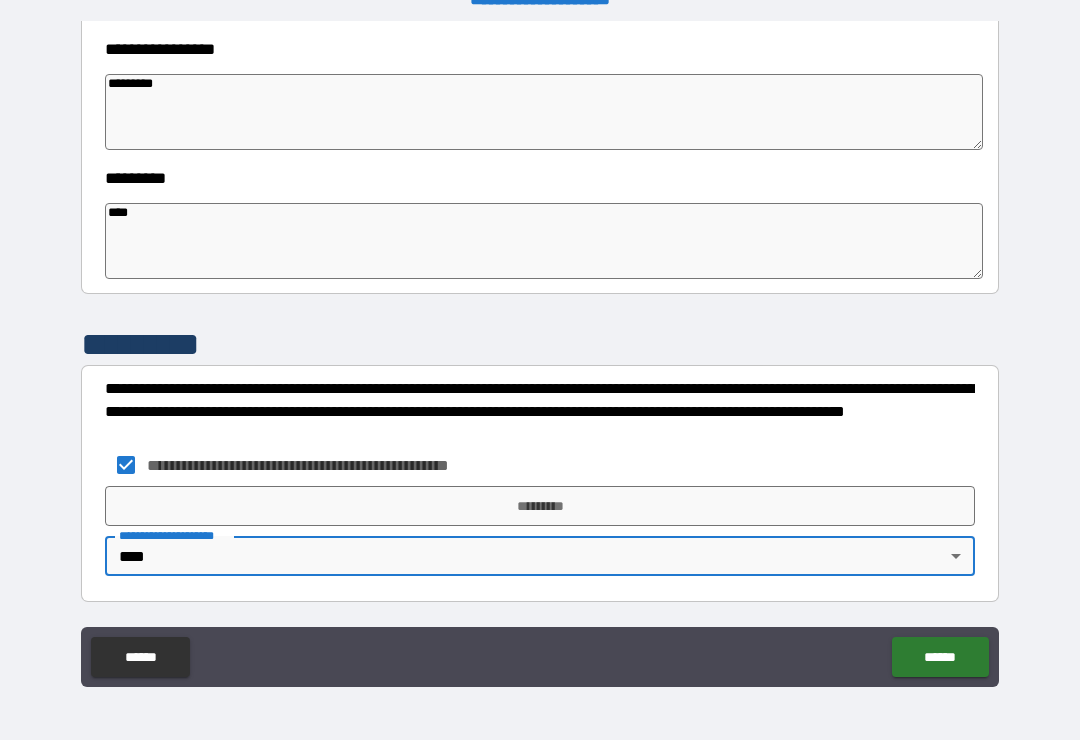 click on "******" at bounding box center [940, 657] 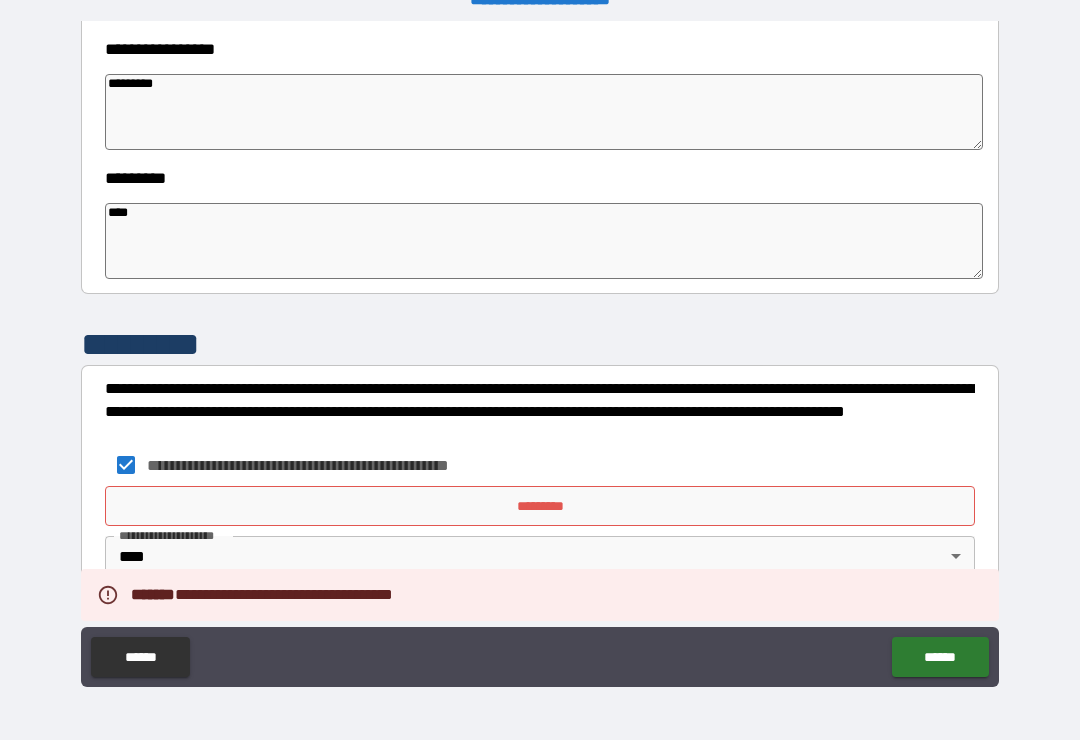 click on "******" at bounding box center [940, 657] 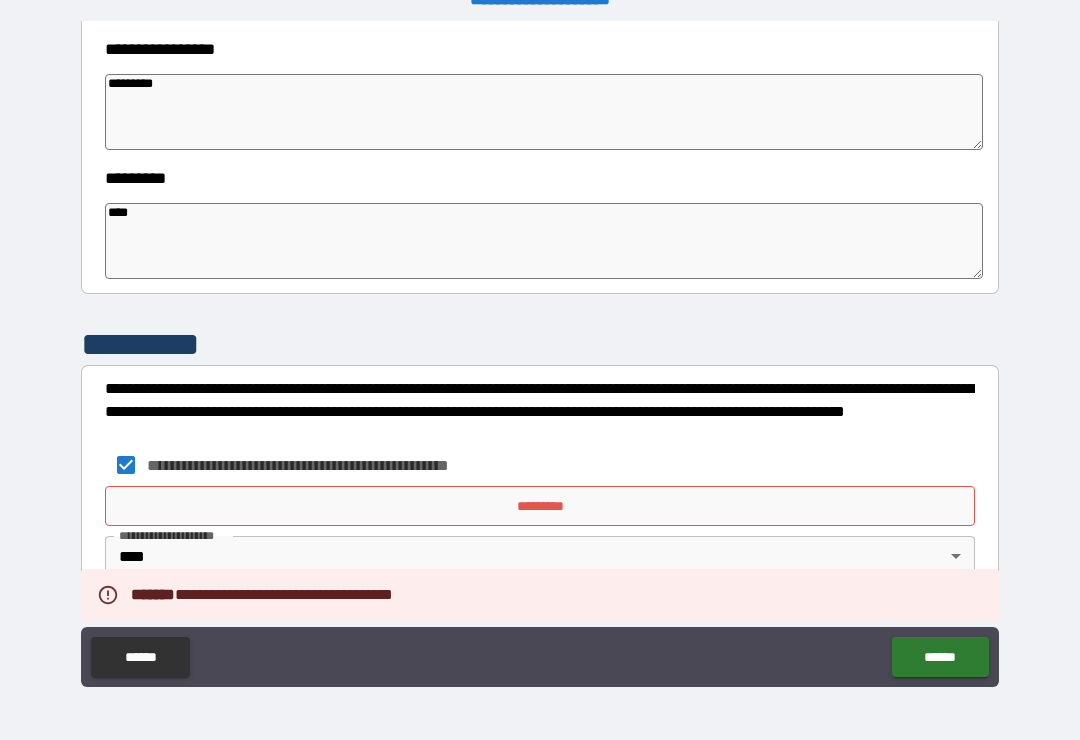 scroll, scrollTop: 570, scrollLeft: 0, axis: vertical 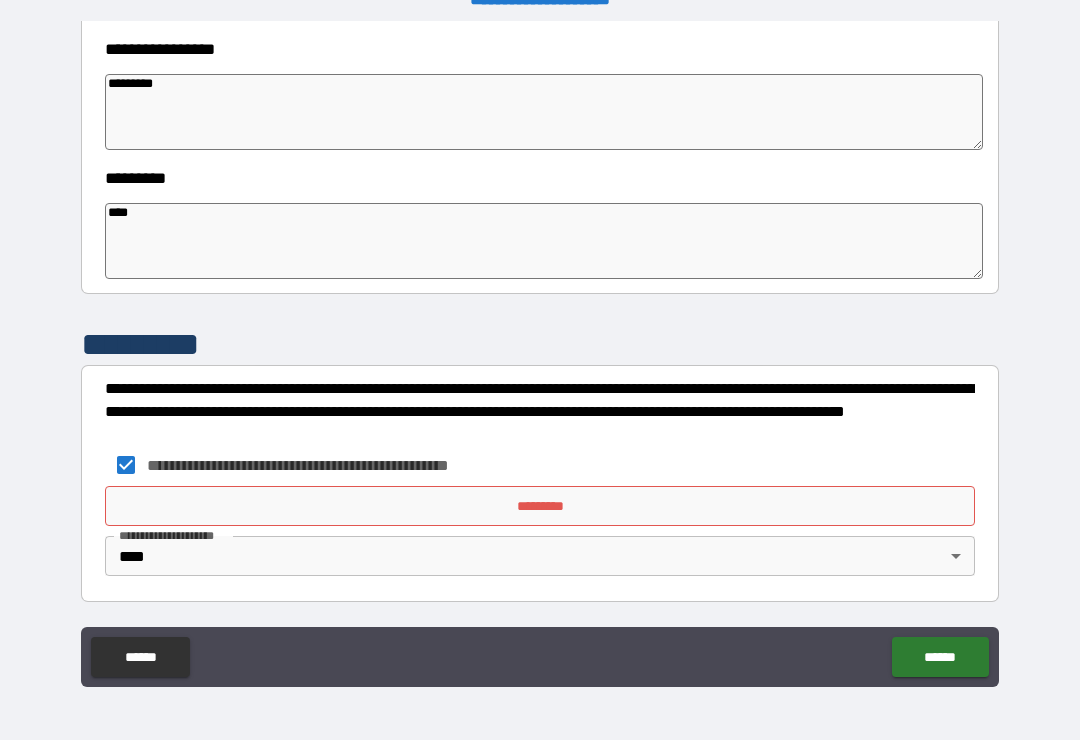 click on "*********" at bounding box center [540, 506] 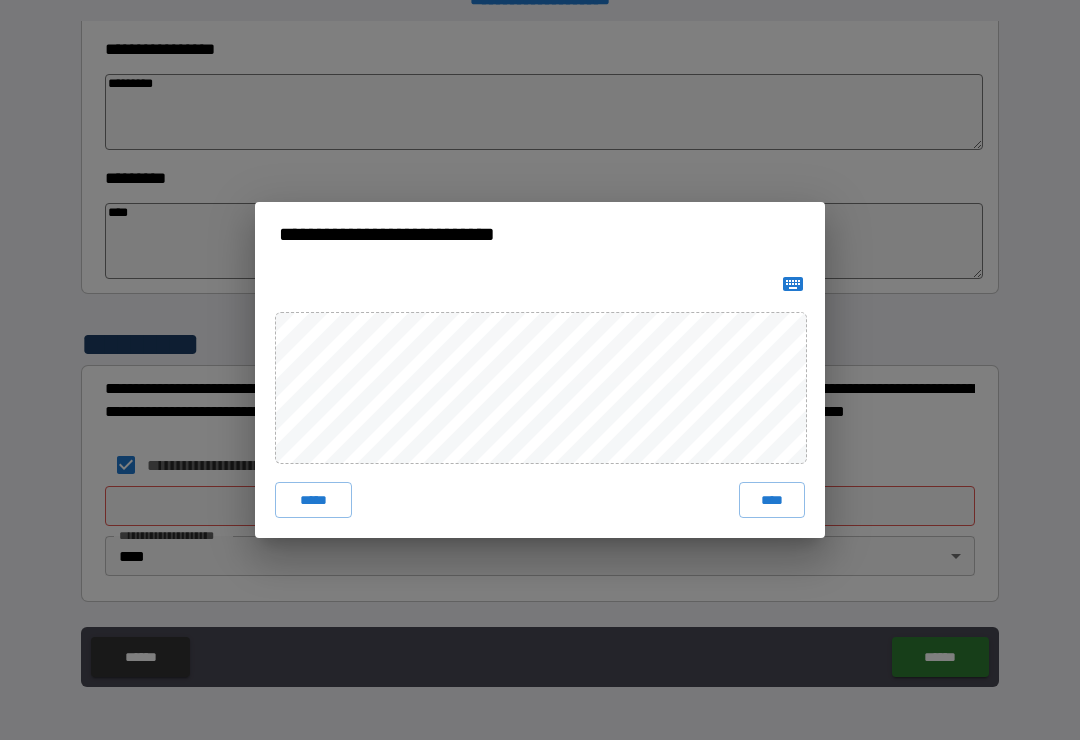 click on "****" at bounding box center (772, 500) 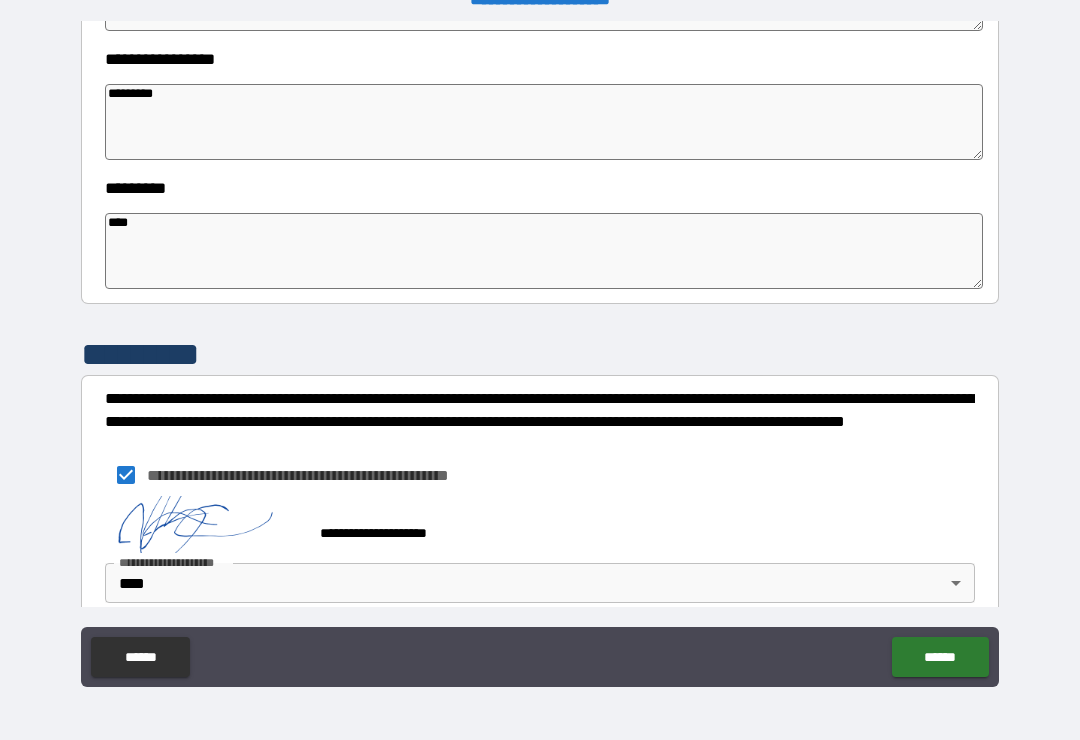 click on "******" at bounding box center [940, 657] 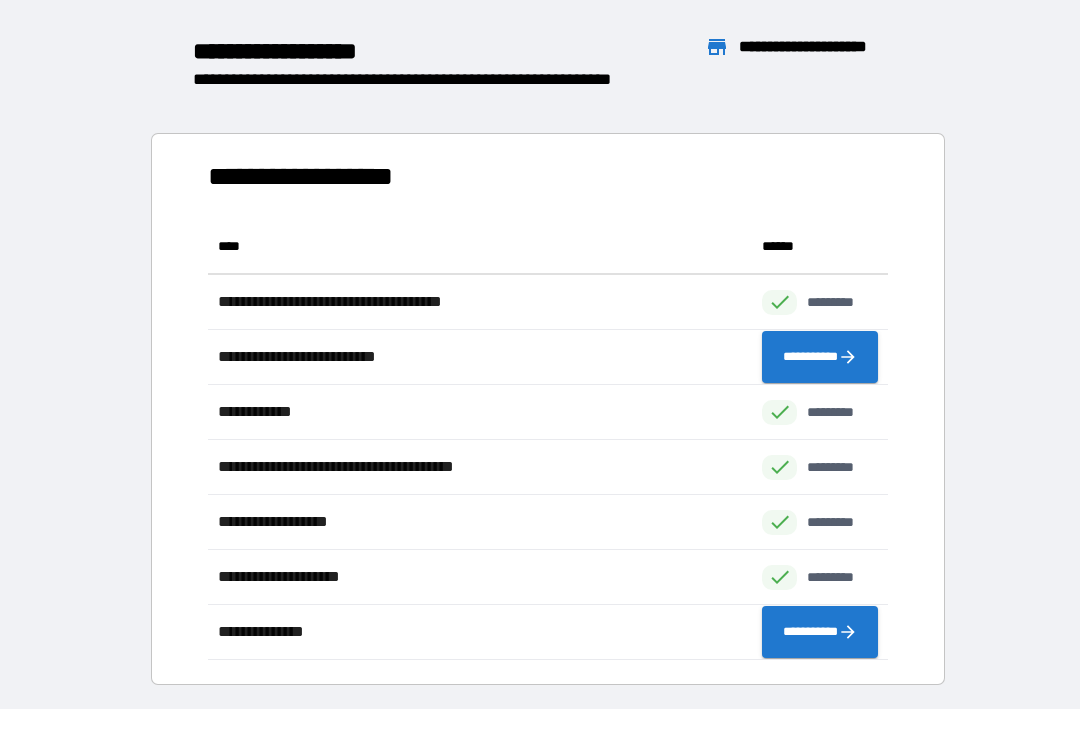 scroll, scrollTop: 441, scrollLeft: 680, axis: both 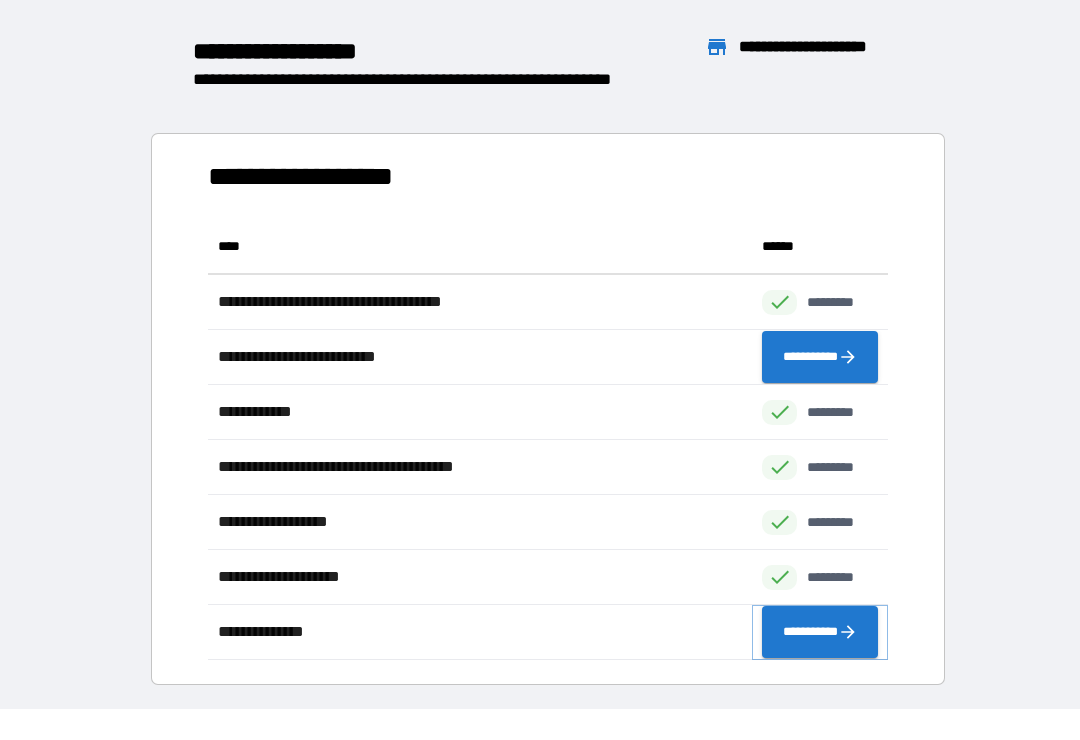 click on "**********" at bounding box center (820, 632) 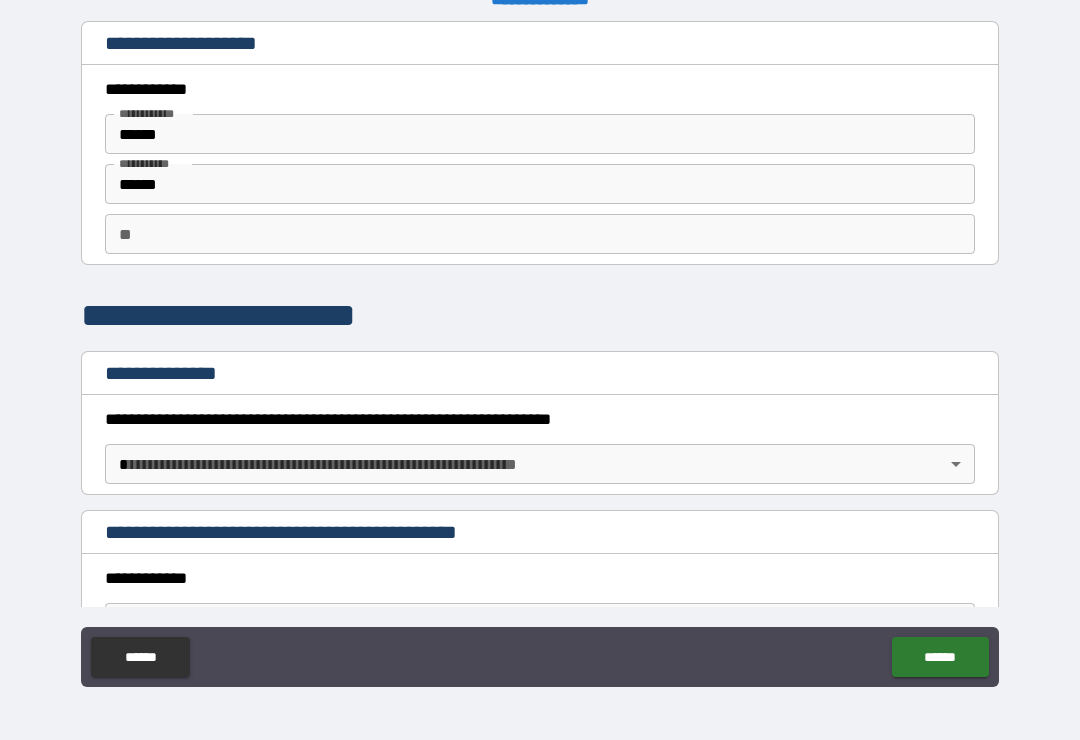 scroll, scrollTop: 0, scrollLeft: 0, axis: both 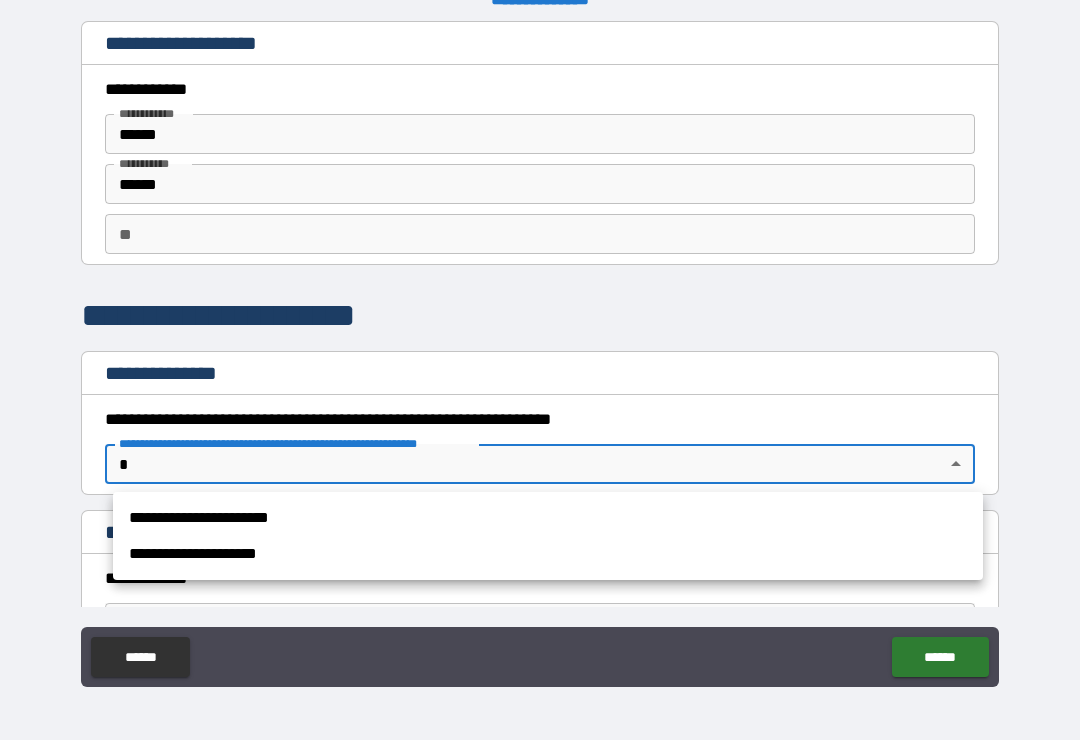 click on "**********" at bounding box center [548, 554] 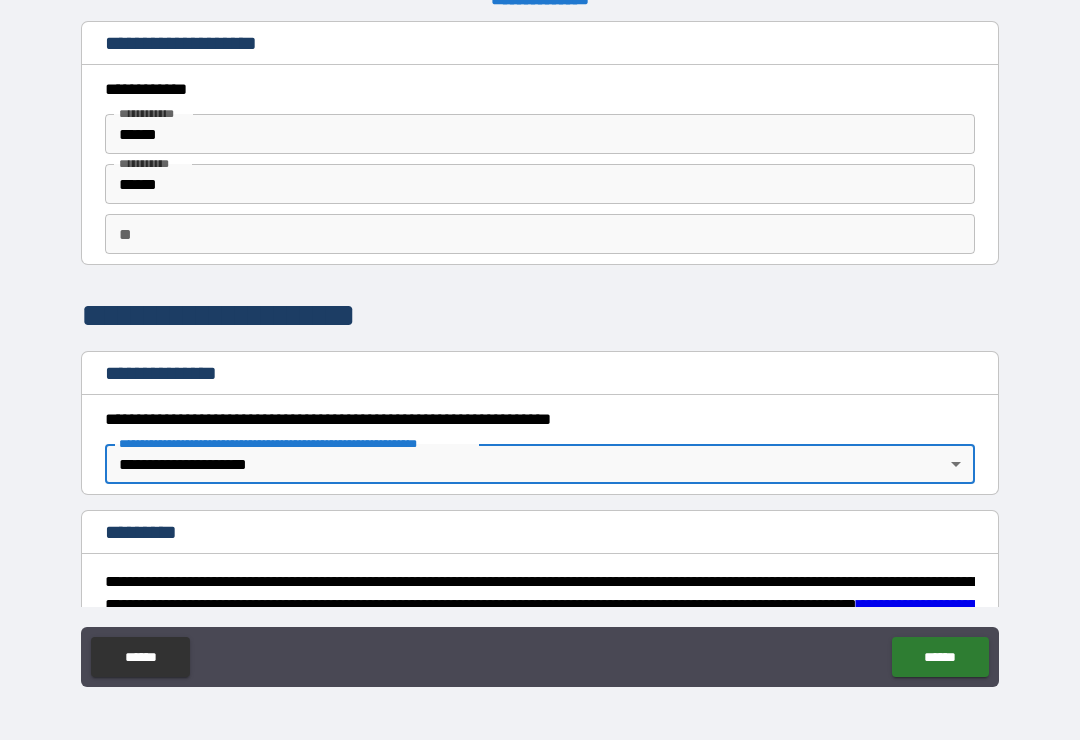 click on "**********" at bounding box center (540, 354) 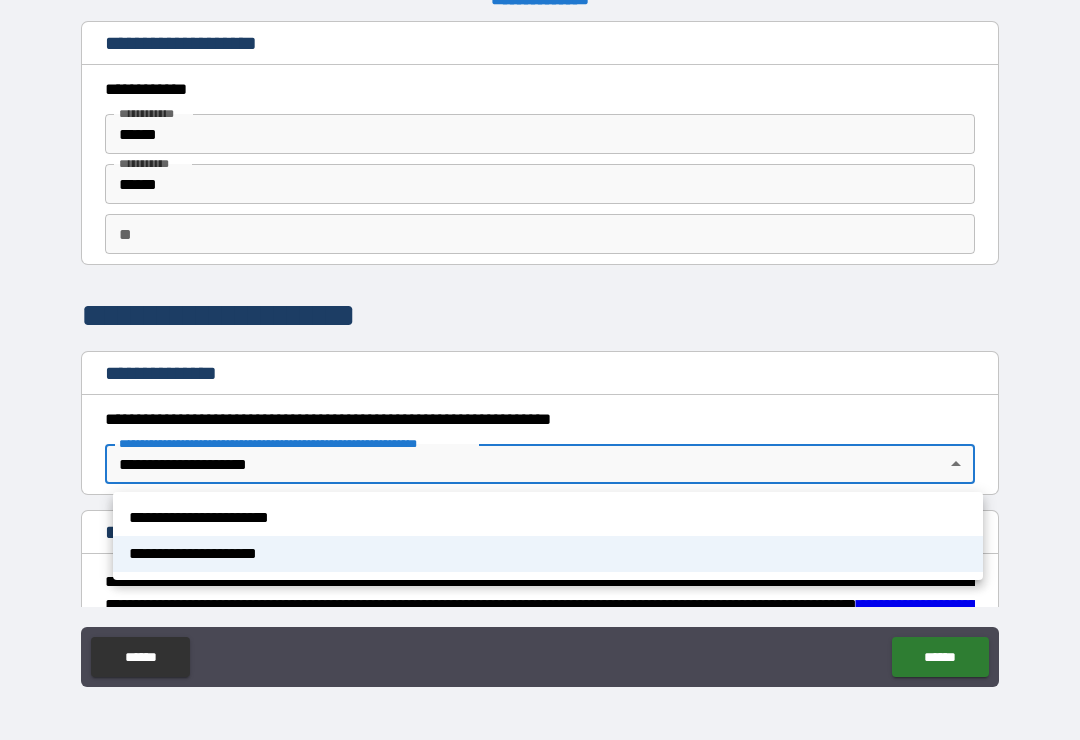 click on "**********" at bounding box center (548, 518) 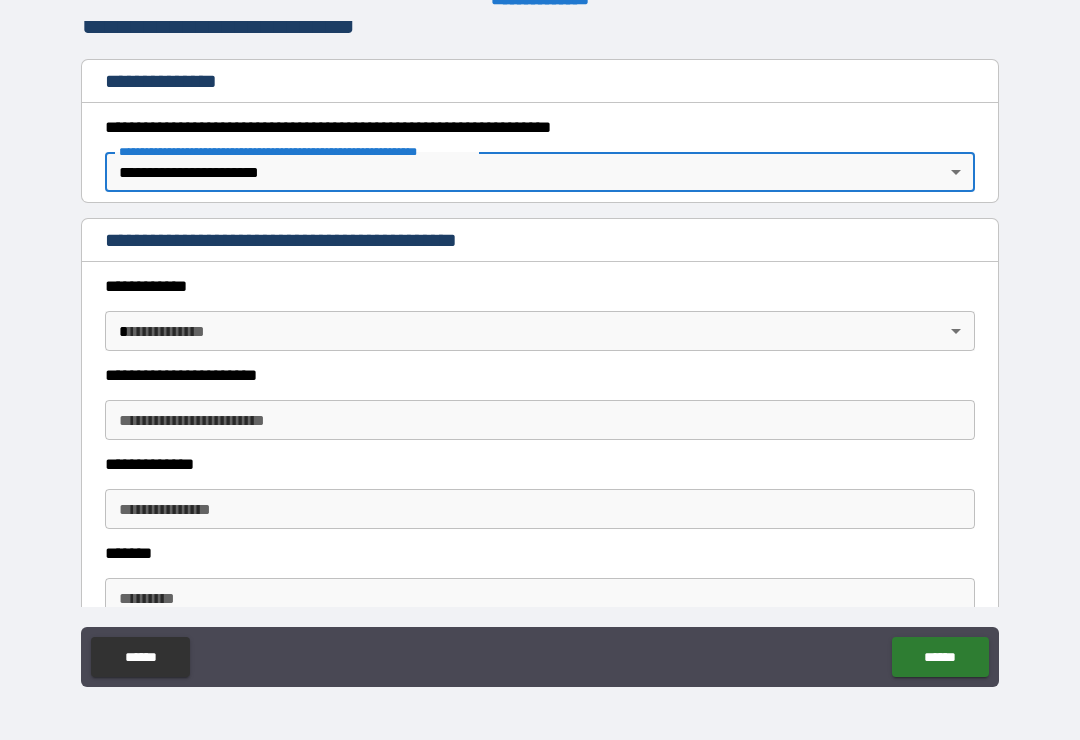 scroll, scrollTop: 293, scrollLeft: 0, axis: vertical 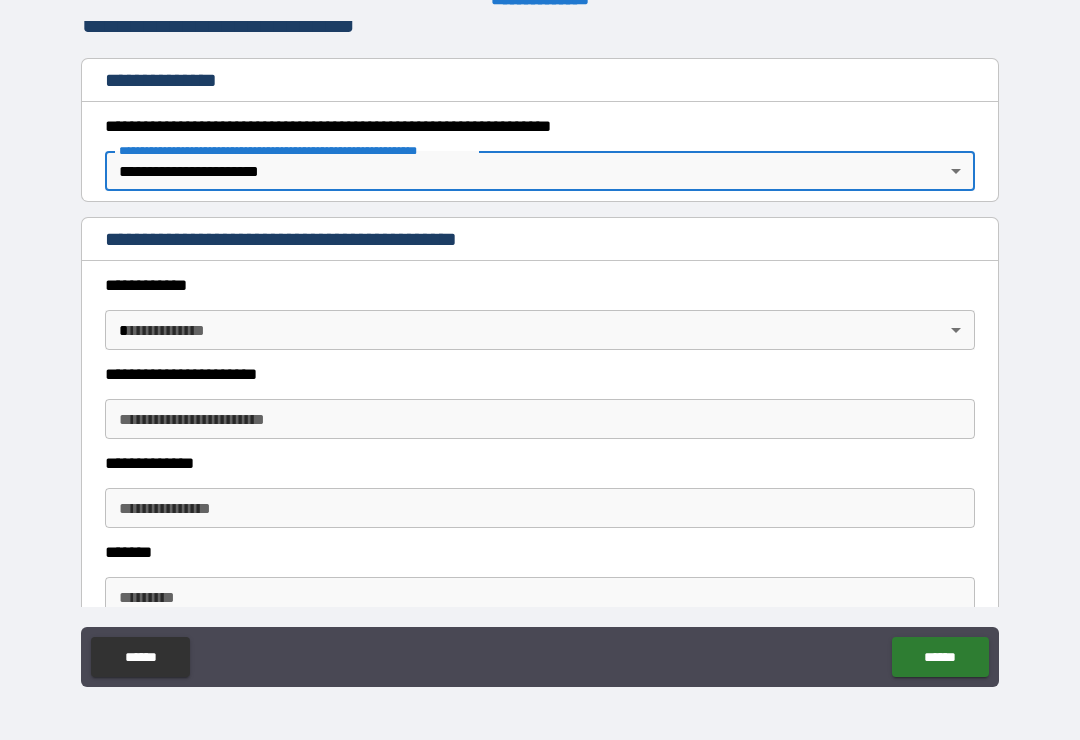 click on "**********" at bounding box center (540, 354) 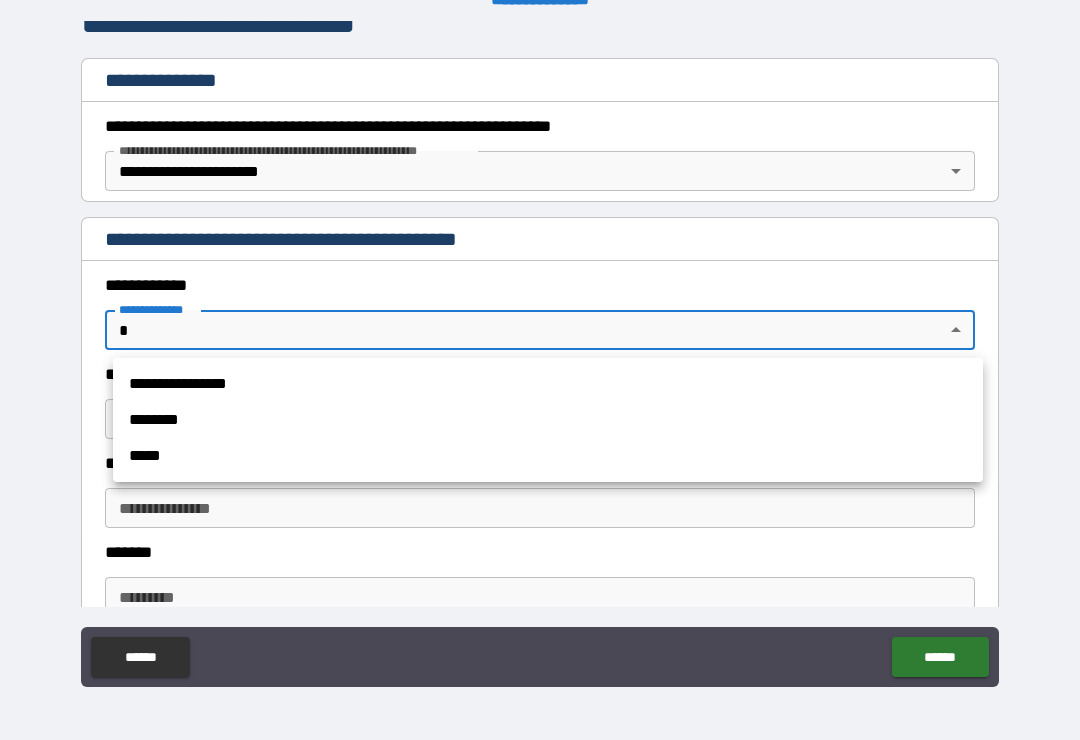 click on "********" at bounding box center (548, 420) 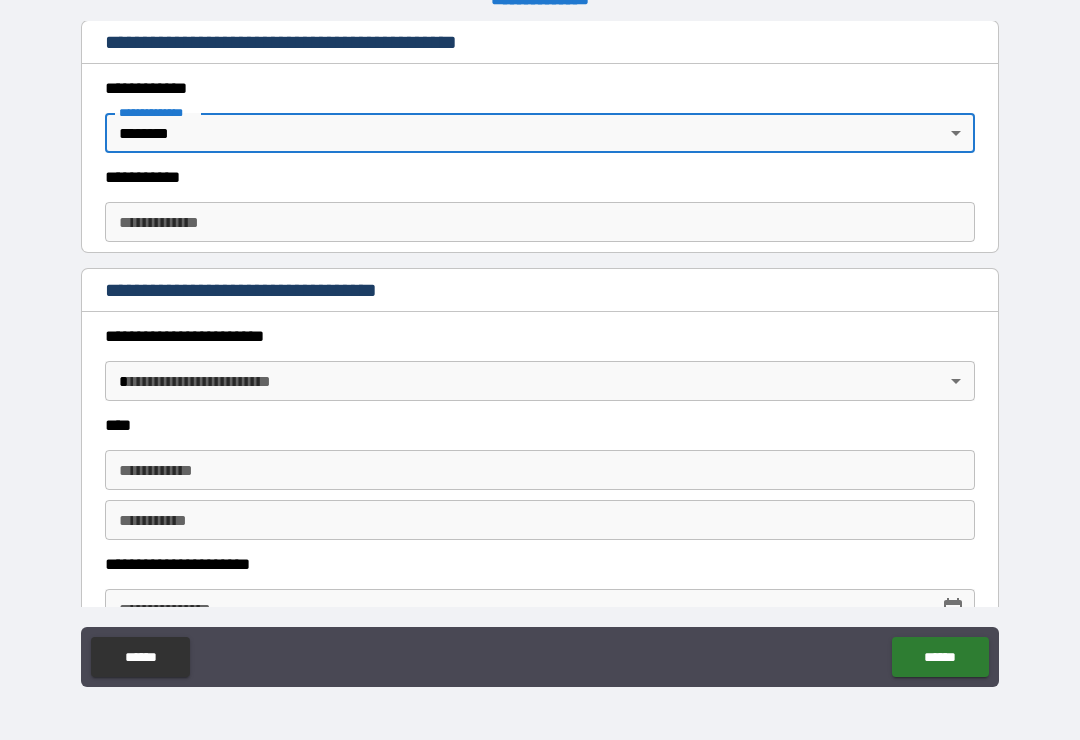 scroll, scrollTop: 511, scrollLeft: 0, axis: vertical 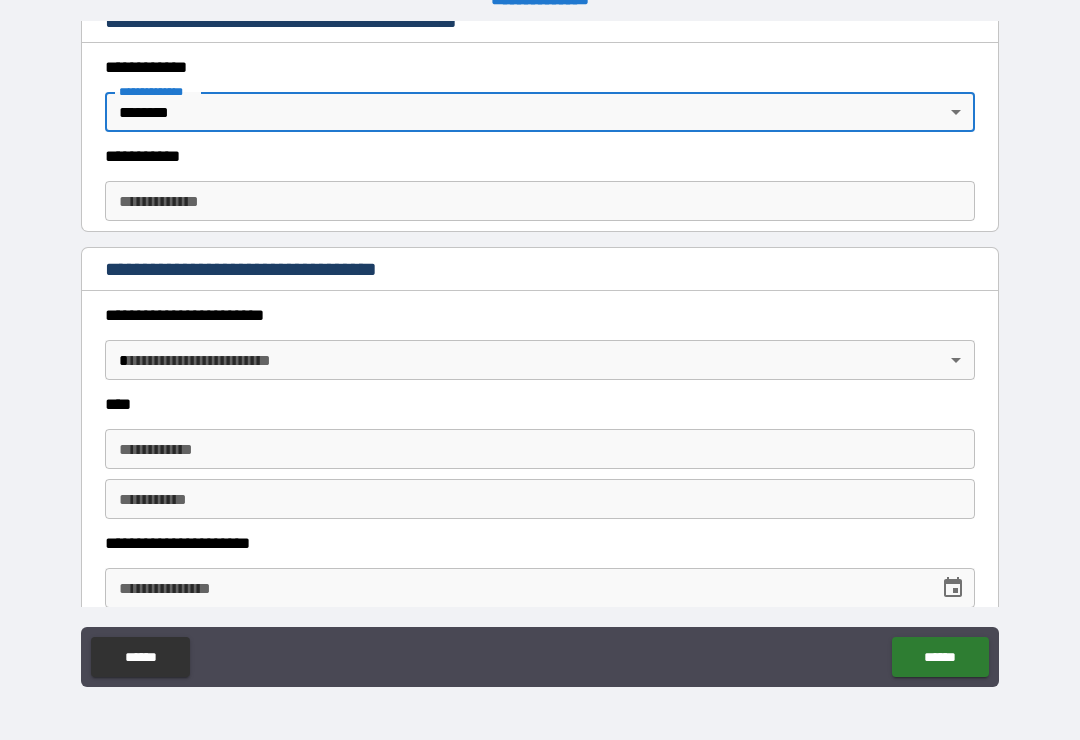 click on "**********" at bounding box center (540, 354) 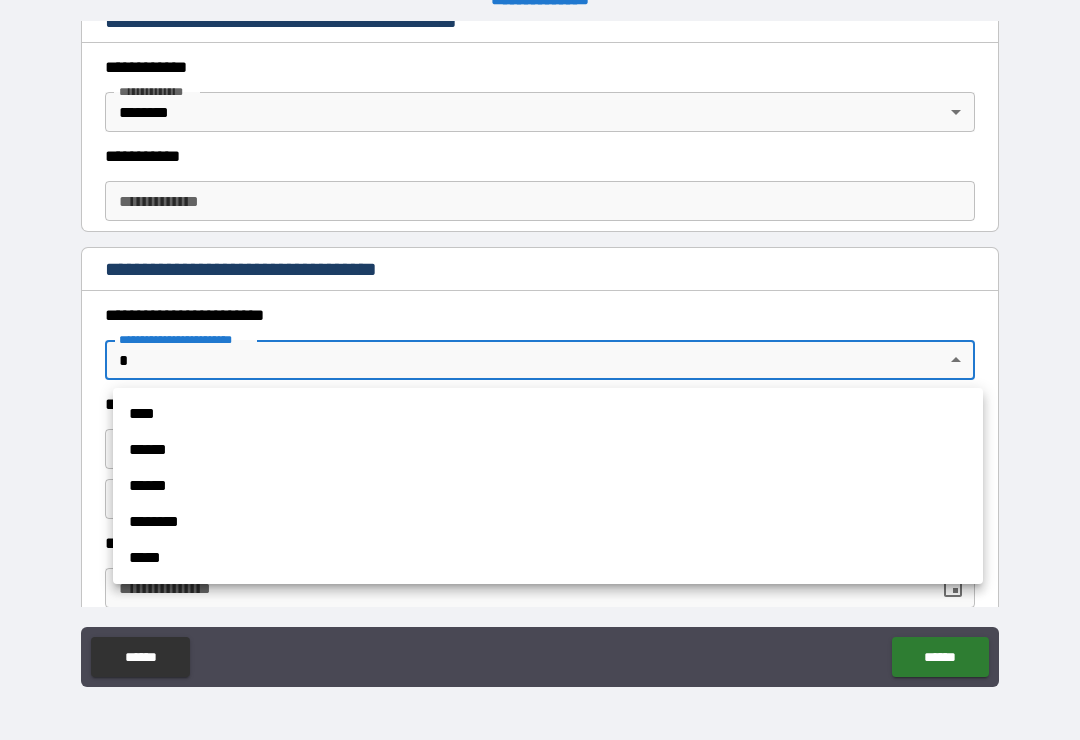 click on "**** ****** ****** ******** *****" at bounding box center (548, 486) 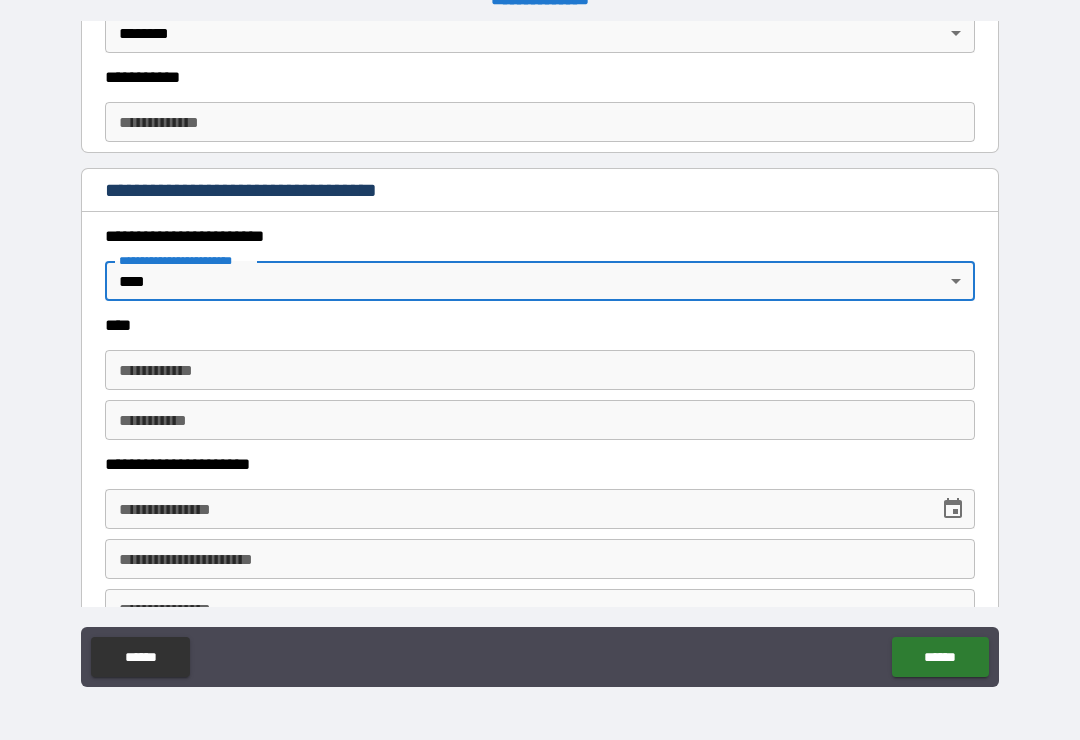 scroll, scrollTop: 591, scrollLeft: 0, axis: vertical 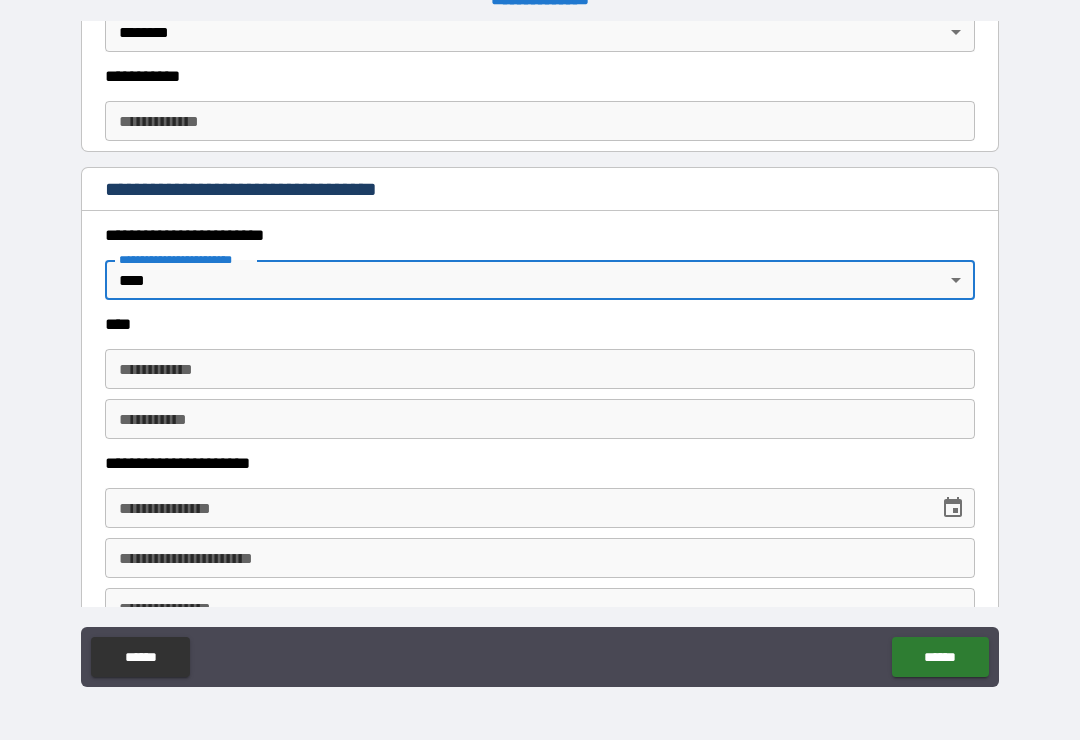 click on "**********" at bounding box center [540, 369] 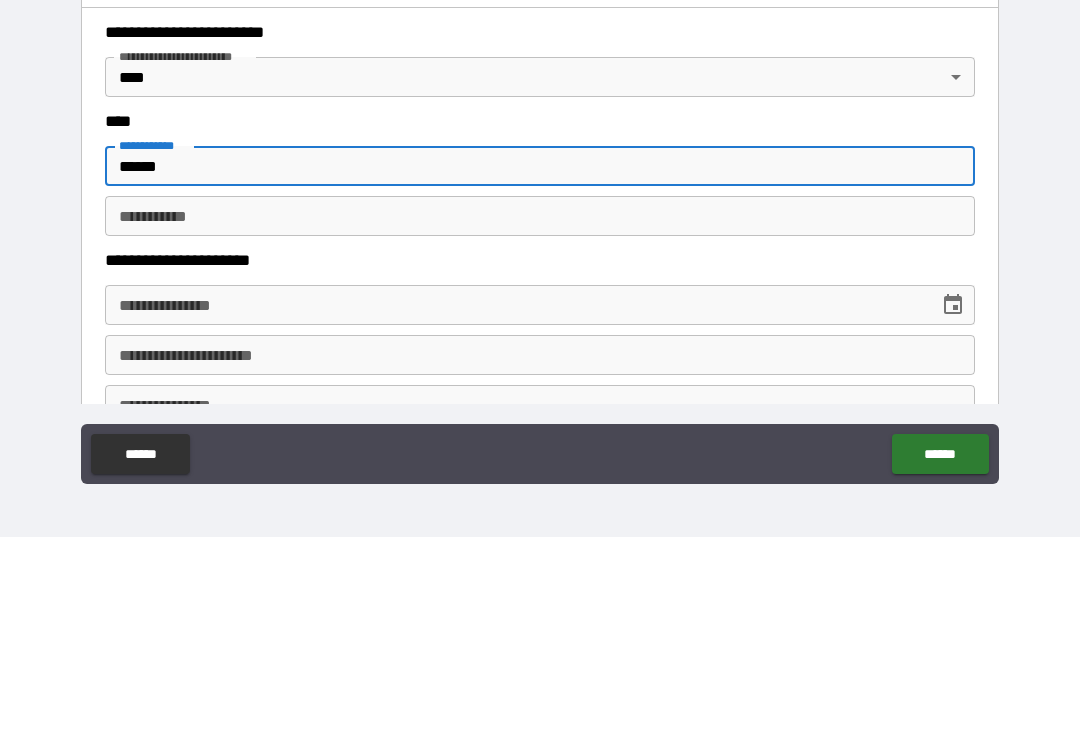 click on "*********   *" at bounding box center (540, 419) 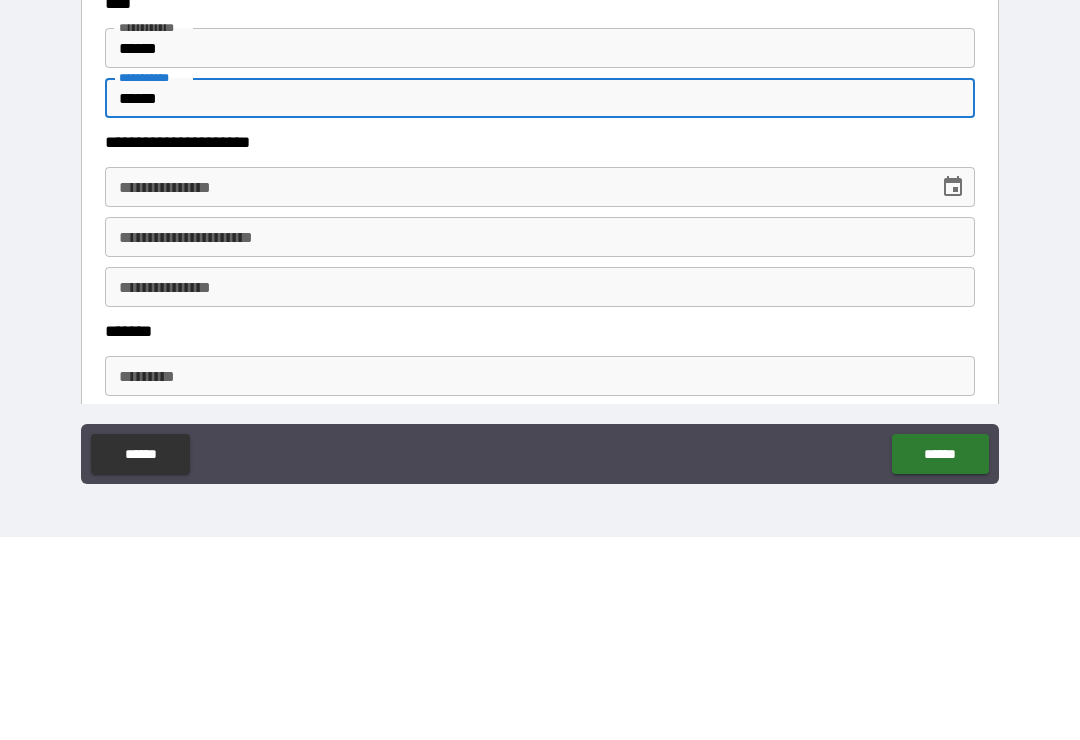 scroll, scrollTop: 702, scrollLeft: 0, axis: vertical 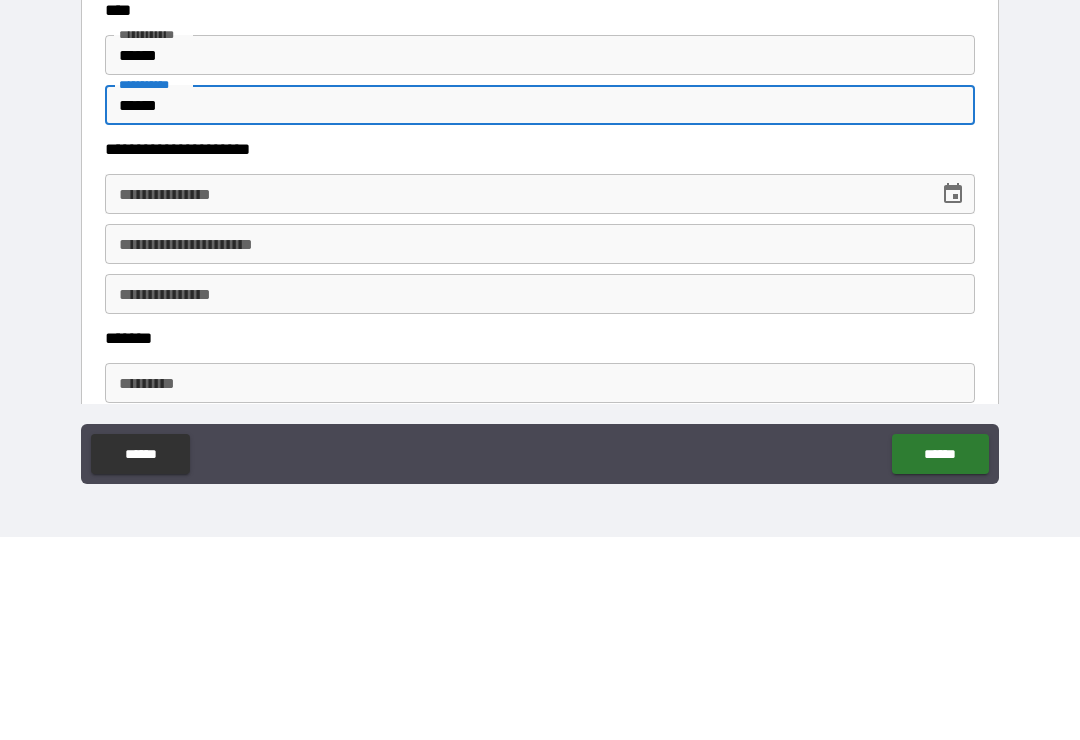 click 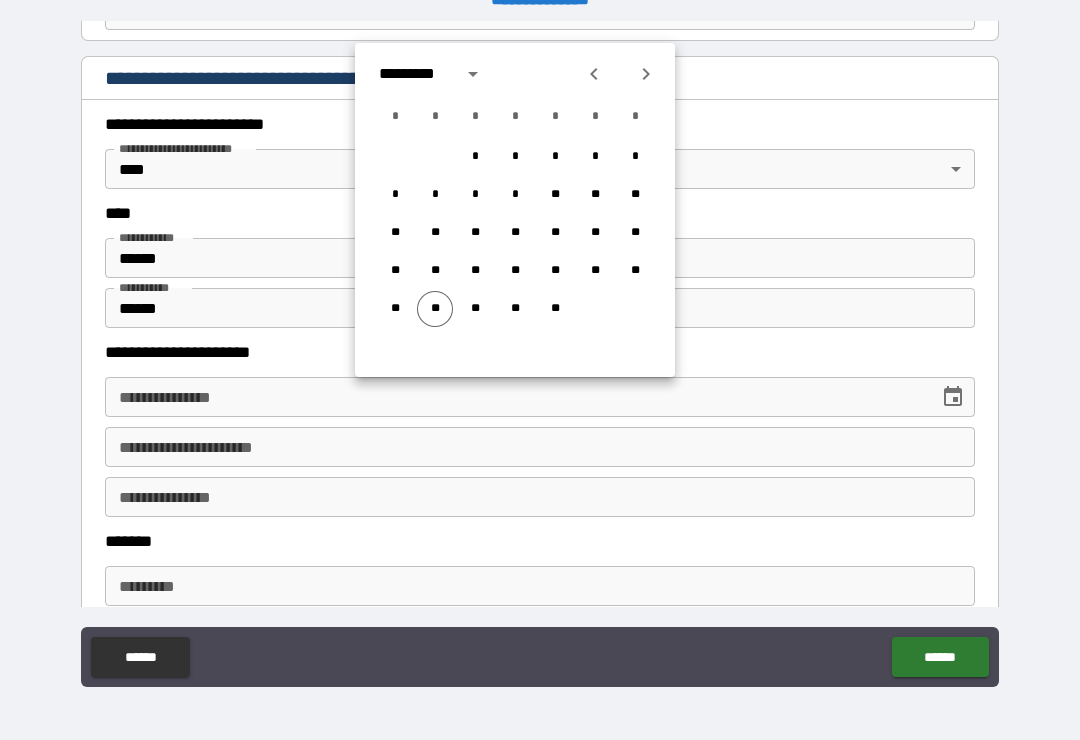 click 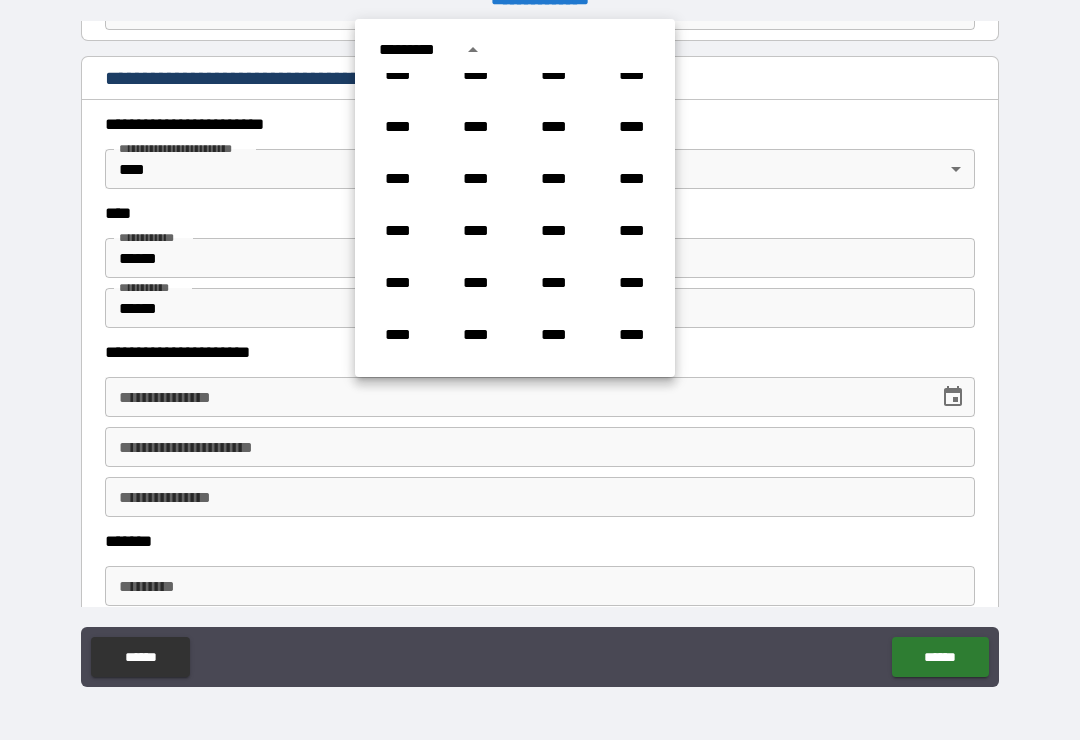 scroll, scrollTop: 804, scrollLeft: 0, axis: vertical 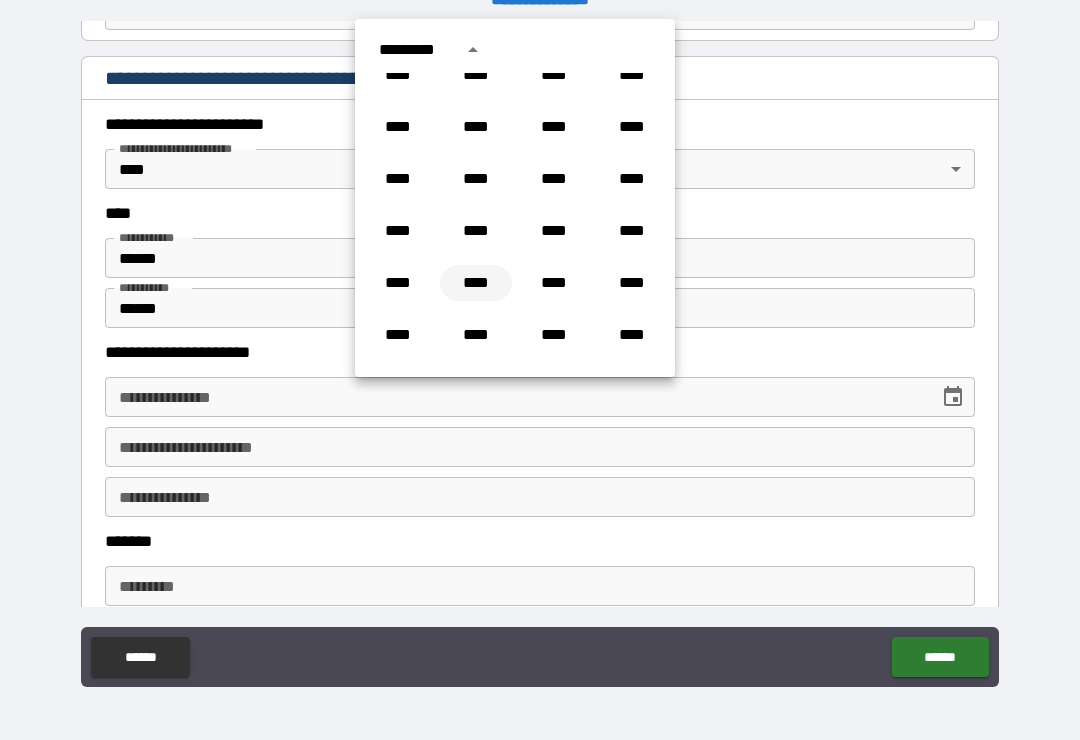 click on "****" at bounding box center (476, 283) 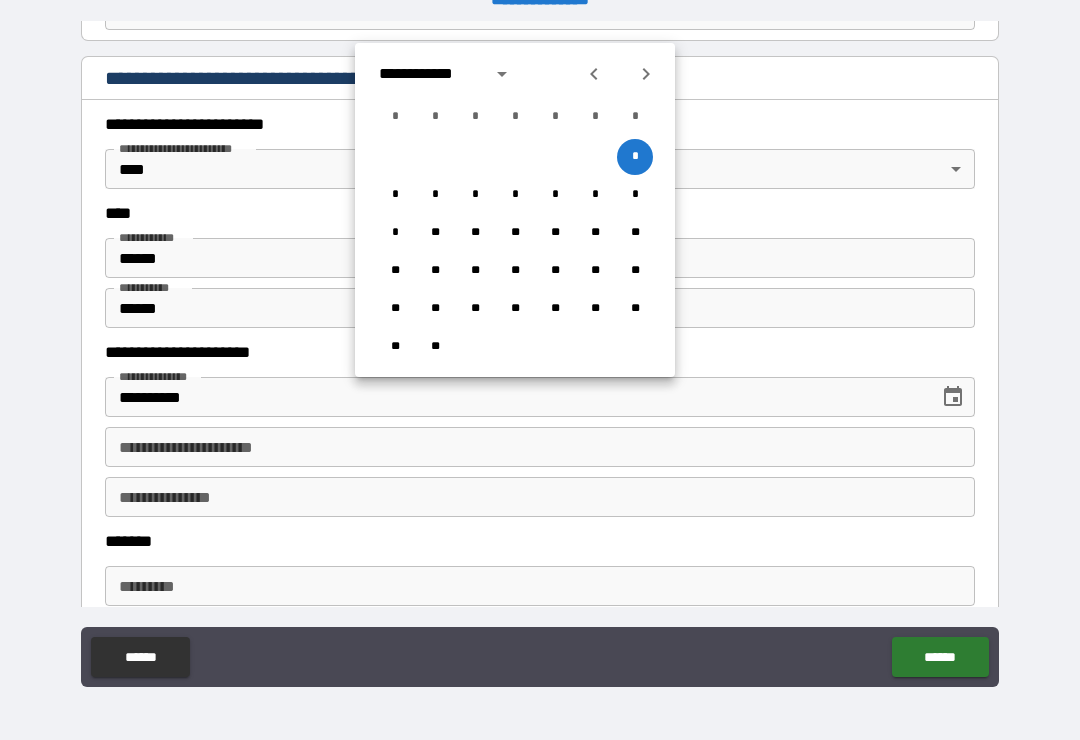 click 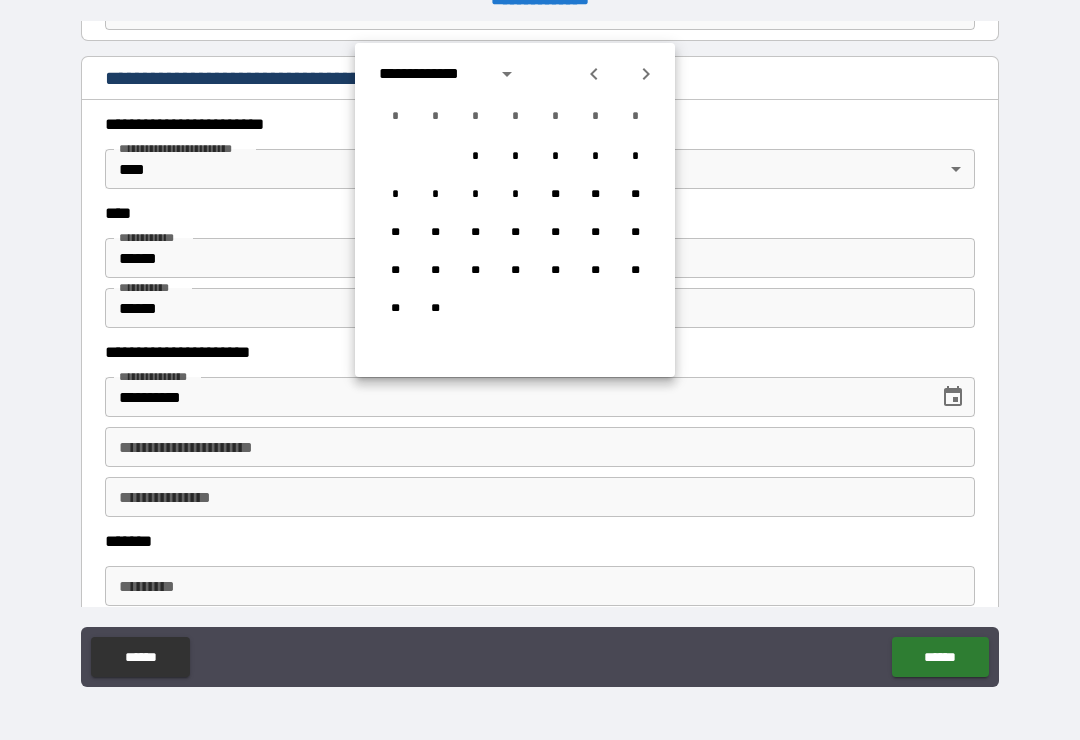 click 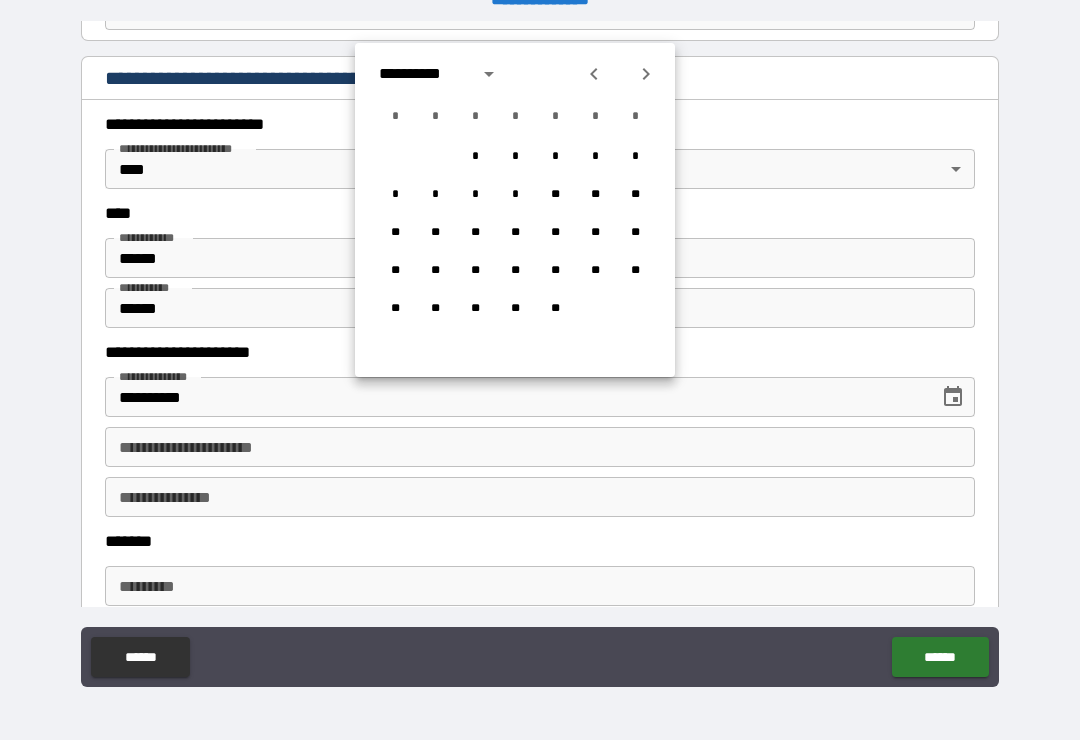click 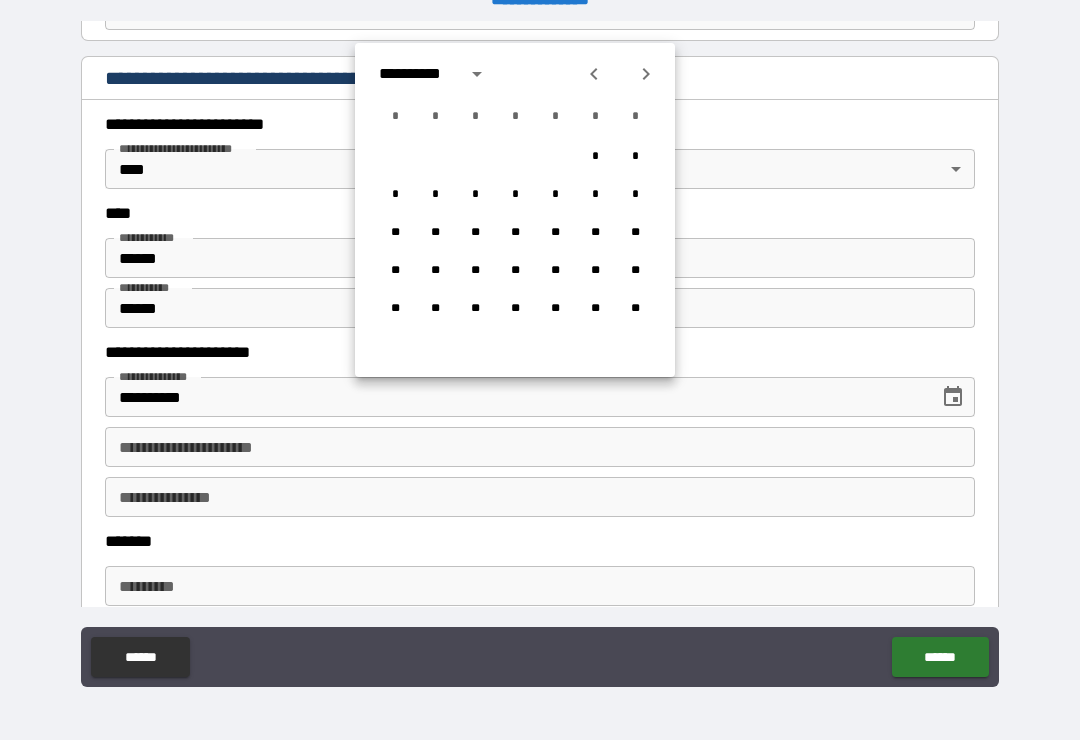 click 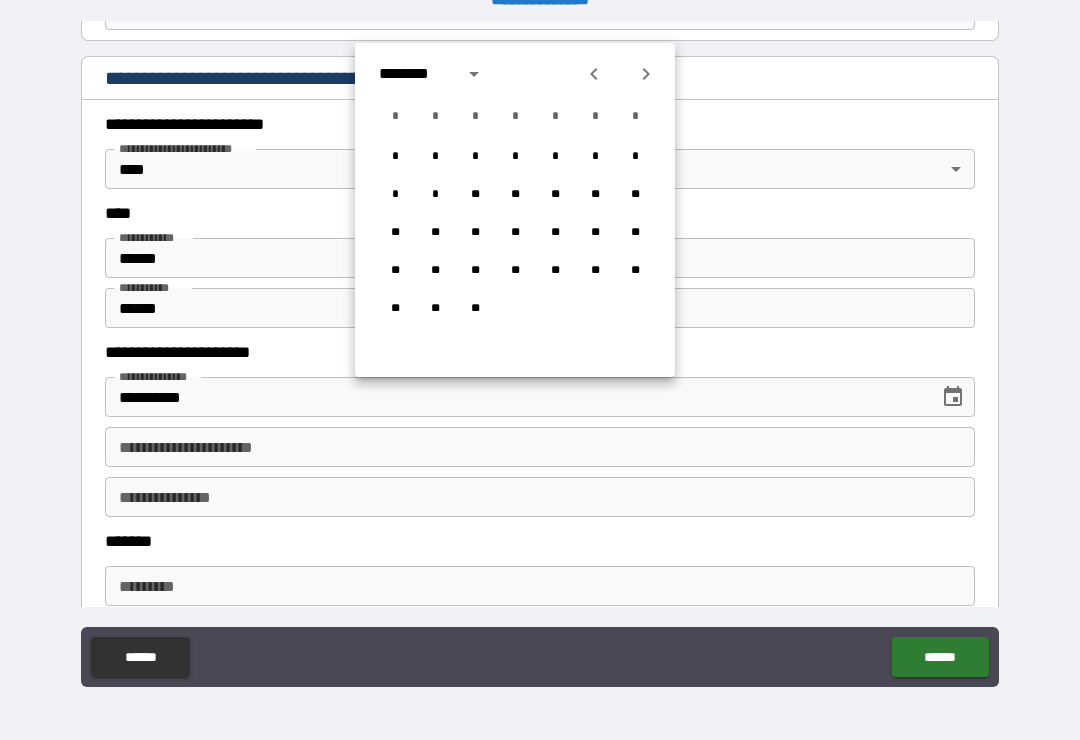 click 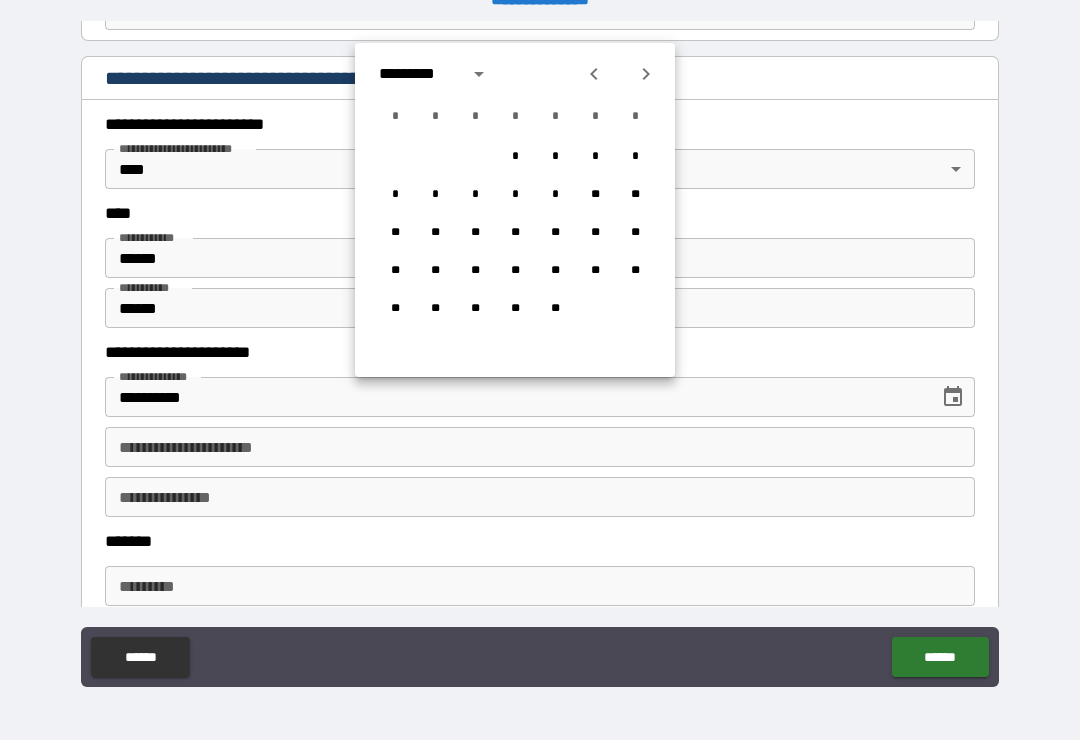 click at bounding box center [646, 74] 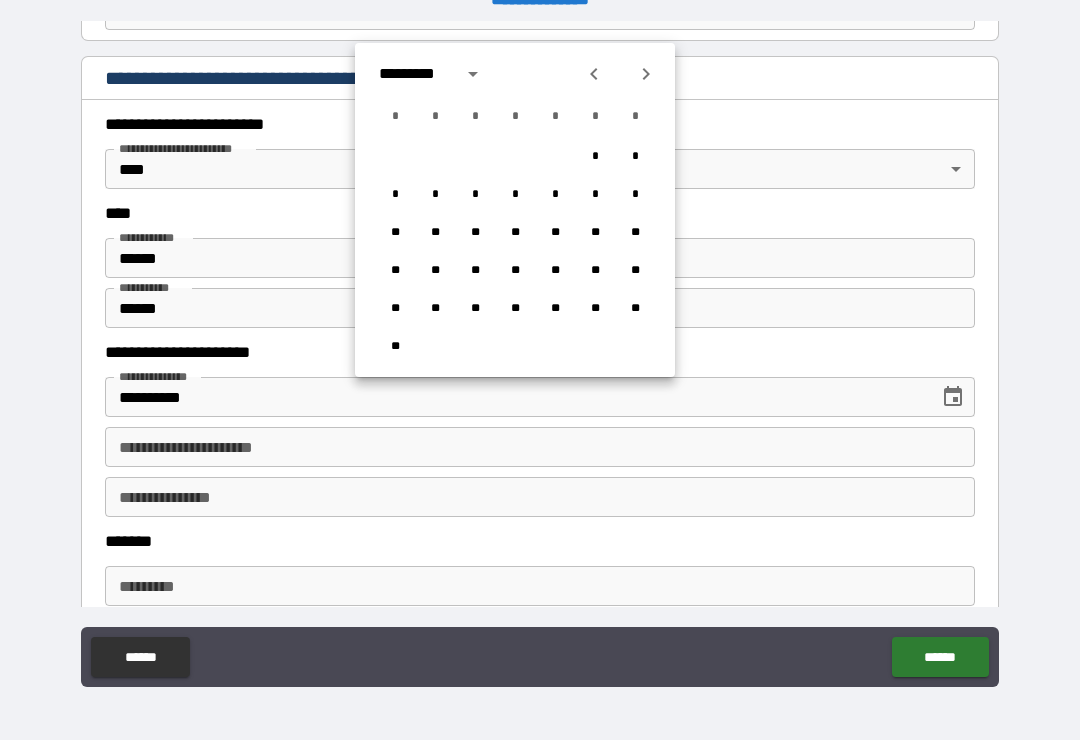 click 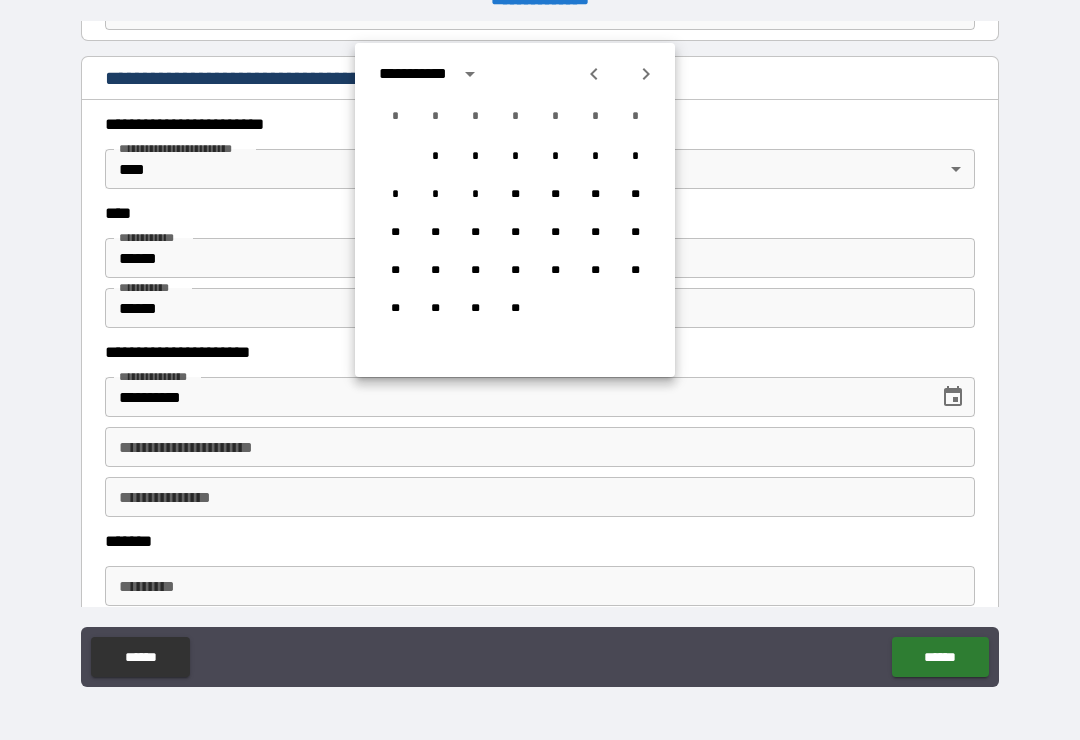 click 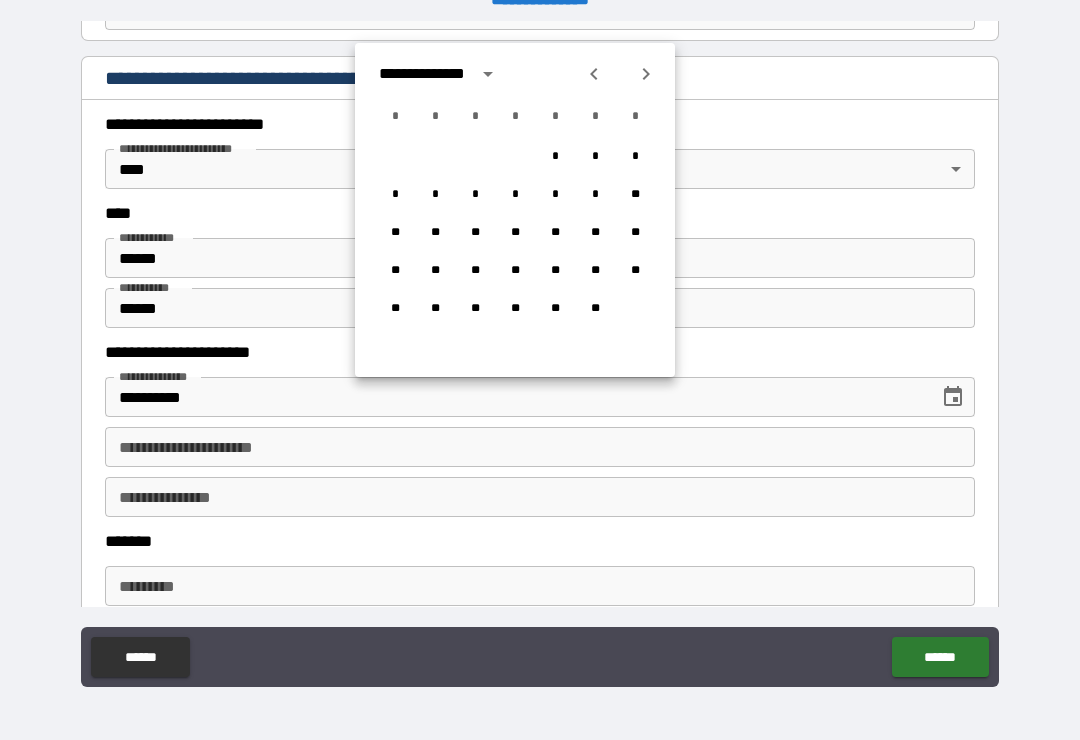 click 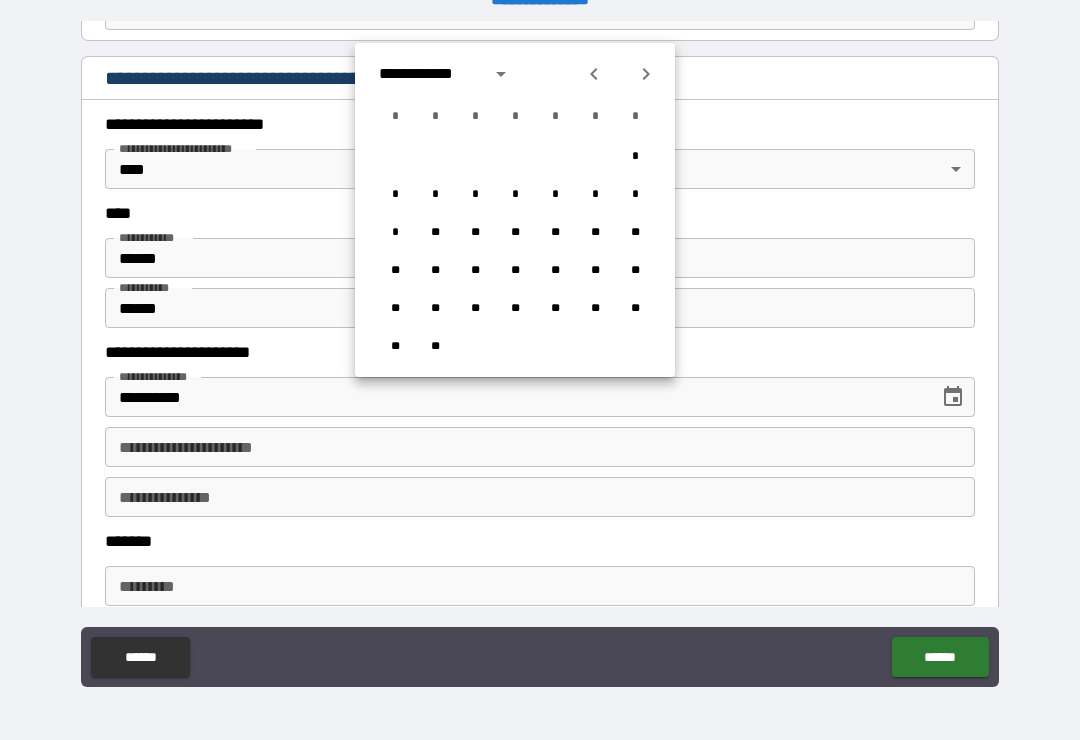 click 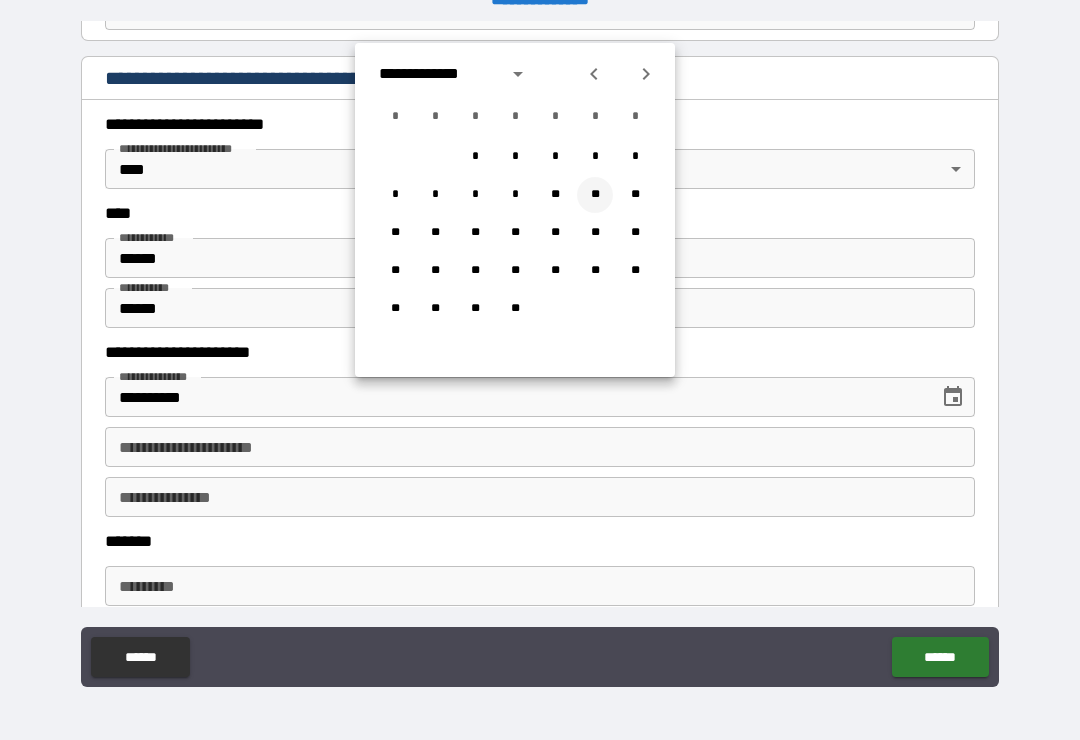 click on "**" at bounding box center (595, 195) 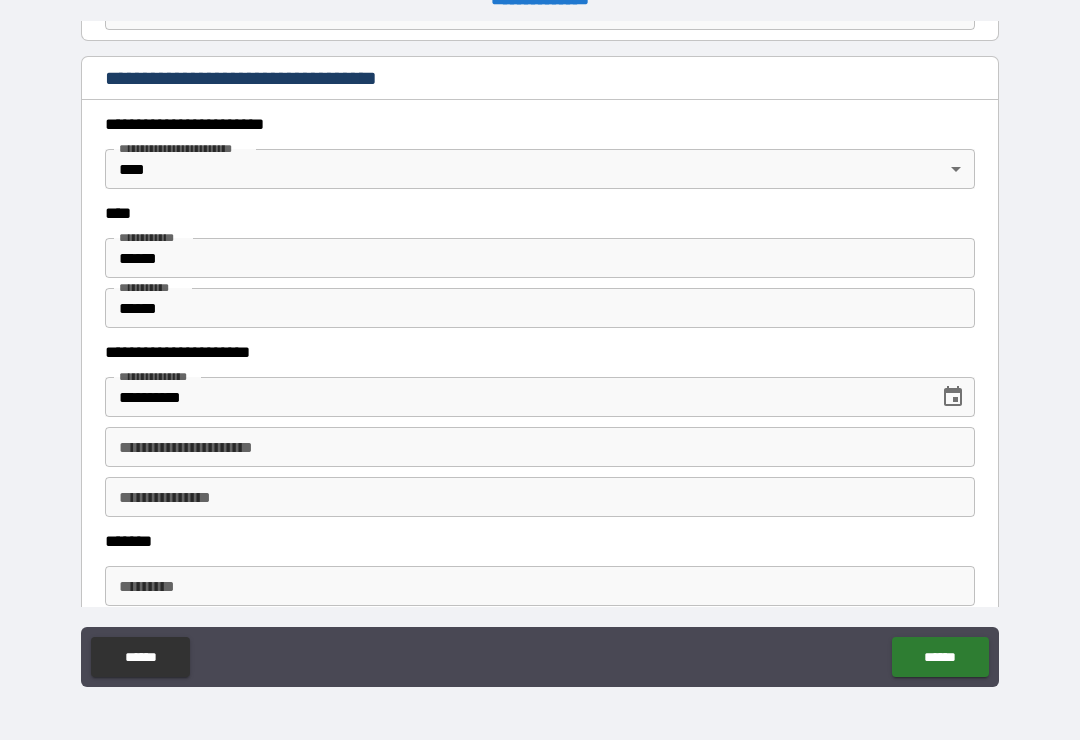 click on "**********" at bounding box center [540, 447] 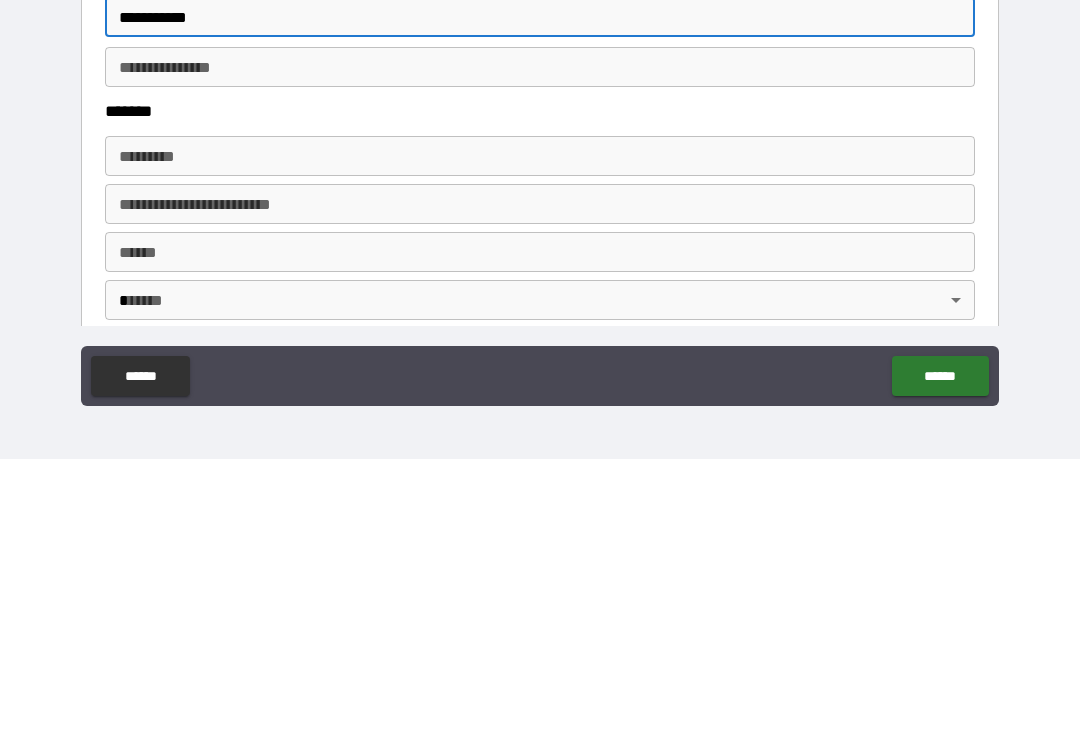 scroll, scrollTop: 862, scrollLeft: 0, axis: vertical 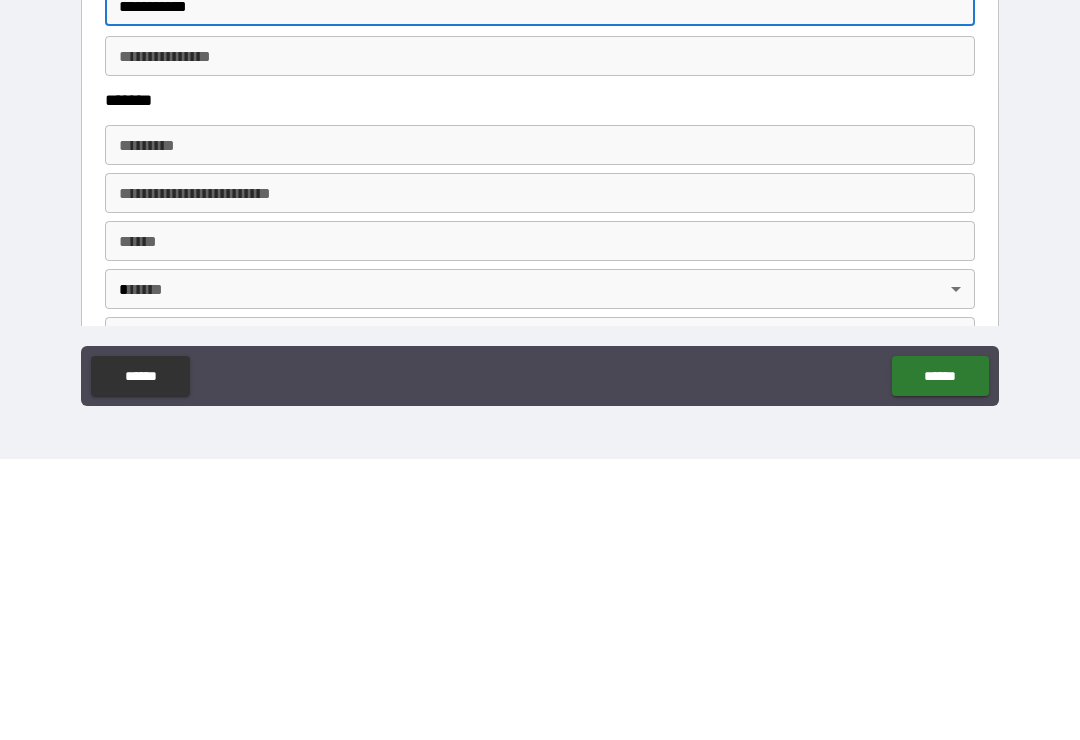 click on "*******   *" at bounding box center (540, 426) 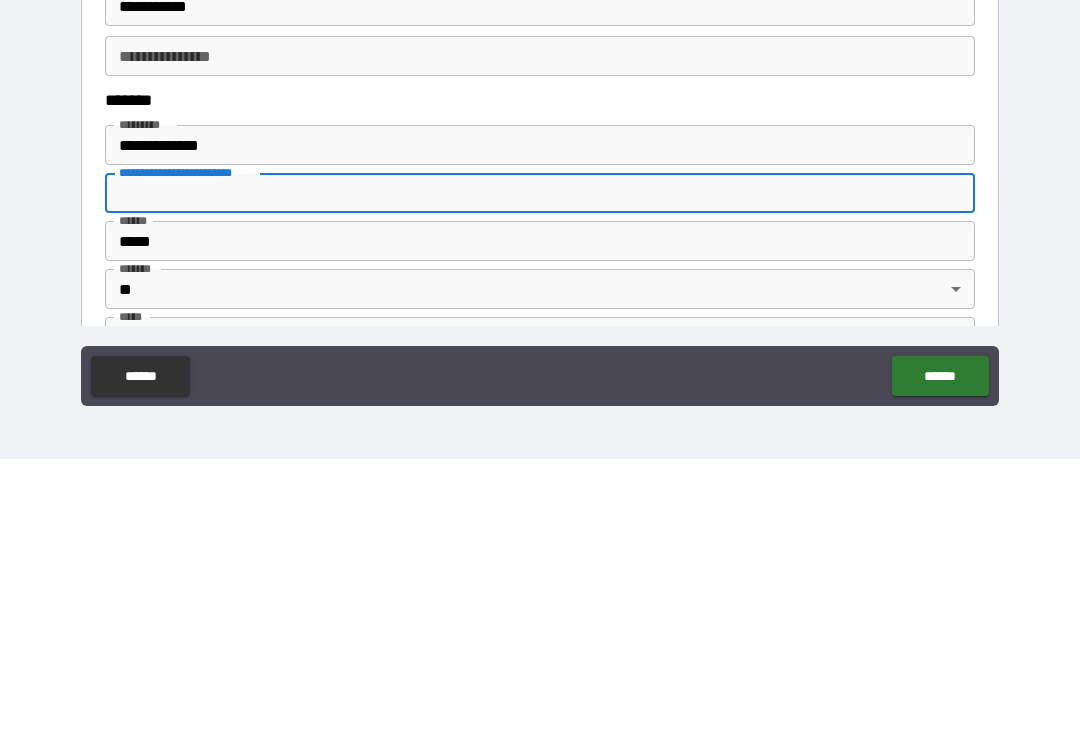 click on "**********" at bounding box center [540, 474] 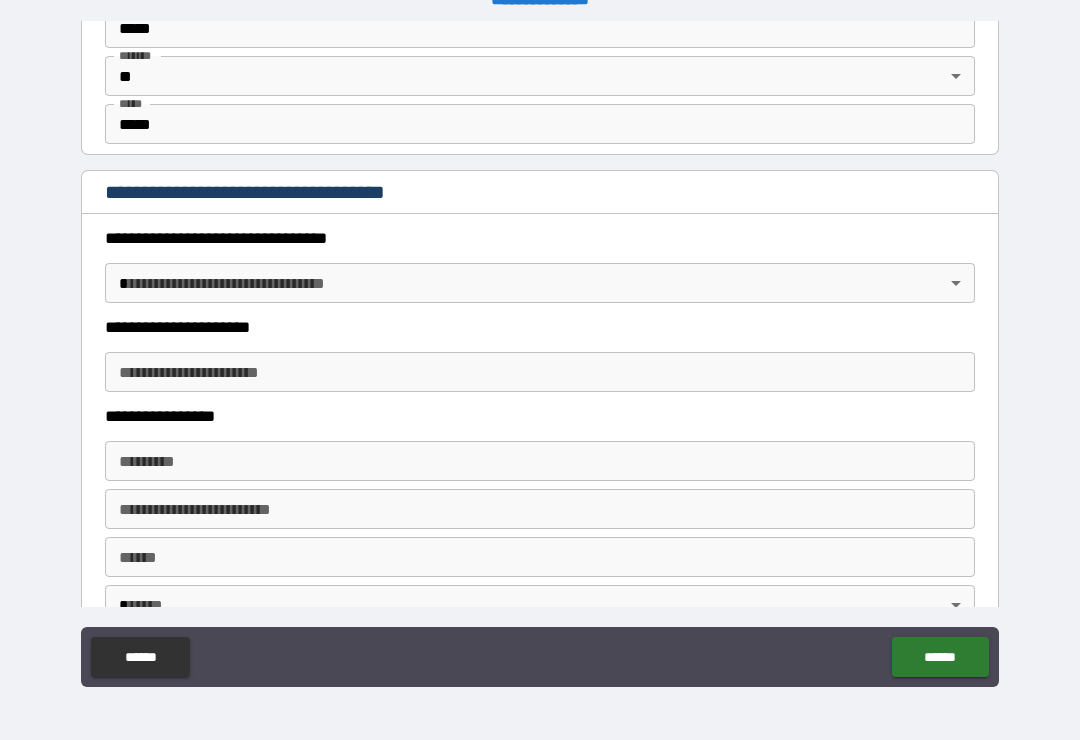 scroll, scrollTop: 1357, scrollLeft: 0, axis: vertical 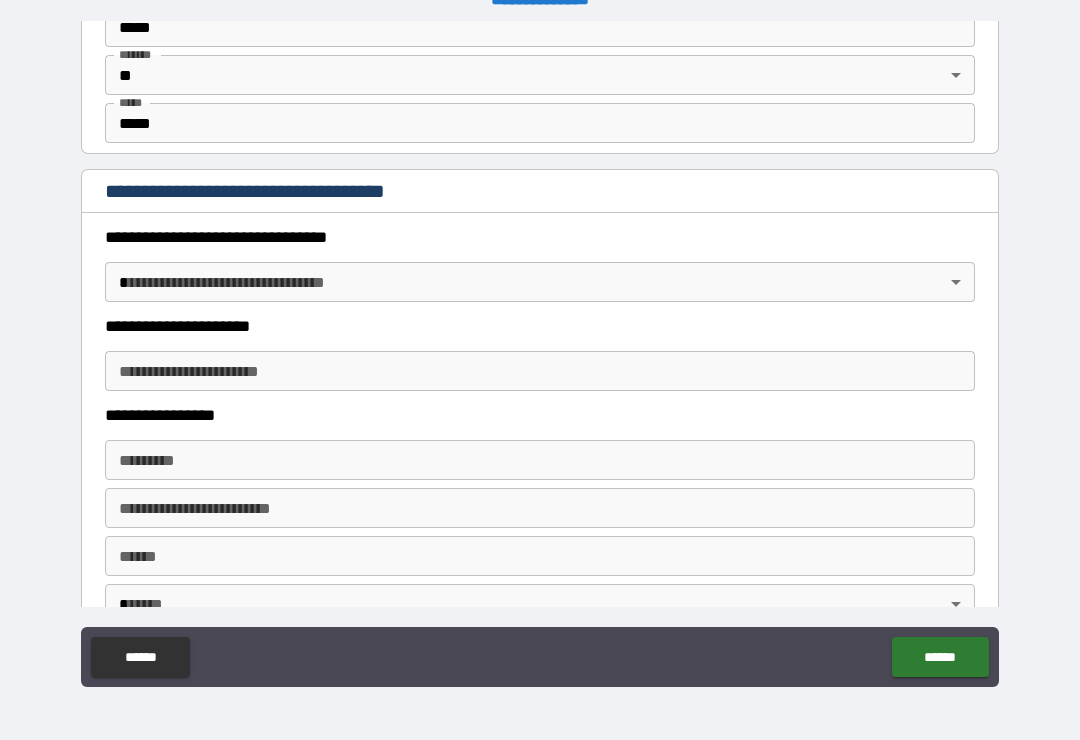 click on "**********" at bounding box center (540, 354) 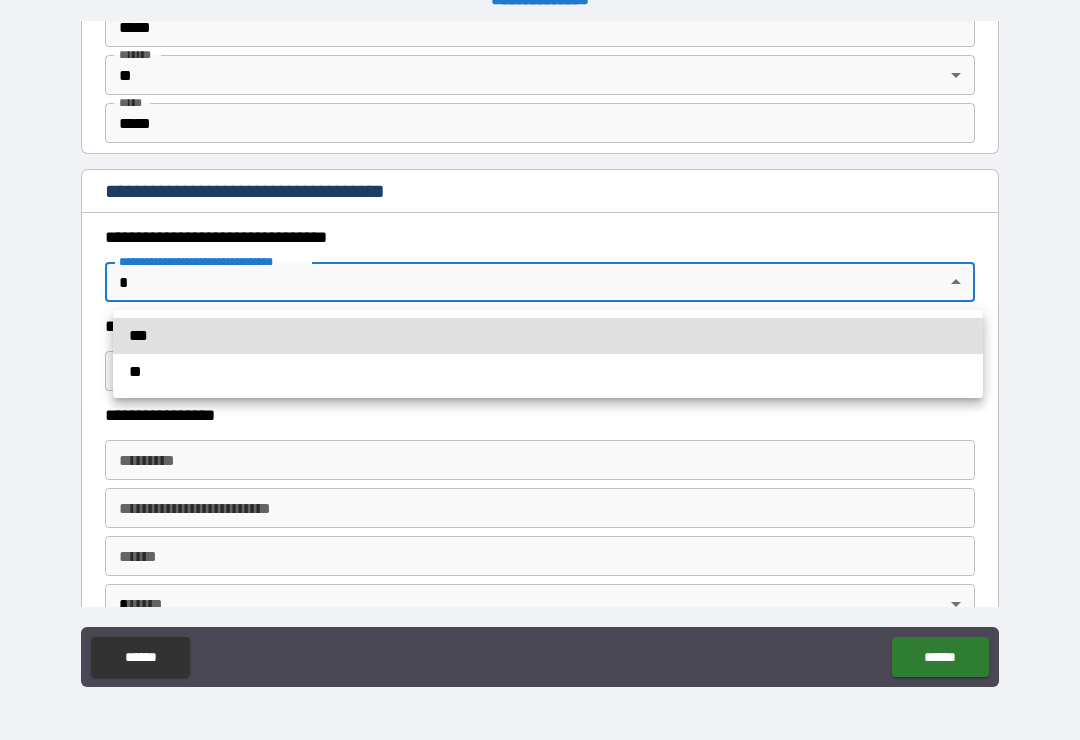 click on "**" at bounding box center (548, 372) 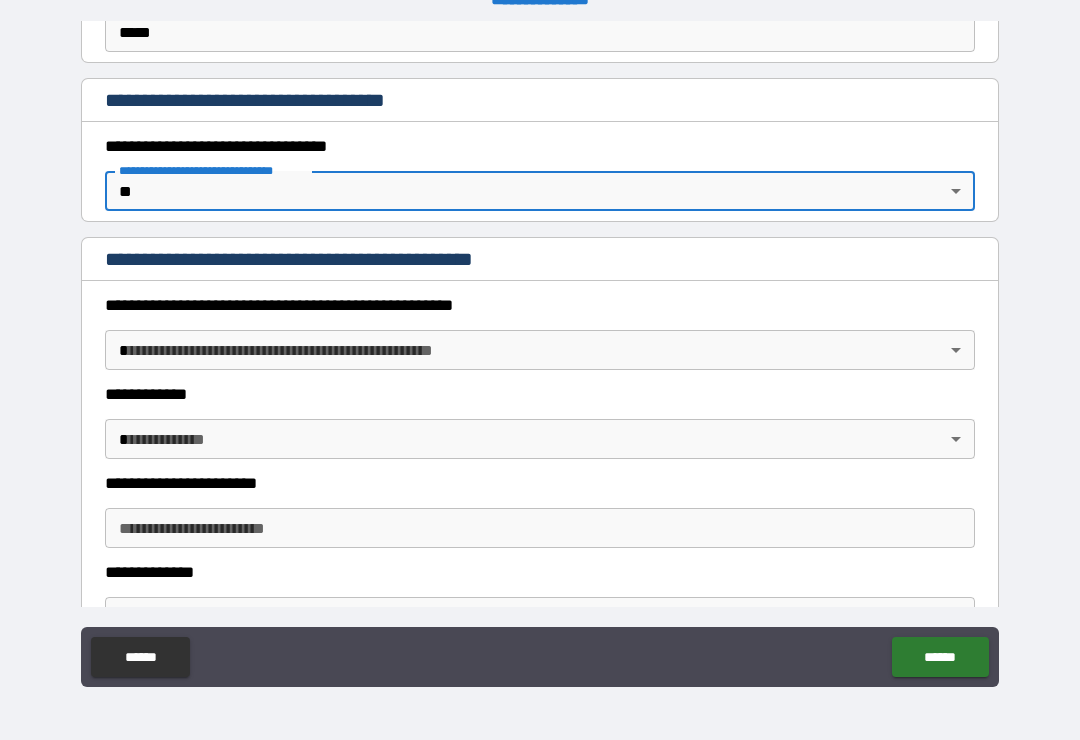 scroll, scrollTop: 1460, scrollLeft: 0, axis: vertical 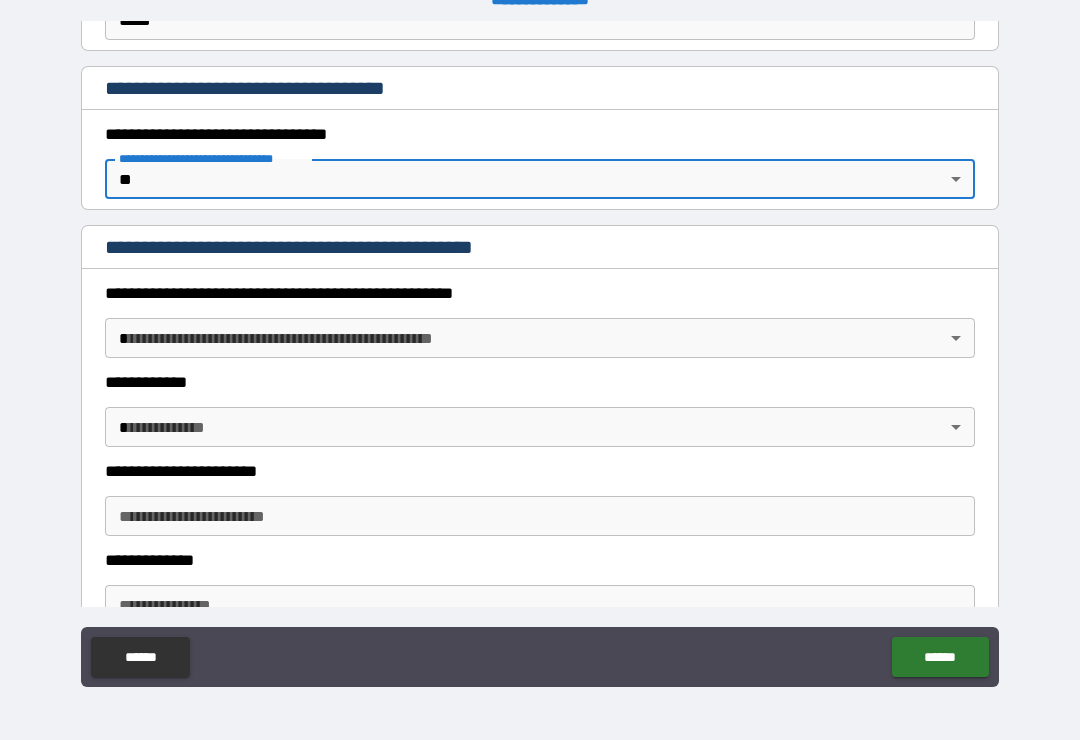 click on "**********" at bounding box center [540, 354] 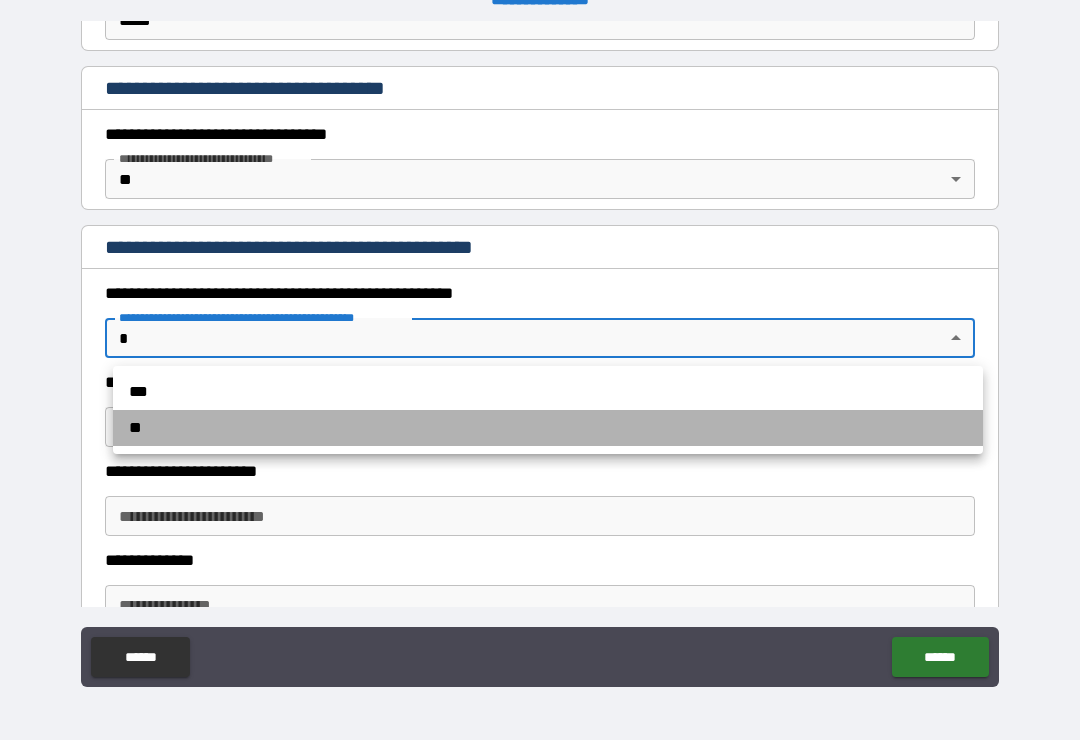 click on "**" at bounding box center [548, 428] 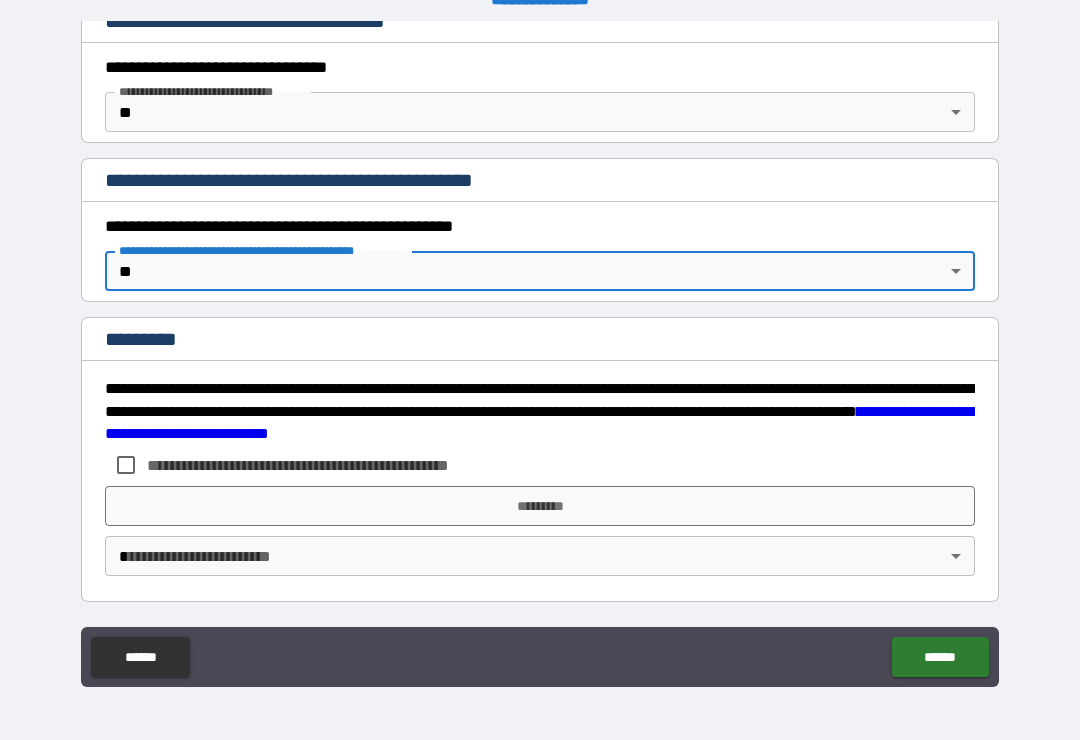 scroll, scrollTop: 1527, scrollLeft: 0, axis: vertical 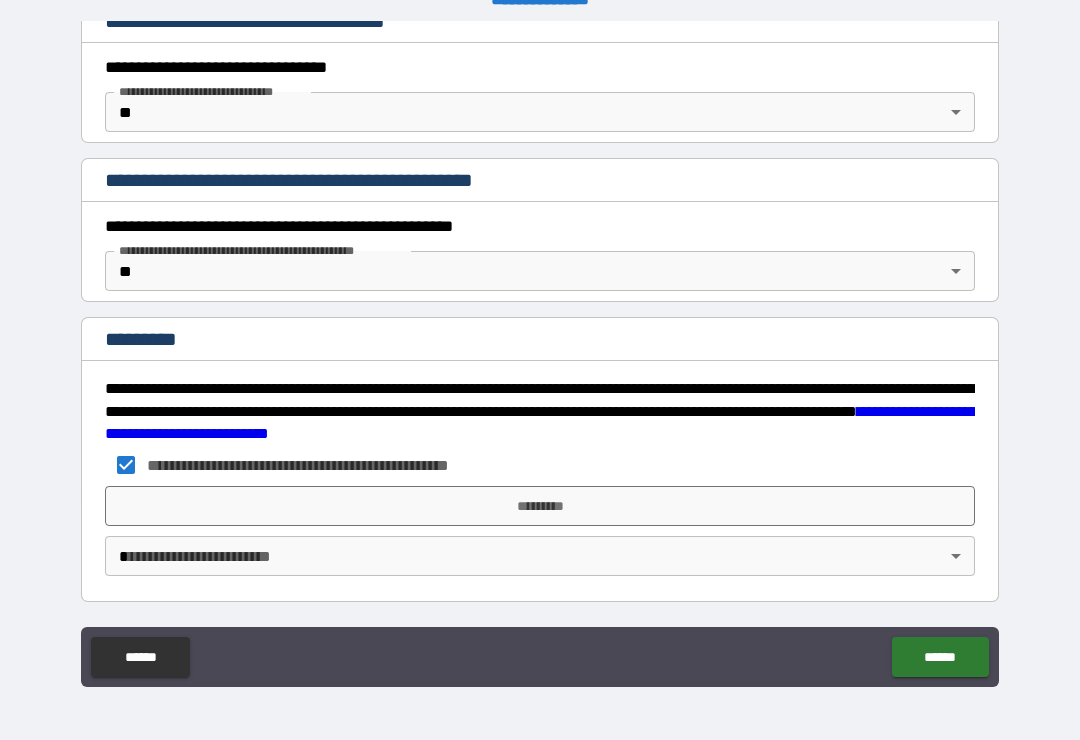 click on "*********" at bounding box center [540, 506] 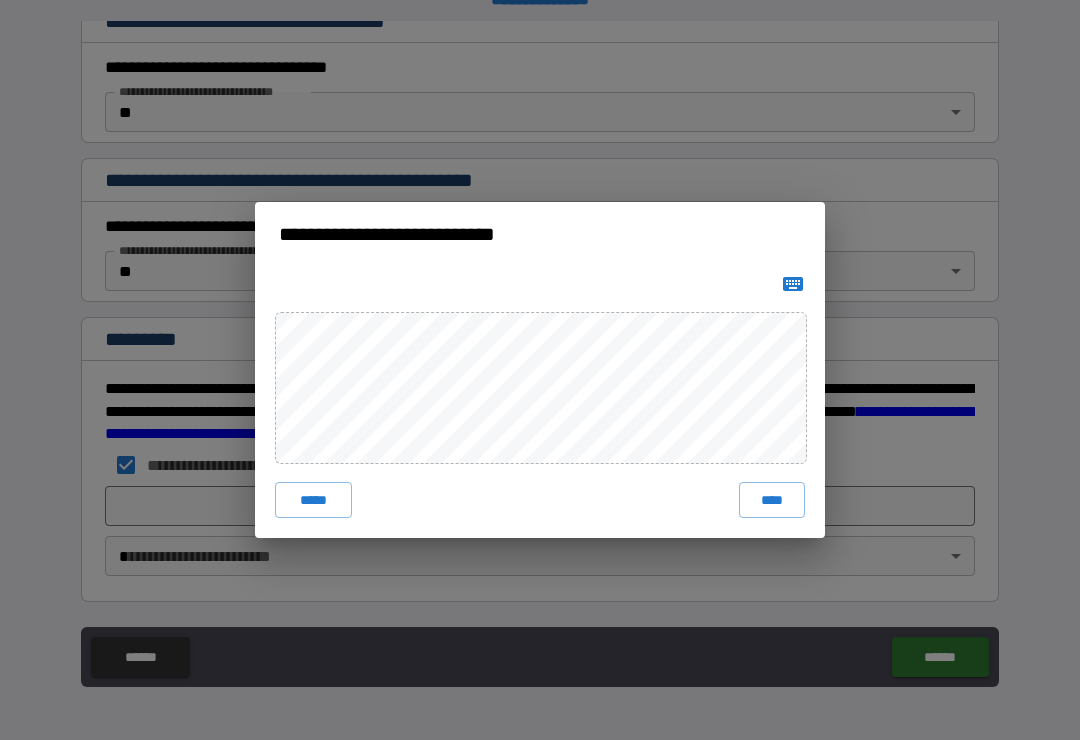 click on "****" at bounding box center (772, 500) 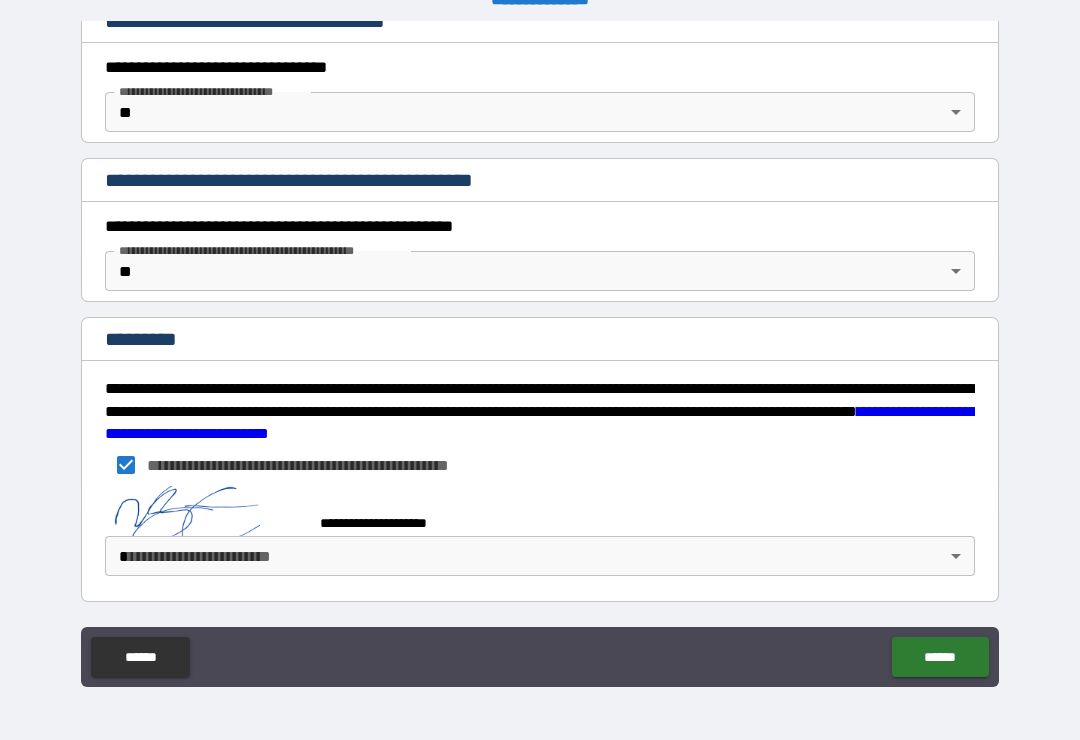 scroll, scrollTop: 1517, scrollLeft: 0, axis: vertical 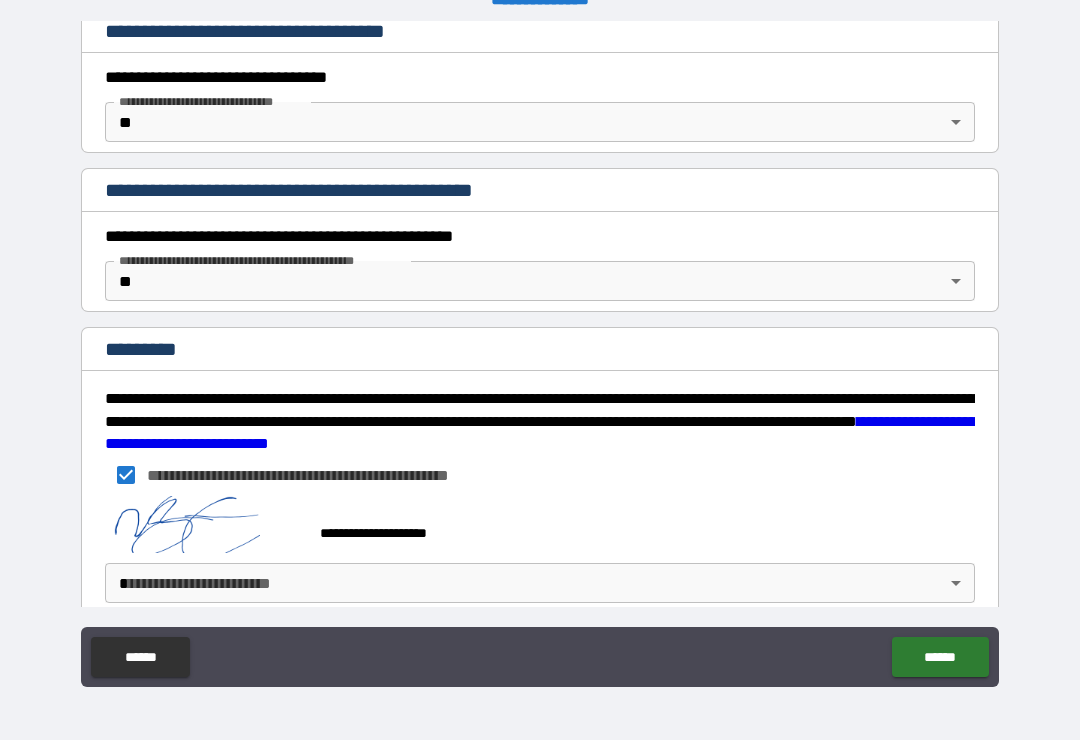 click on "**********" at bounding box center (540, 354) 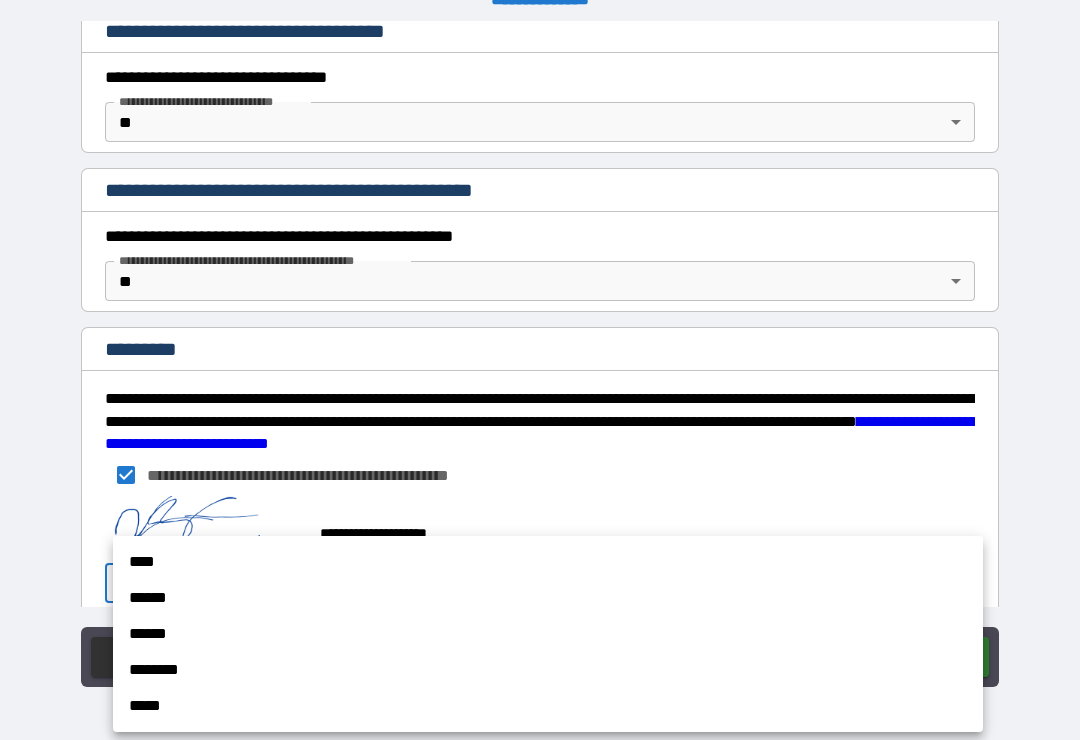 click on "****" at bounding box center [548, 562] 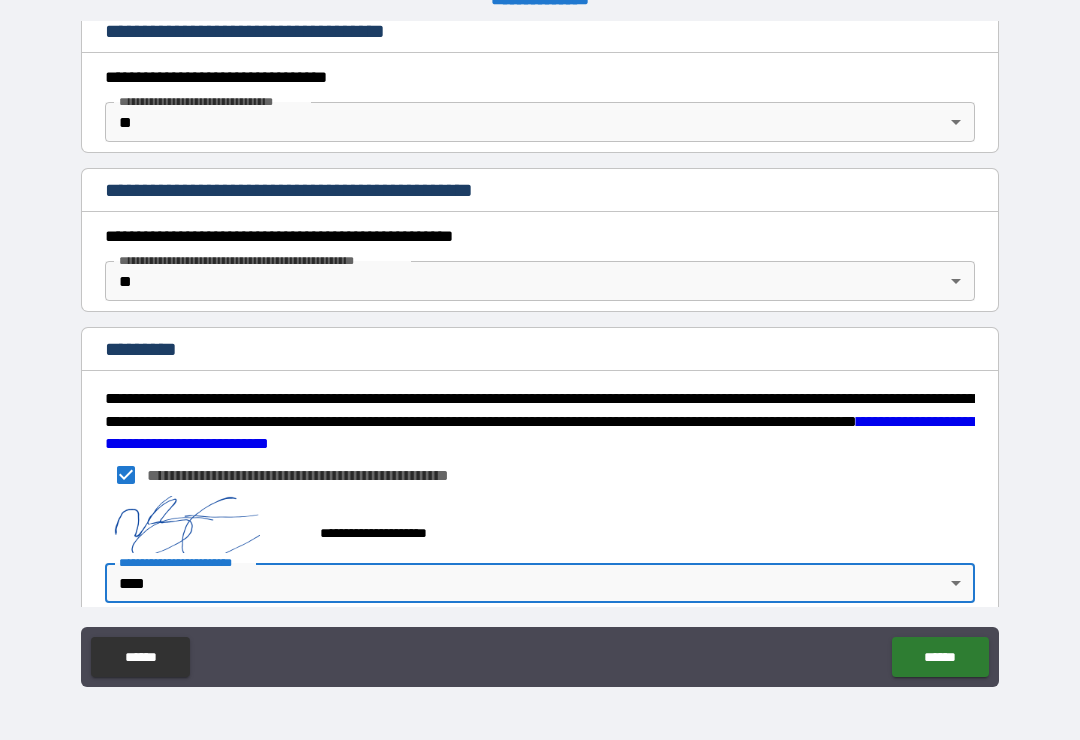 click on "******" at bounding box center (940, 657) 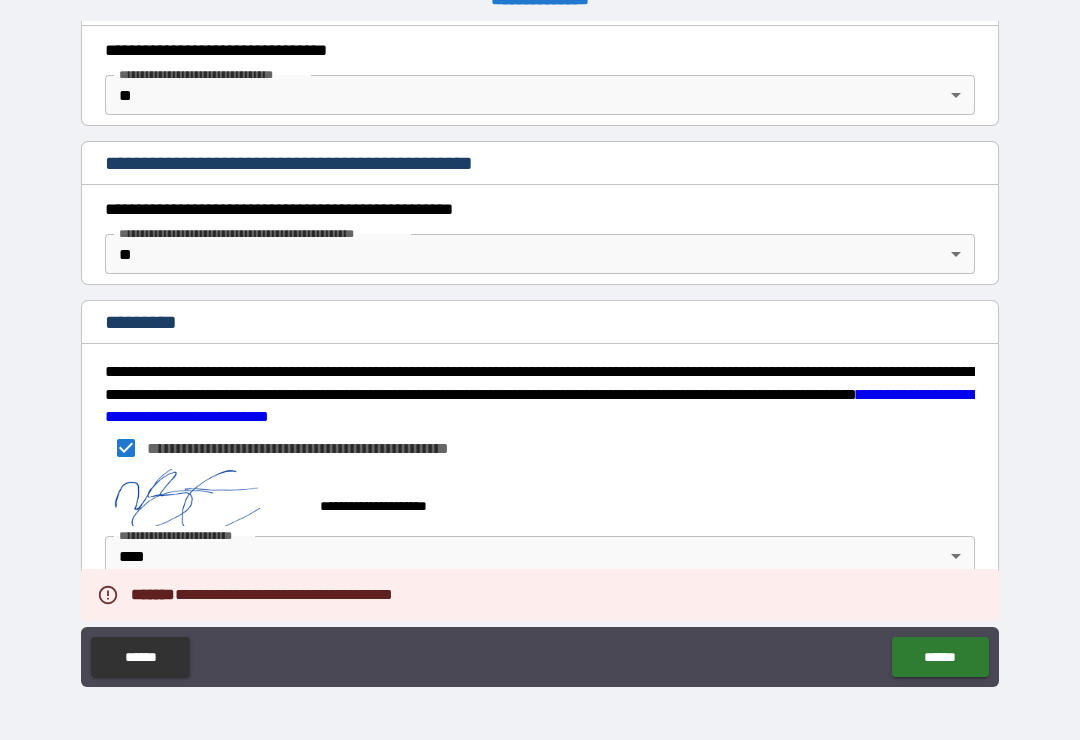 scroll, scrollTop: 1544, scrollLeft: 0, axis: vertical 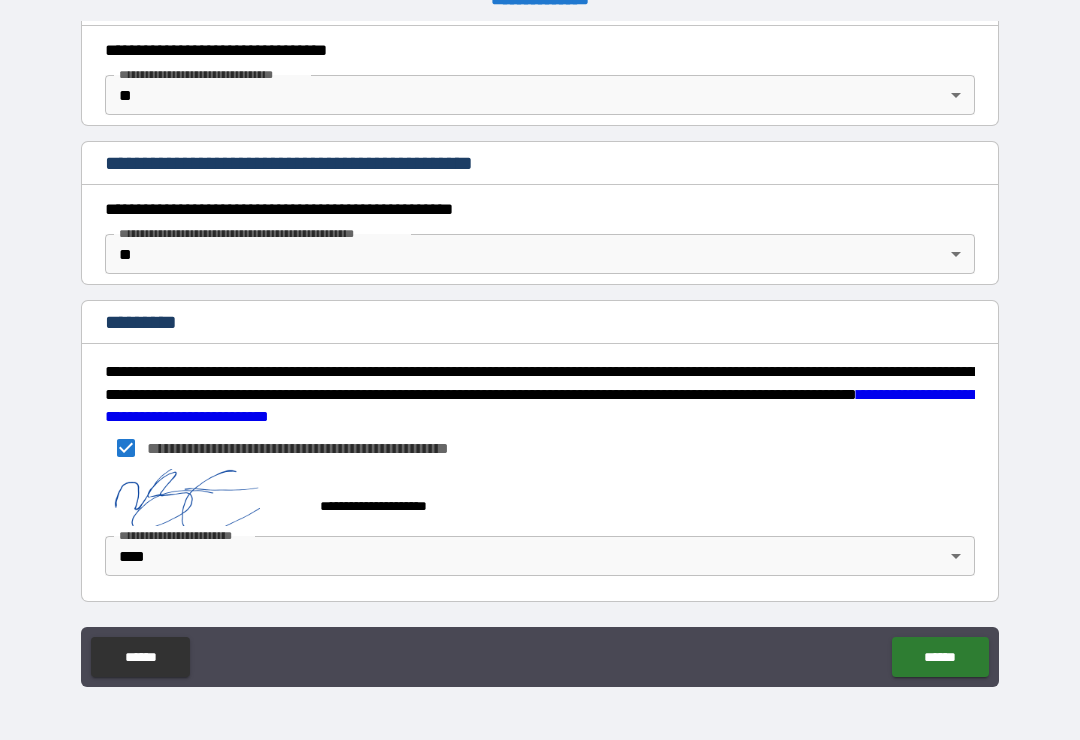 click on "******" at bounding box center [940, 657] 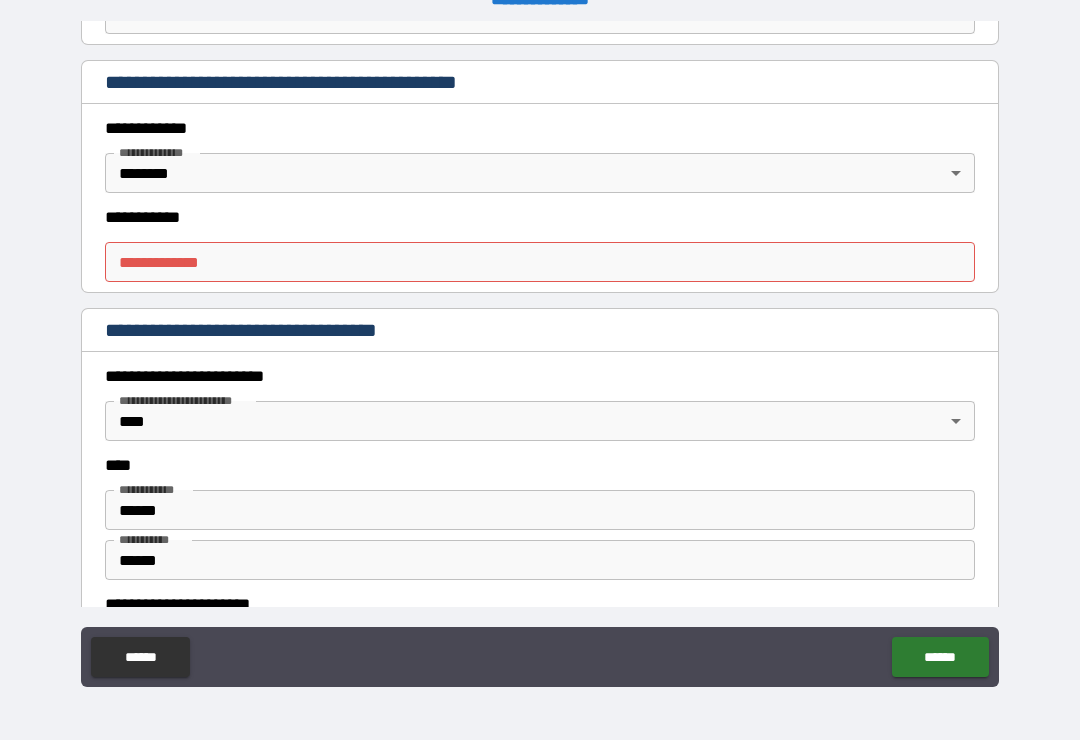 scroll, scrollTop: 448, scrollLeft: 0, axis: vertical 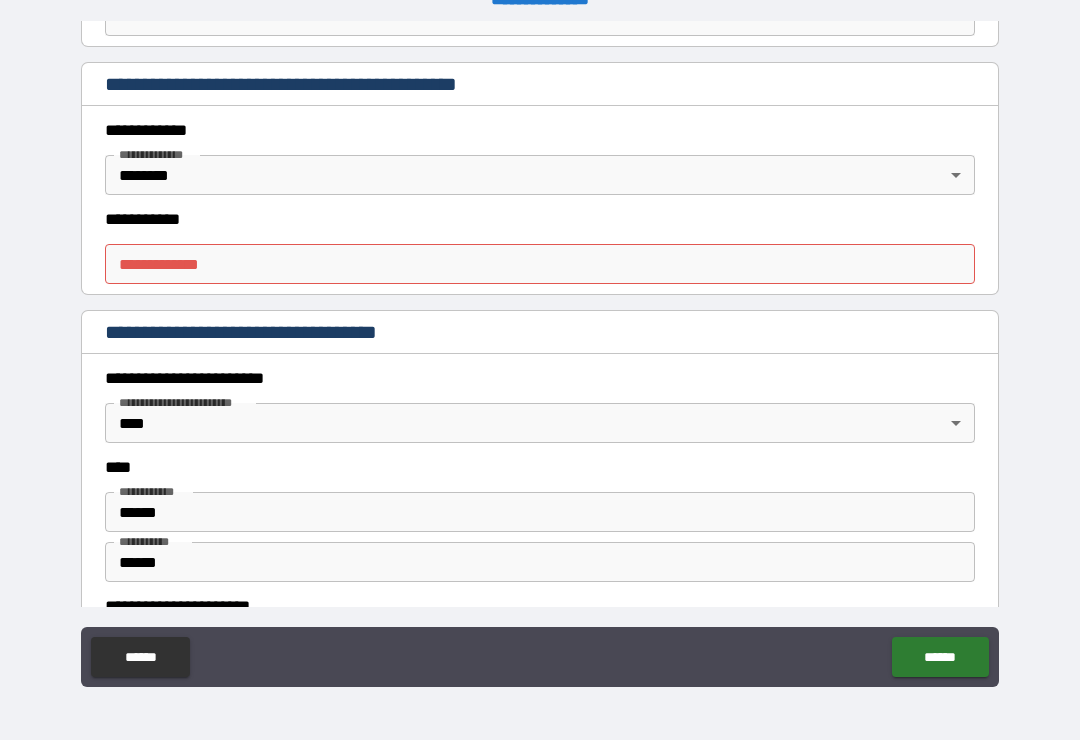 click on "**********" at bounding box center [540, 264] 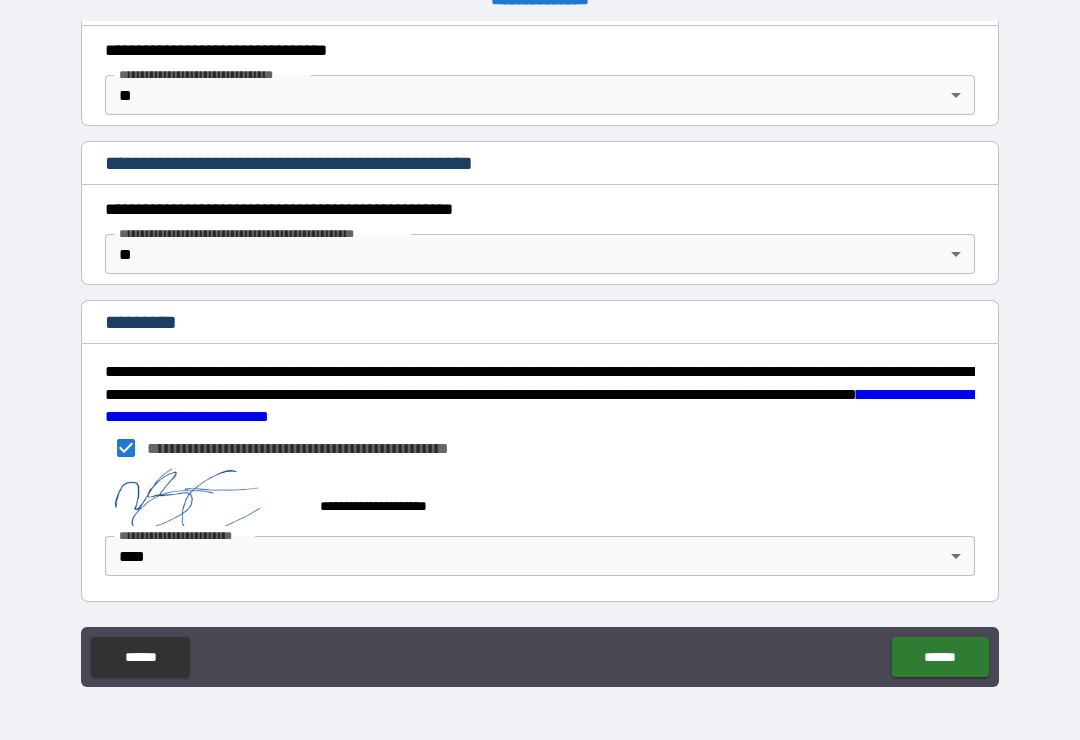 click on "**********" at bounding box center (540, 357) 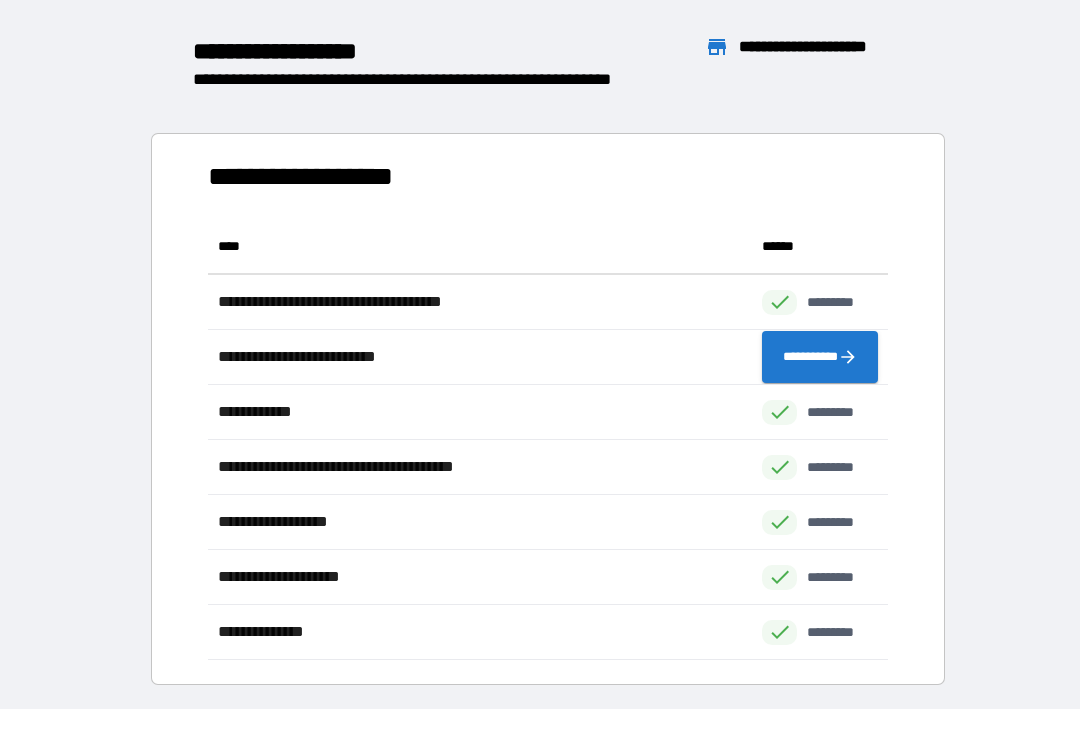 scroll, scrollTop: 1, scrollLeft: 1, axis: both 